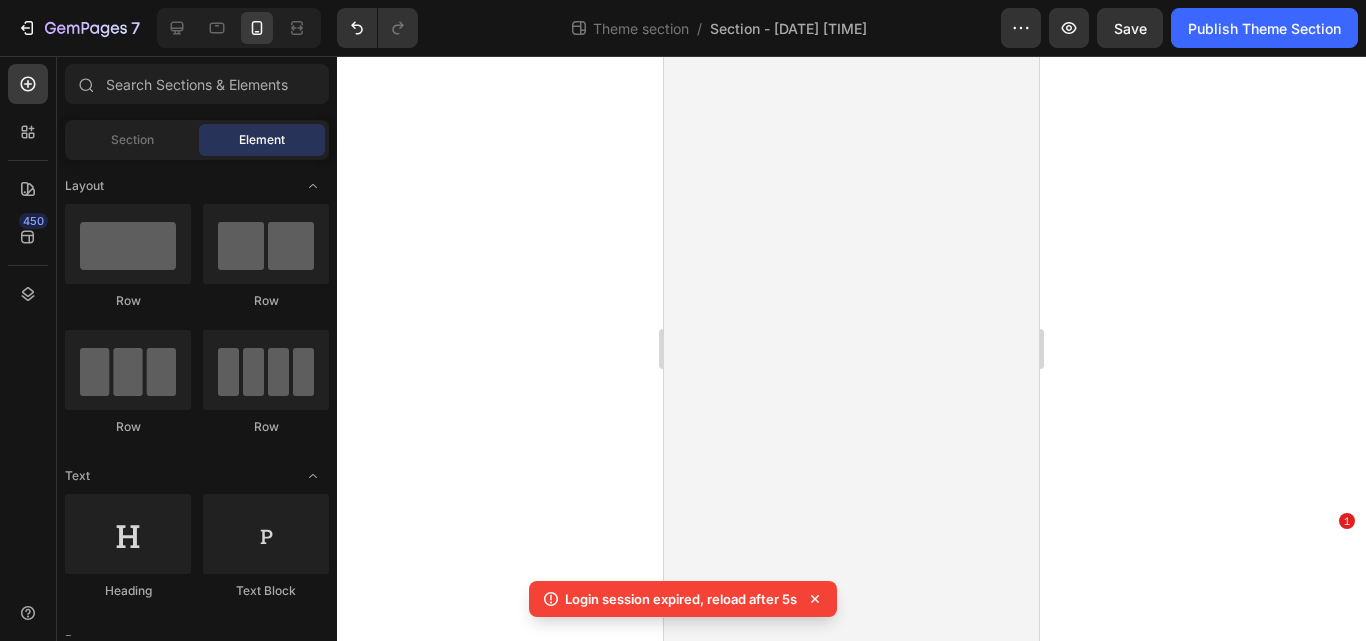 scroll, scrollTop: 0, scrollLeft: 0, axis: both 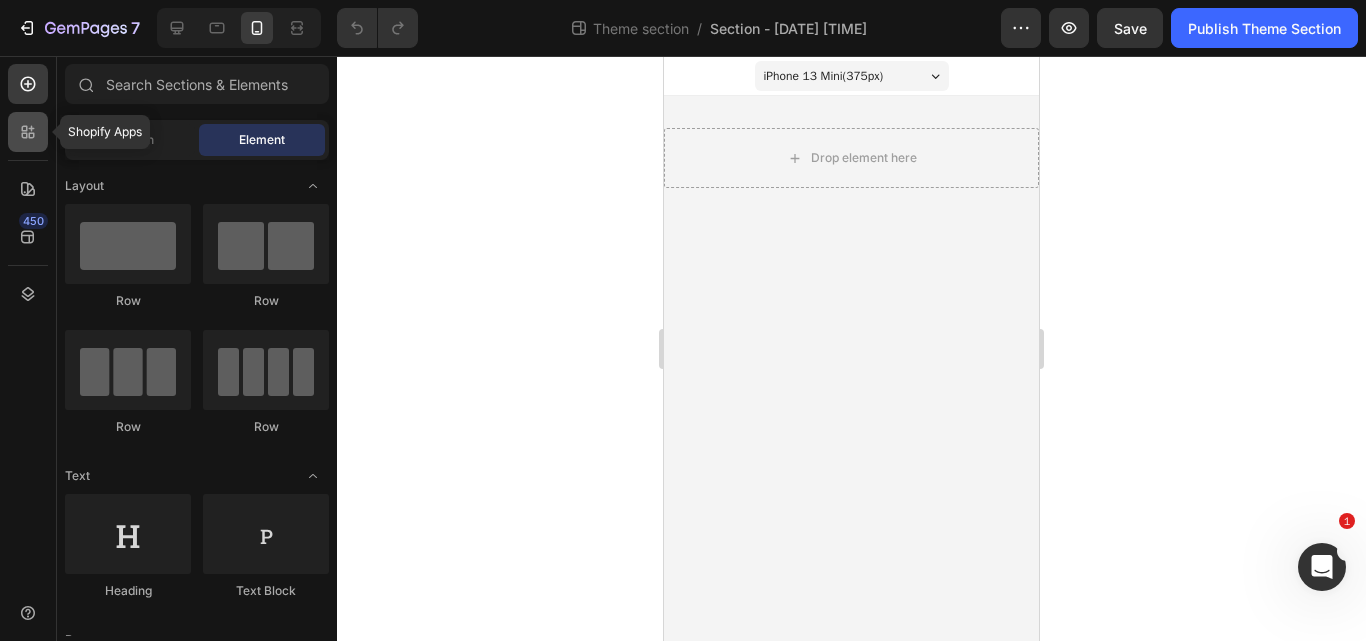 click 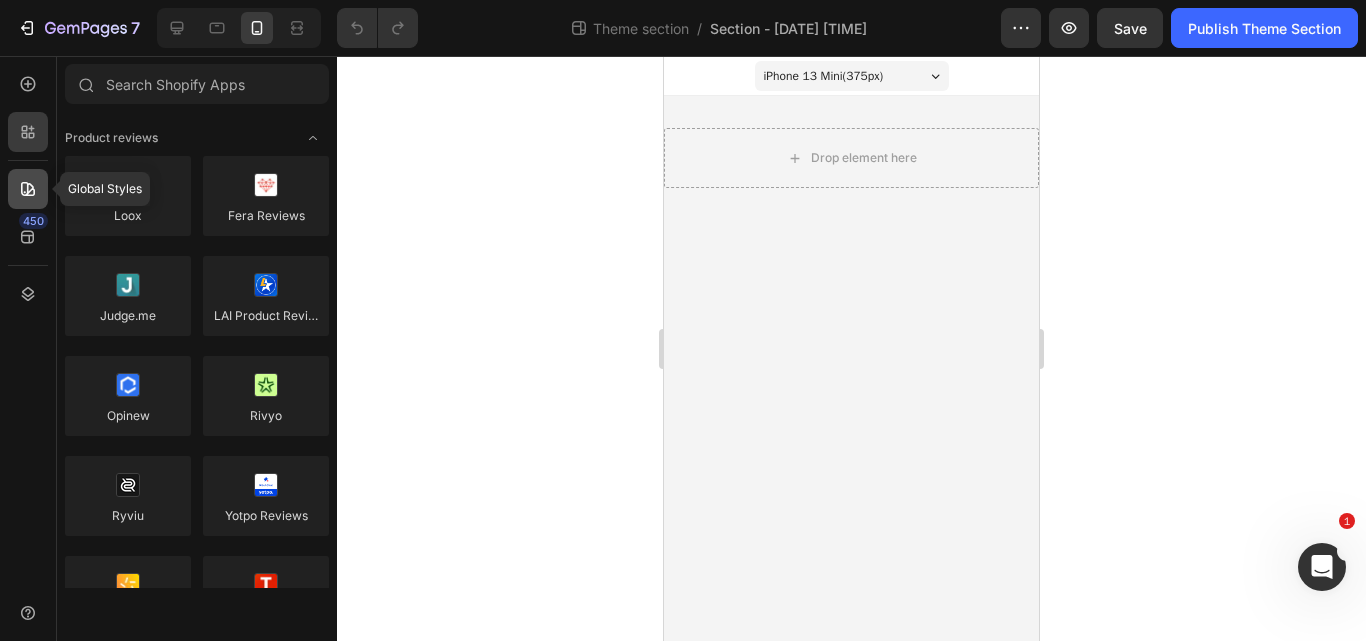 click 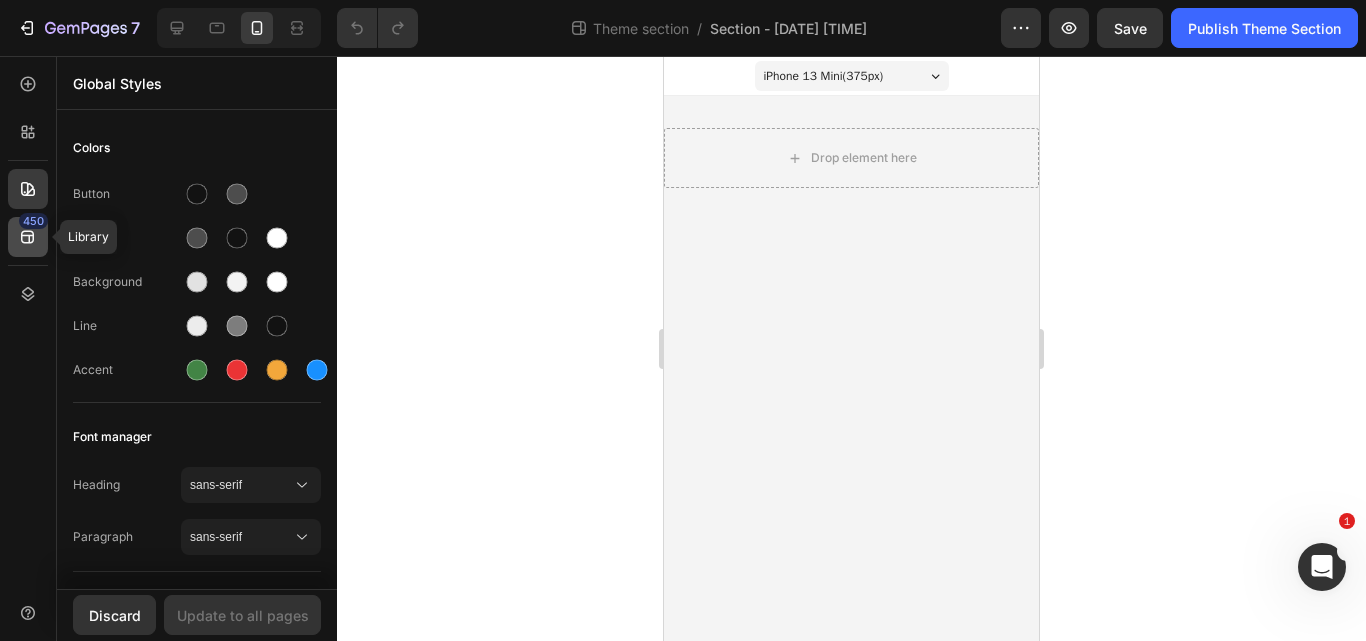 click on "450" 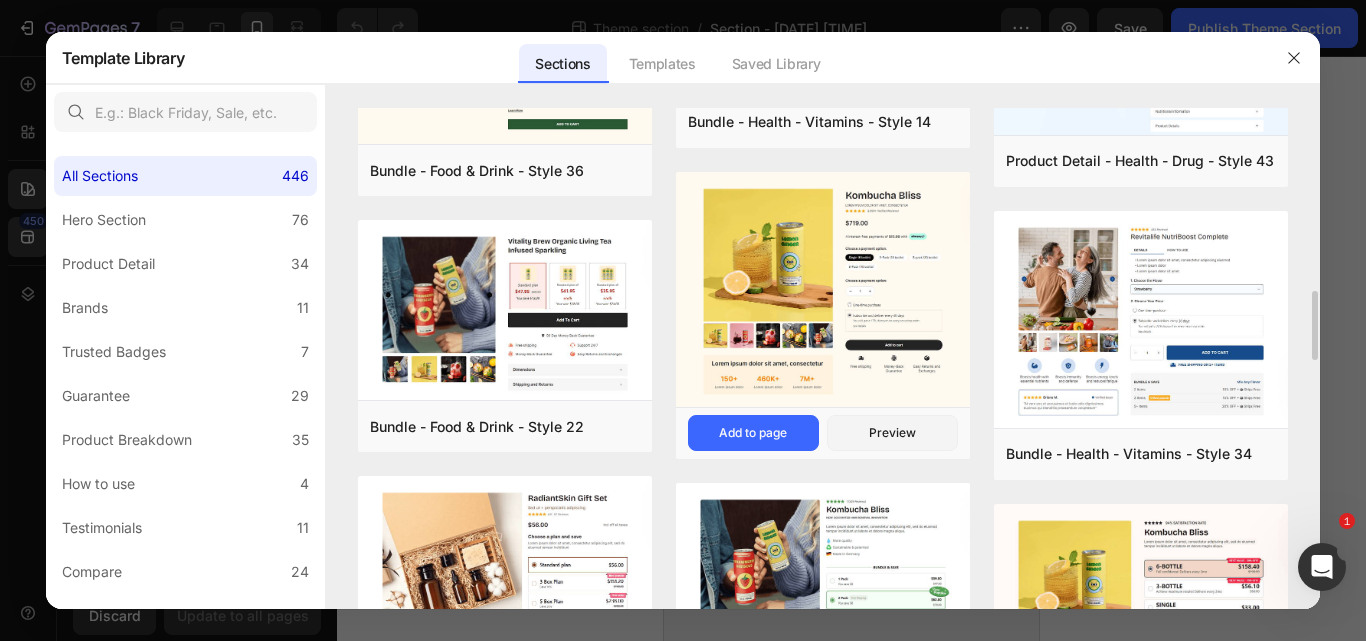 scroll, scrollTop: 1301, scrollLeft: 0, axis: vertical 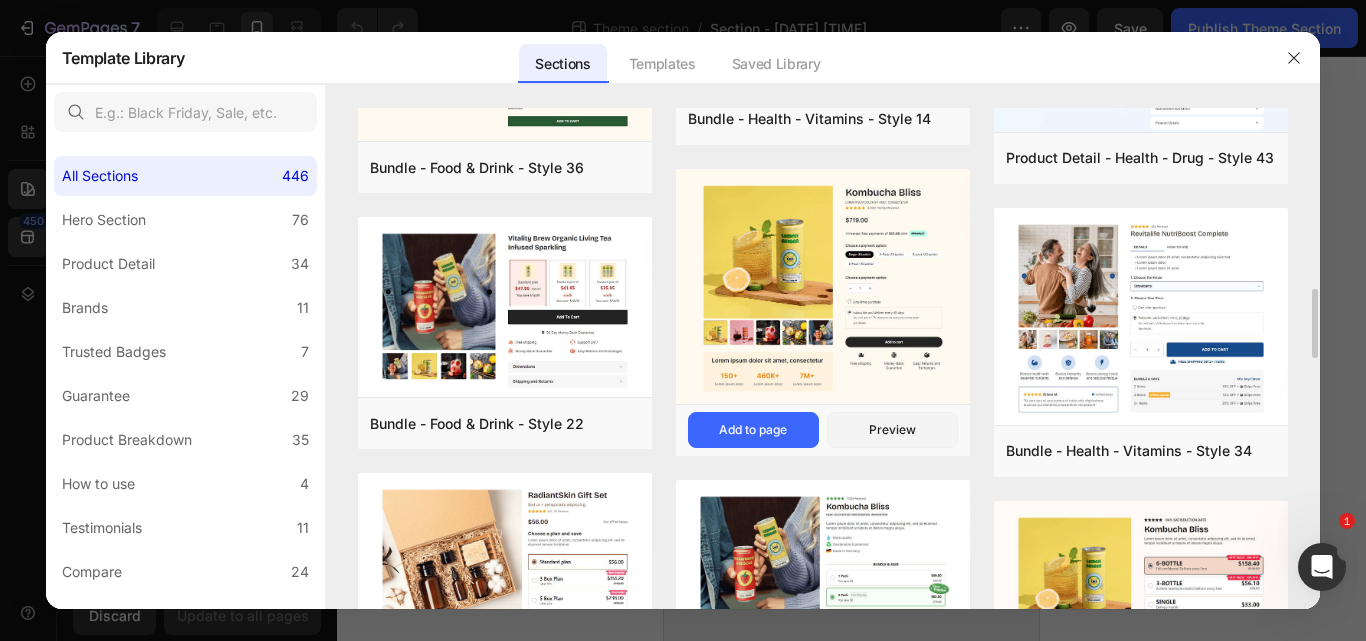 click at bounding box center (823, 288) 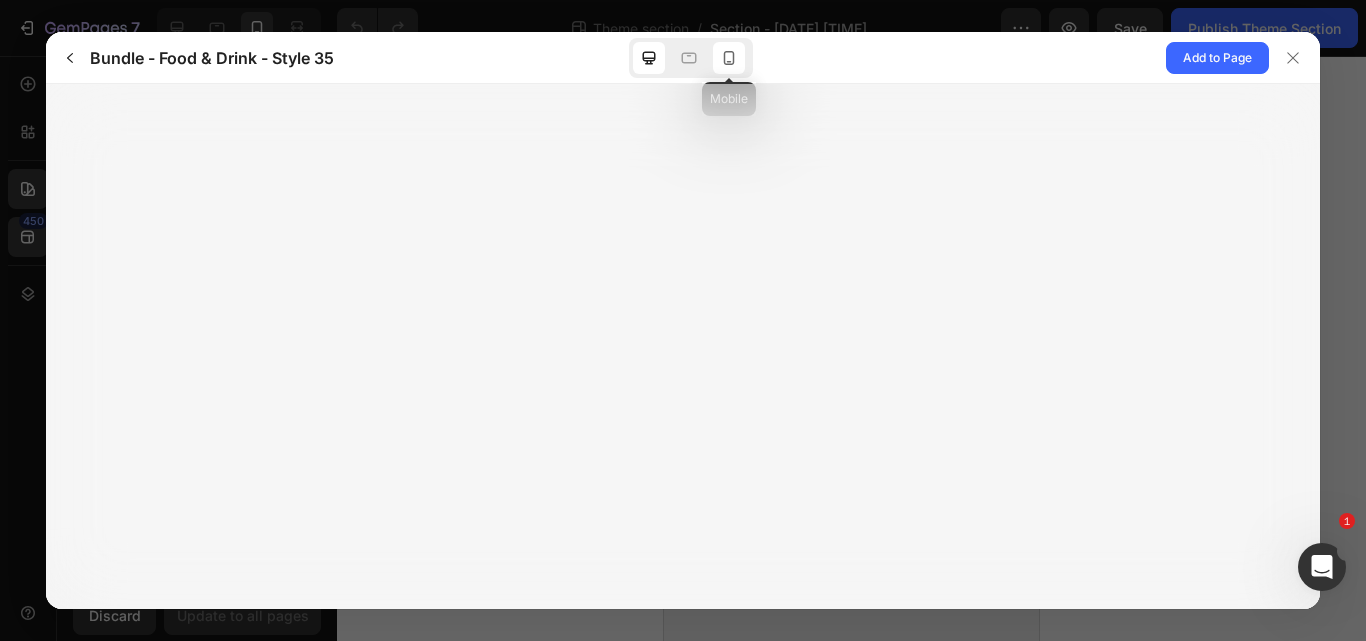 click 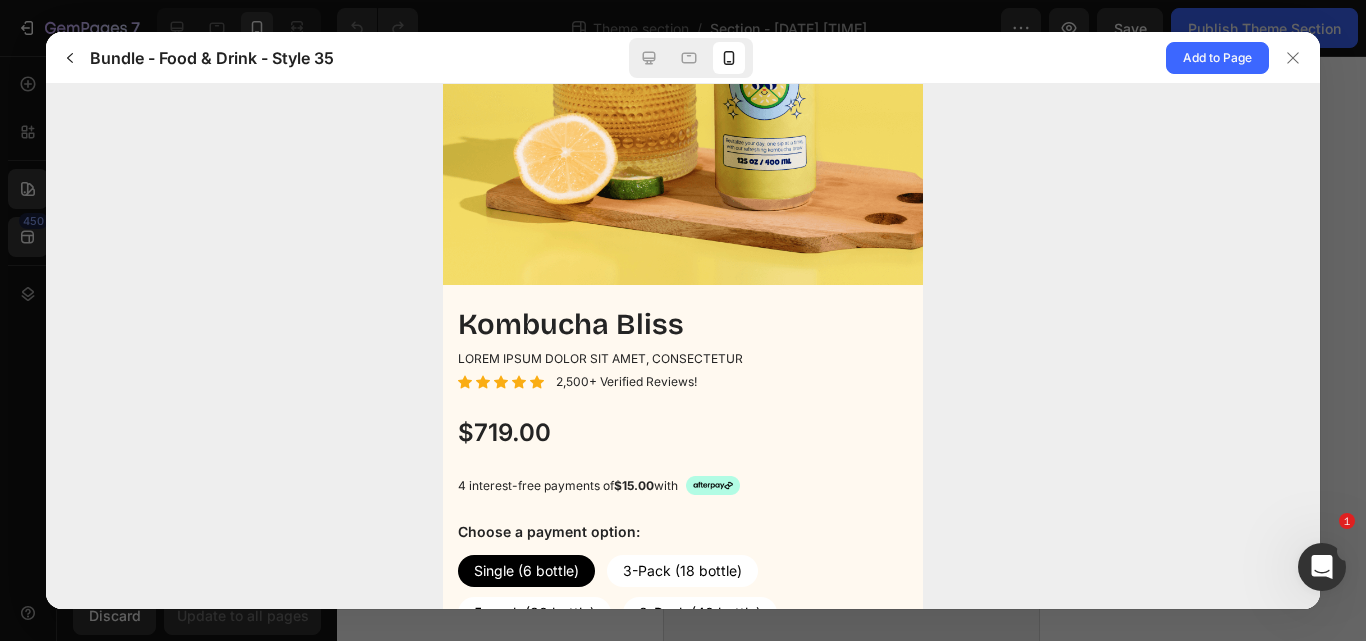 scroll, scrollTop: 0, scrollLeft: 0, axis: both 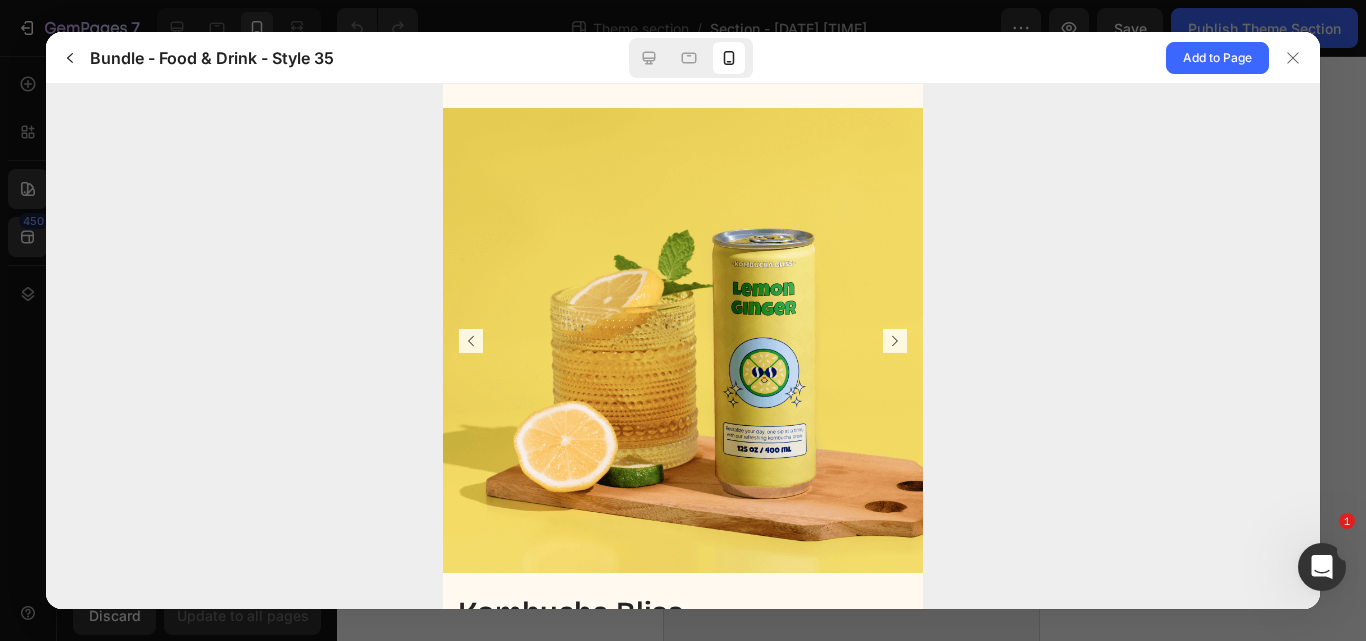 click 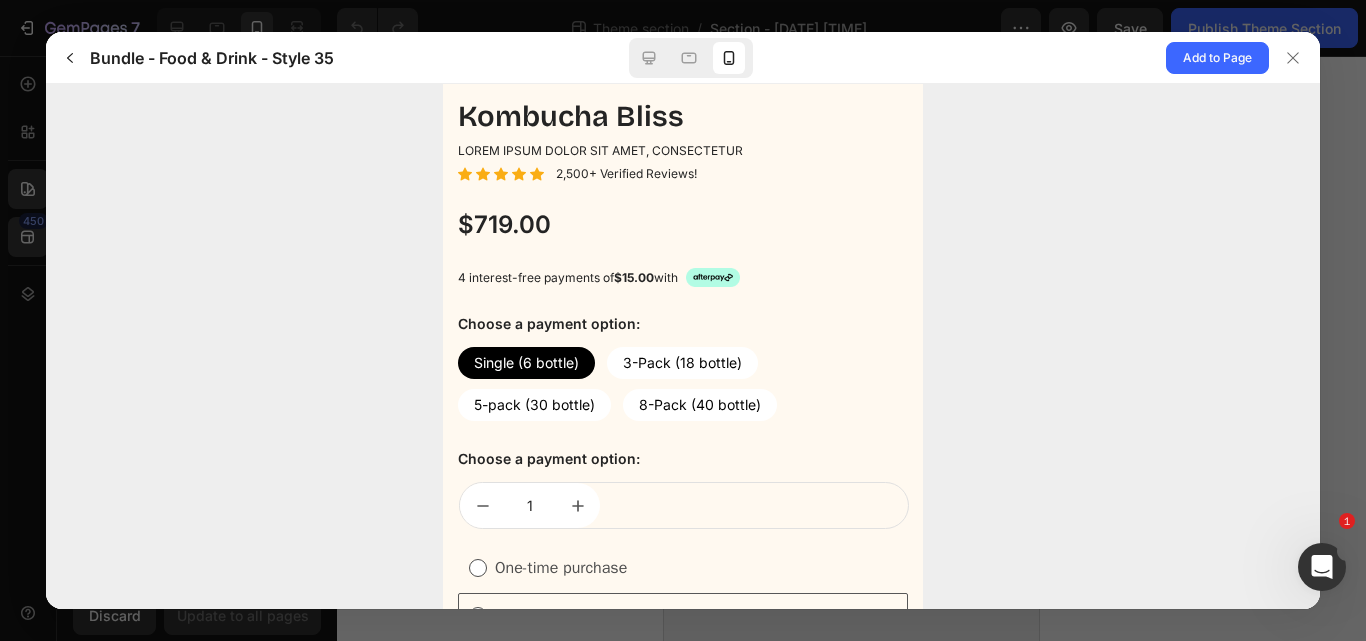 scroll, scrollTop: 780, scrollLeft: 0, axis: vertical 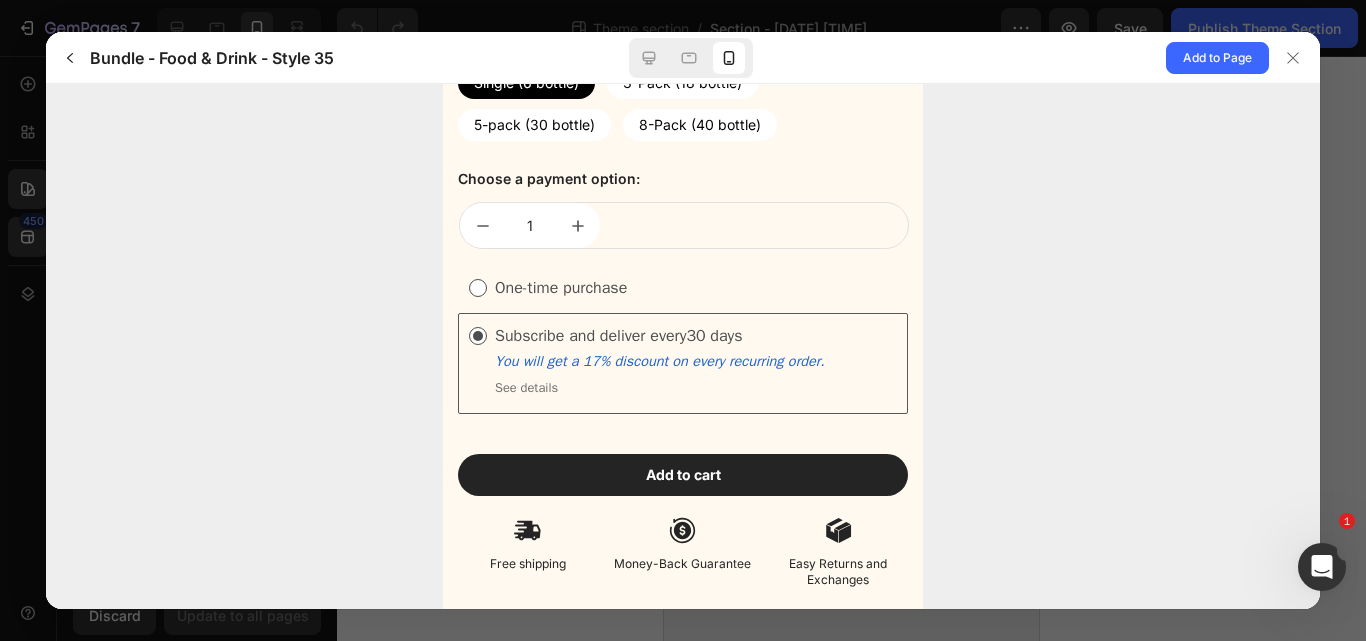 click on "Add to Page" at bounding box center (1067, 57) 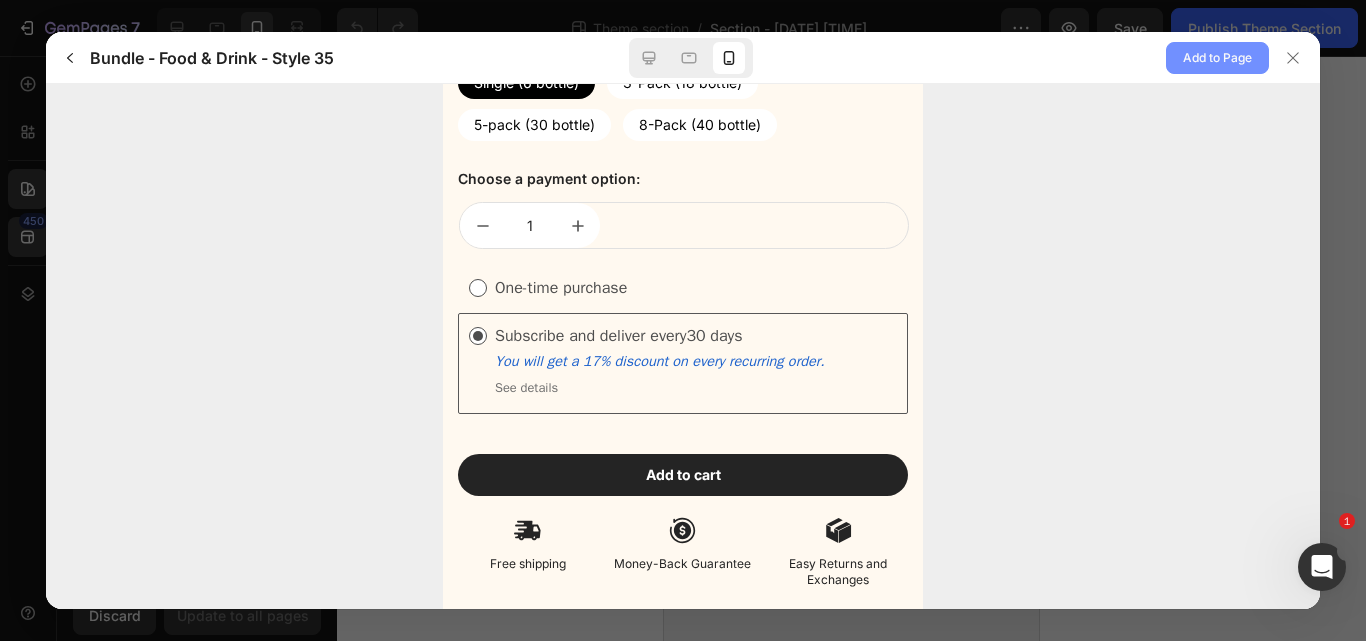 click on "Add to Page" 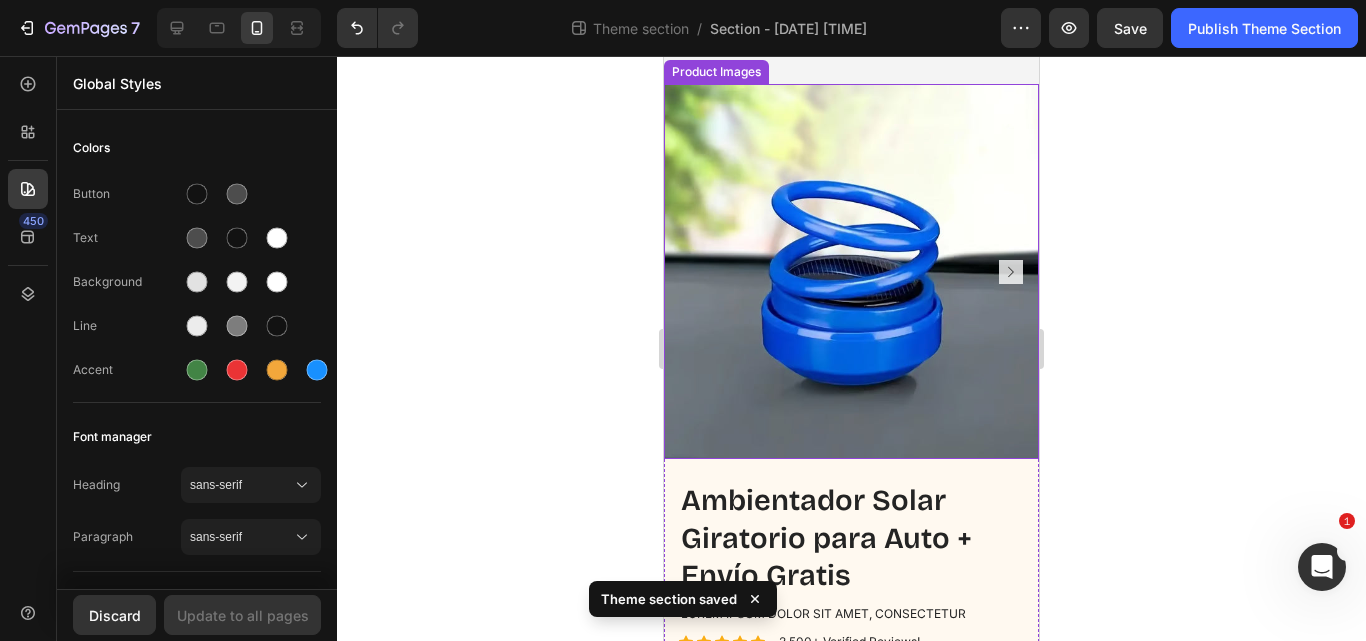 scroll, scrollTop: 45, scrollLeft: 0, axis: vertical 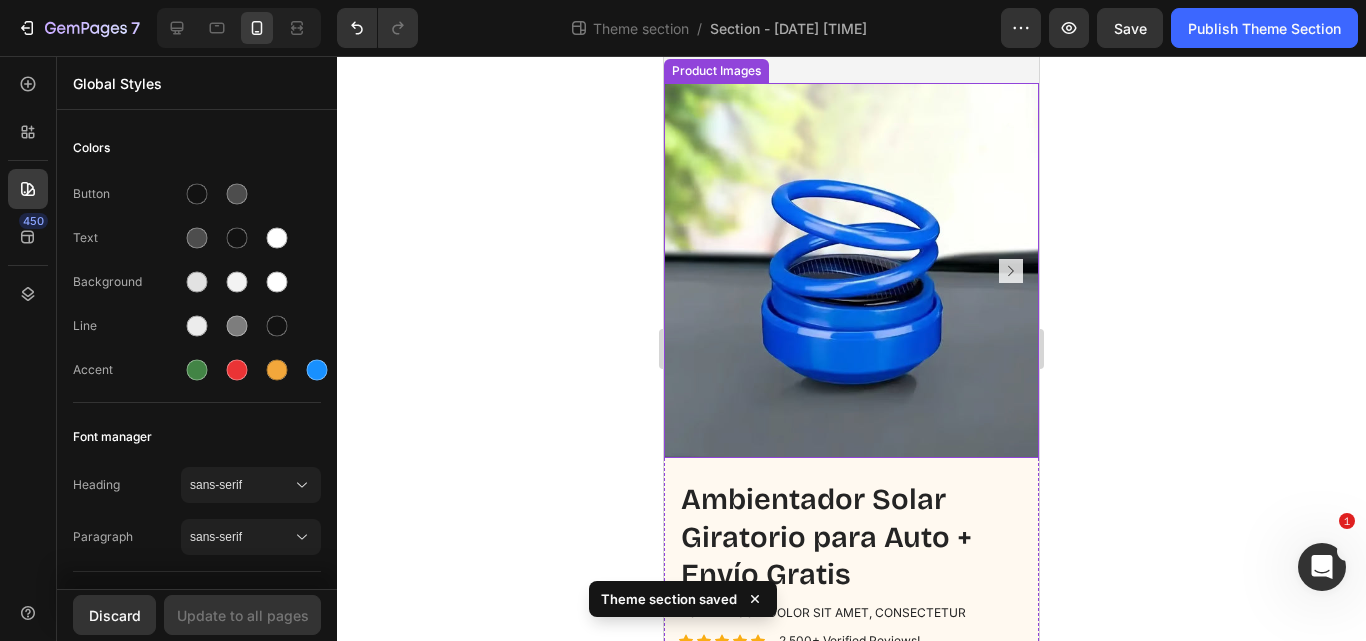 click at bounding box center (851, 270) 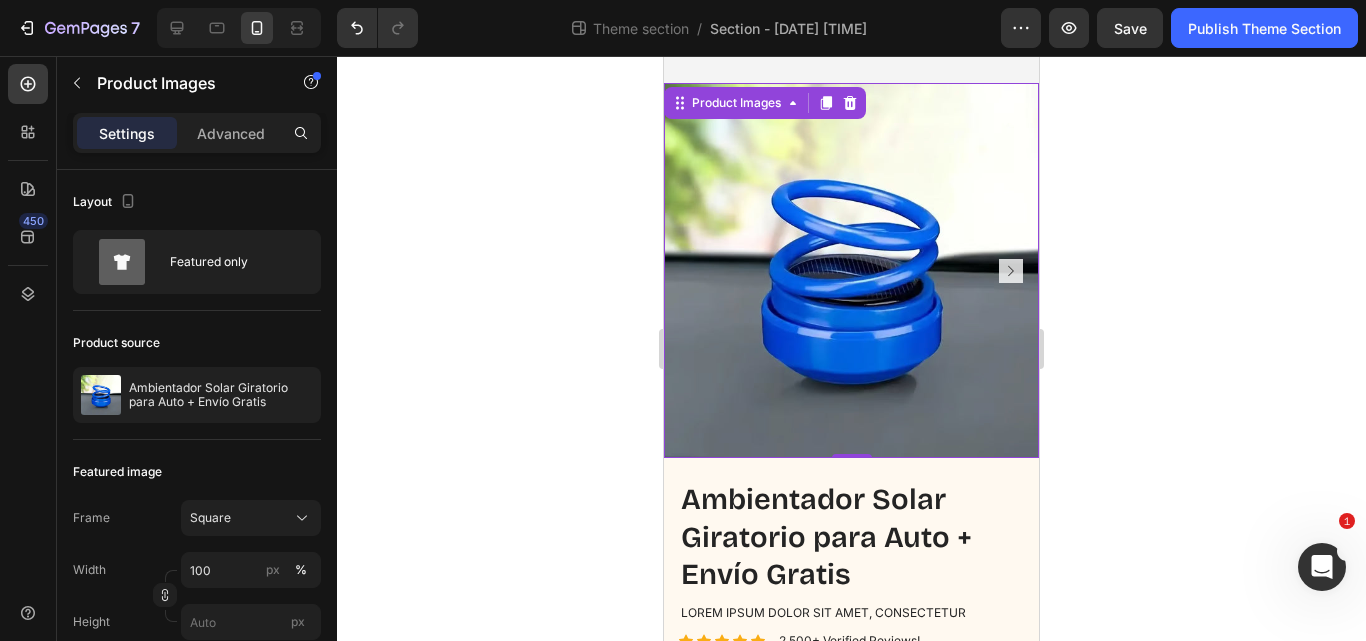 click 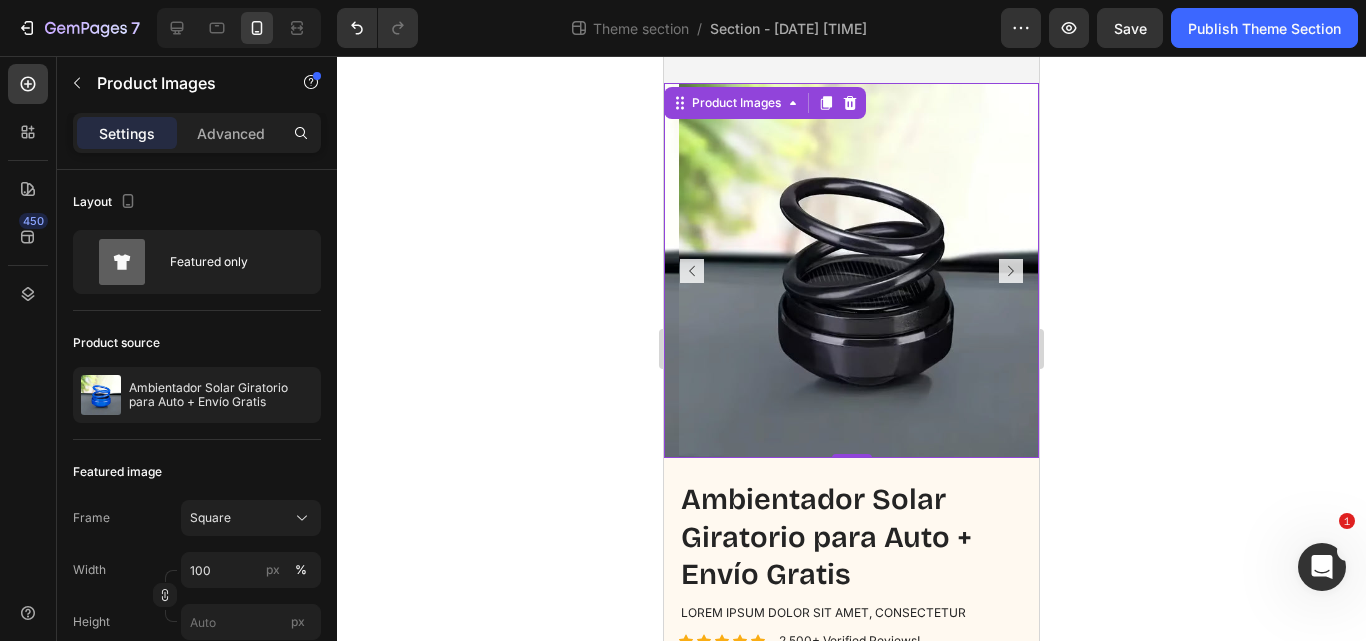 click 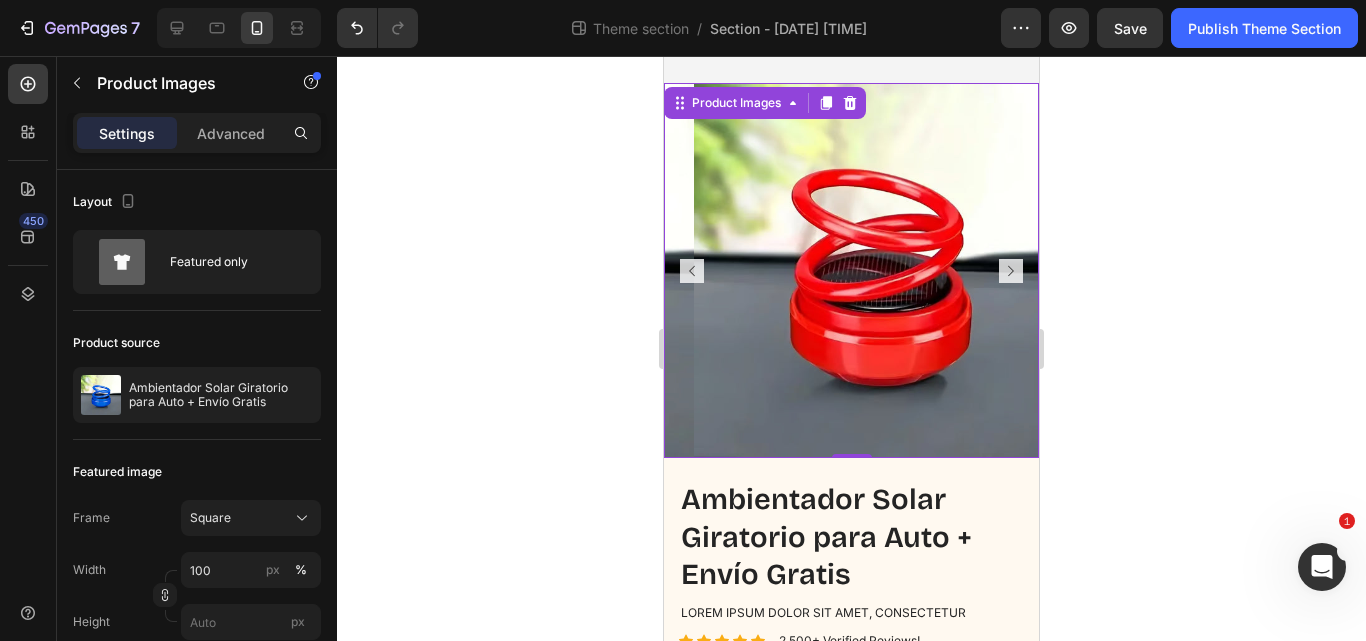 click 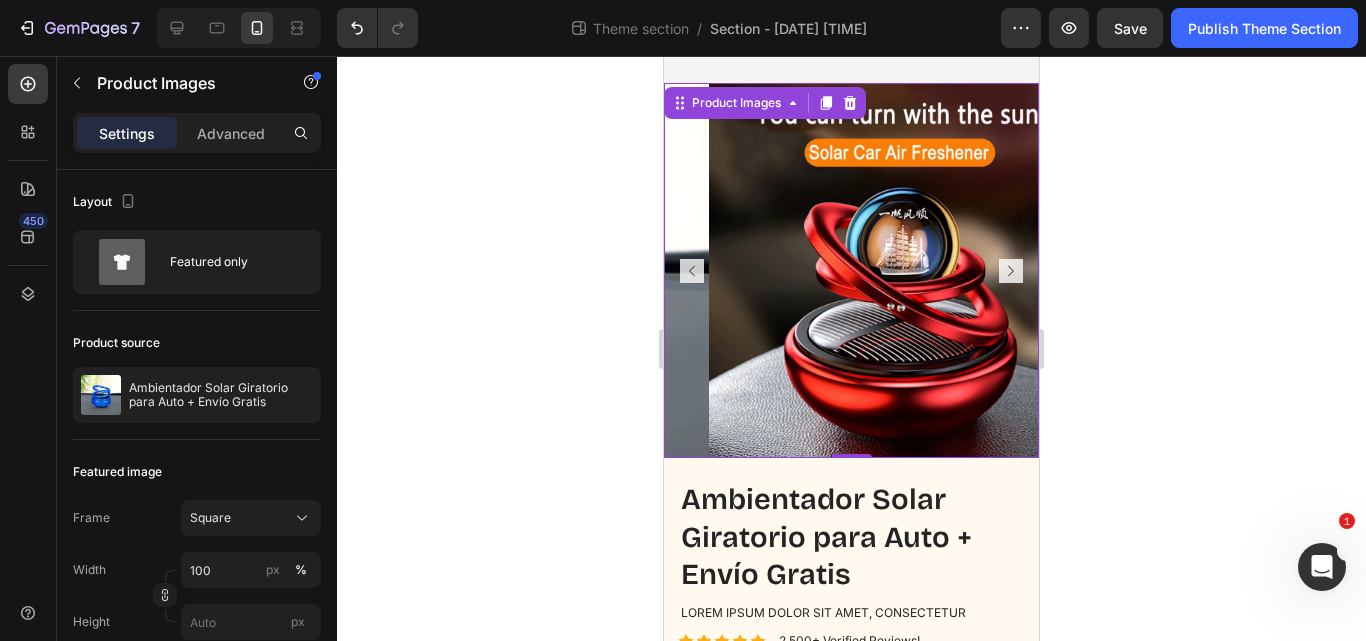 click 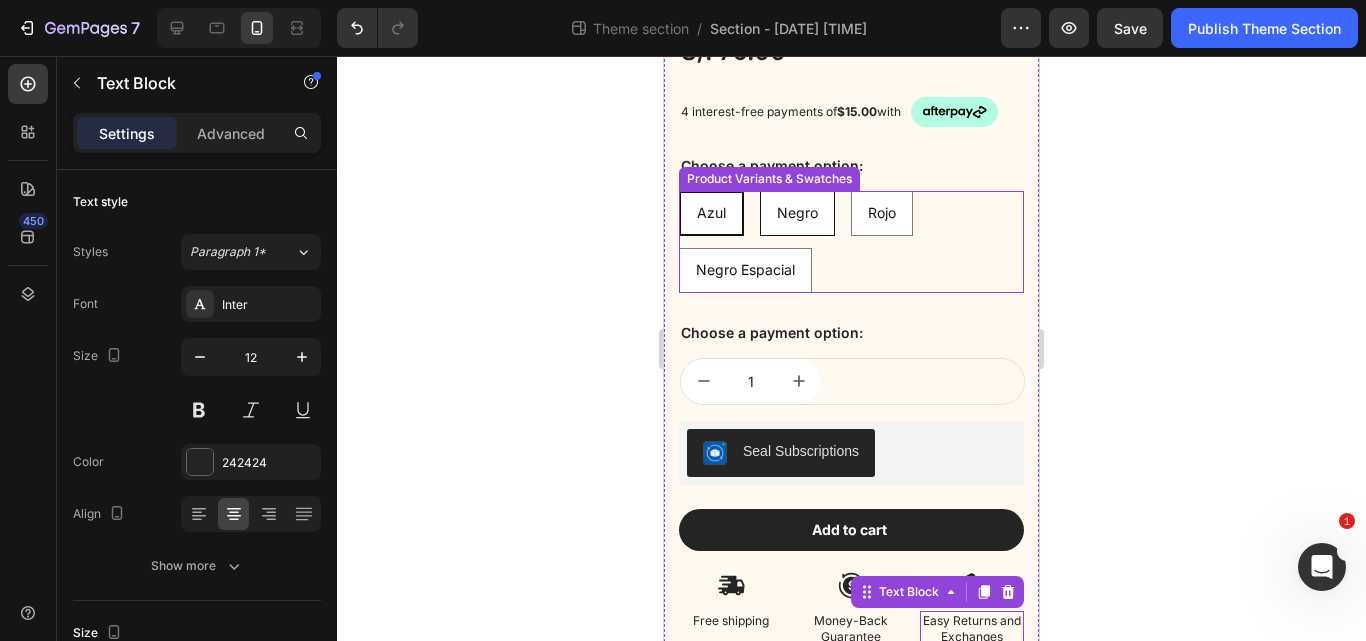 scroll, scrollTop: 699, scrollLeft: 0, axis: vertical 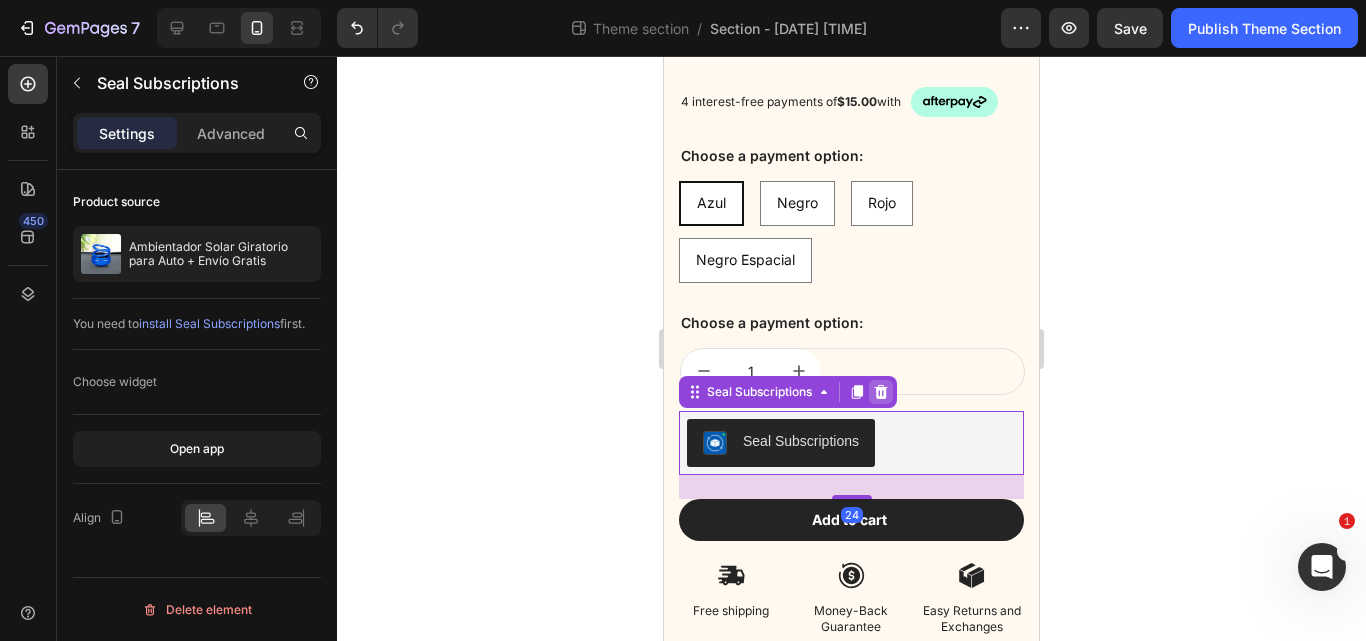 click at bounding box center (881, 392) 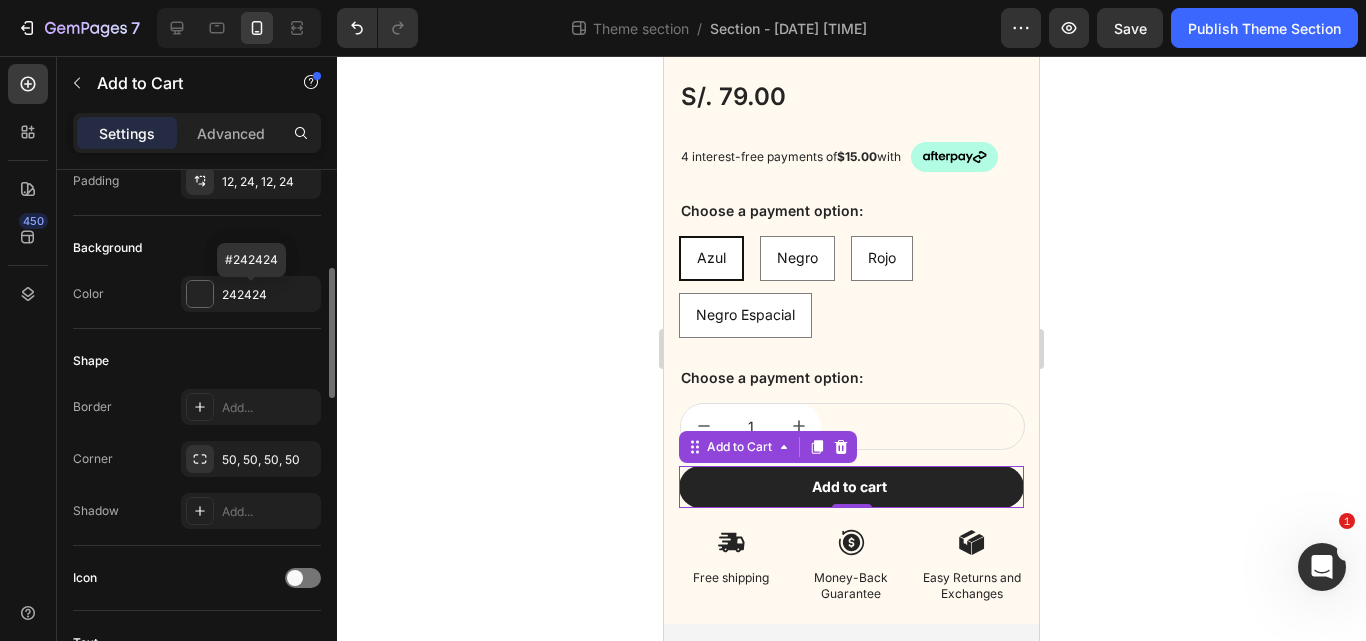 scroll, scrollTop: 435, scrollLeft: 0, axis: vertical 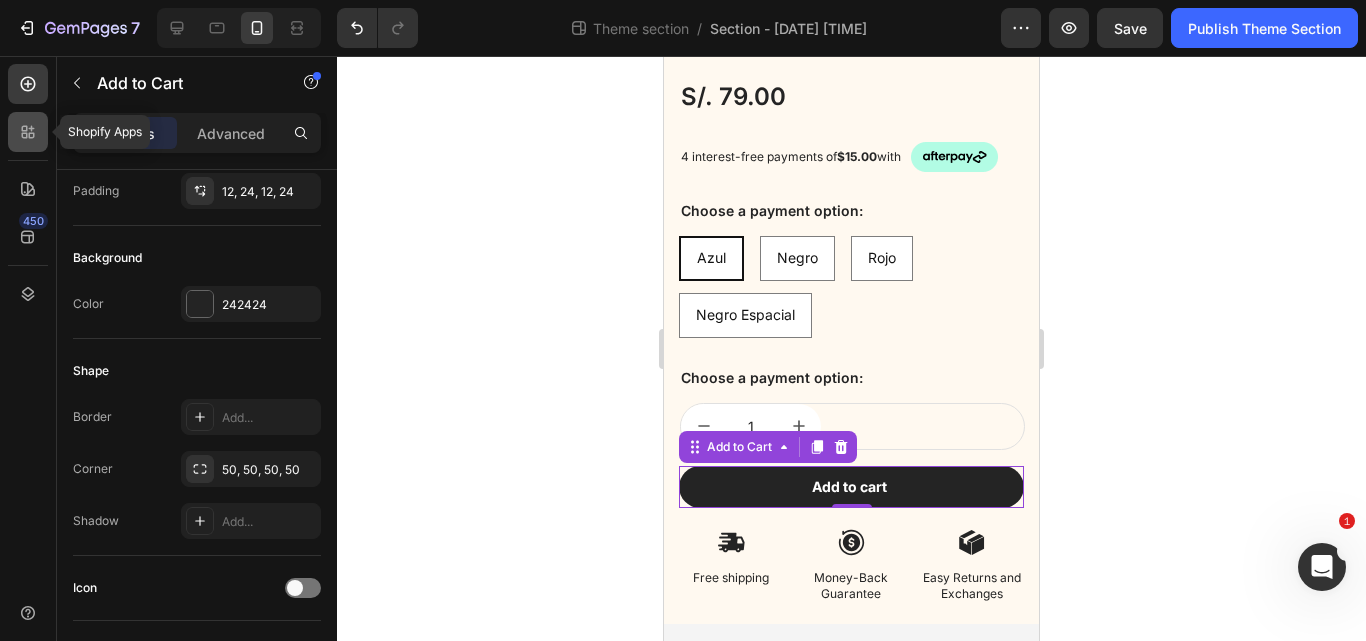 click 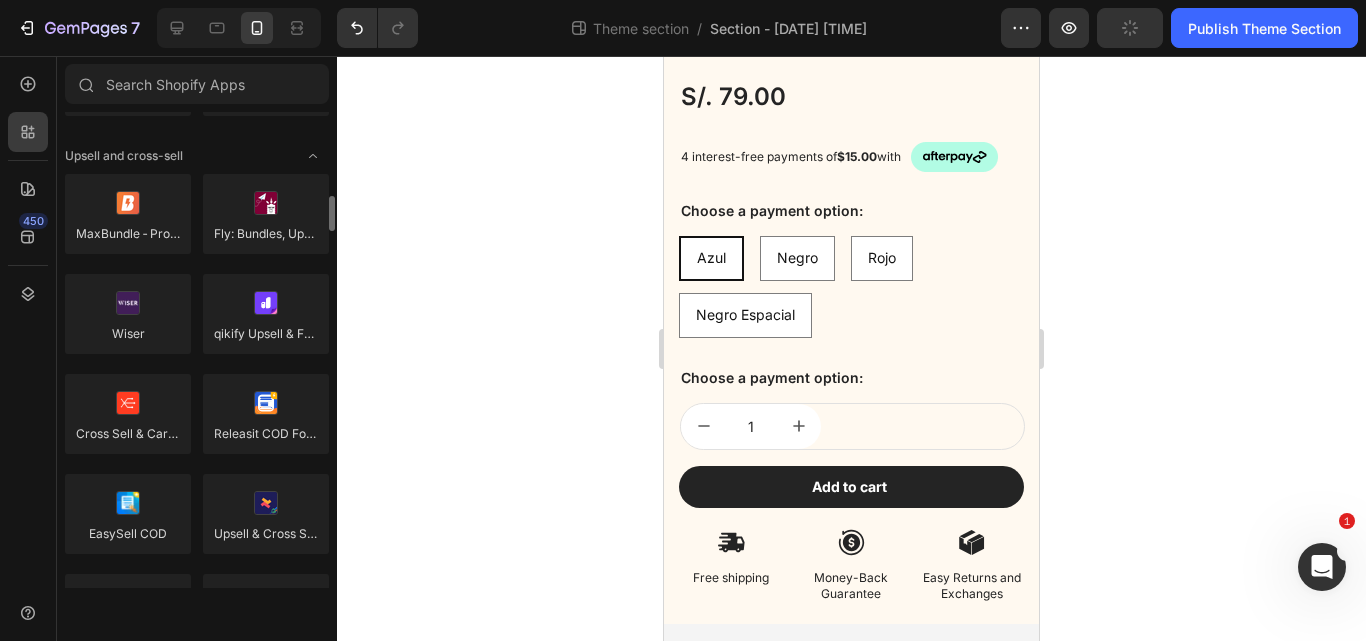 scroll, scrollTop: 842, scrollLeft: 0, axis: vertical 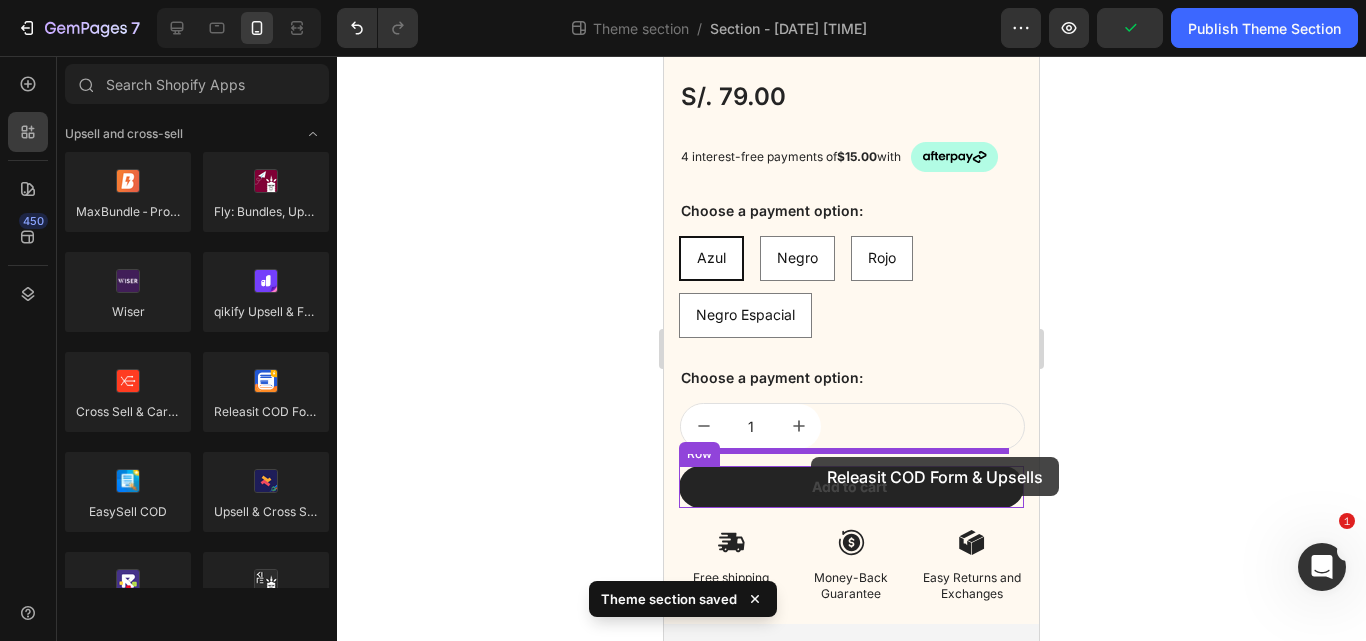 drag, startPoint x: 955, startPoint y: 429, endPoint x: 811, endPoint y: 457, distance: 146.69696 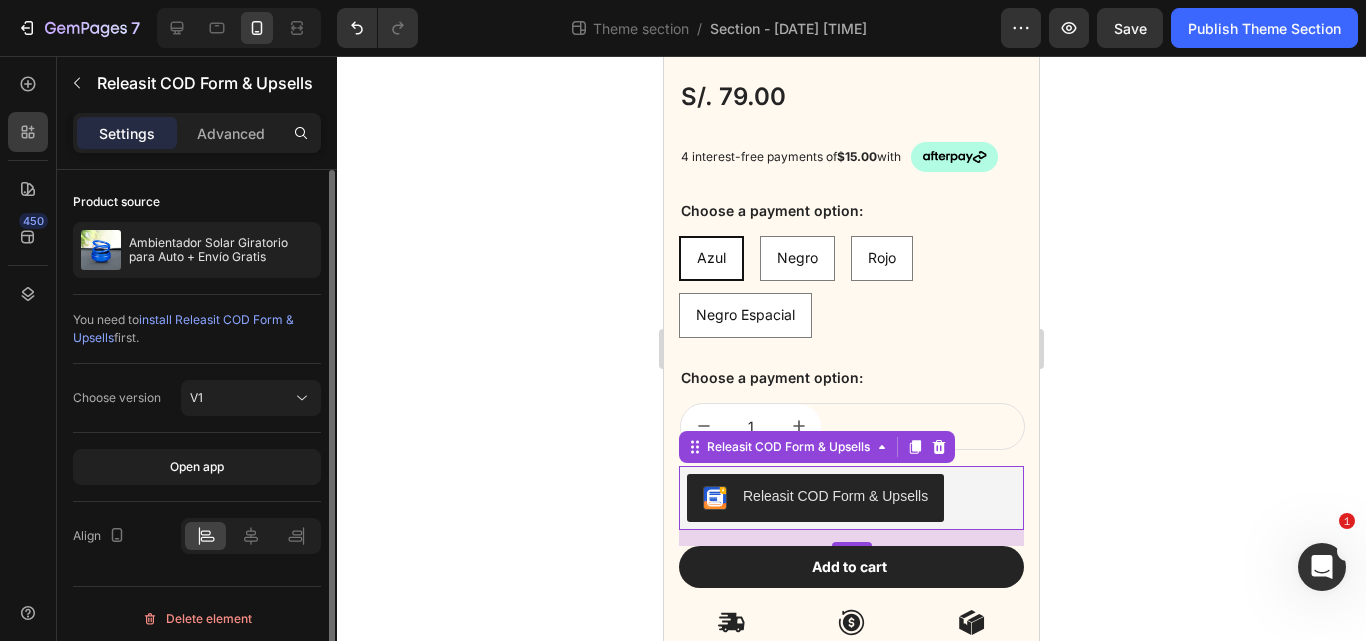 drag, startPoint x: 247, startPoint y: 545, endPoint x: 217, endPoint y: 540, distance: 30.413813 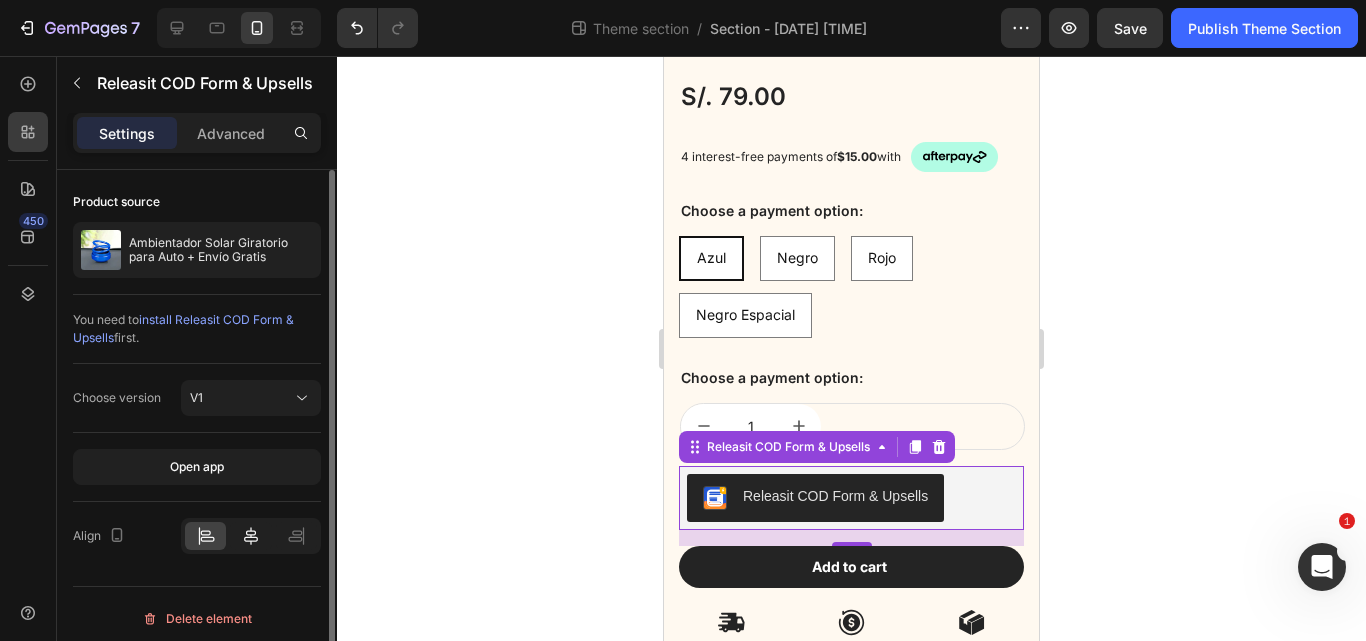 drag, startPoint x: 217, startPoint y: 540, endPoint x: 249, endPoint y: 540, distance: 32 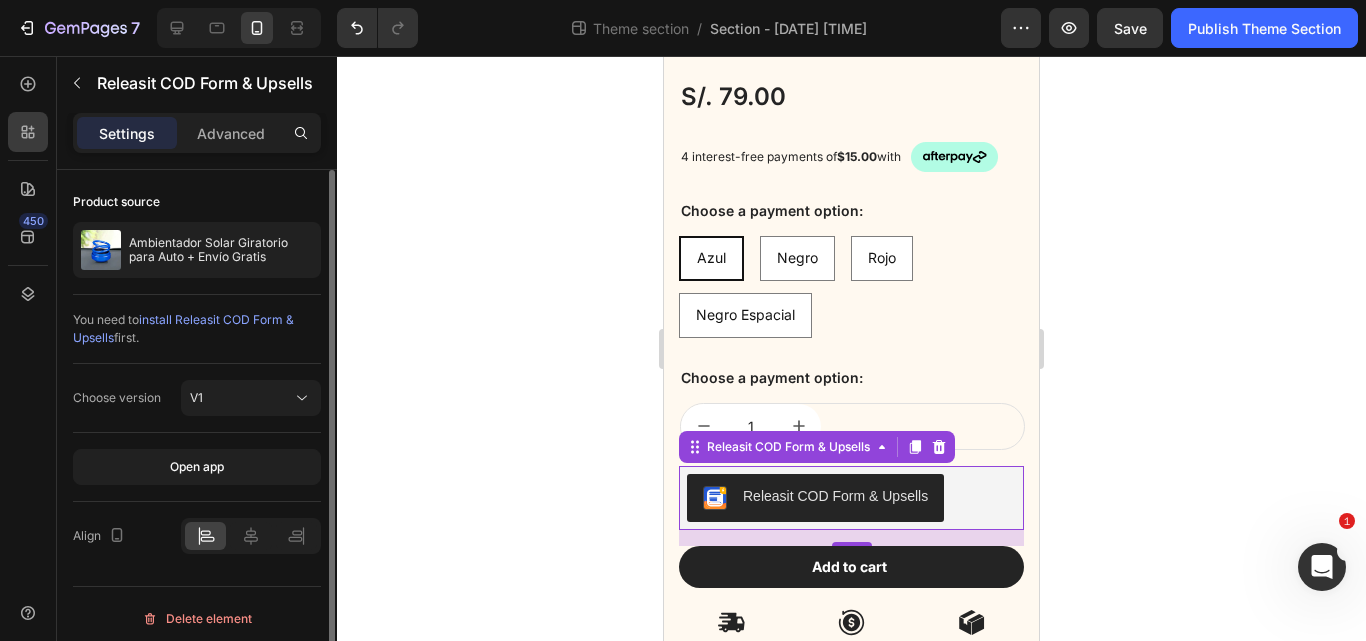 drag, startPoint x: 249, startPoint y: 540, endPoint x: 226, endPoint y: 540, distance: 23 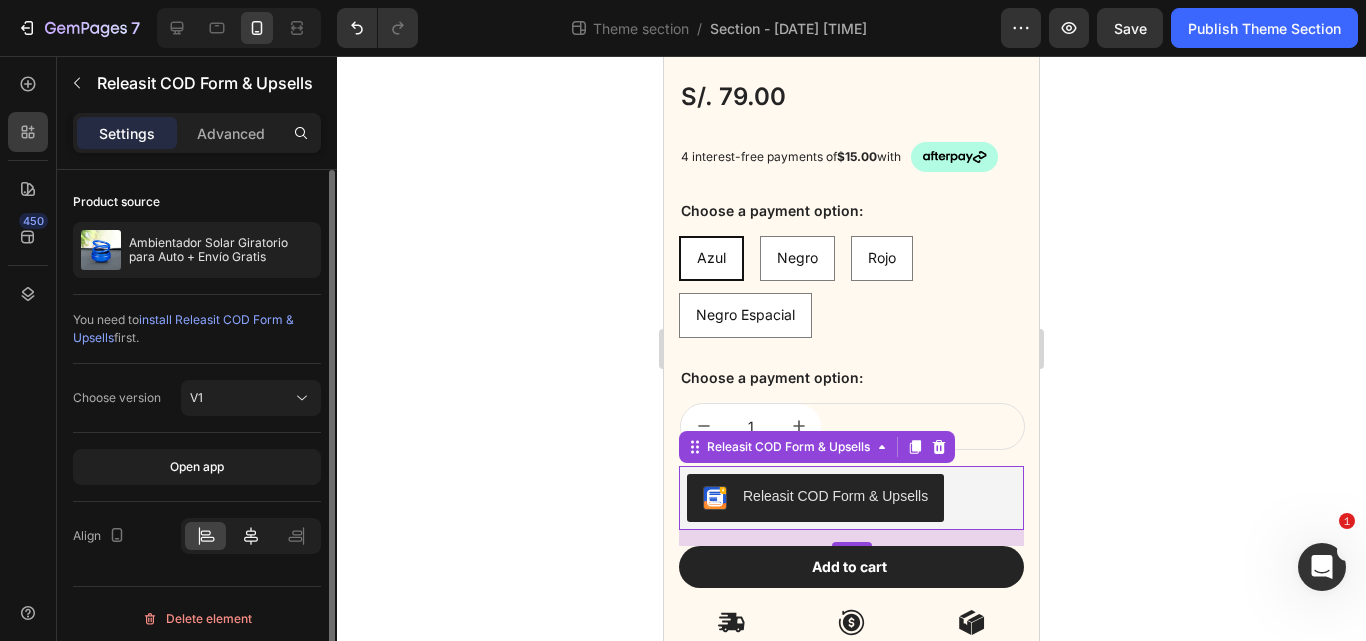 click 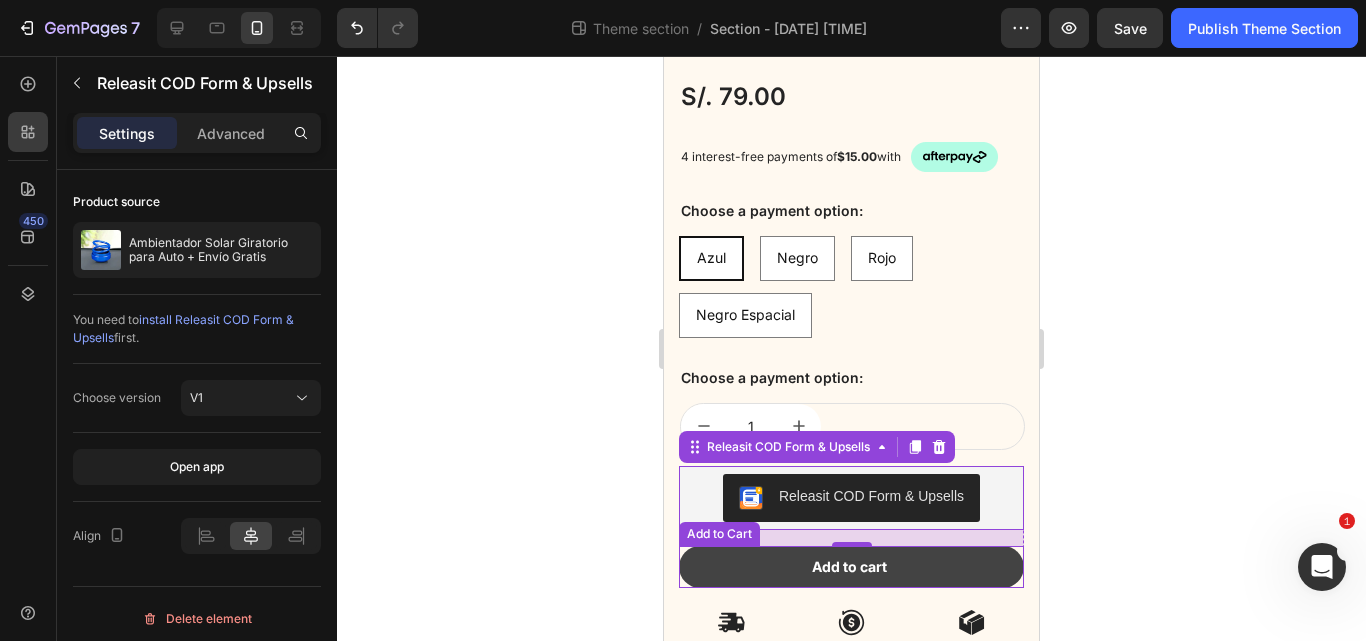 click on "Add to cart" at bounding box center [851, 567] 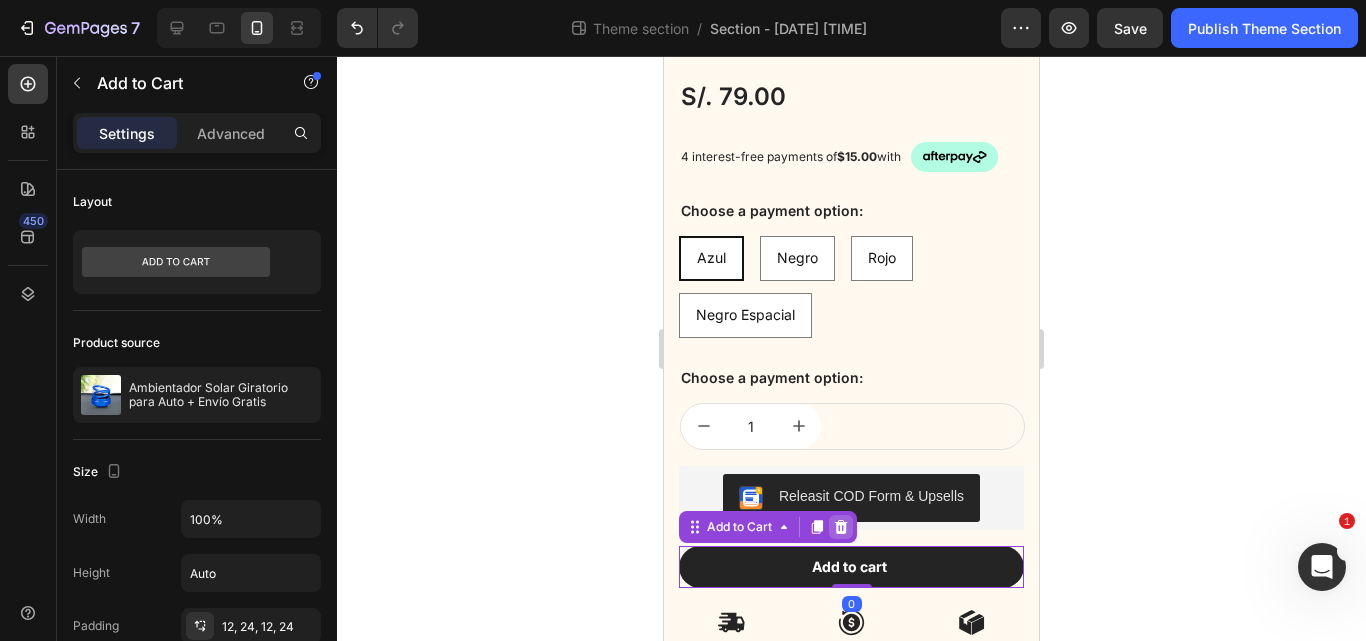 click 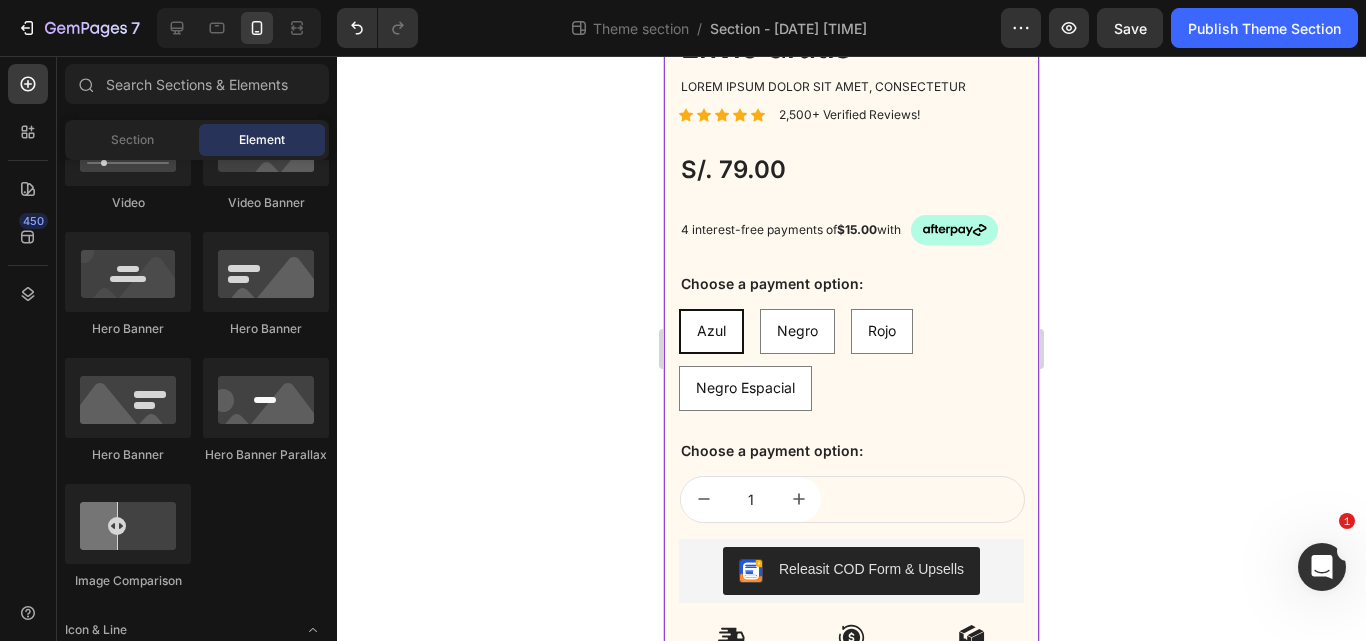 scroll, scrollTop: 570, scrollLeft: 0, axis: vertical 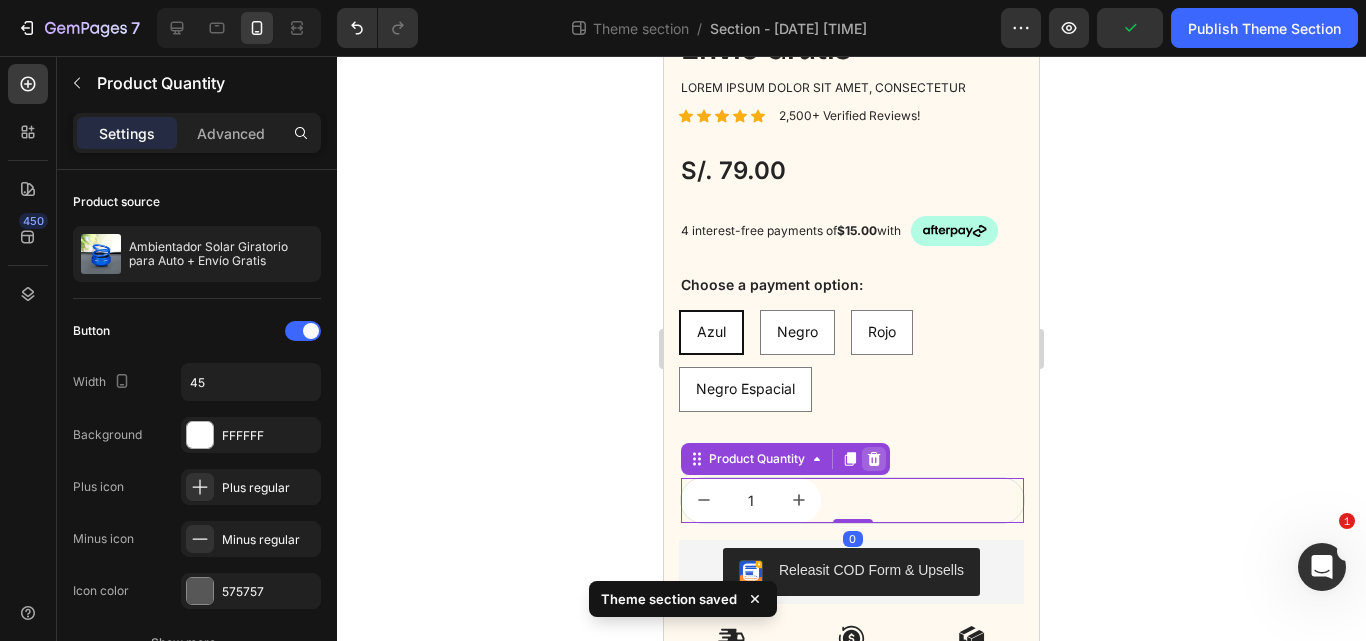 click at bounding box center [874, 459] 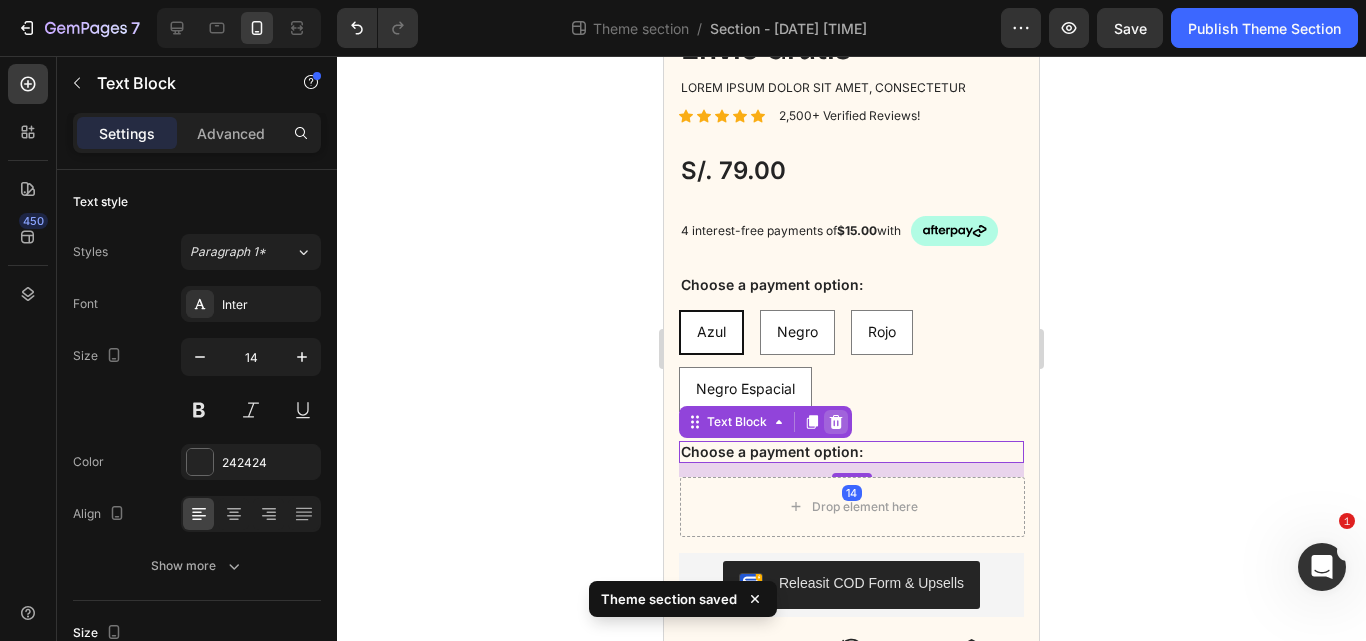 click at bounding box center (836, 422) 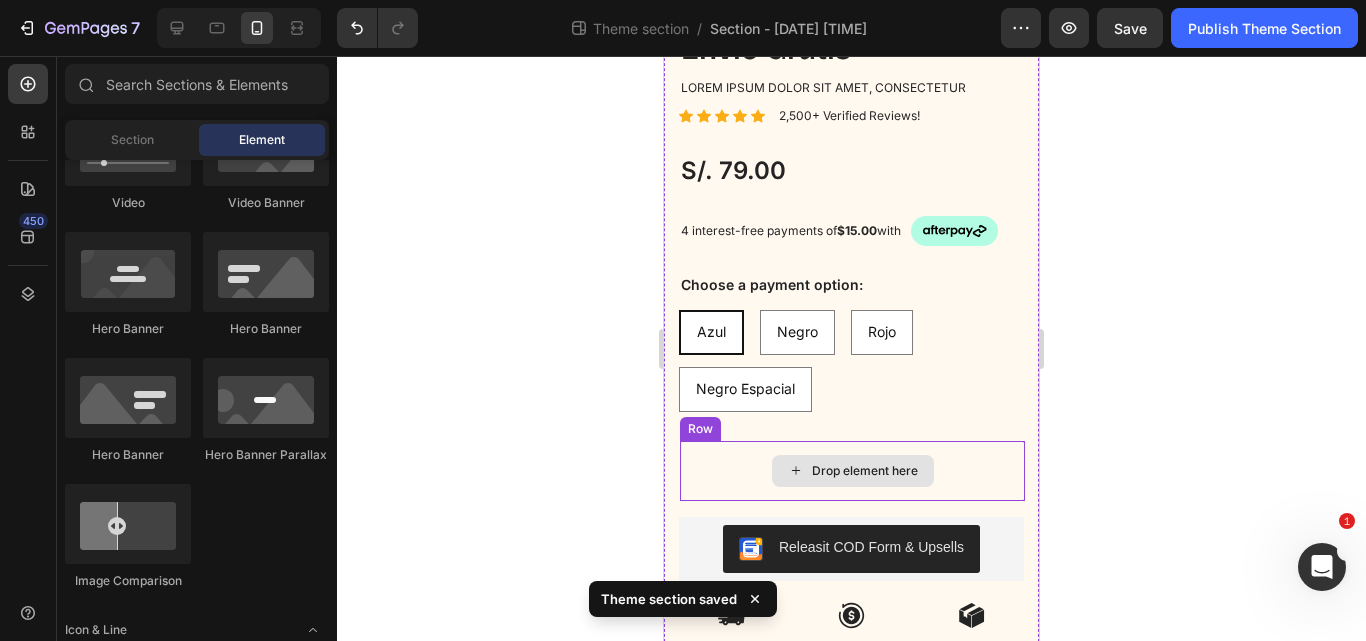 click on "Drop element here" at bounding box center (865, 471) 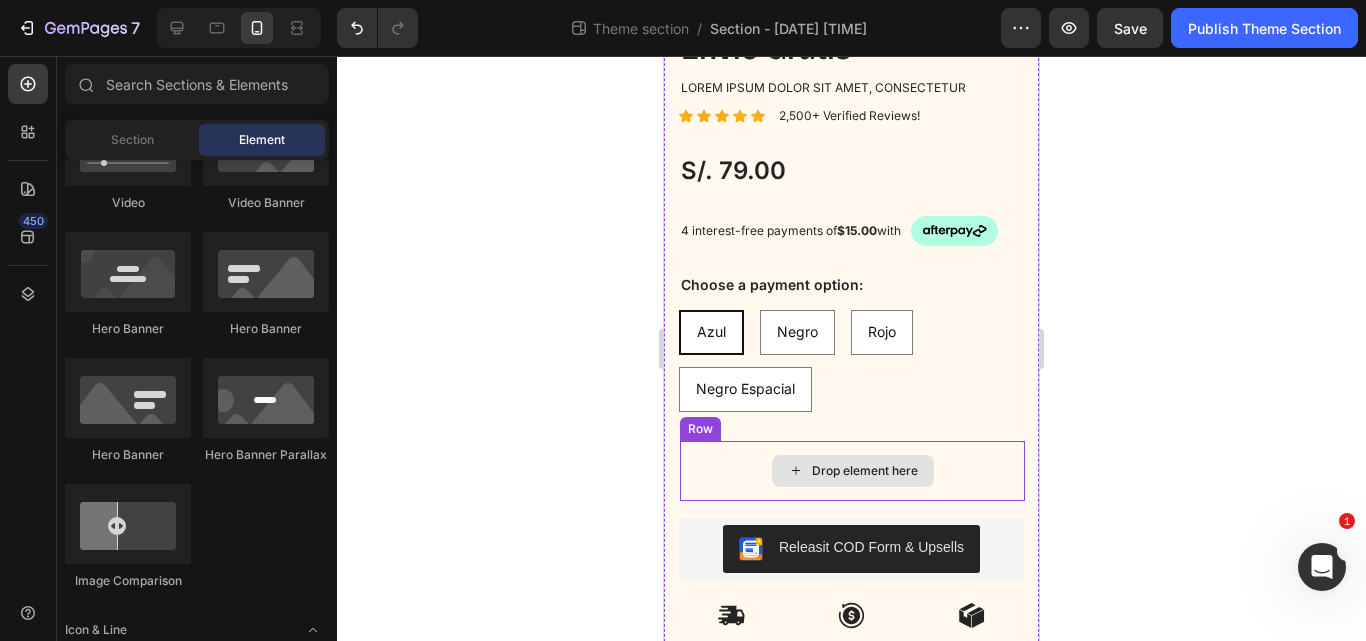 click on "Drop element here" at bounding box center (853, 471) 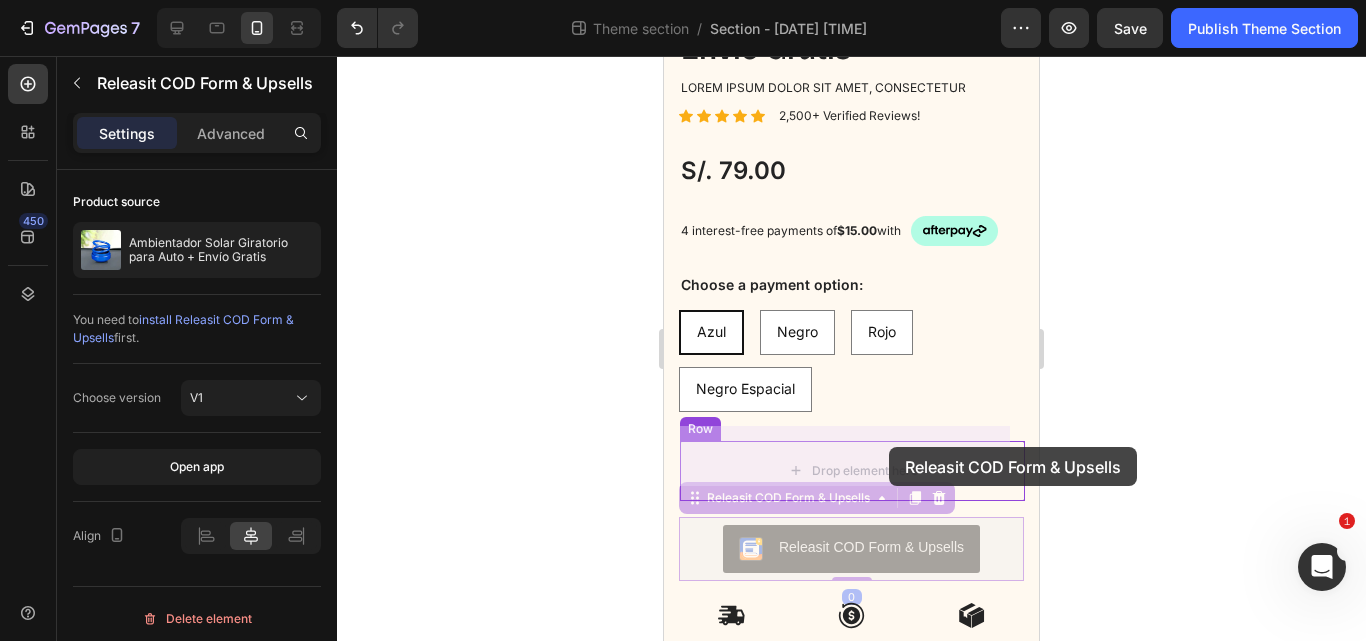 drag, startPoint x: 893, startPoint y: 537, endPoint x: 889, endPoint y: 447, distance: 90.088844 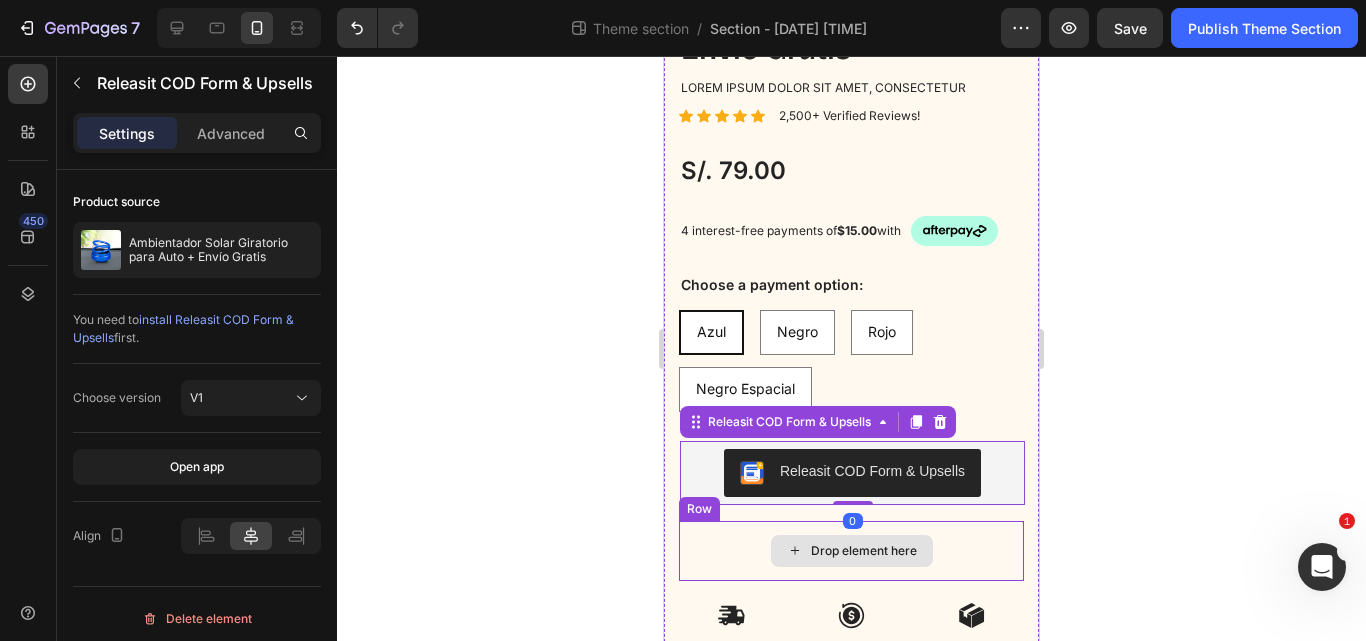 click on "Drop element here" at bounding box center [852, 551] 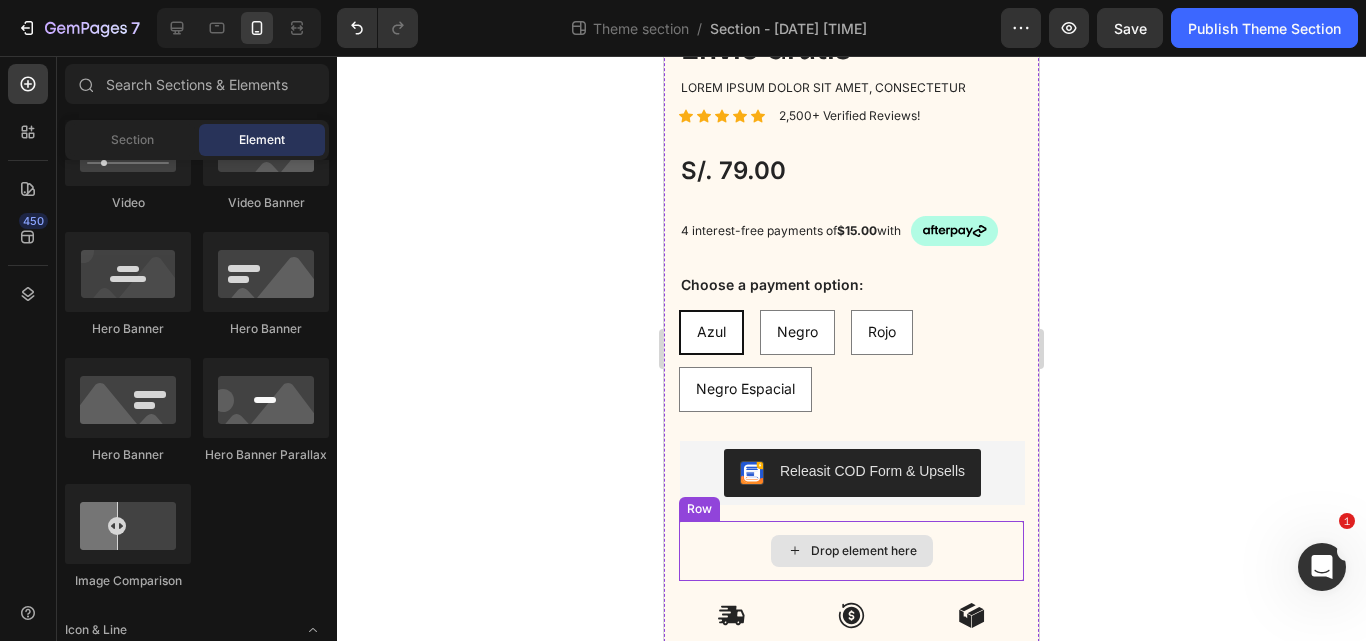 scroll, scrollTop: 643, scrollLeft: 0, axis: vertical 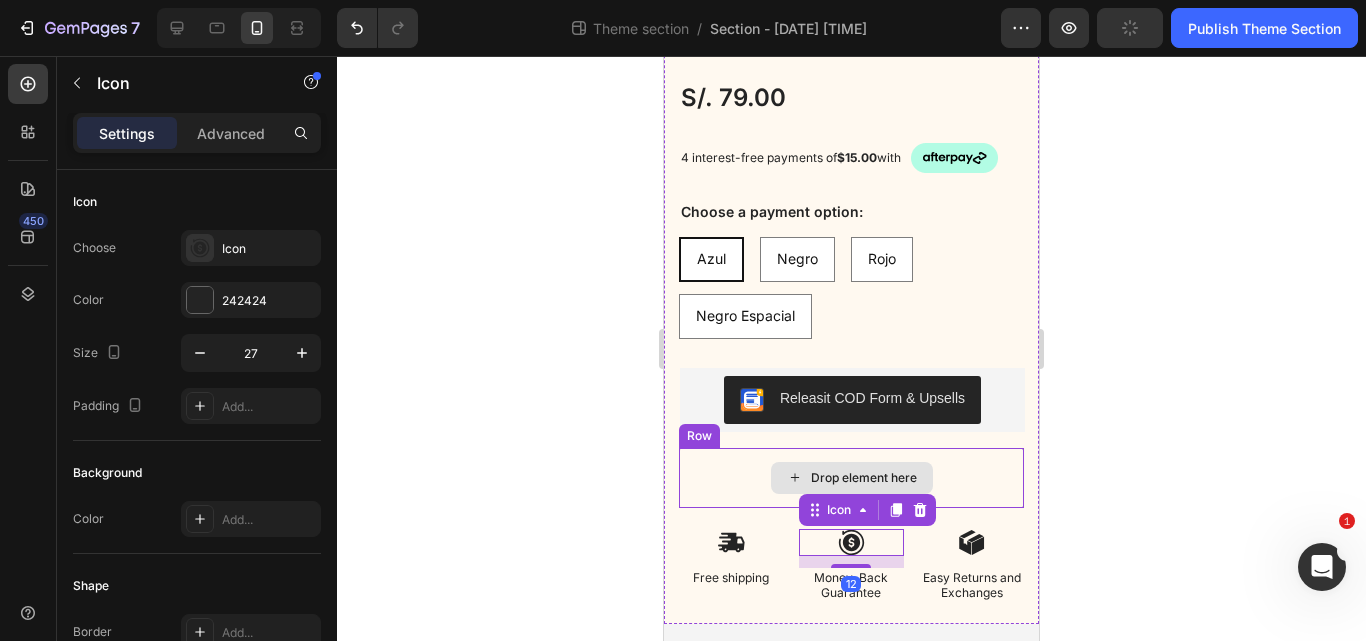 click on "Drop element here" at bounding box center (852, 478) 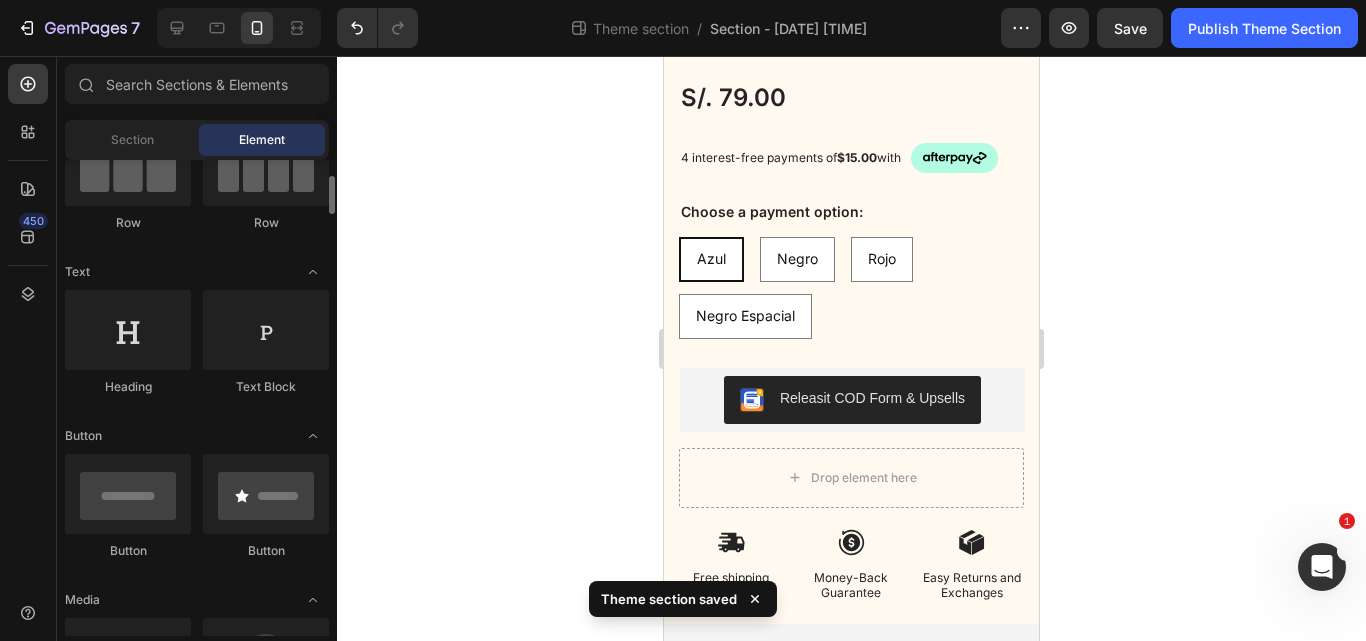 scroll, scrollTop: 204, scrollLeft: 0, axis: vertical 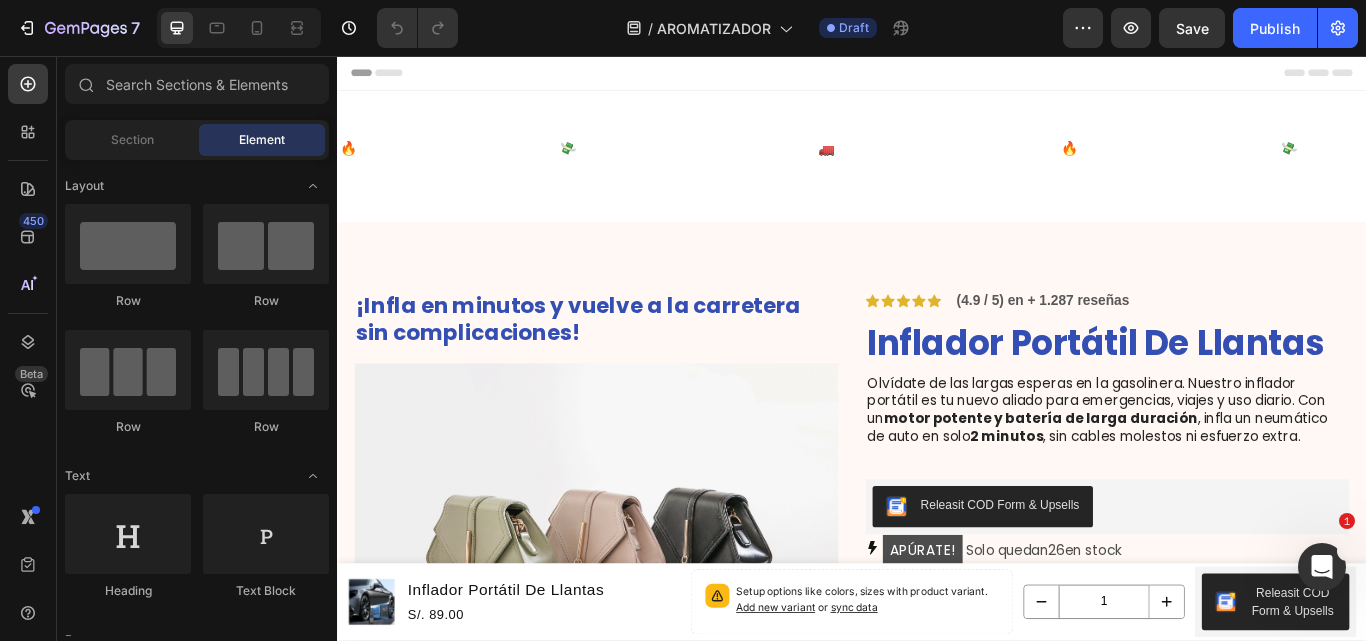 click on "¡Infla en minutos y vuelve a la carretera sin complicaciones! Heading Image" at bounding box center (639, 584) 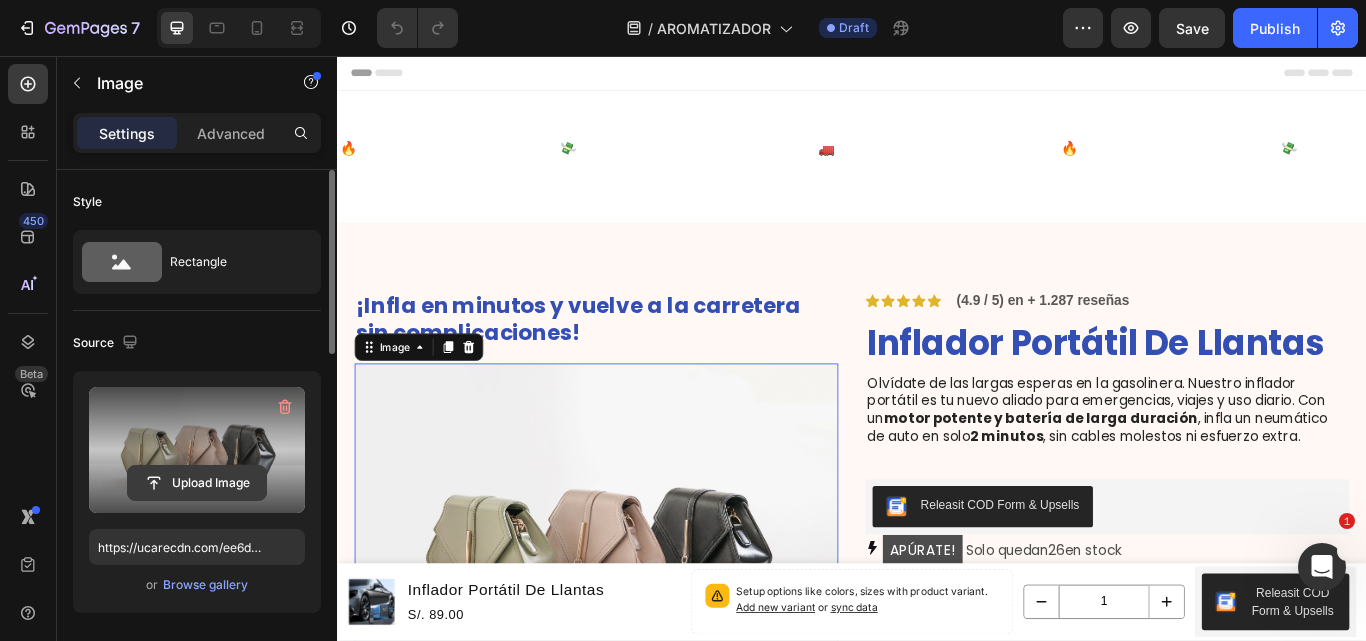click 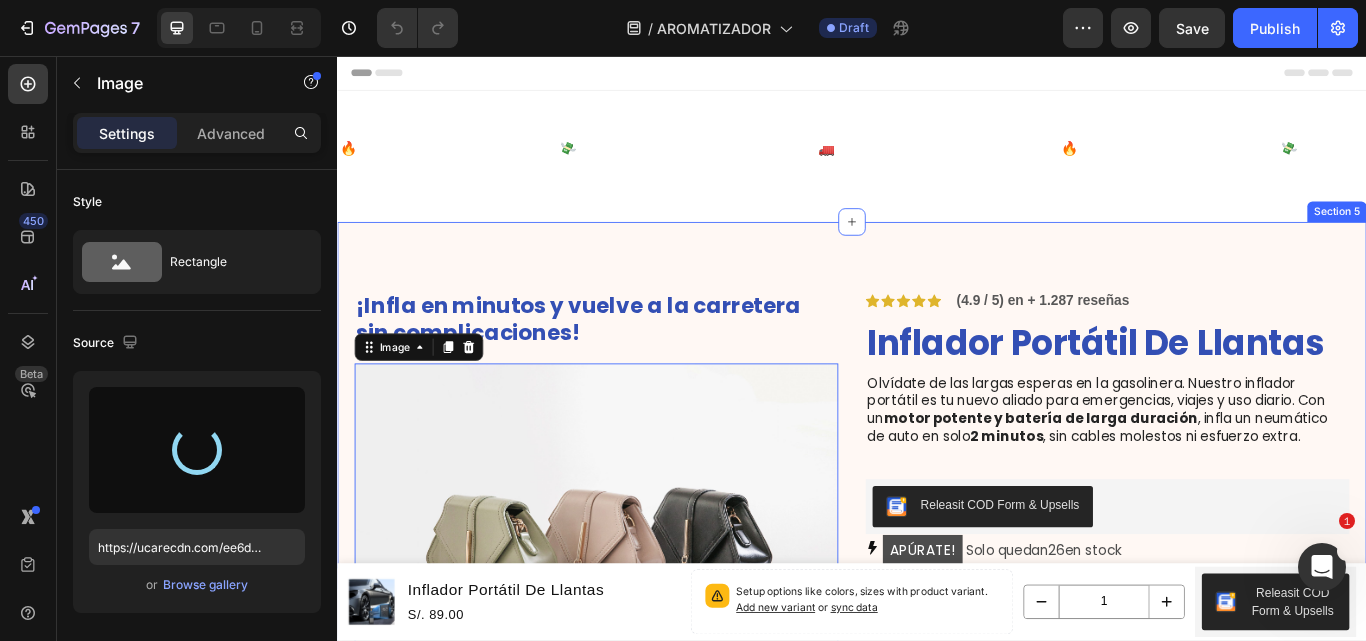 scroll, scrollTop: 185, scrollLeft: 0, axis: vertical 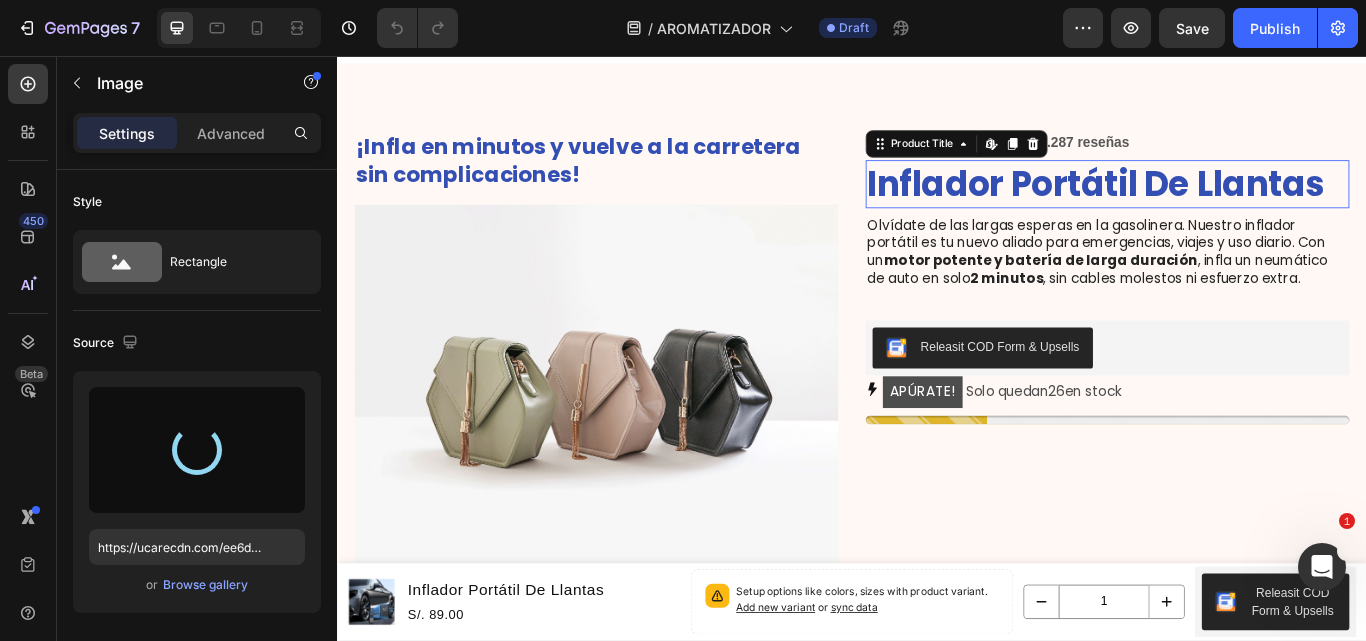click on "Inflador Portátil De Llantas" at bounding box center (1235, 206) 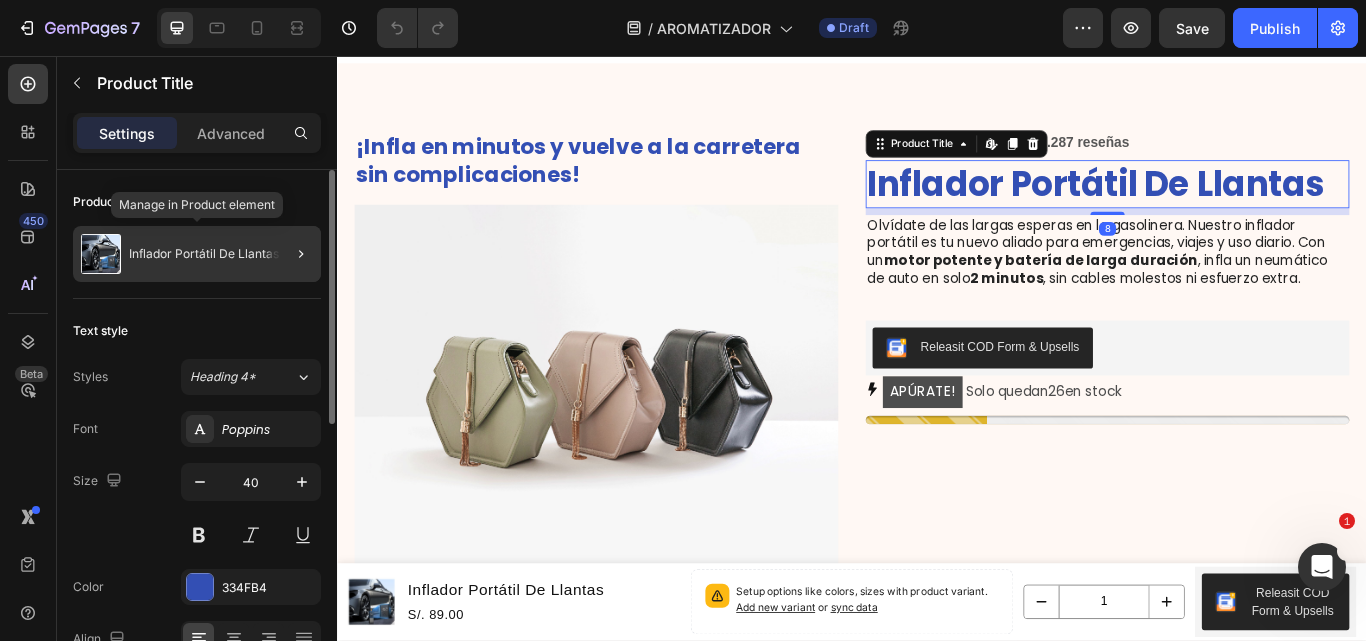 click on "Inflador Portátil De Llantas" 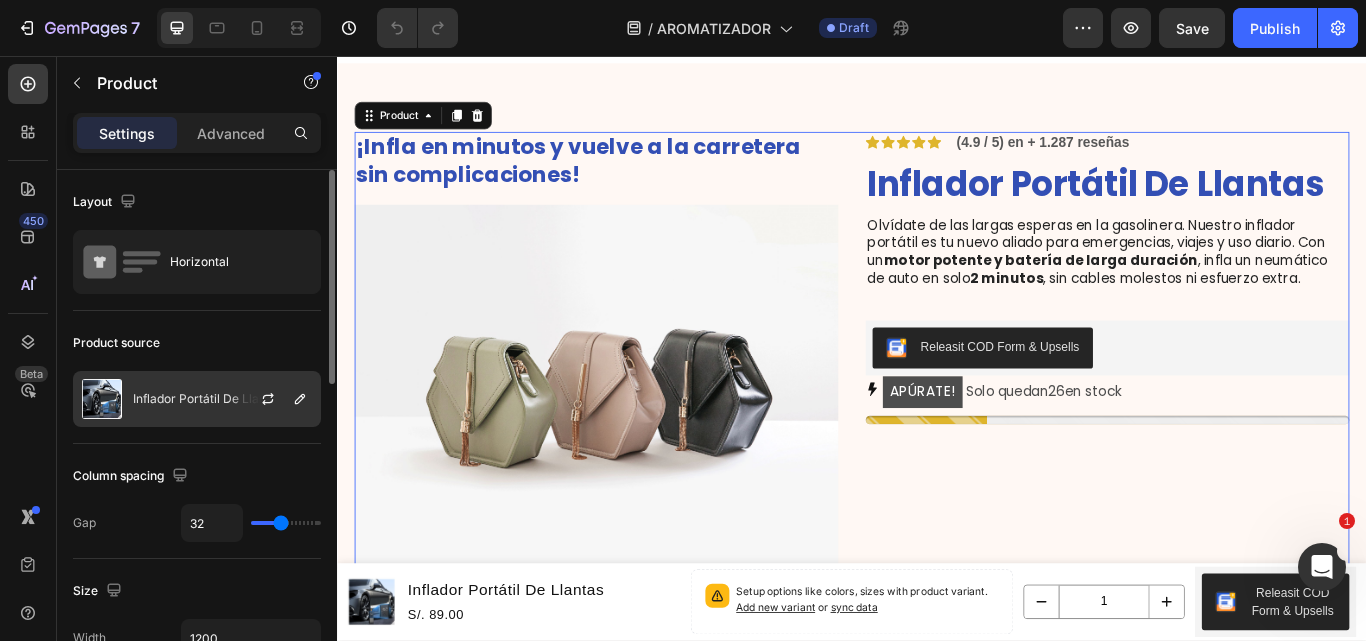 click on "Inflador Portátil De Llantas" 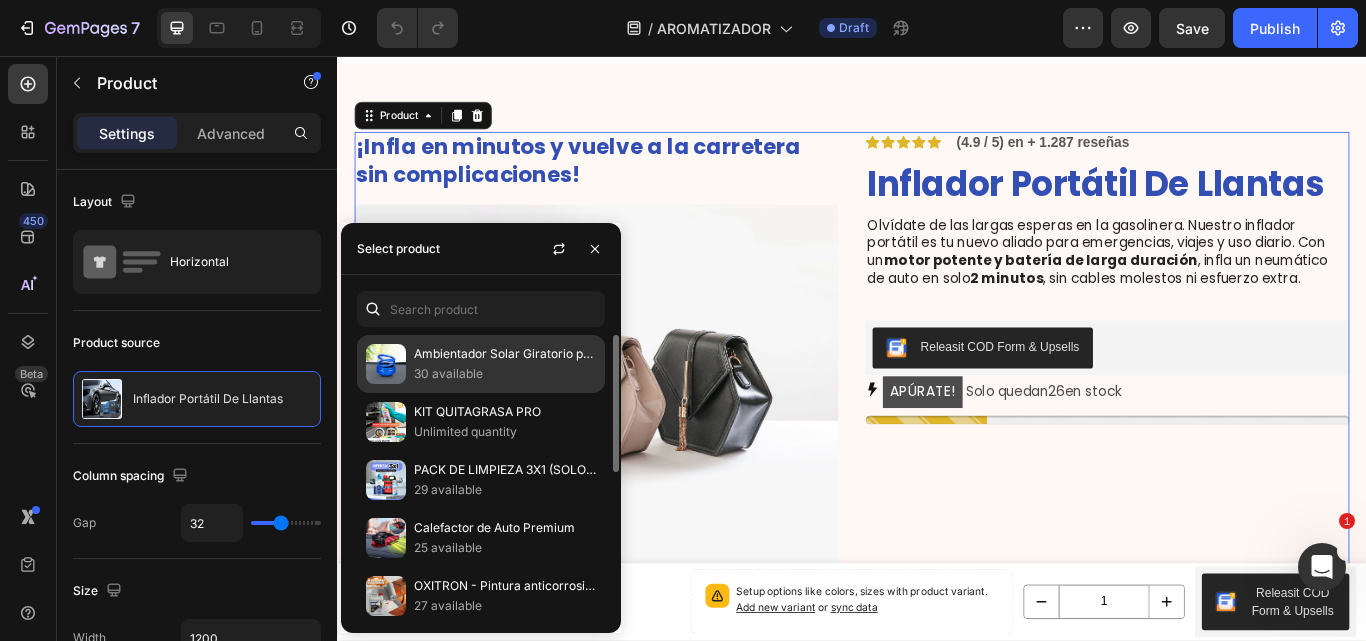 click on "Ambientador Solar Giratorio para Auto + Envío Gratis 30 available" 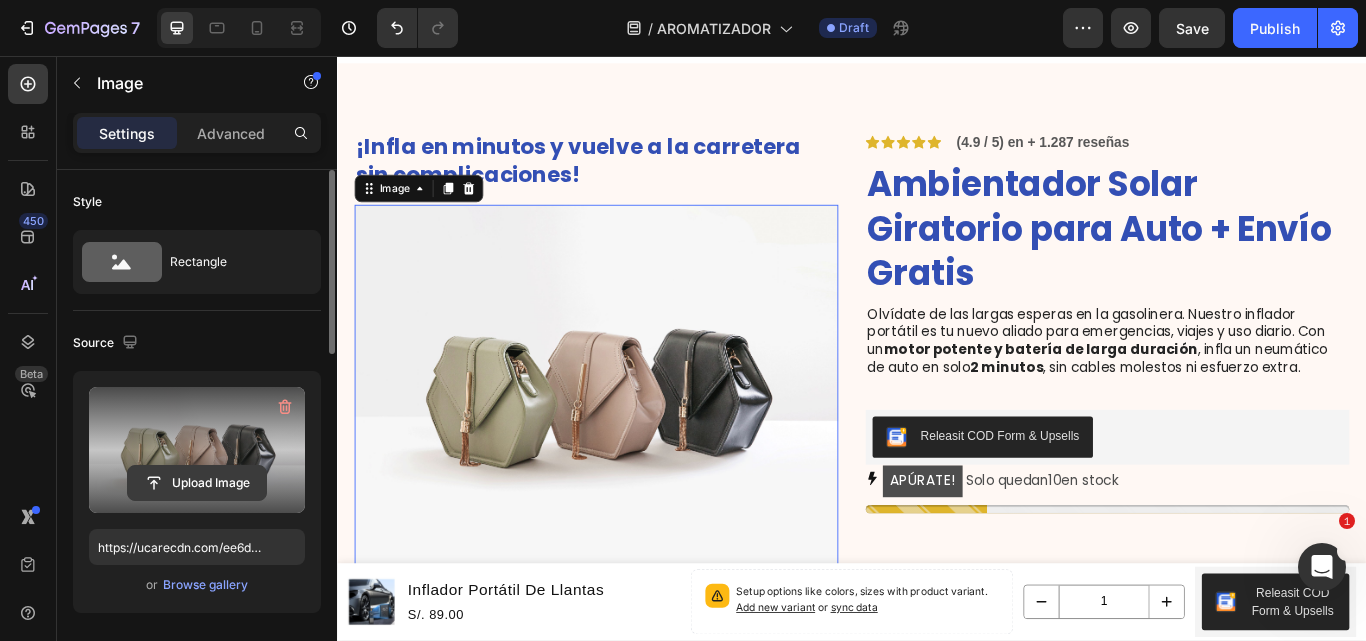 click 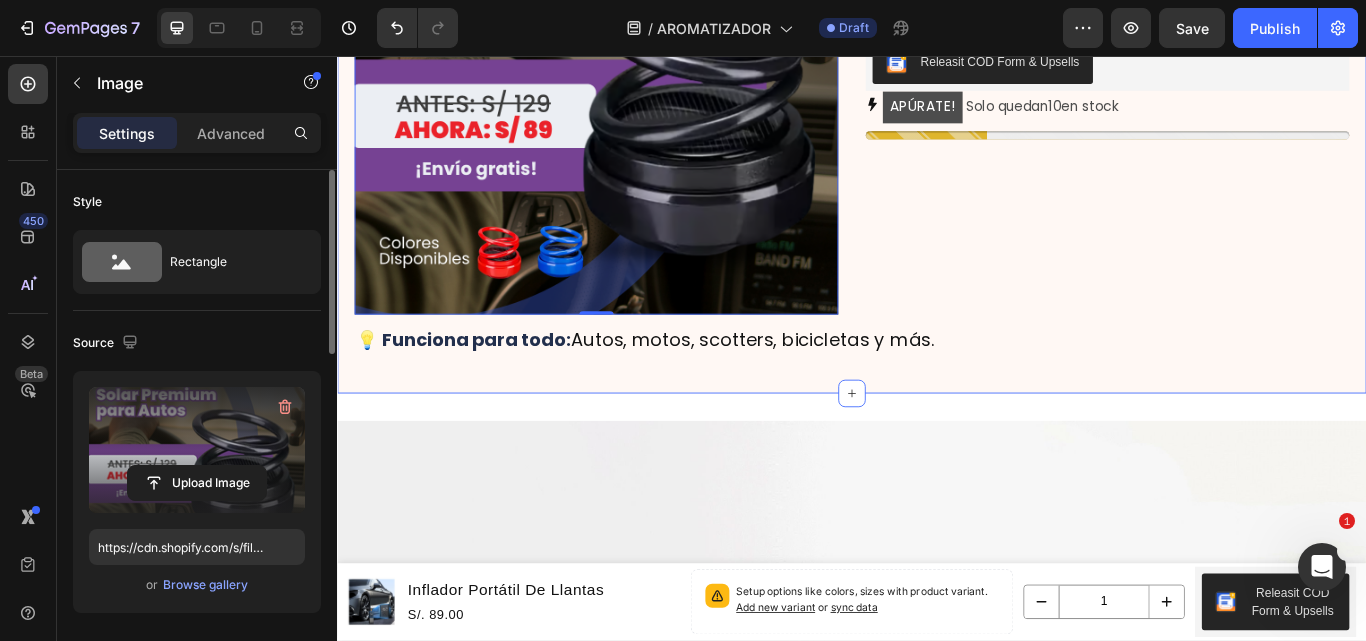 scroll, scrollTop: 494, scrollLeft: 0, axis: vertical 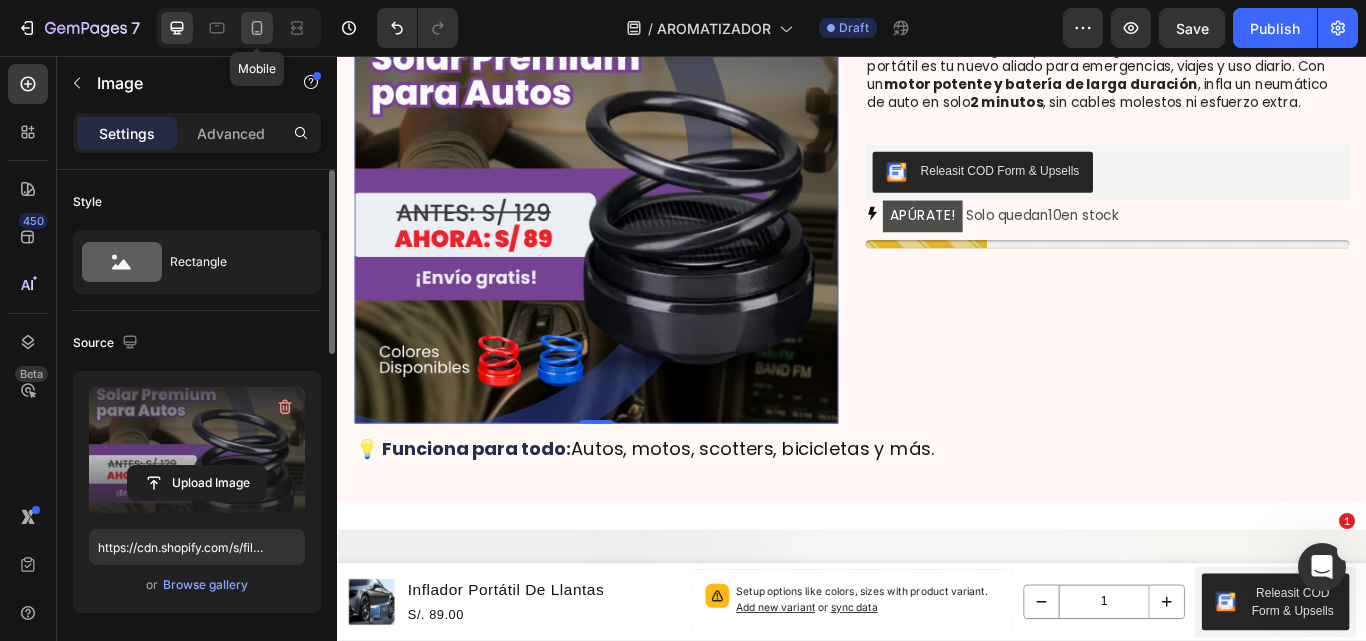 click 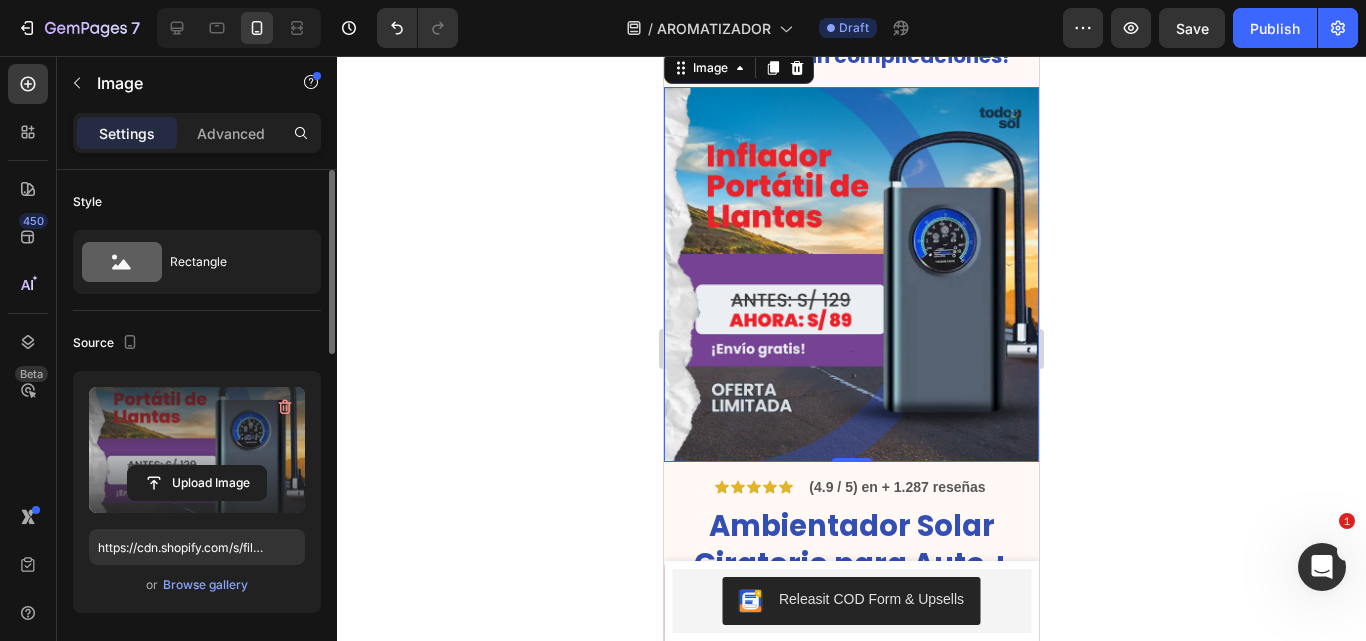 scroll, scrollTop: 128, scrollLeft: 0, axis: vertical 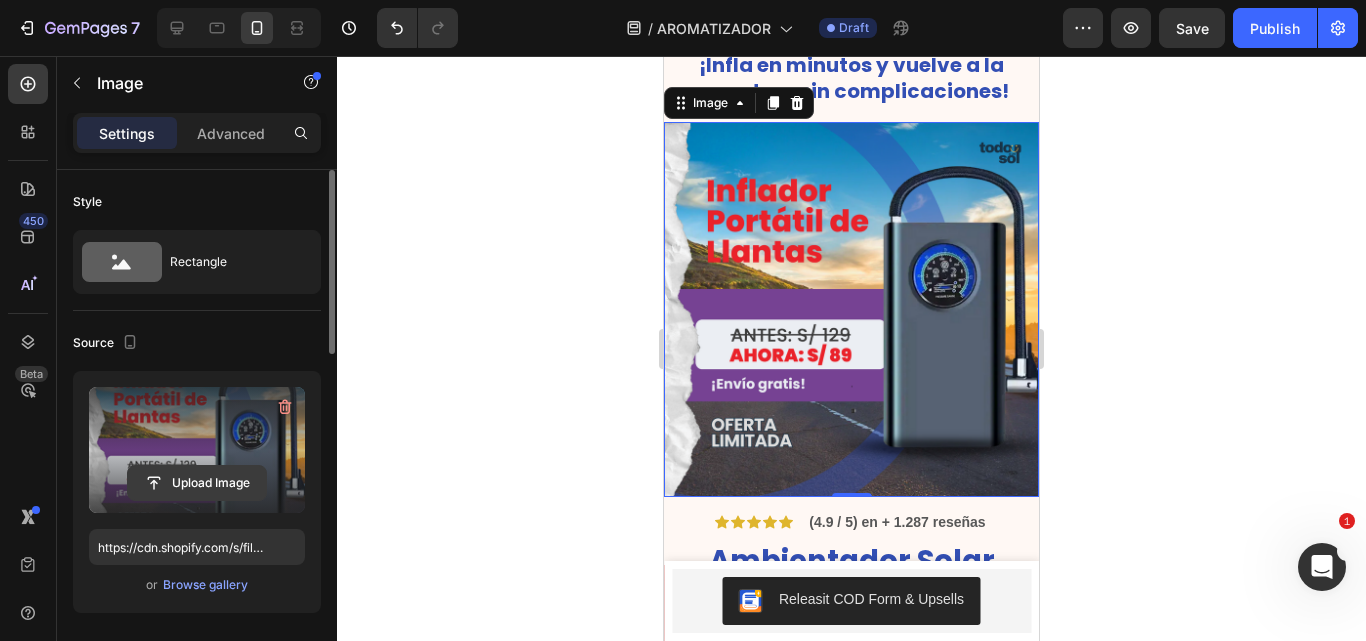 click 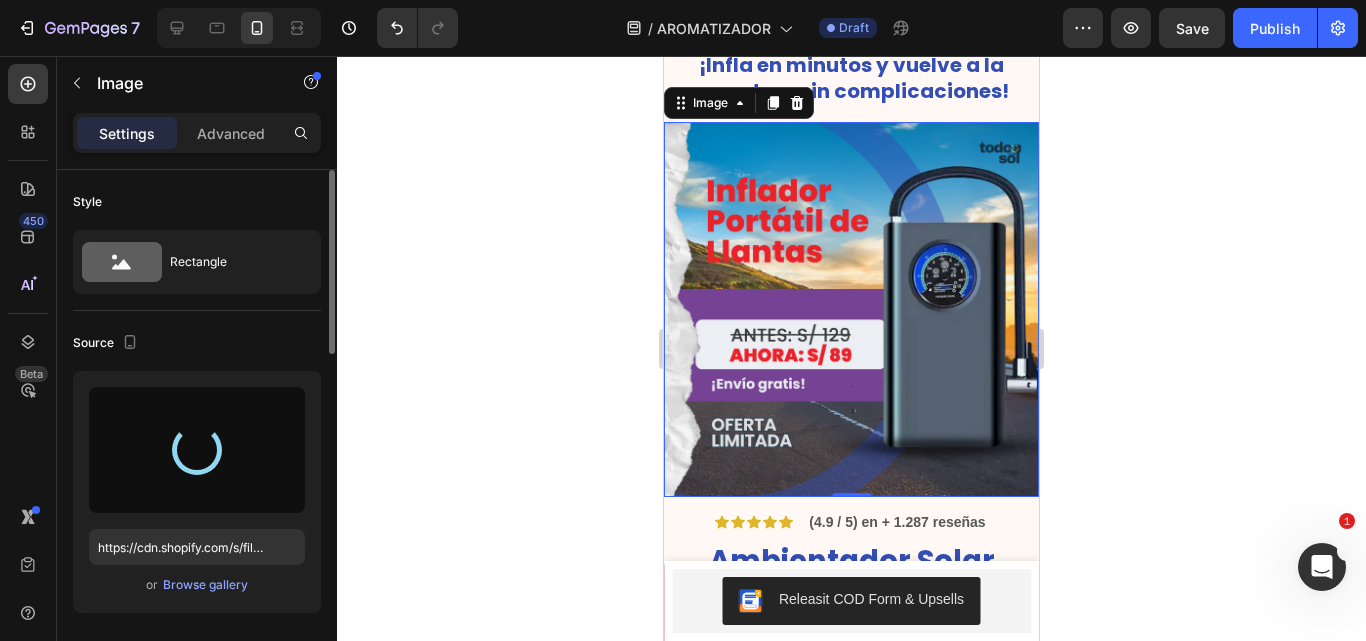 click on "Style" at bounding box center [197, 202] 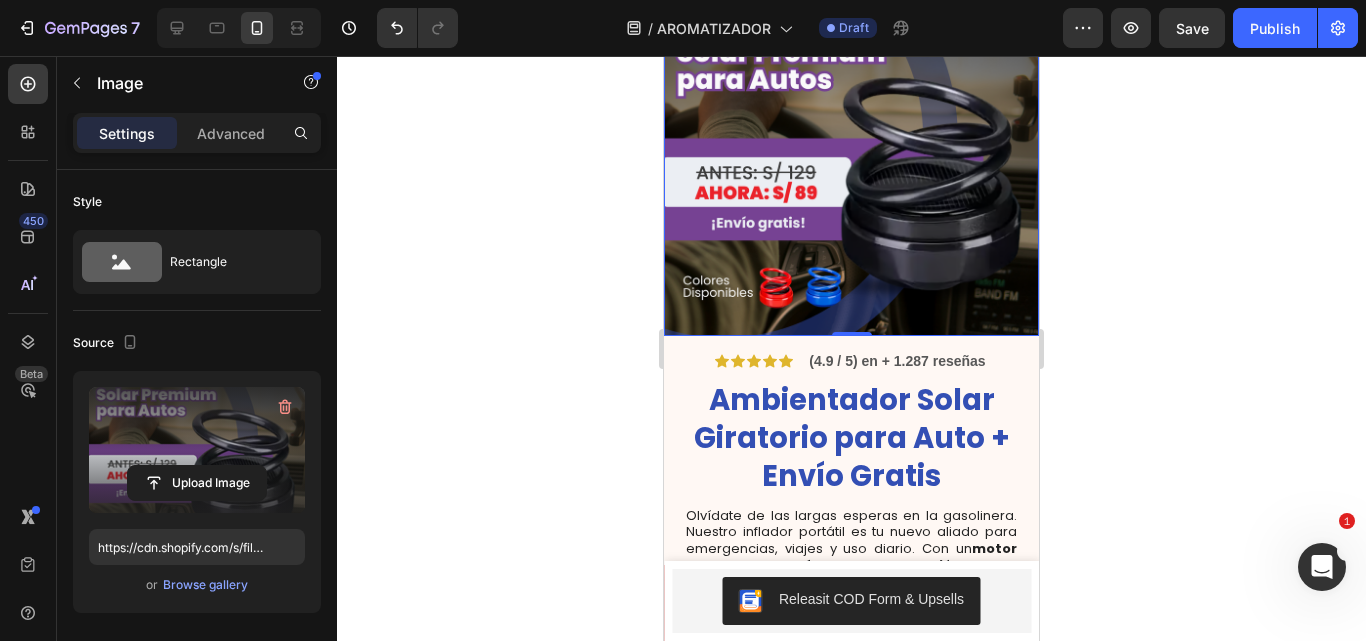 scroll, scrollTop: 290, scrollLeft: 0, axis: vertical 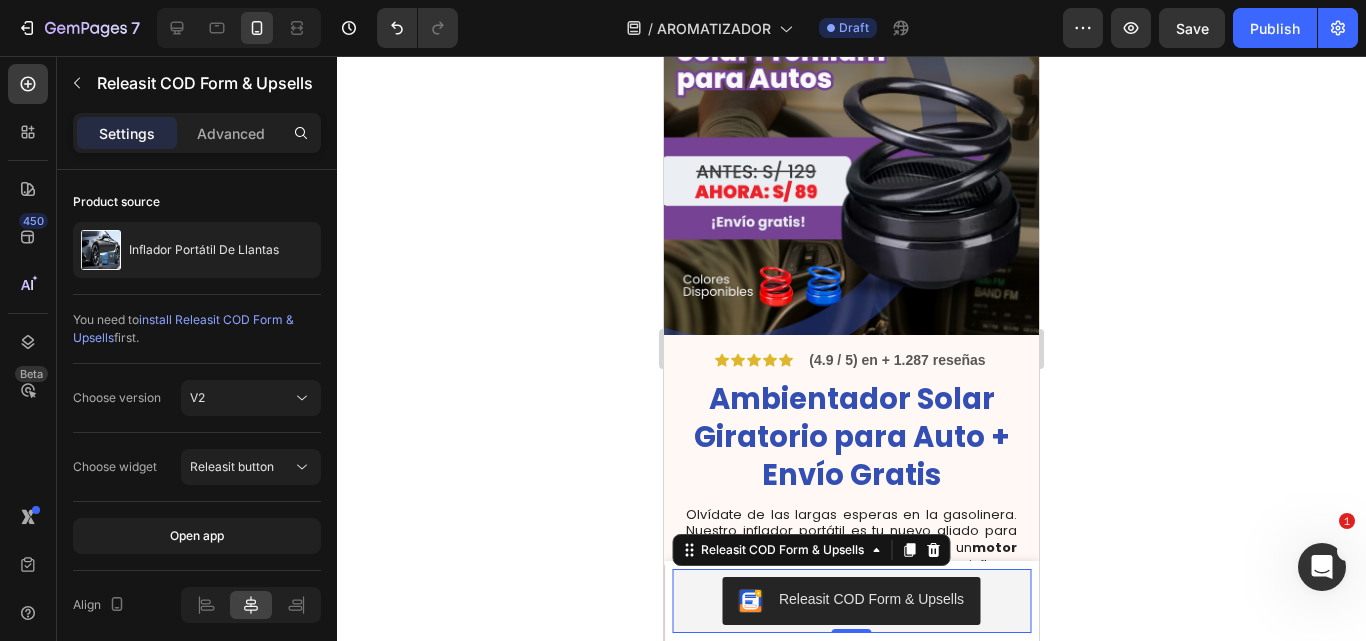 click on "Releasit COD Form & Upsells" at bounding box center [851, 601] 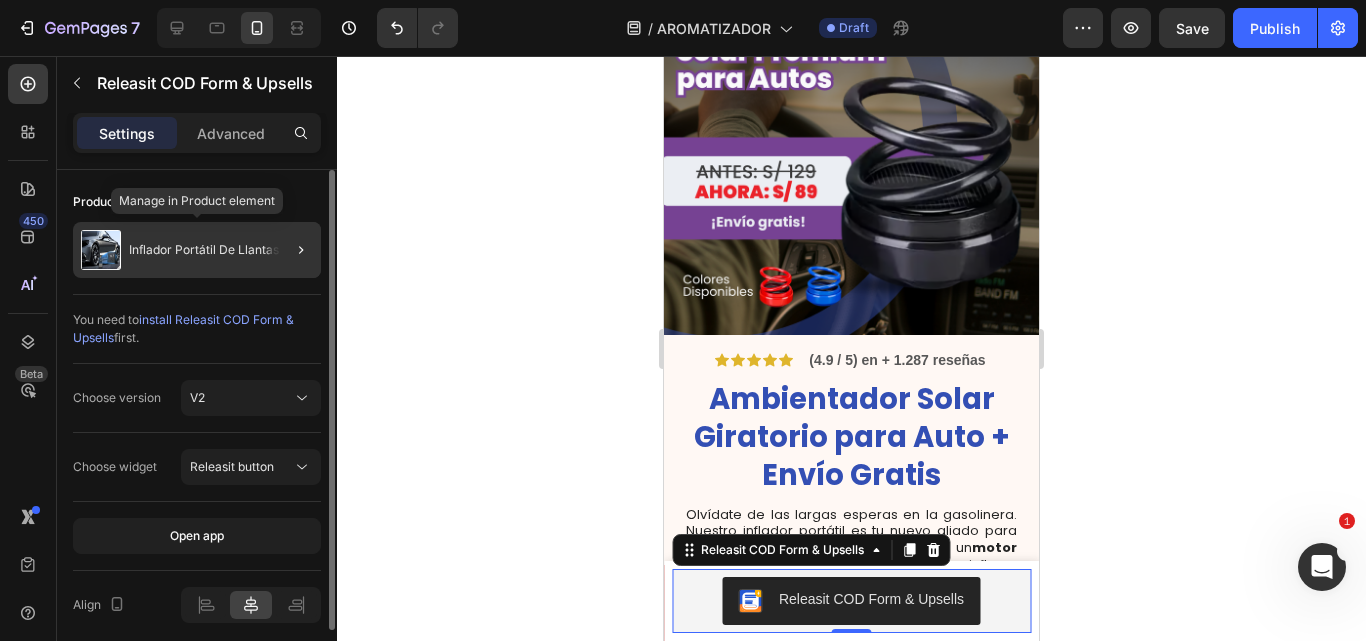 click on "Inflador Portátil De Llantas" at bounding box center (204, 250) 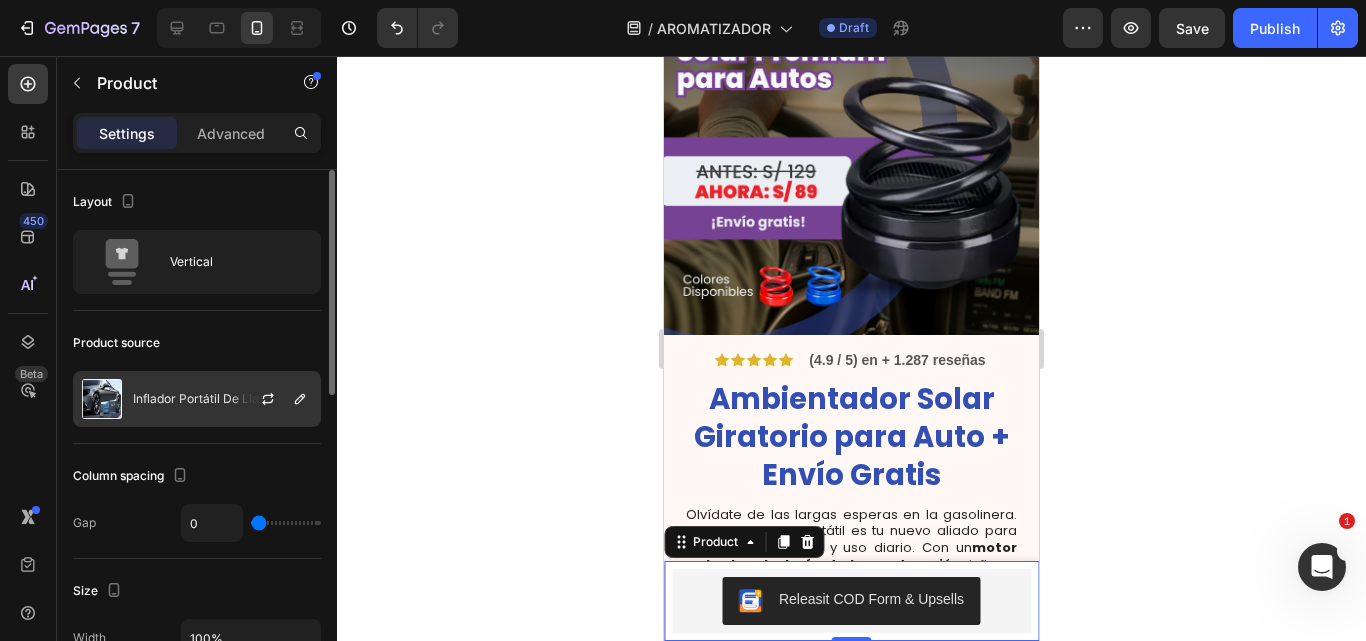 click on "Inflador Portátil De Llantas" 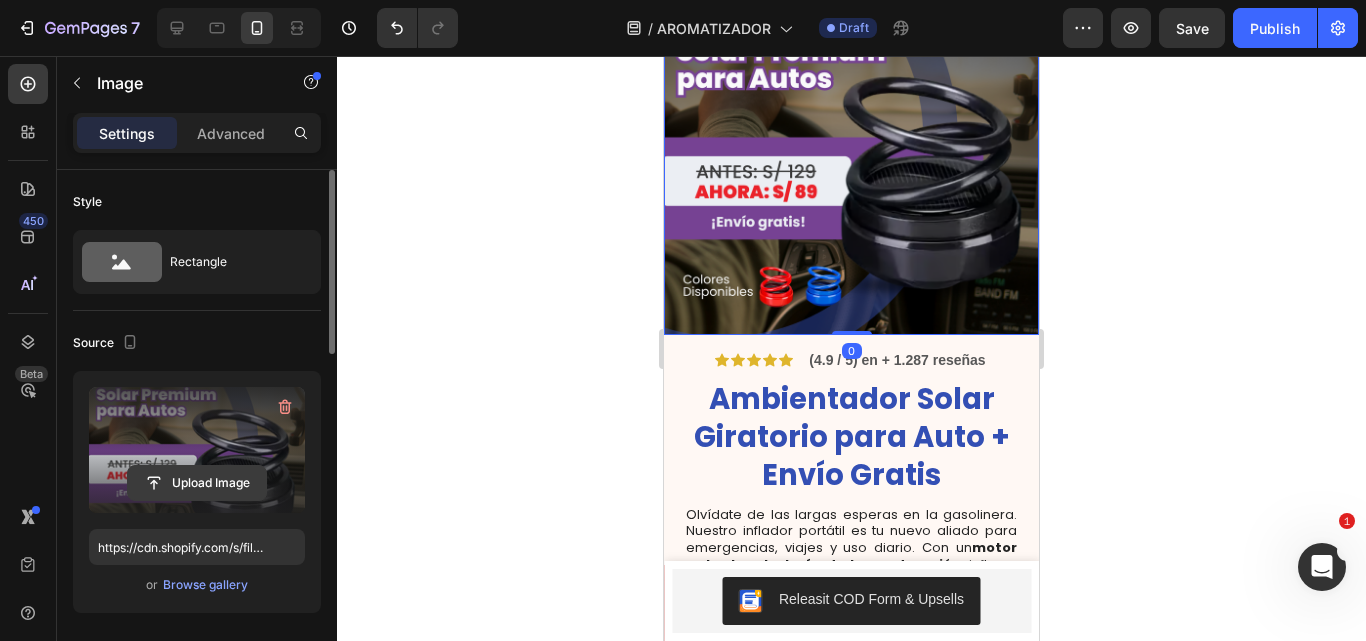click 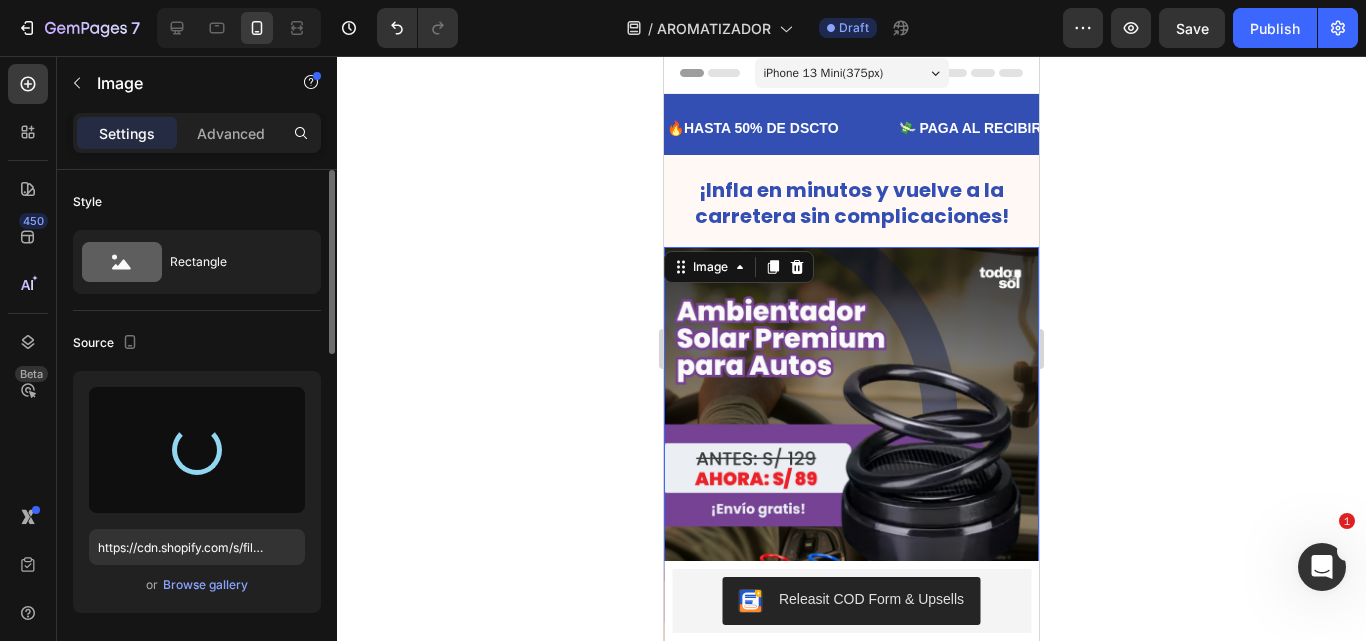 scroll, scrollTop: 0, scrollLeft: 0, axis: both 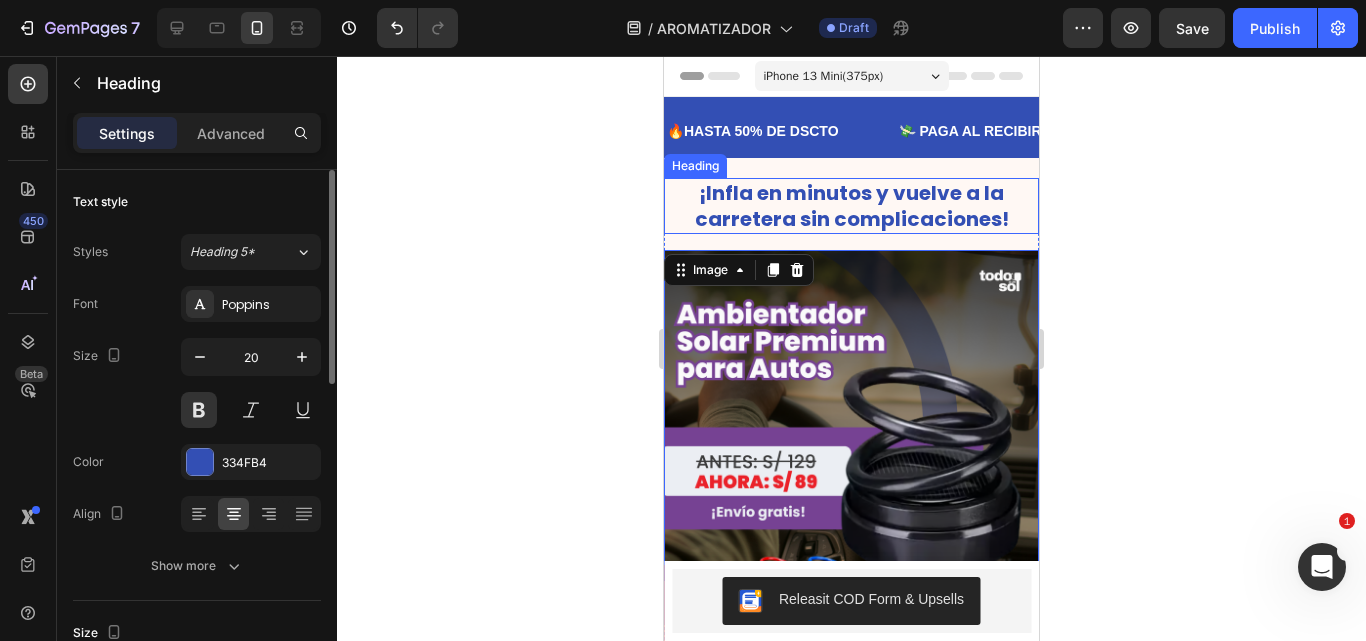 click on "¡Infla en minutos y vuelve a la carretera sin complicaciones!" at bounding box center [851, 206] 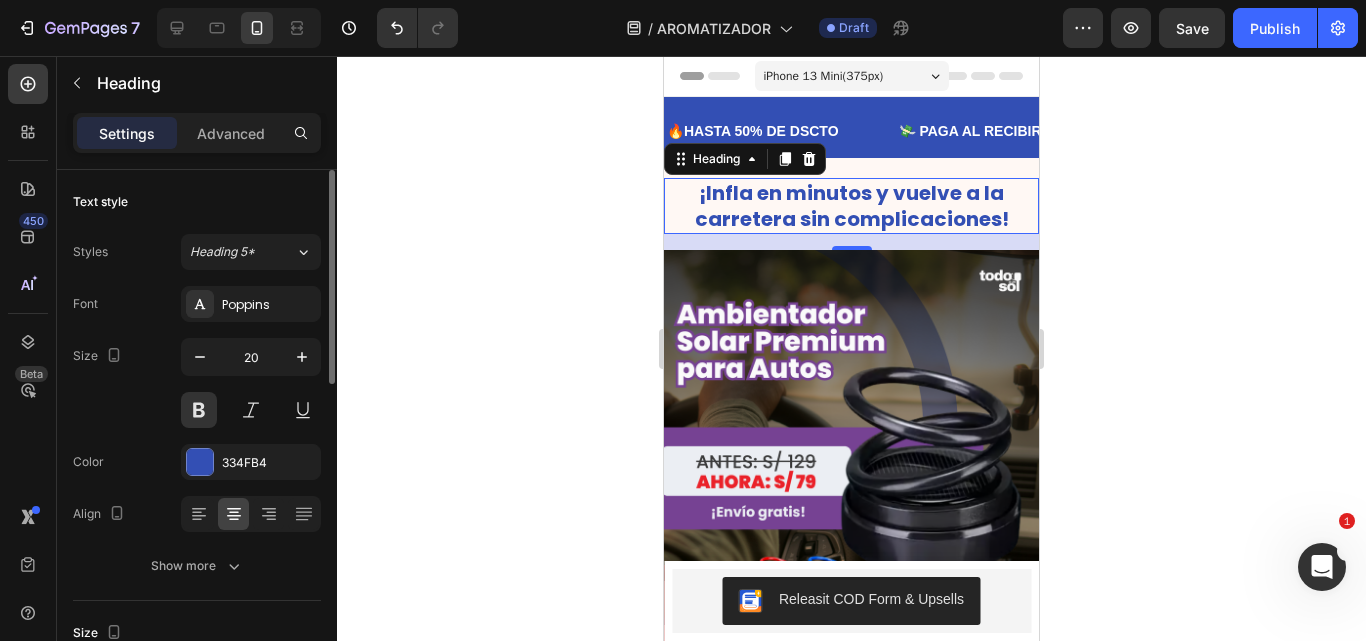 drag, startPoint x: 850, startPoint y: 238, endPoint x: 858, endPoint y: 217, distance: 22.472204 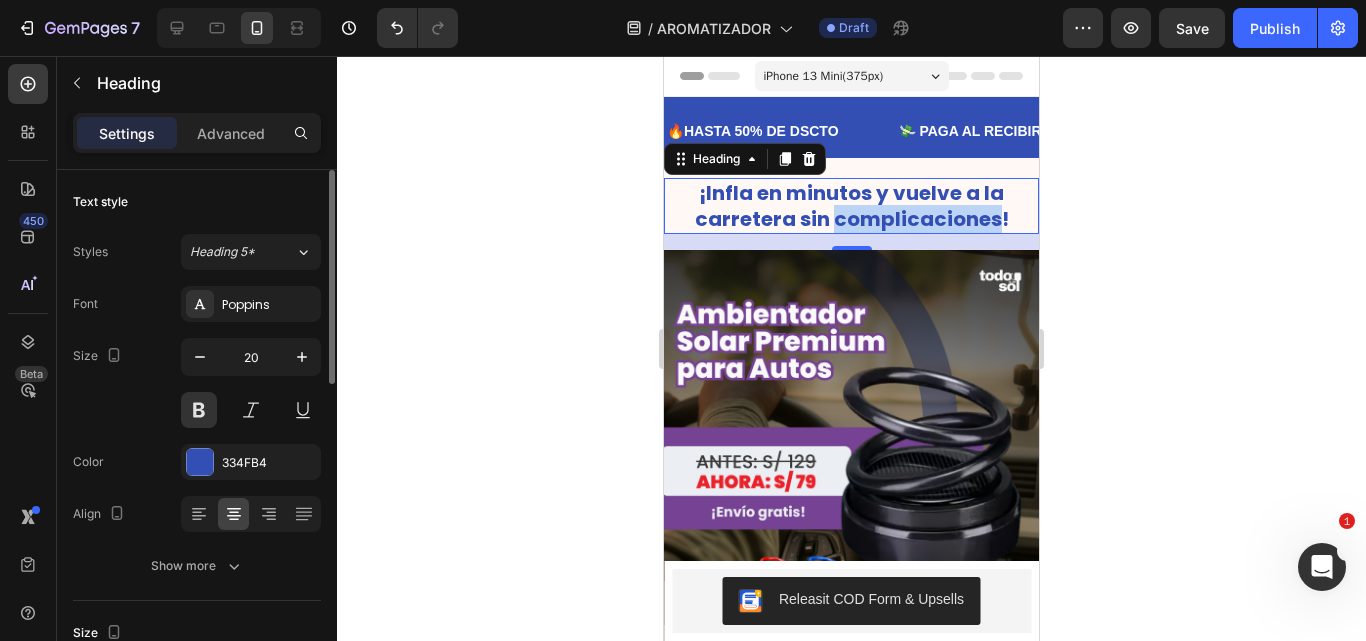 click on "¡Infla en minutos y vuelve a la carretera sin complicaciones!" at bounding box center (851, 206) 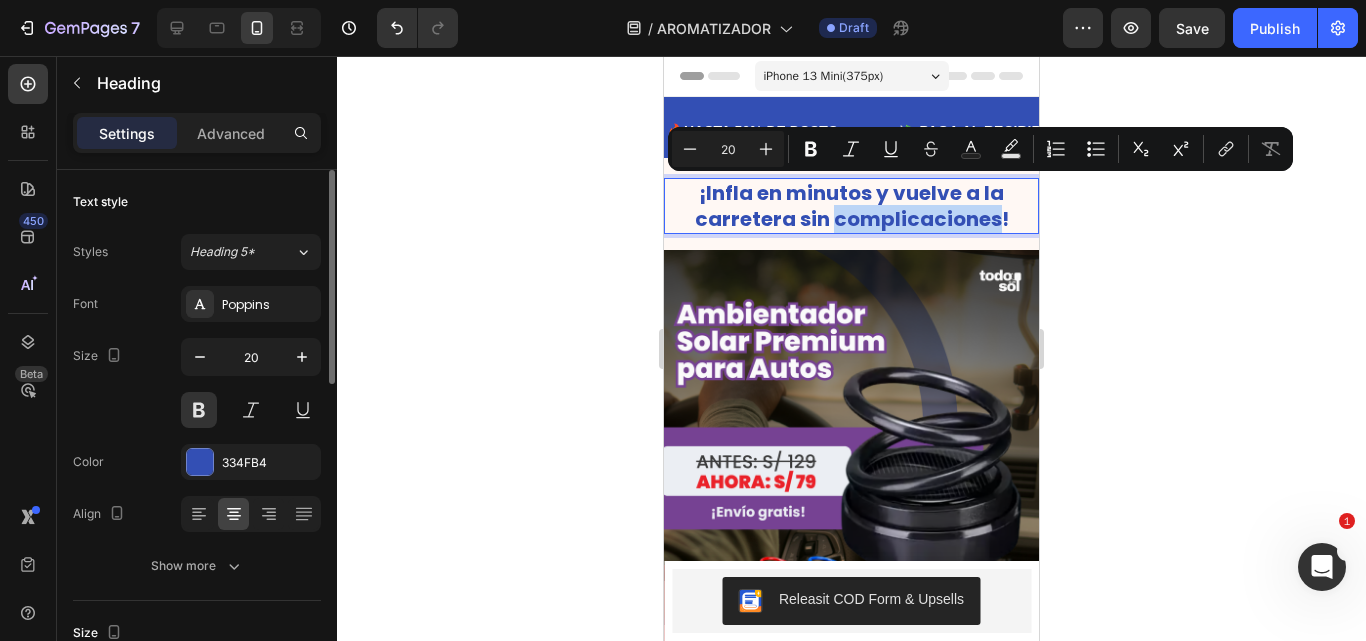 click on "¡Infla en minutos y vuelve a la carretera sin complicaciones!" at bounding box center (851, 206) 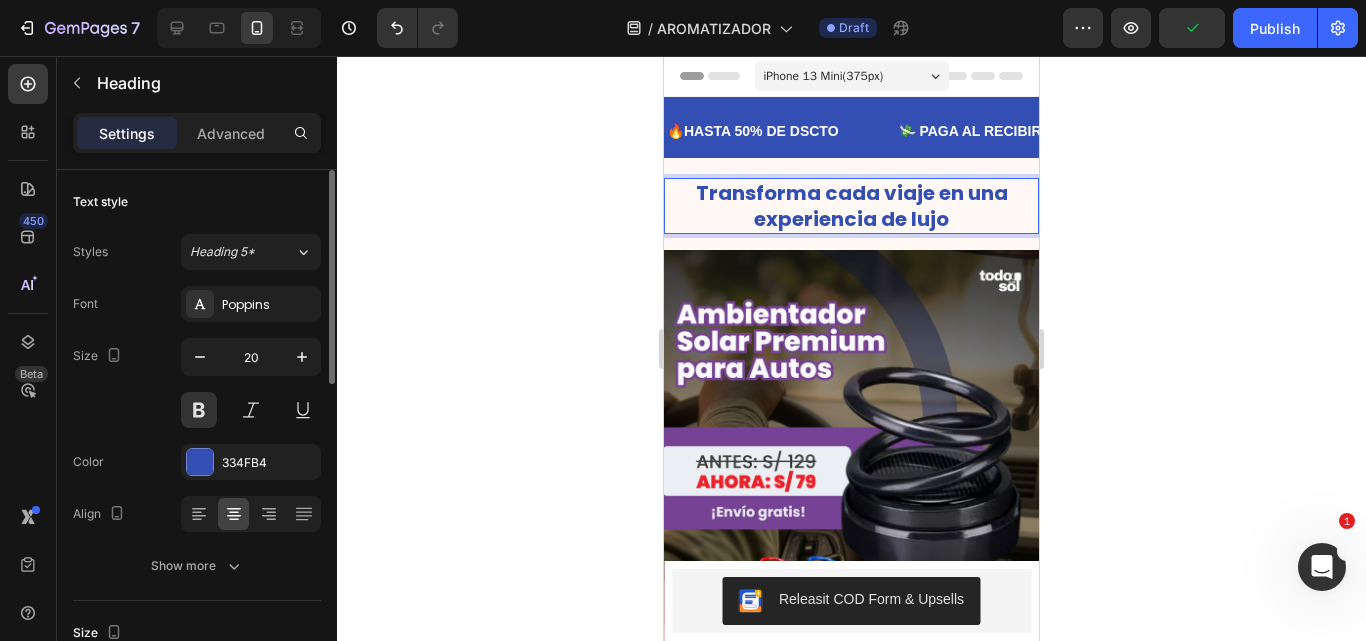 click on "Transforma cada viaje en una experiencia de lujo" at bounding box center [851, 206] 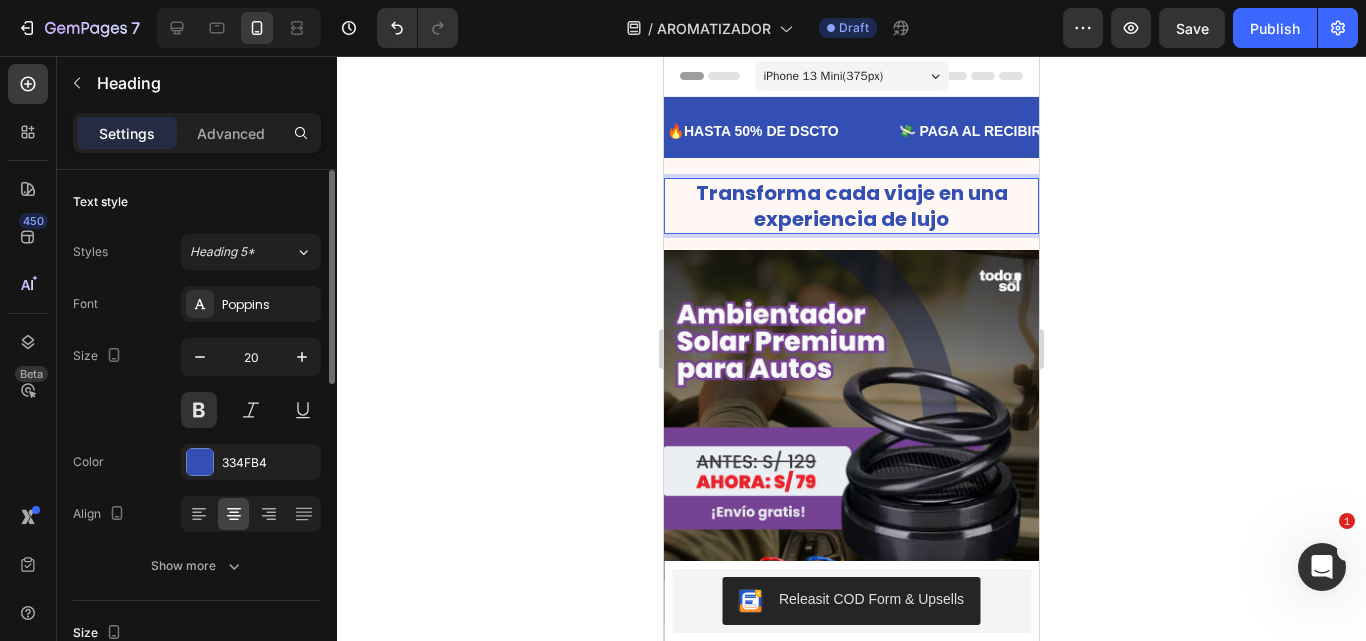 click on "Transforma cada viaje en una experiencia de lujo" at bounding box center [851, 206] 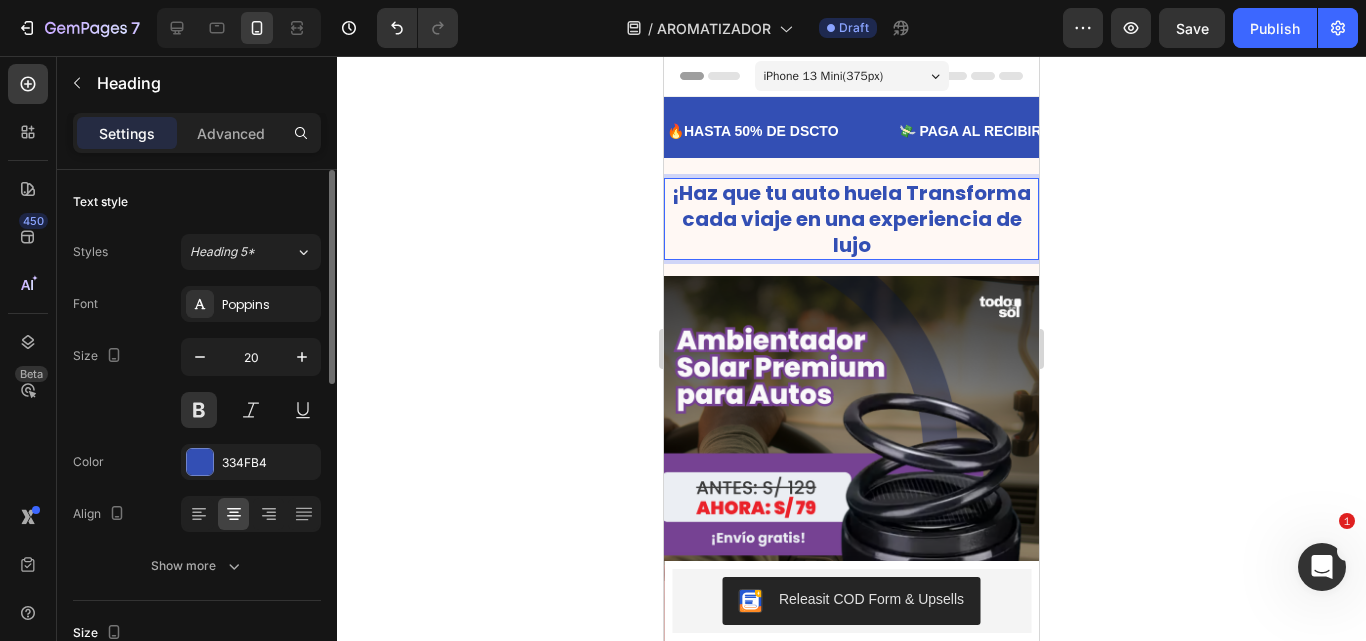 click on "¡Haz que tu auto huela Transforma cada viaje en una experiencia de lujo" at bounding box center (851, 219) 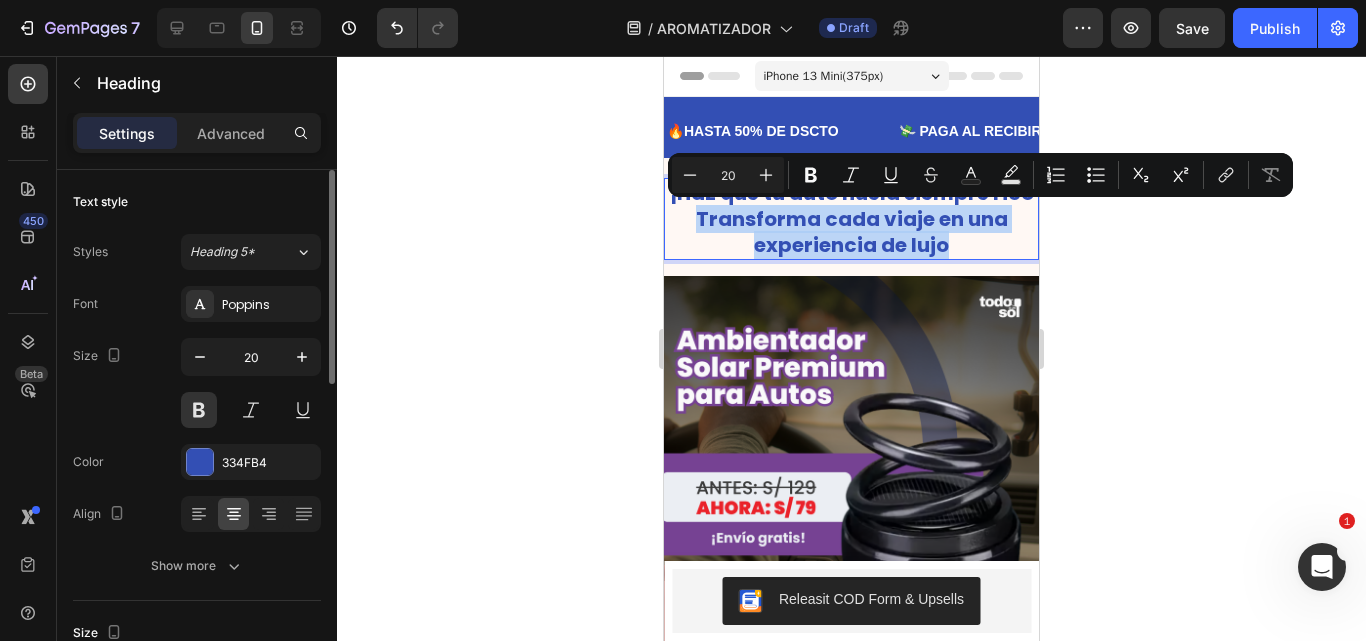 drag, startPoint x: 715, startPoint y: 215, endPoint x: 960, endPoint y: 243, distance: 246.5948 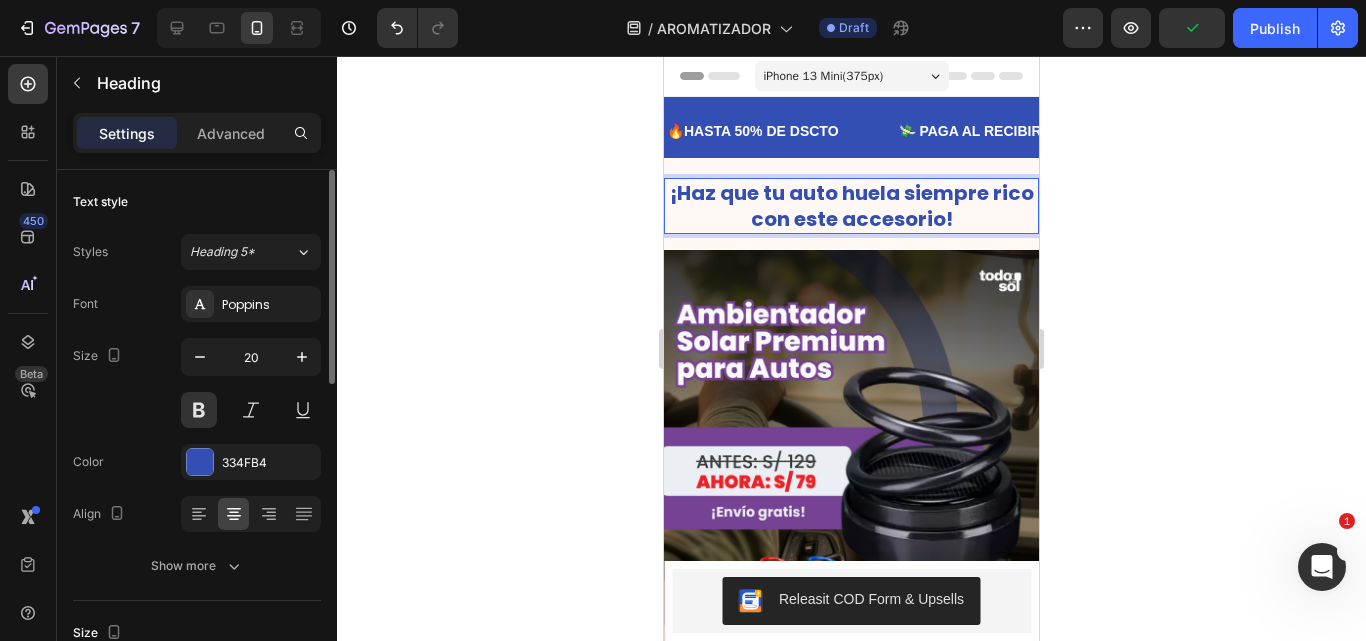 click 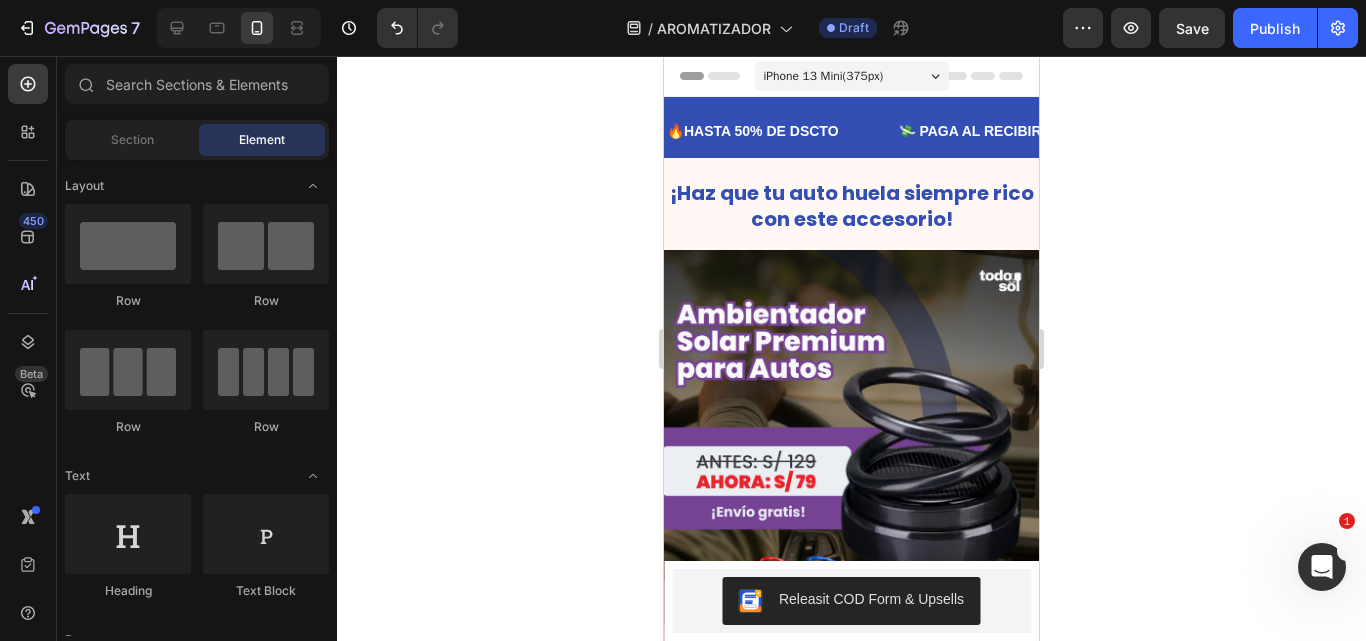click 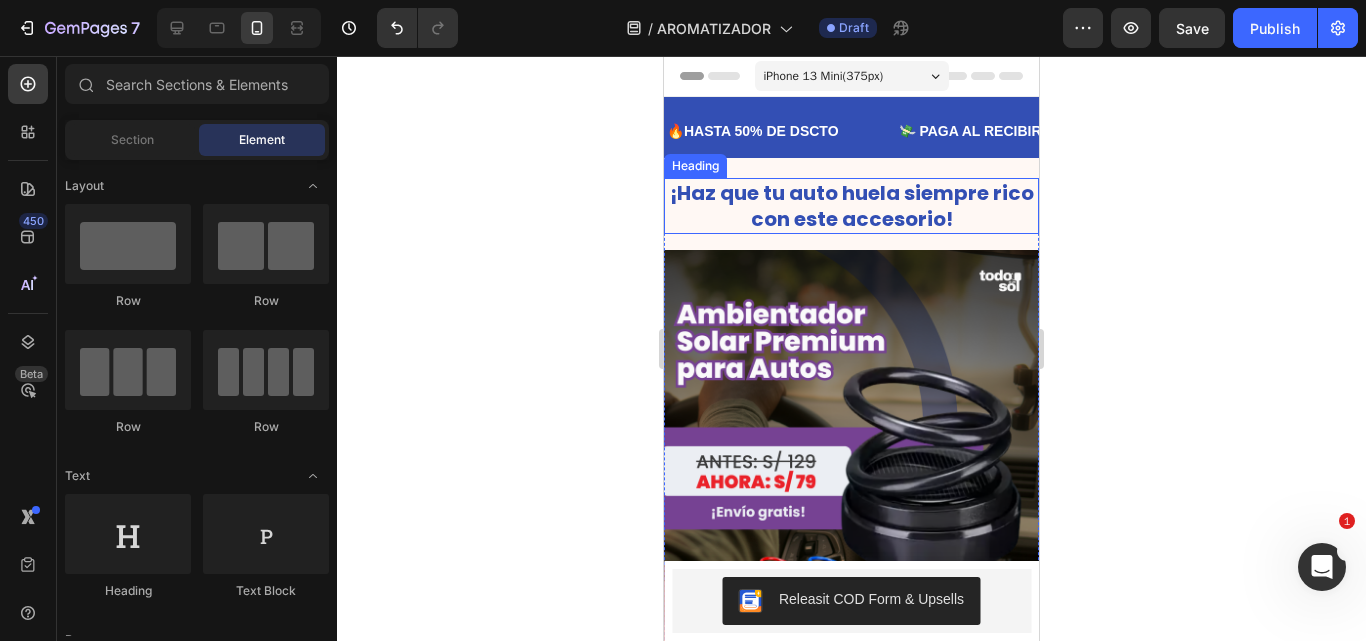 click on "¡Haz que tu auto huela siempre rico con este accesorio!" at bounding box center [851, 206] 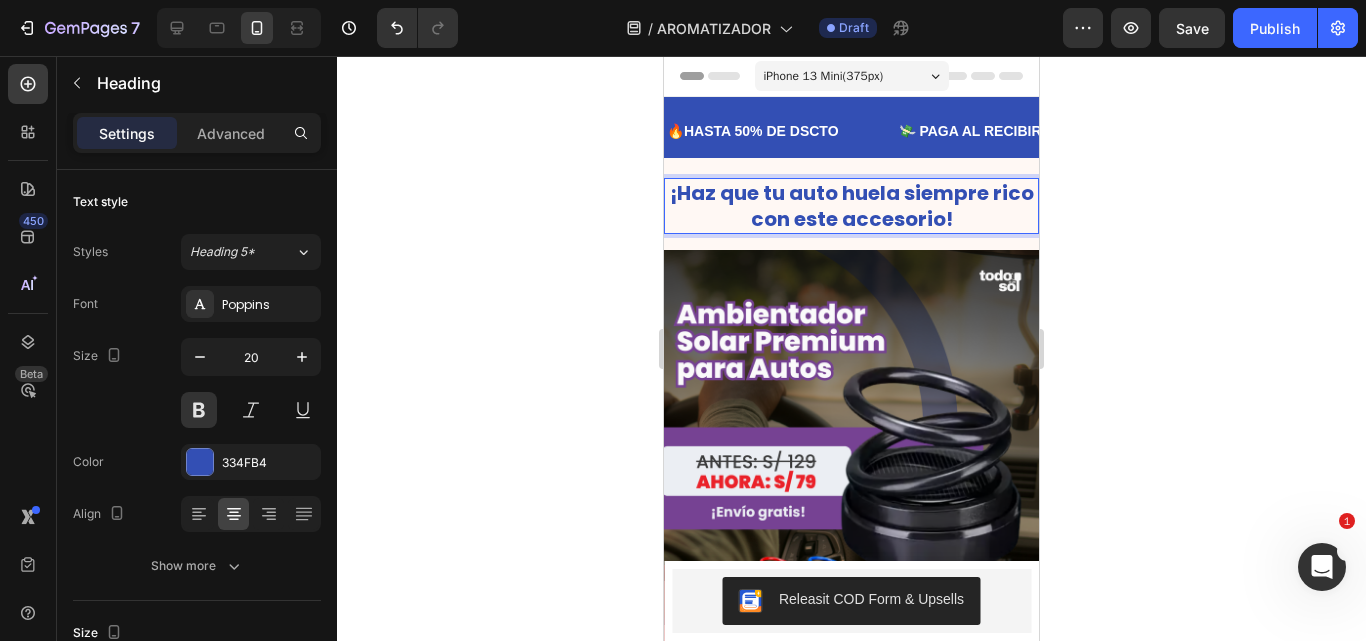 click on "¡Haz que tu auto huela siempre rico con este accesorio!" at bounding box center (851, 206) 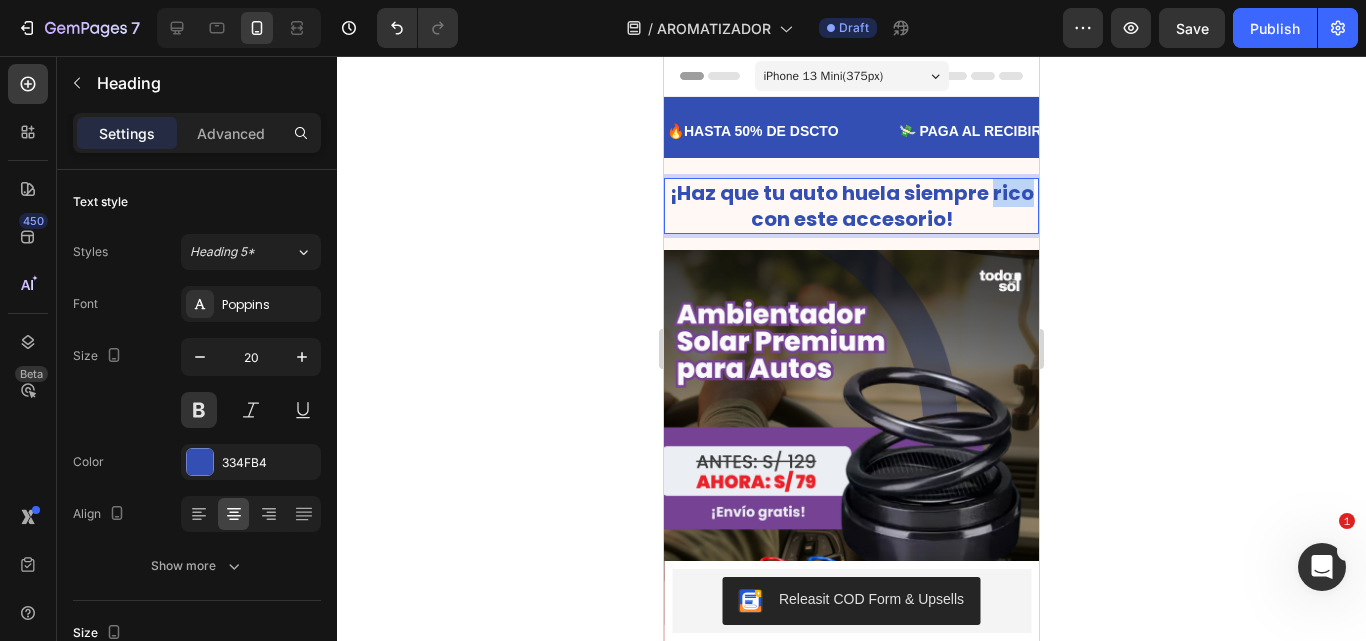 click on "¡Haz que tu auto huela siempre rico con este accesorio!" at bounding box center (851, 206) 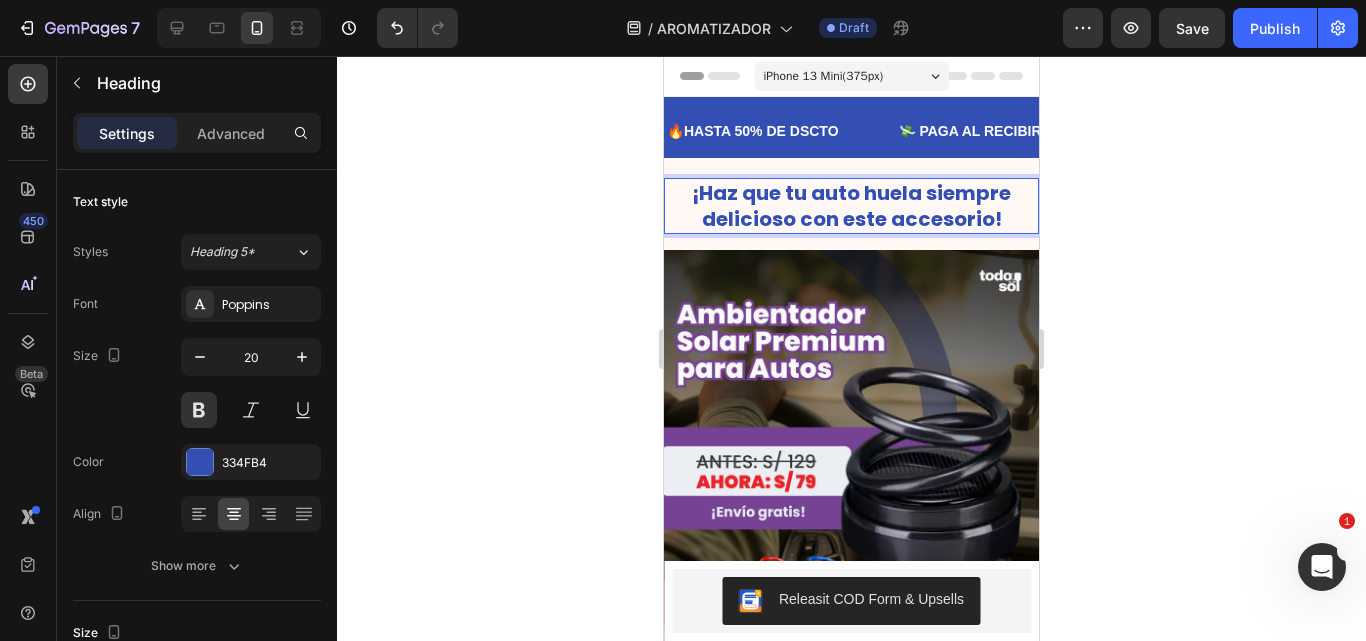 click 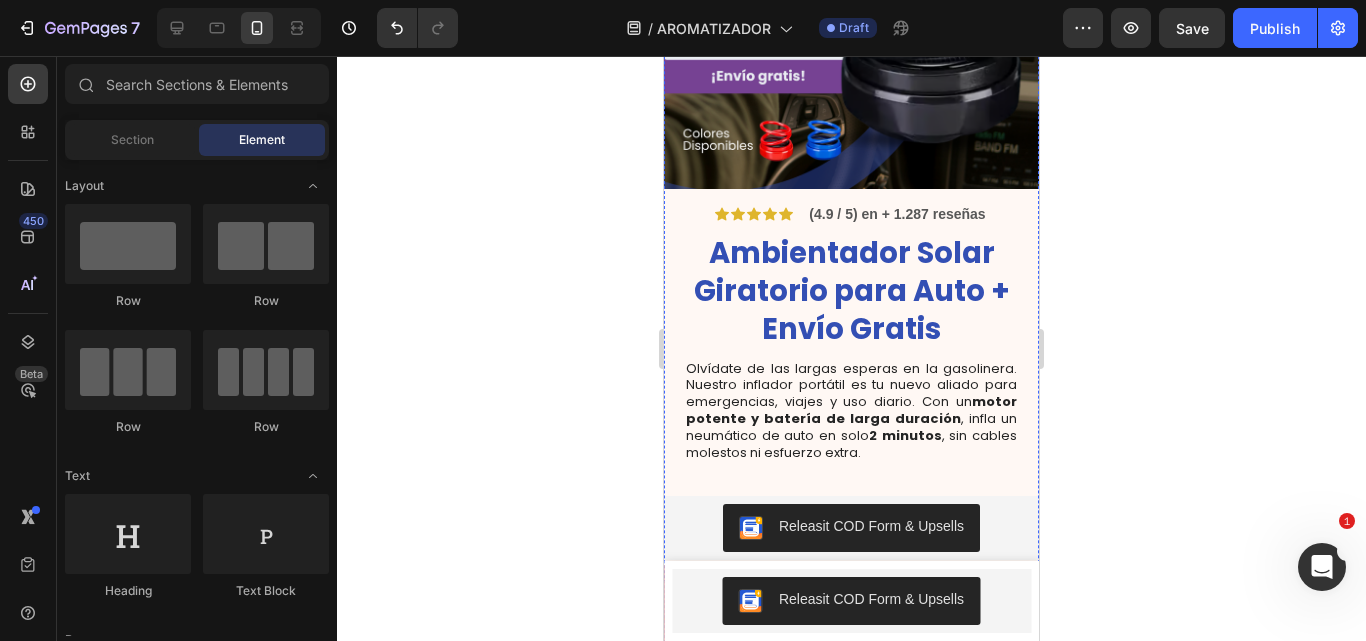 scroll, scrollTop: 439, scrollLeft: 0, axis: vertical 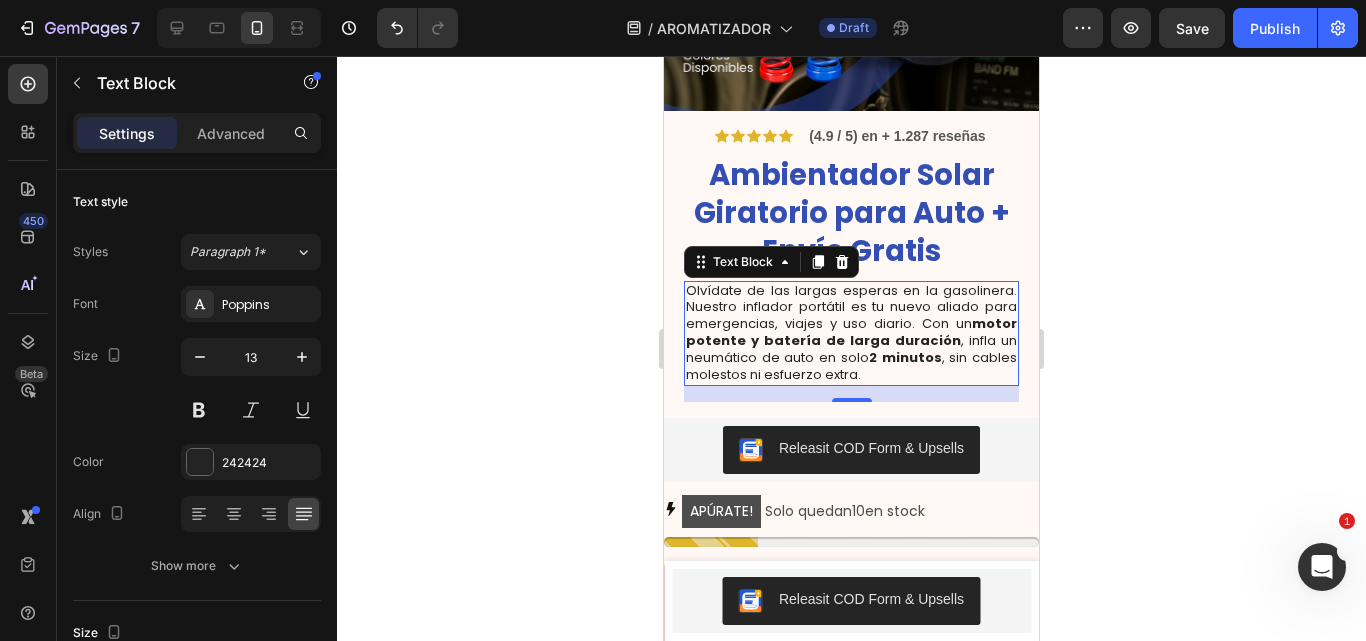 click on "Olvídate de las largas esperas en la gasolinera. Nuestro inflador portátil es tu nuevo aliado para emergencias, viajes y uso diario. Con un  motor potente y batería de larga duración , infla un neumático de auto en solo  2 minutos , sin cables molestos ni esfuerzo extra." at bounding box center (851, 333) 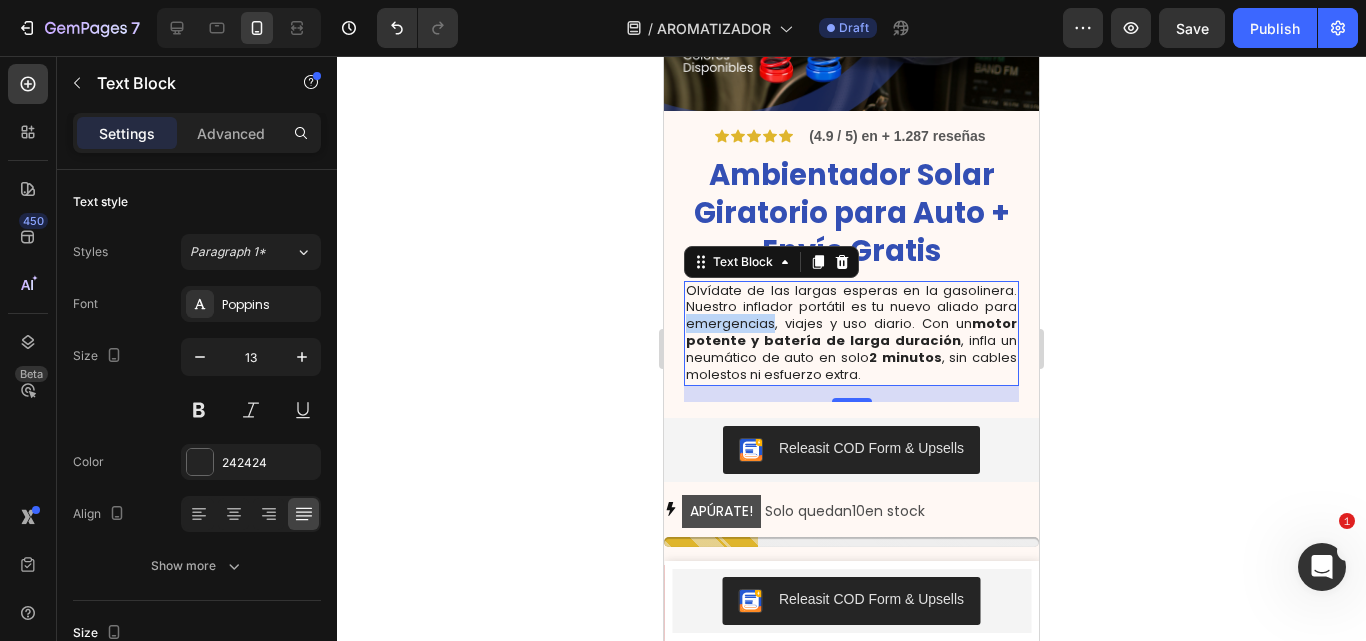 click on "Olvídate de las largas esperas en la gasolinera. Nuestro inflador portátil es tu nuevo aliado para emergencias, viajes y uso diario. Con un  motor potente y batería de larga duración , infla un neumático de auto en solo  2 minutos , sin cables molestos ni esfuerzo extra." at bounding box center (851, 333) 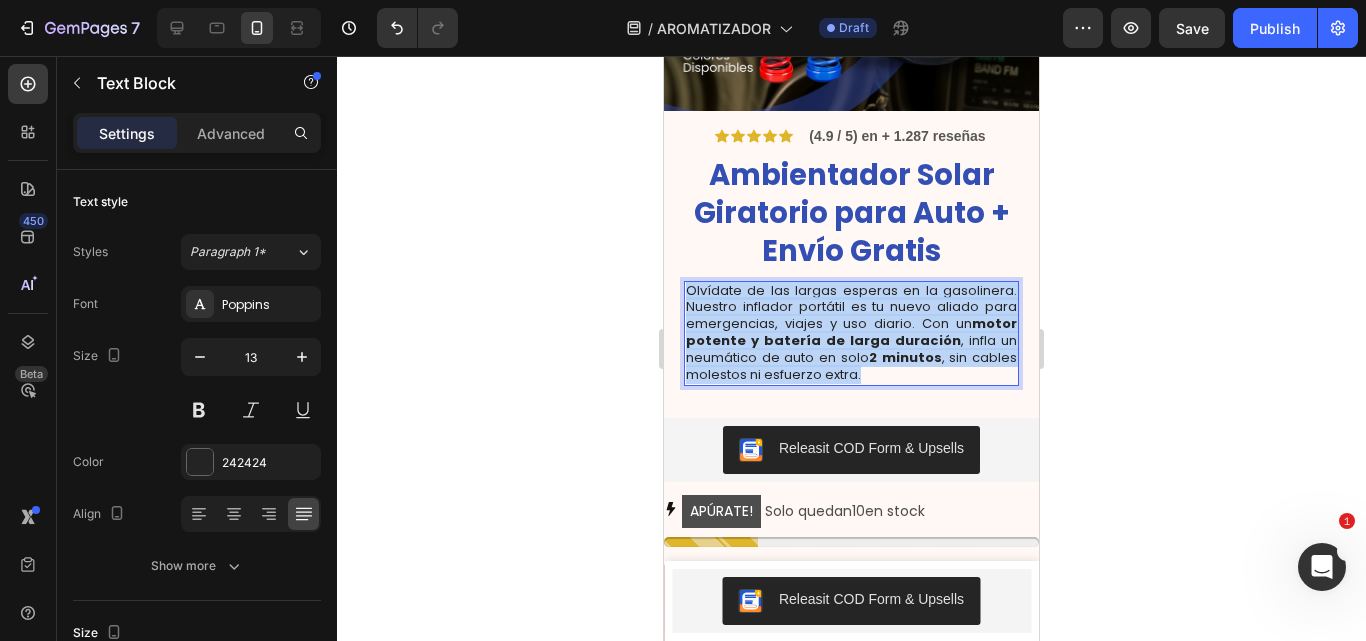 click on "Olvídate de las largas esperas en la gasolinera. Nuestro inflador portátil es tu nuevo aliado para emergencias, viajes y uso diario. Con un  motor potente y batería de larga duración , infla un neumático de auto en solo  2 minutos , sin cables molestos ni esfuerzo extra." at bounding box center (851, 333) 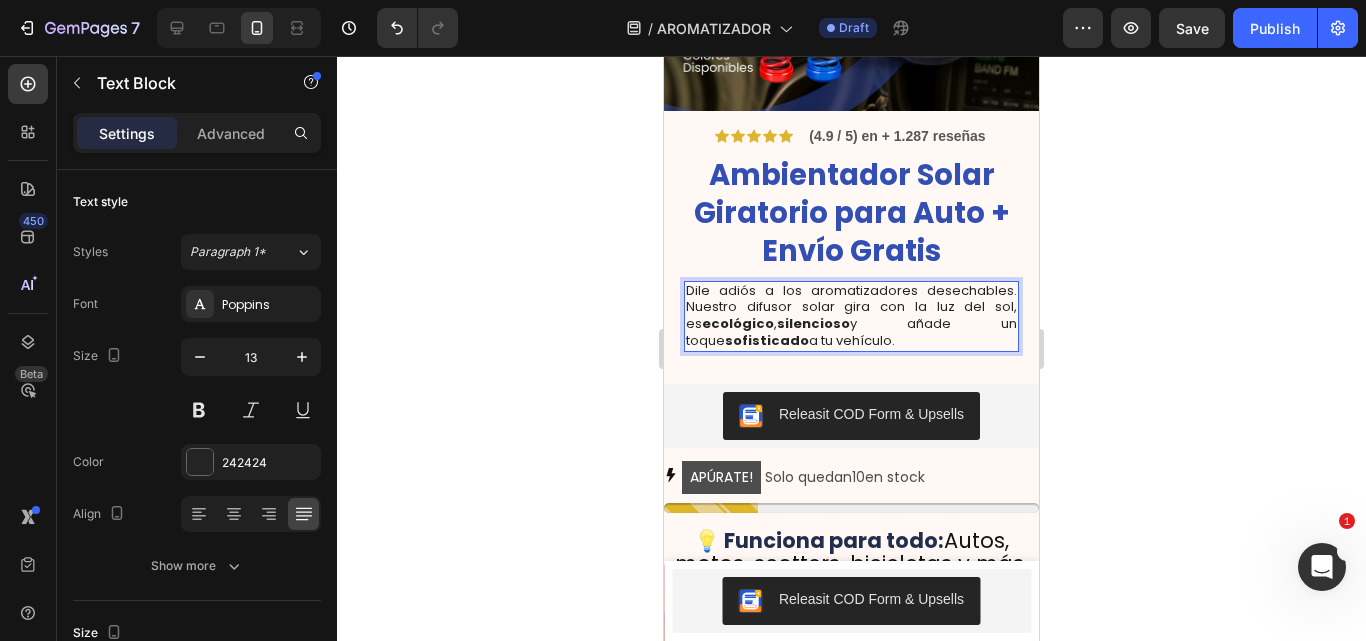 click 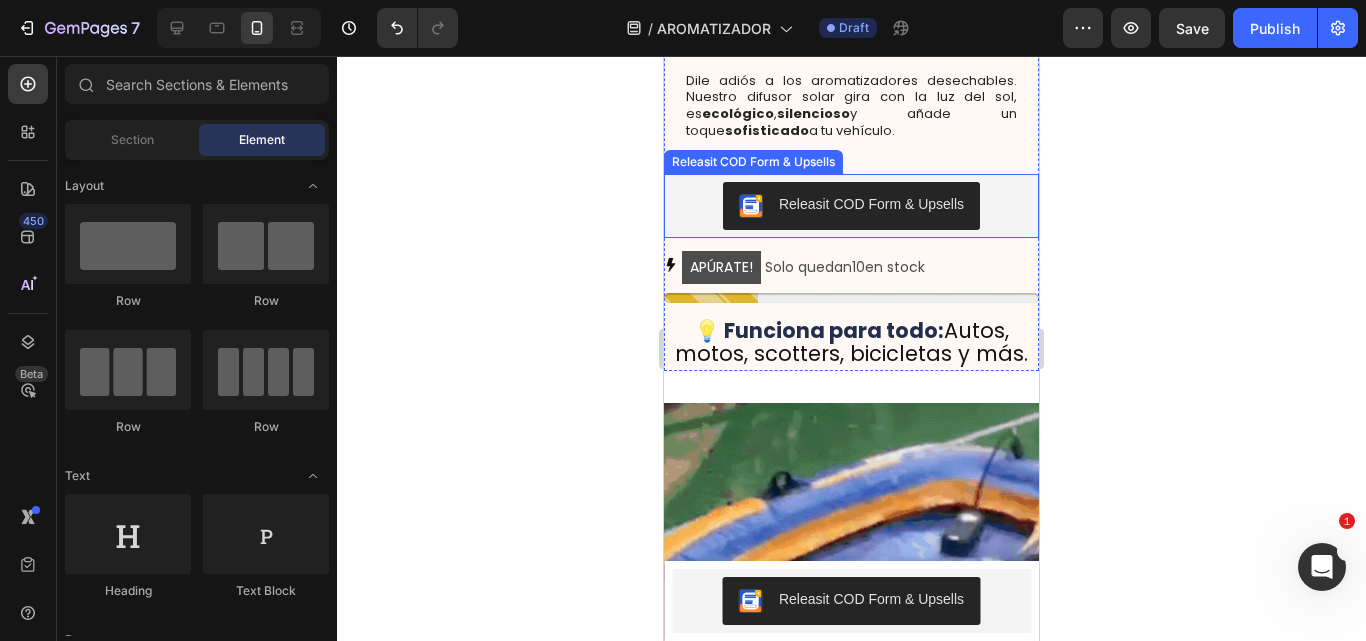scroll, scrollTop: 727, scrollLeft: 0, axis: vertical 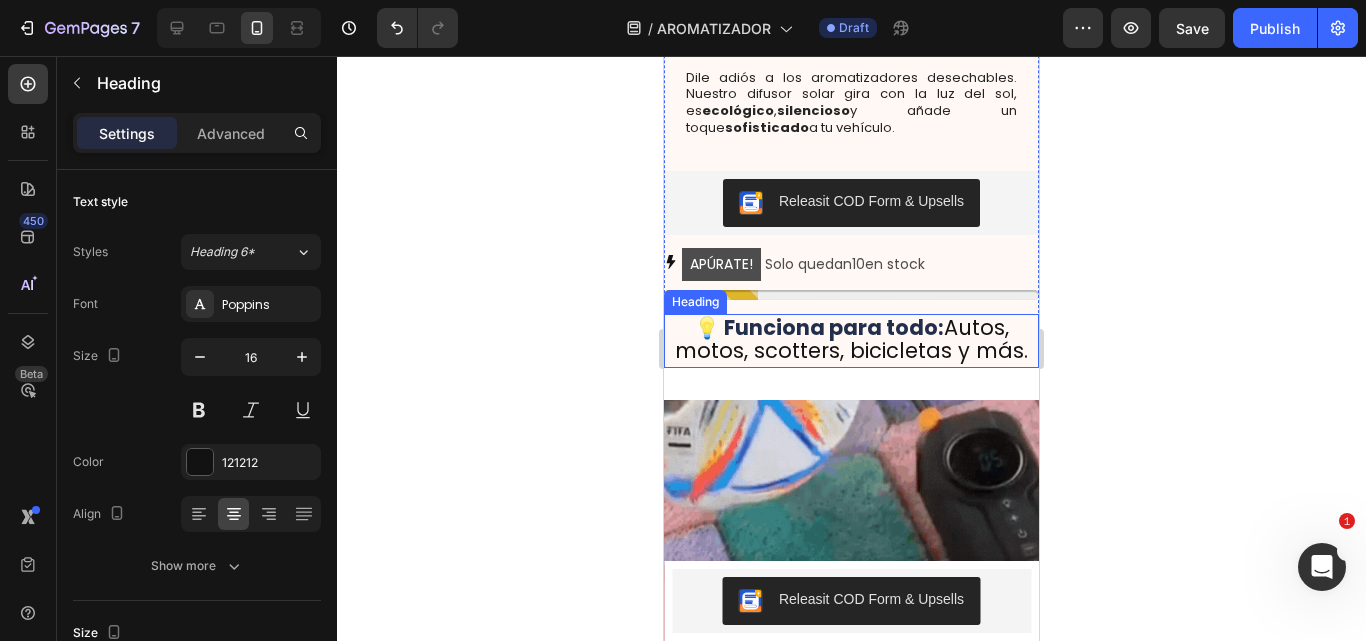 click on "Autos, motos, scotters, bicicletas y más." at bounding box center (851, 339) 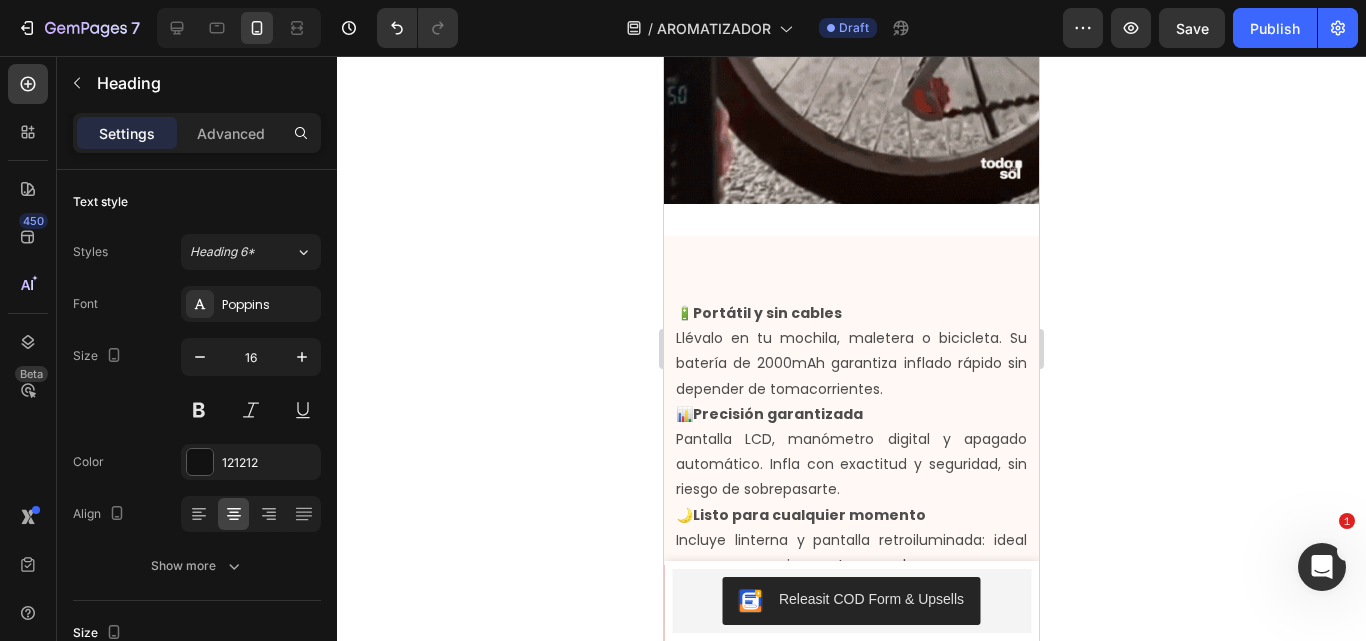 scroll, scrollTop: 1287, scrollLeft: 0, axis: vertical 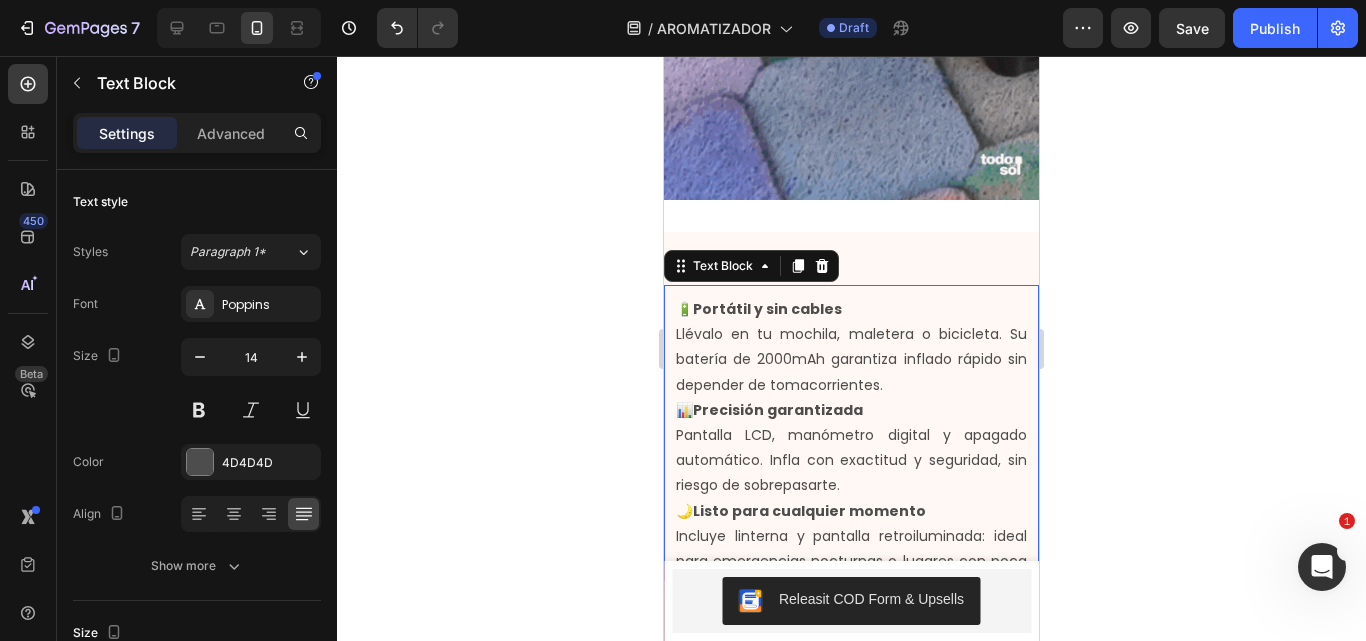 click on "🔋  Portátil y sin cables Llévalo en tu mochila, maletera o bicicleta. Su batería de 2000mAh garantiza inflado rápido sin depender de tomacorrientes." at bounding box center (851, 347) 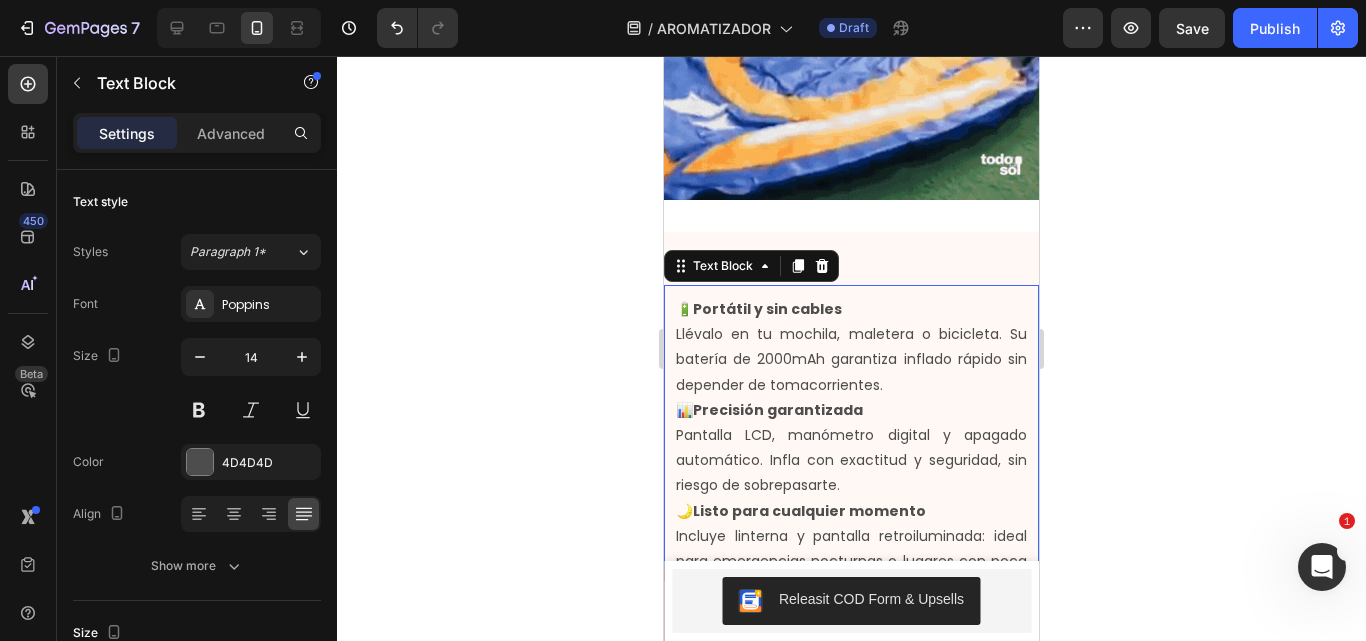 click on "🔋  Portátil y sin cables Llévalo en tu mochila, maletera o bicicleta. Su batería de 2000mAh garantiza inflado rápido sin depender de tomacorrientes." at bounding box center [851, 347] 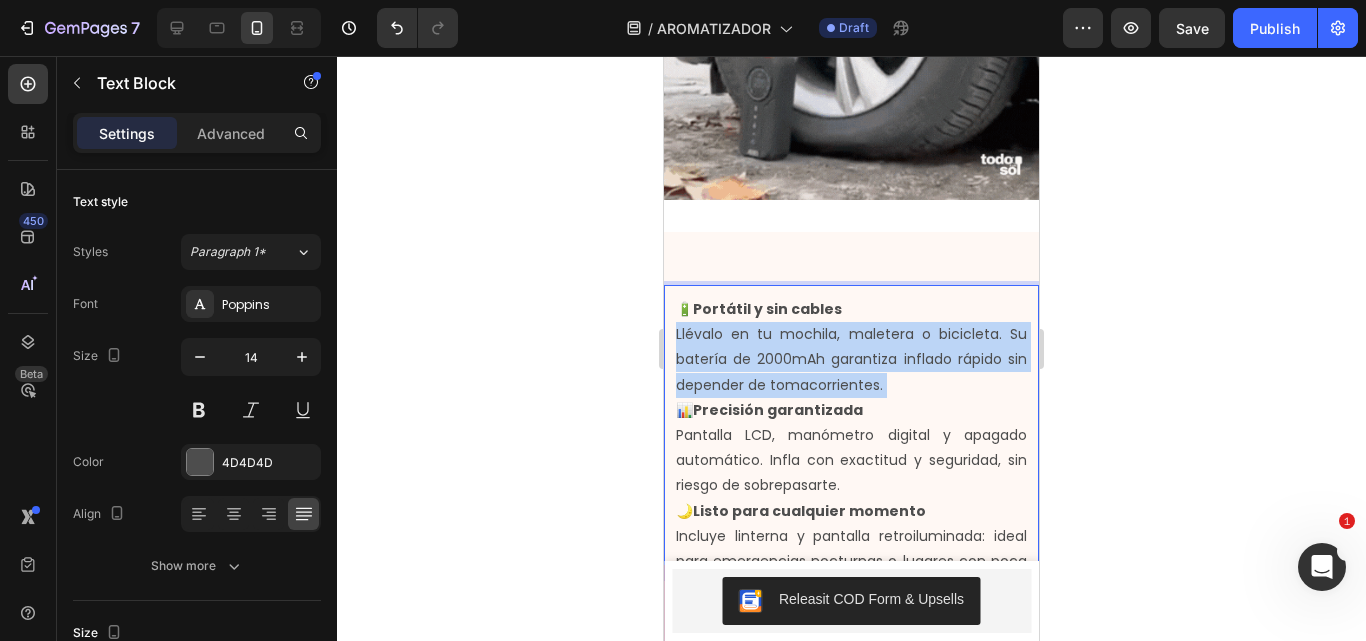 click on "🔋  Portátil y sin cables Llévalo en tu mochila, maletera o bicicleta. Su batería de 2000mAh garantiza inflado rápido sin depender de tomacorrientes." at bounding box center (851, 347) 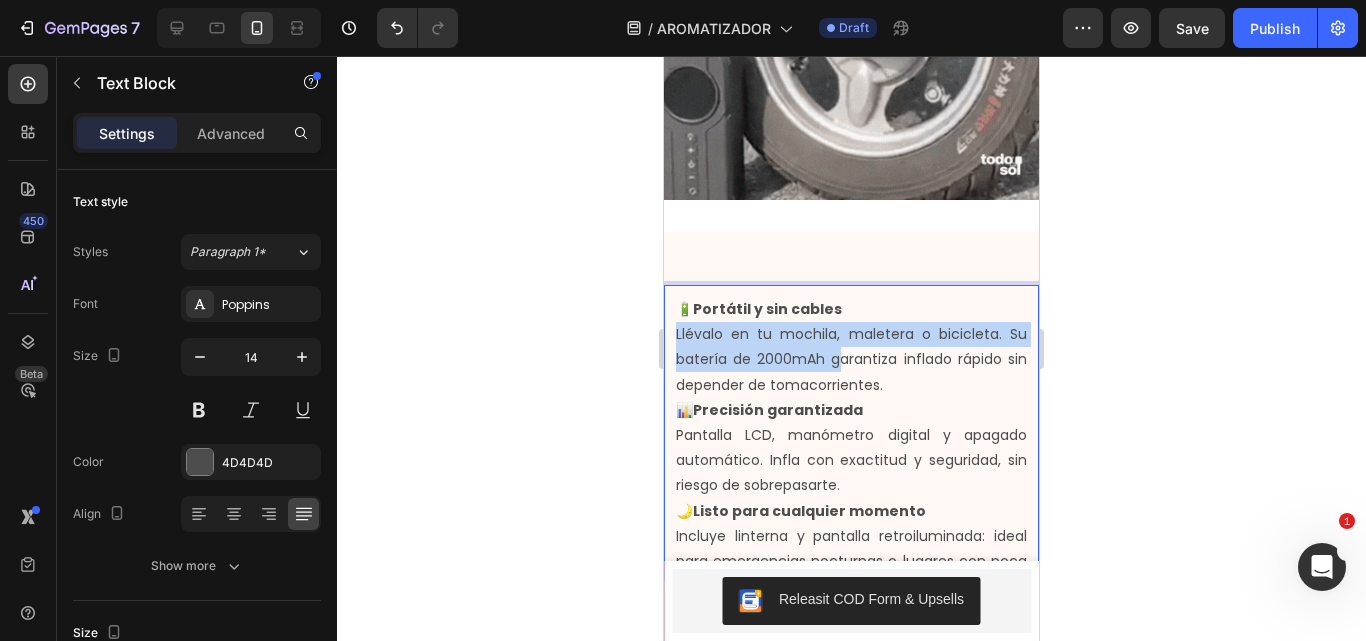 click on "🔋  Portátil y sin cables Llévalo en tu mochila, maletera o bicicleta. Su batería de 2000mAh garantiza inflado rápido sin depender de tomacorrientes." at bounding box center [851, 347] 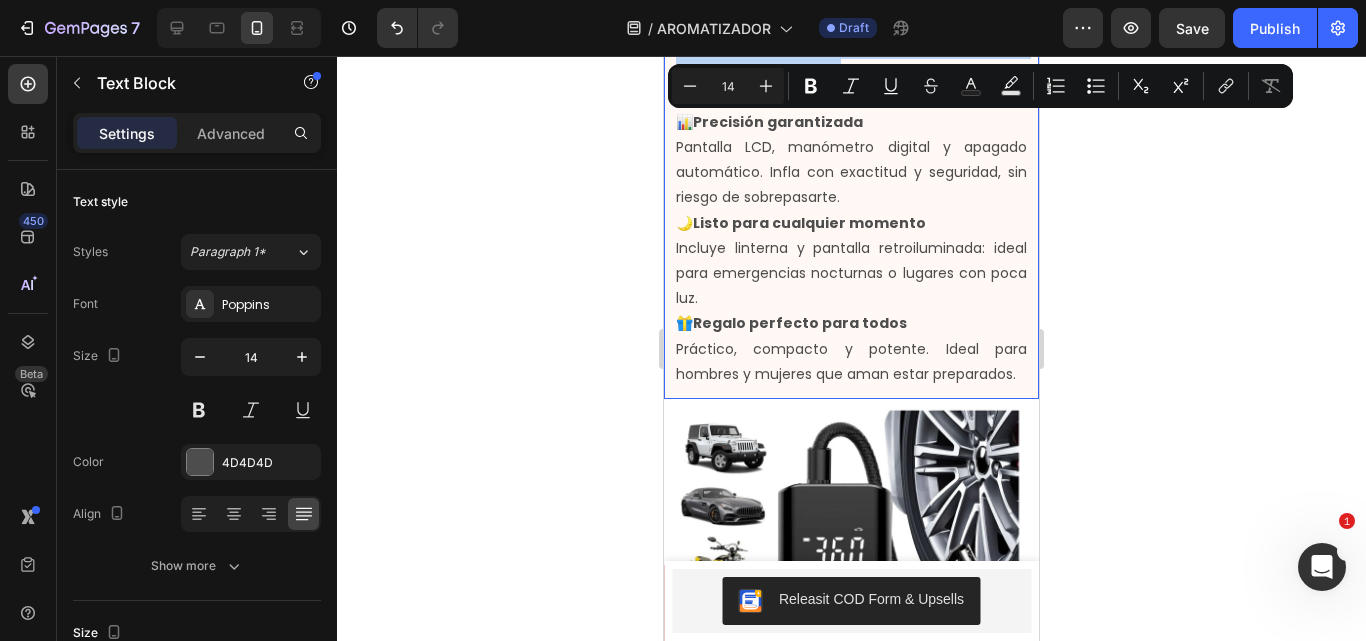 scroll, scrollTop: 1561, scrollLeft: 0, axis: vertical 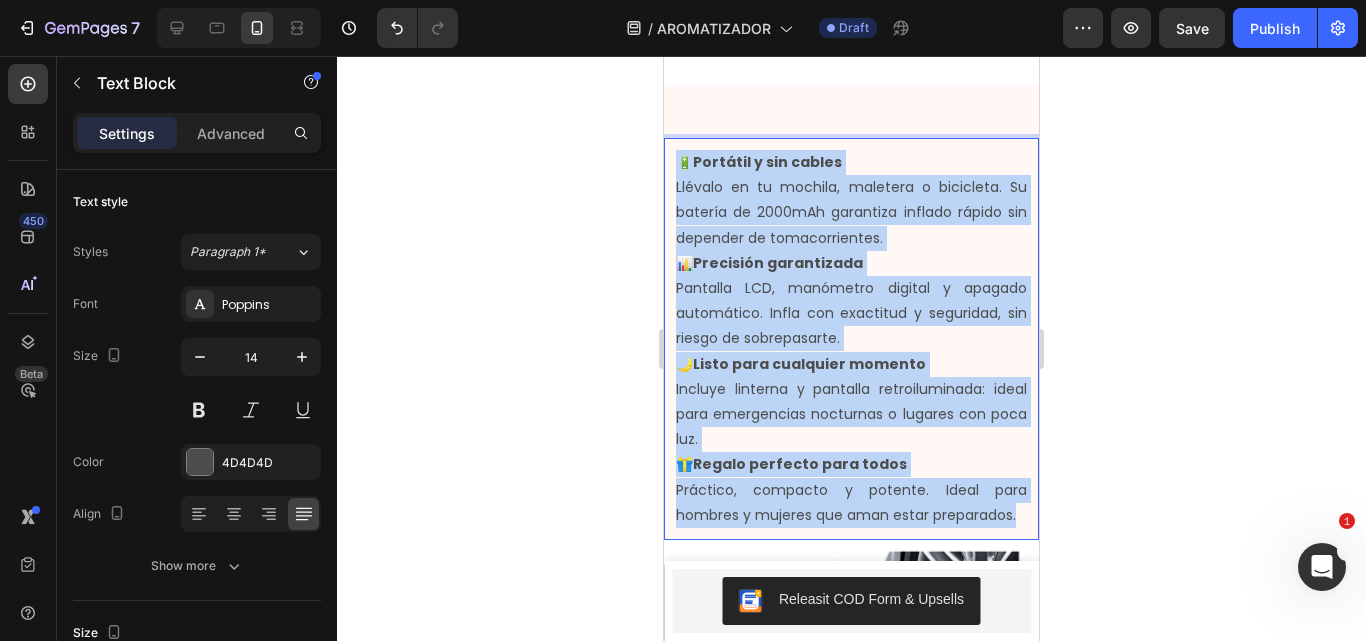 drag, startPoint x: 828, startPoint y: 407, endPoint x: 674, endPoint y: 96, distance: 347.04034 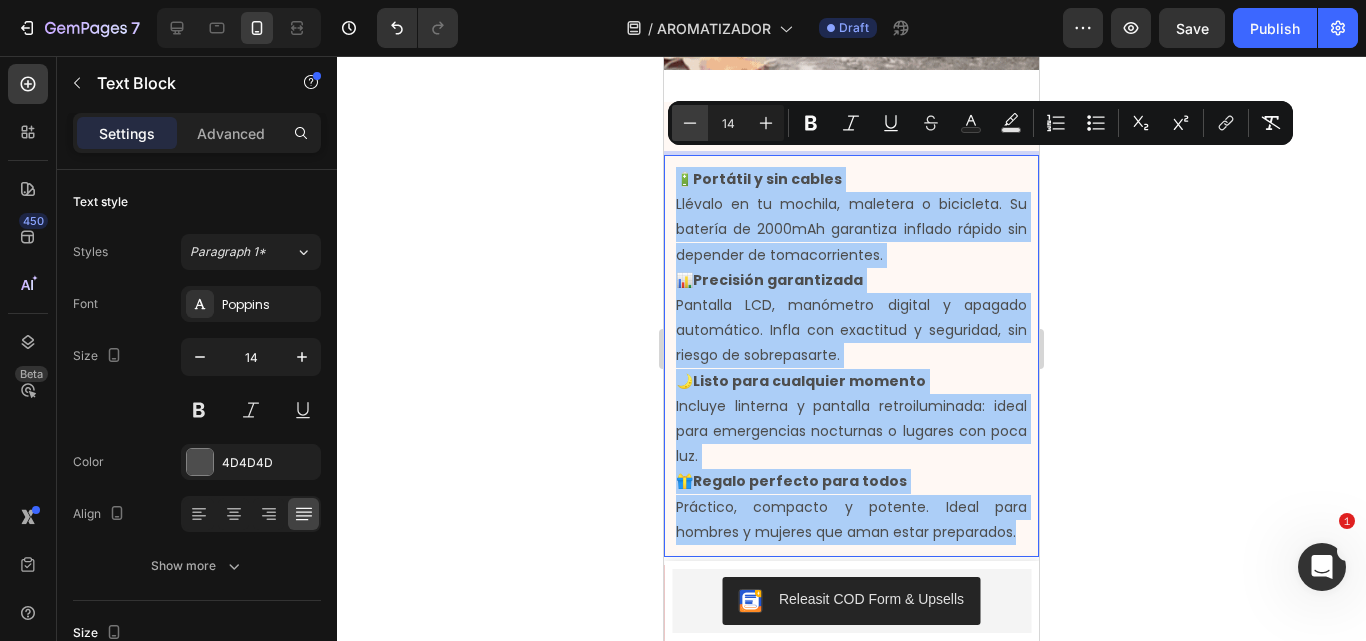 click 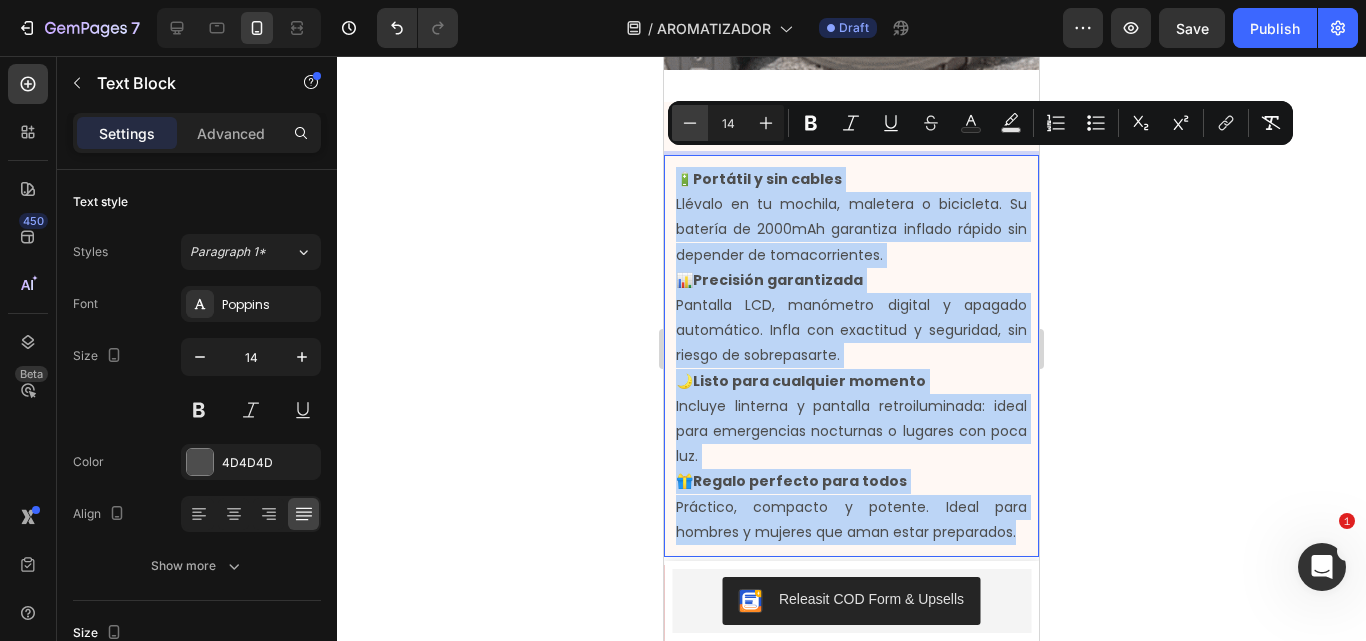 type on "13" 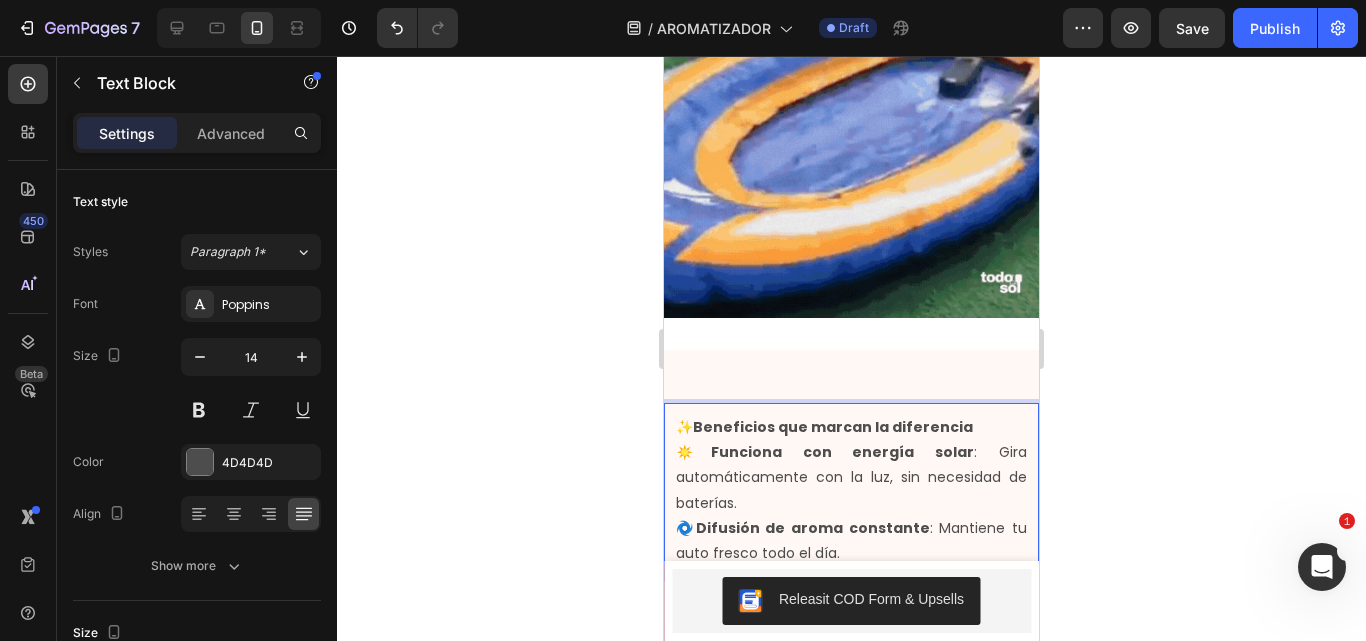 scroll, scrollTop: 1168, scrollLeft: 0, axis: vertical 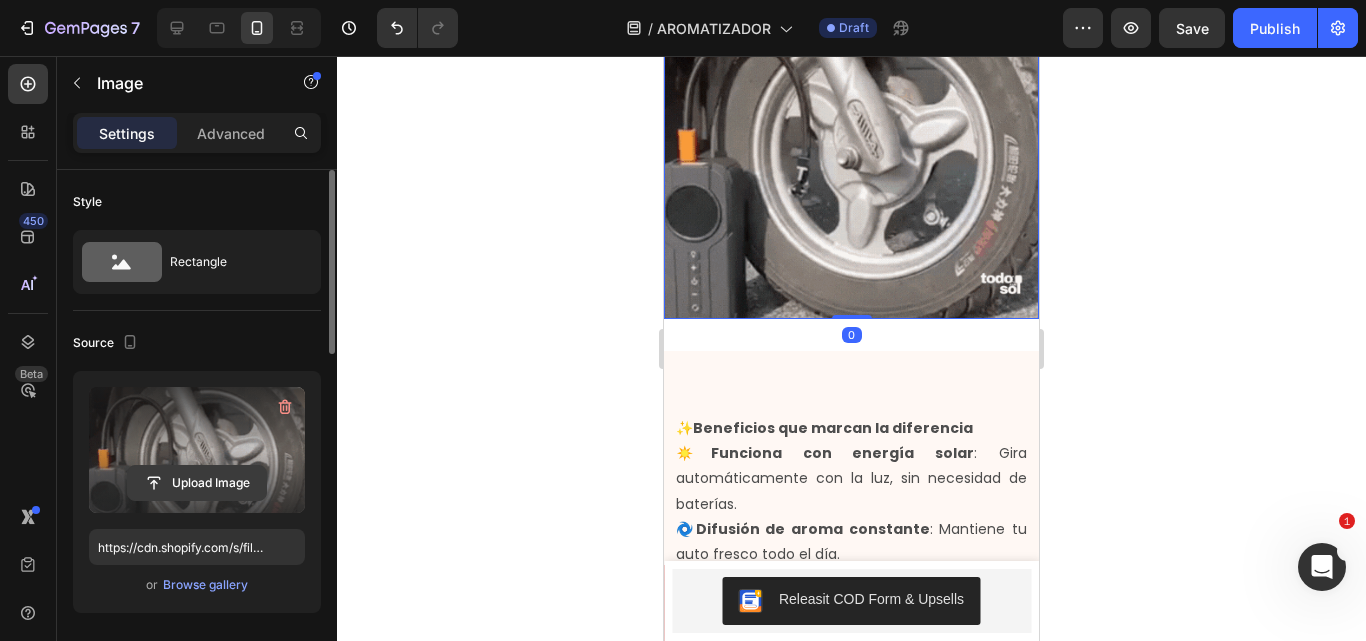 click 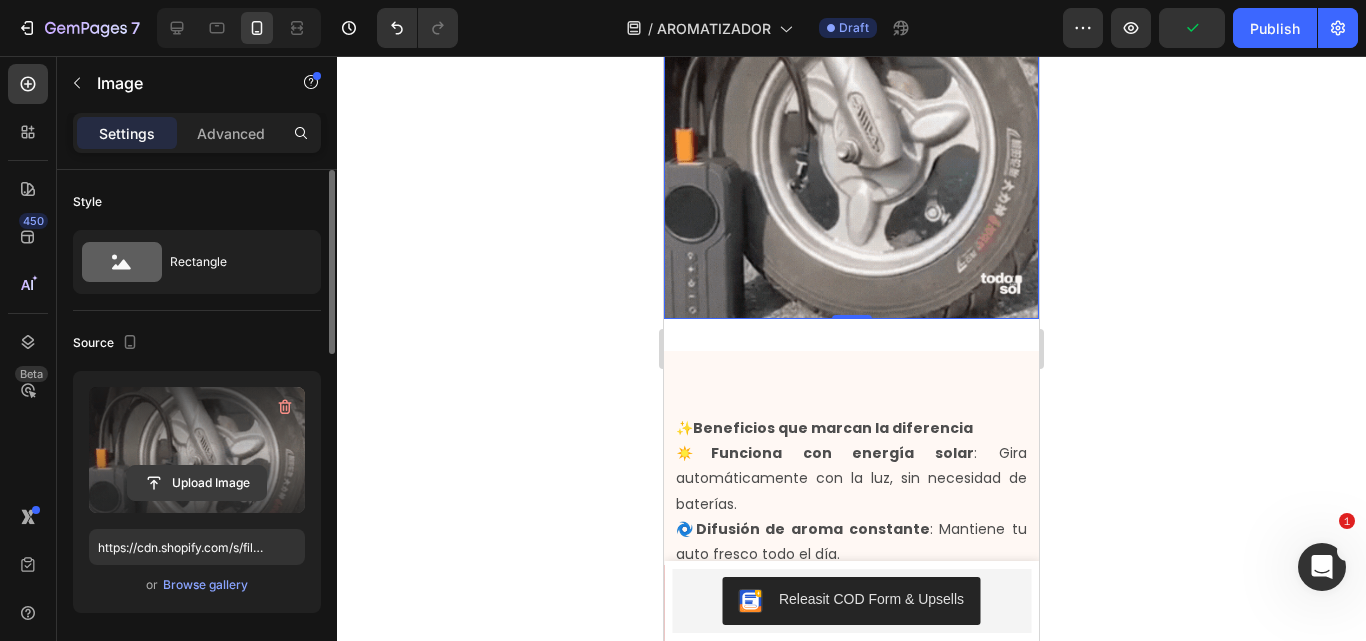 type on "C:\fakepath\jJwYlAk6iV5GJ4R2njTxa.gif" 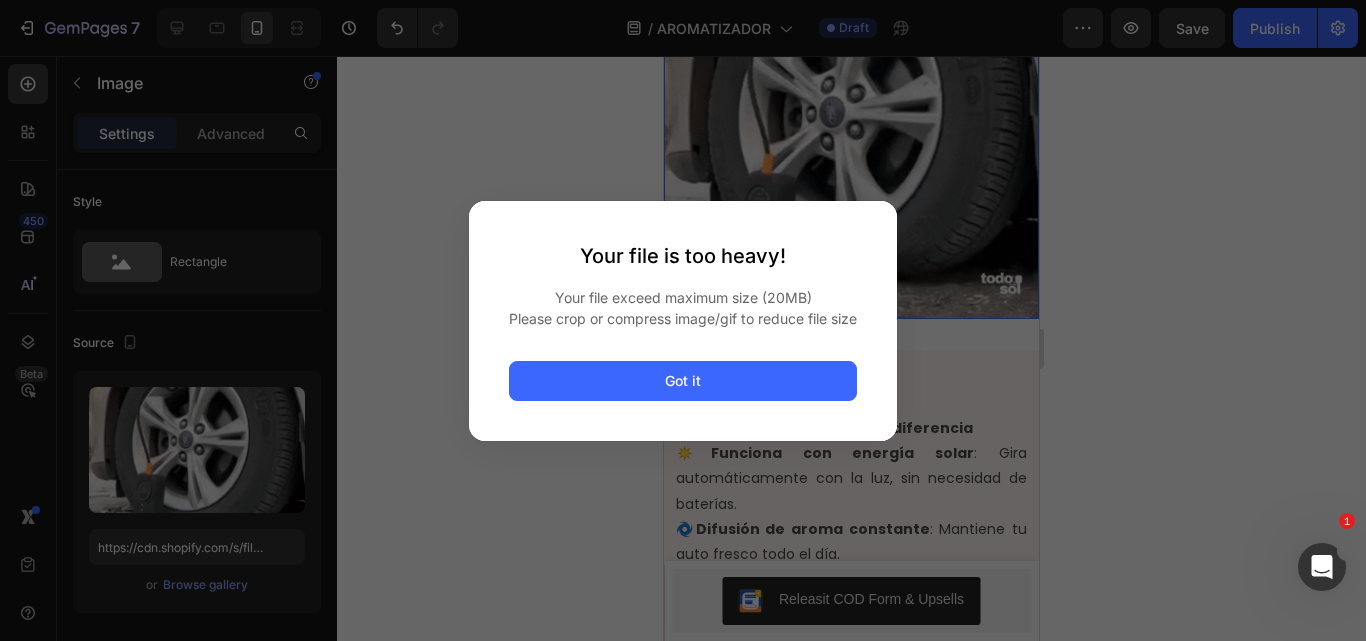 click on "Your file is too heavy! Your file exceed maximum size (20MB) Please crop or compress image/gif to reduce file size Got it" 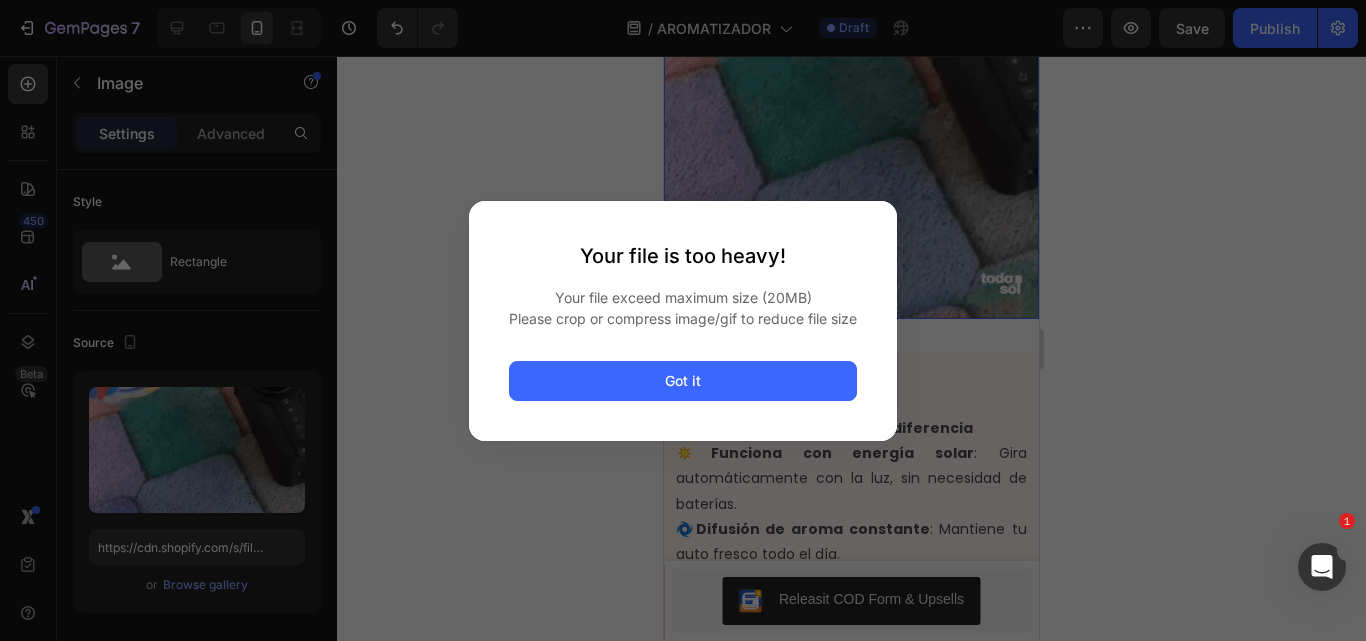 click on "Your file is too heavy! Your file exceed maximum size (20MB) Please crop or compress image/gif to reduce file size Got it" 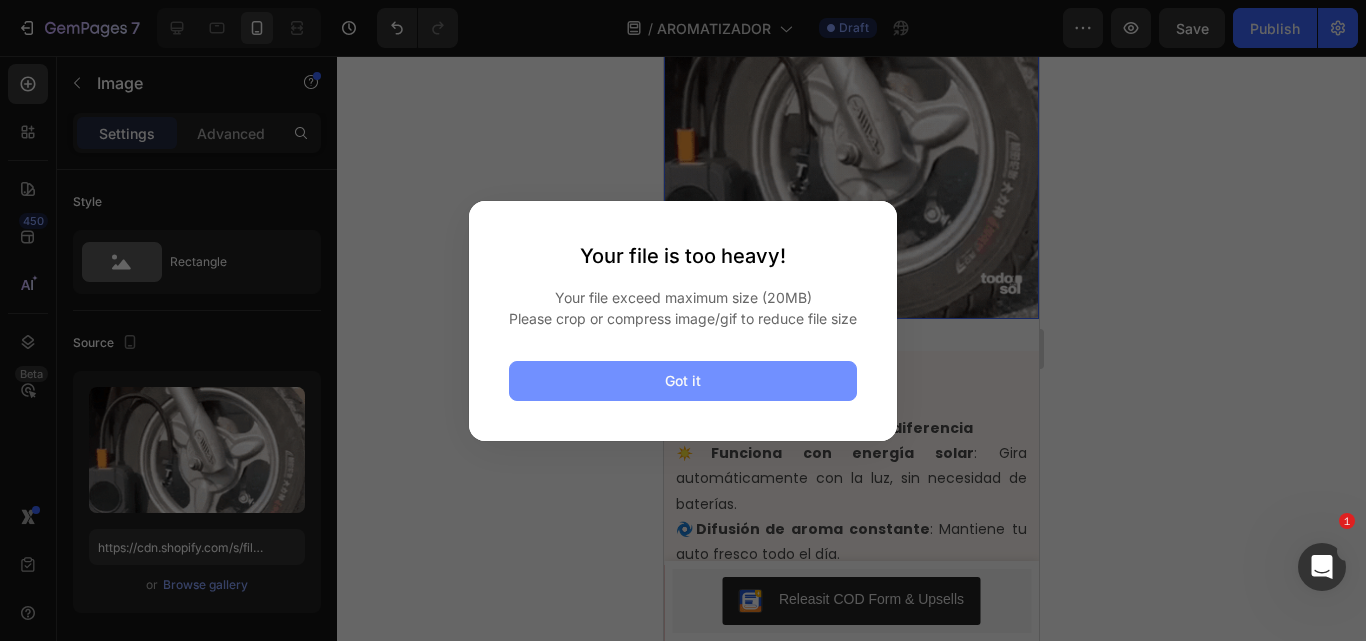 click on "Got it" at bounding box center (683, 381) 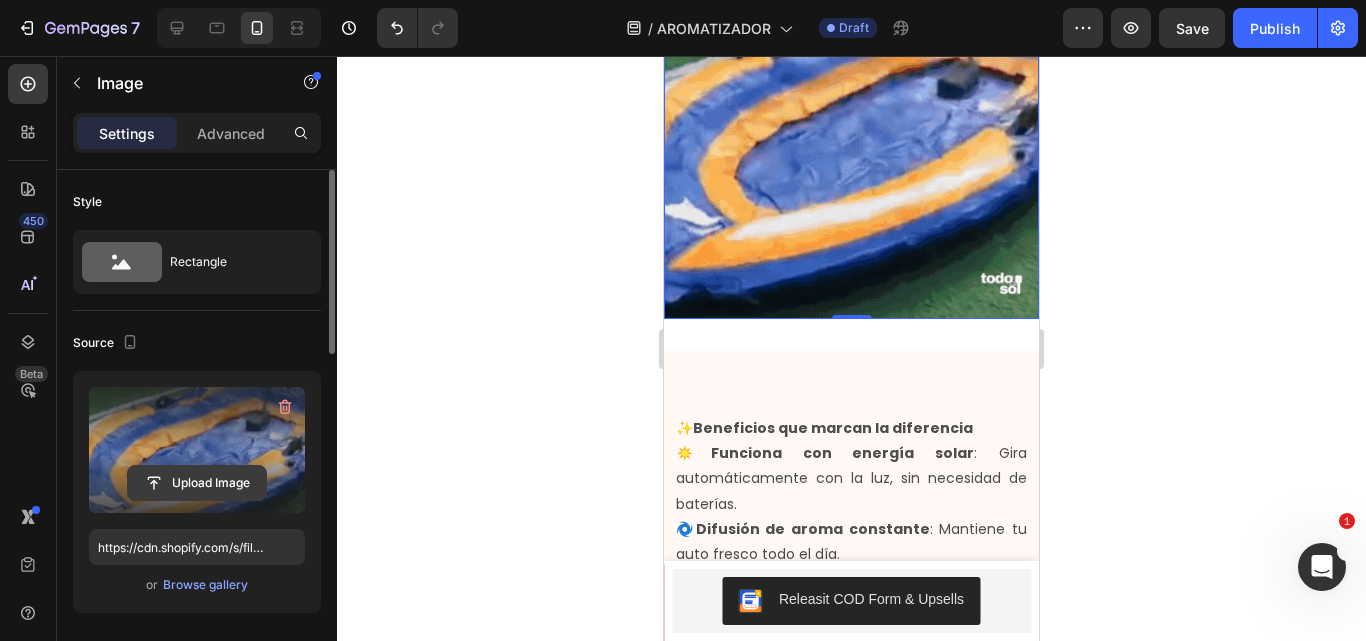 click 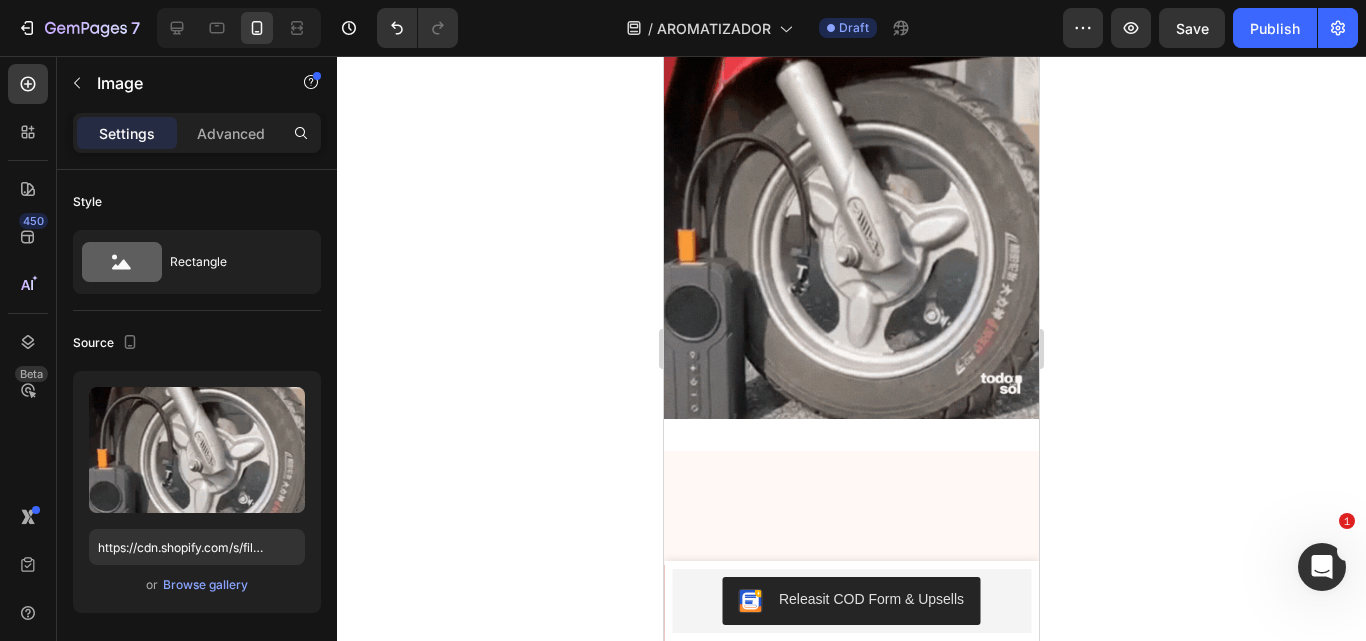 scroll, scrollTop: 688, scrollLeft: 0, axis: vertical 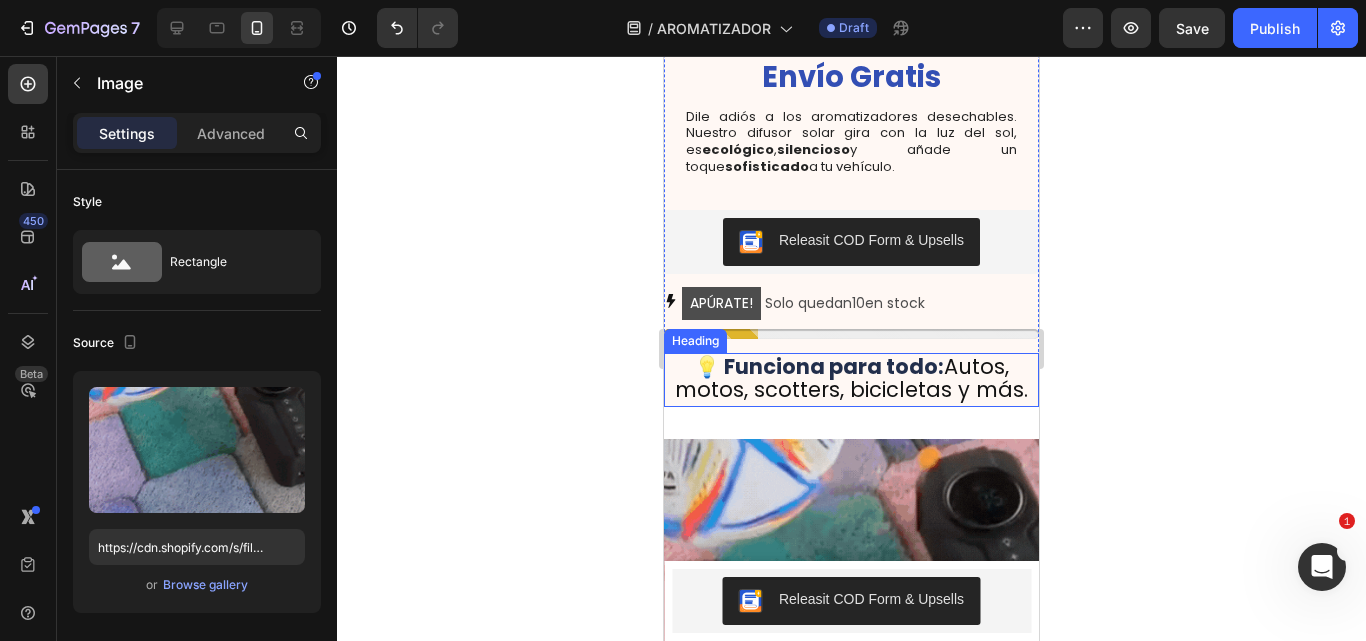 click on "Autos, motos, scotters, bicicletas y más." at bounding box center [851, 378] 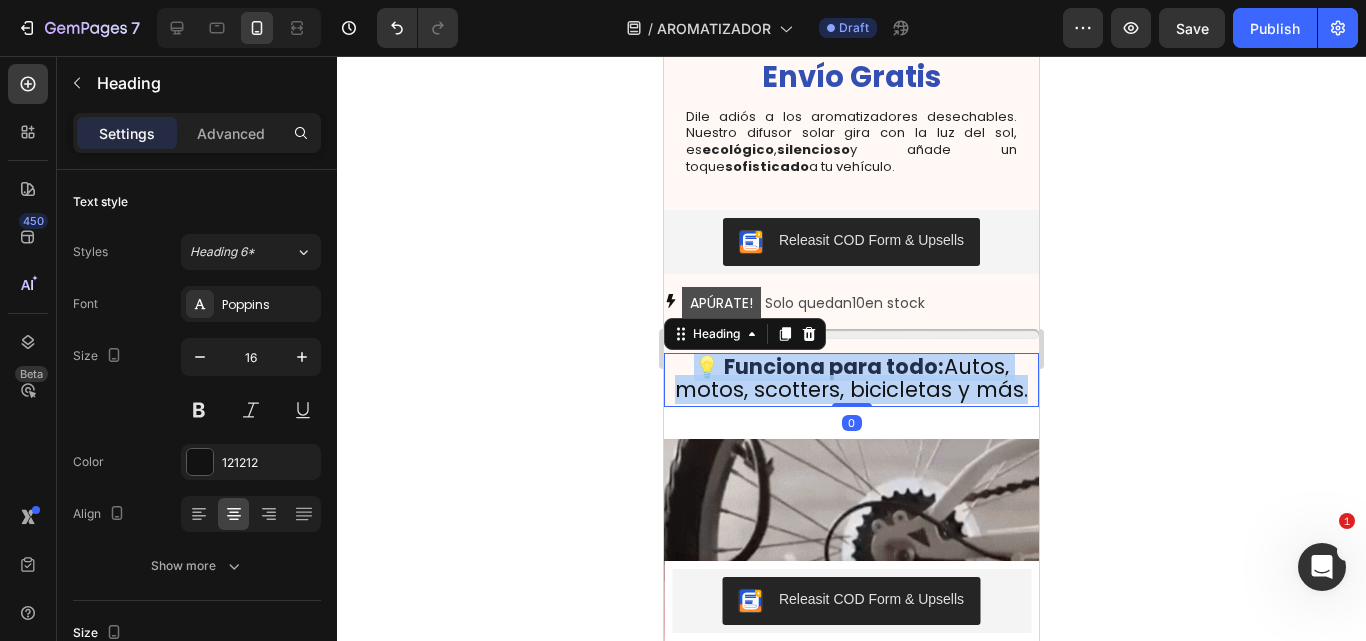click on "Autos, motos, scotters, bicicletas y más." at bounding box center [851, 378] 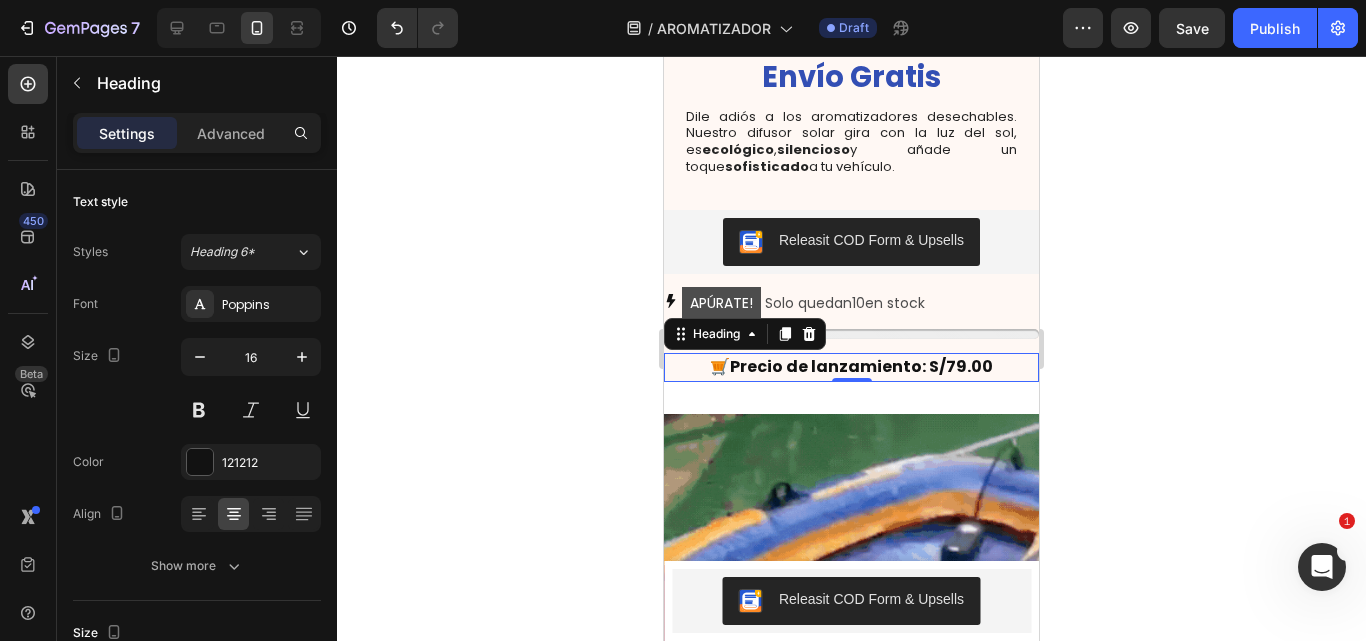 click 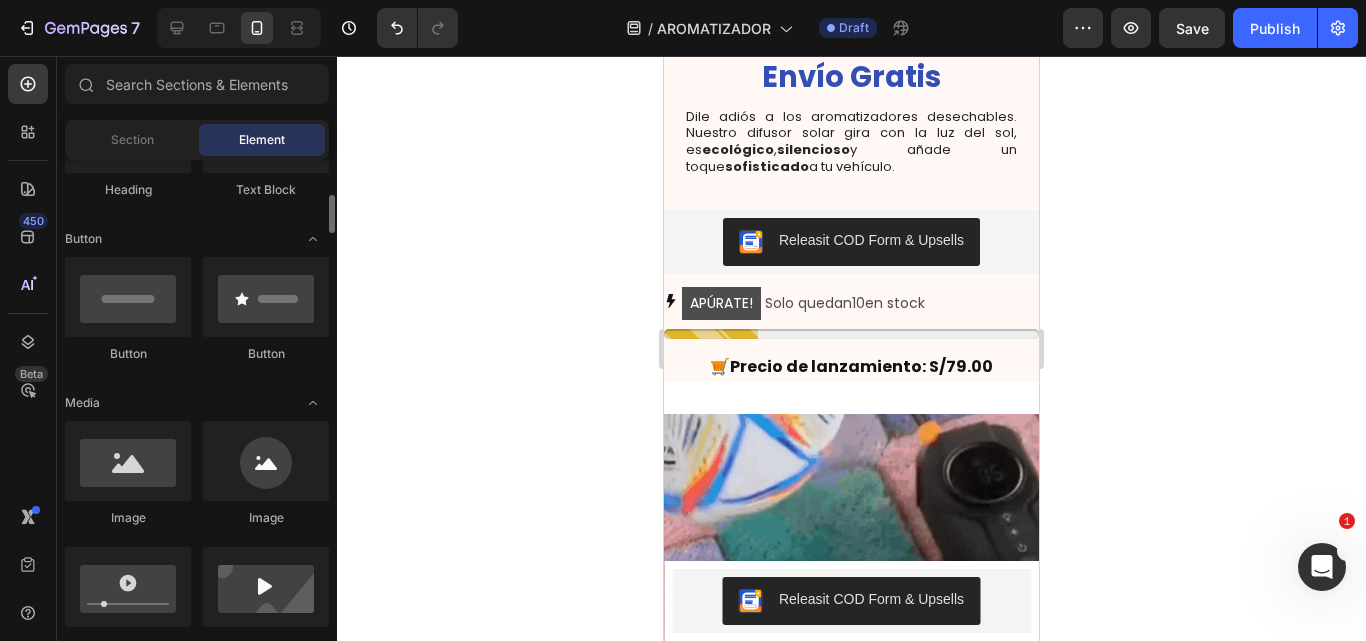 scroll, scrollTop: 405, scrollLeft: 0, axis: vertical 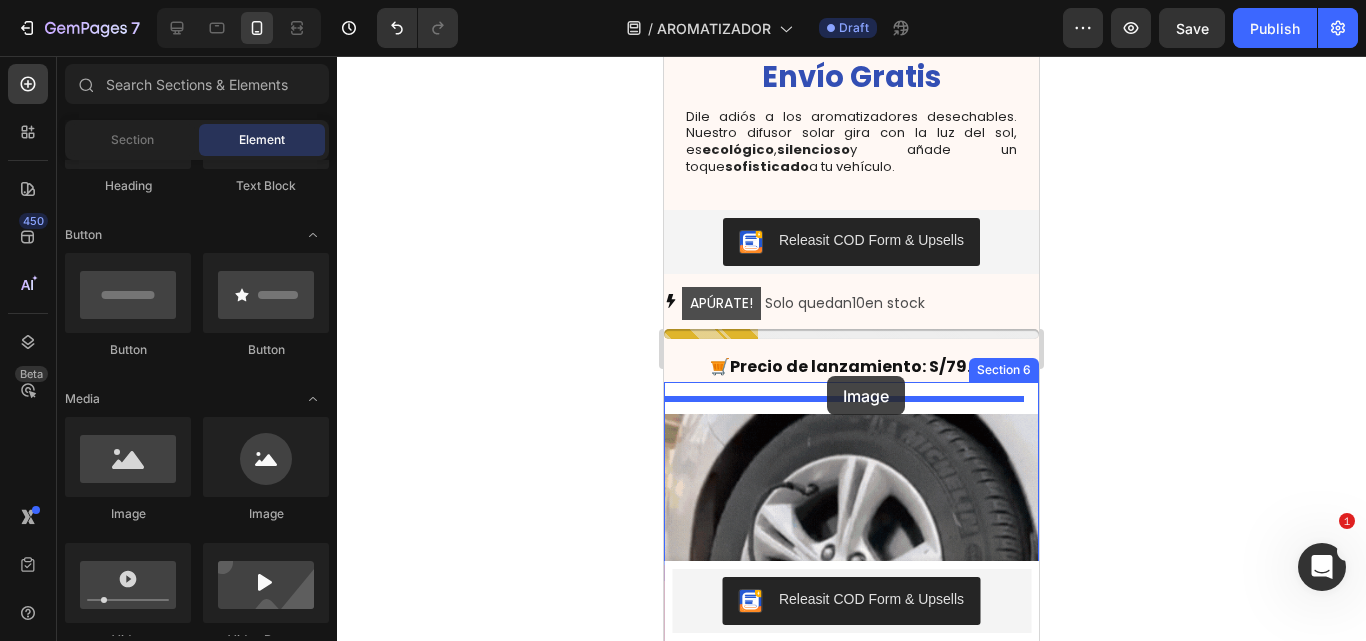 drag, startPoint x: 814, startPoint y: 513, endPoint x: 827, endPoint y: 376, distance: 137.6154 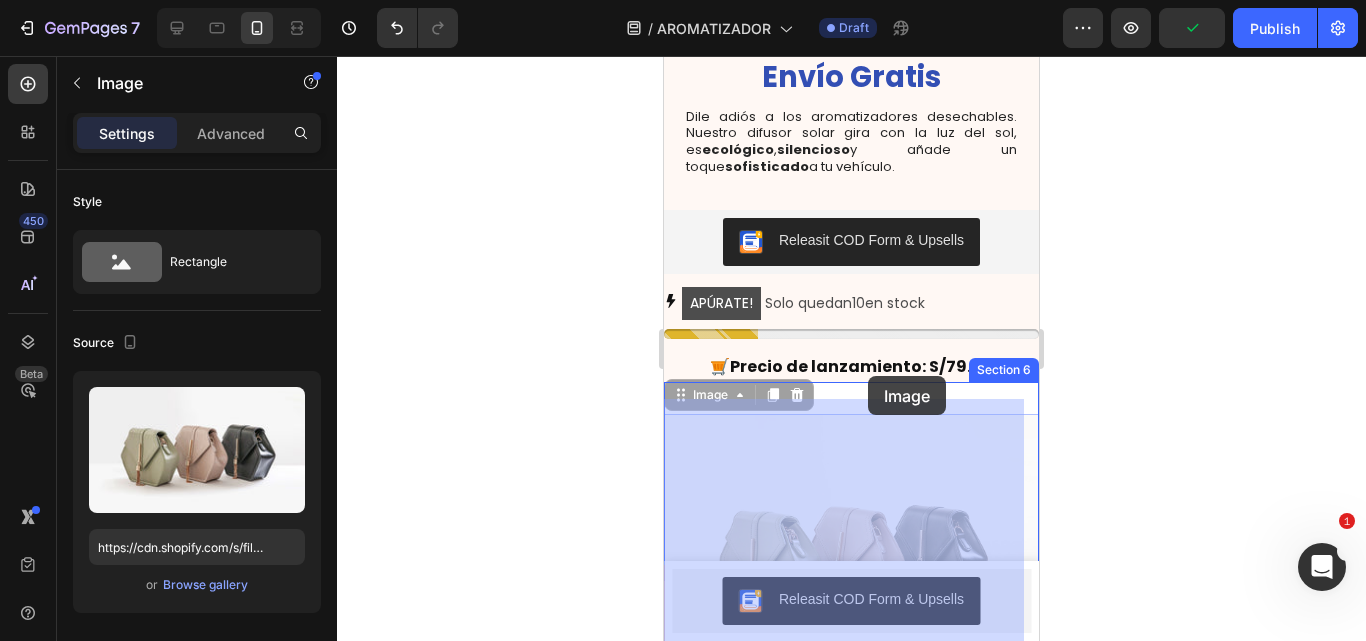 drag, startPoint x: 865, startPoint y: 460, endPoint x: 868, endPoint y: 376, distance: 84.05355 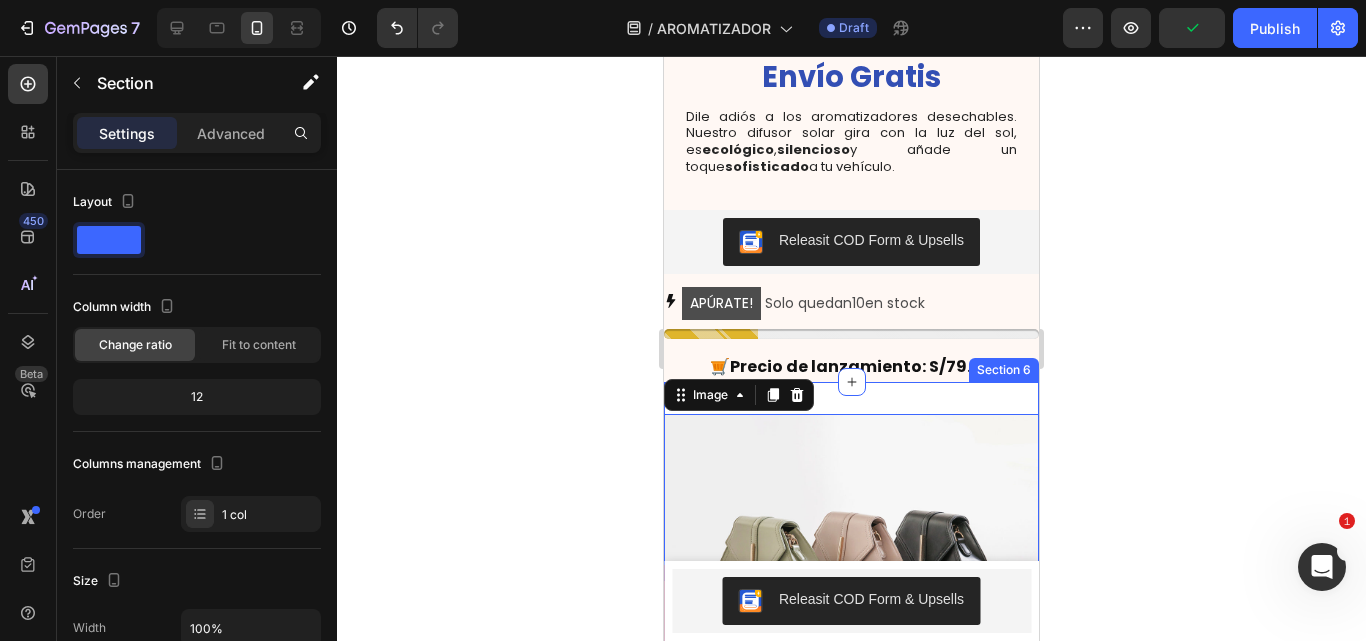 click on "Image 16 Image Section 6" at bounding box center [851, 750] 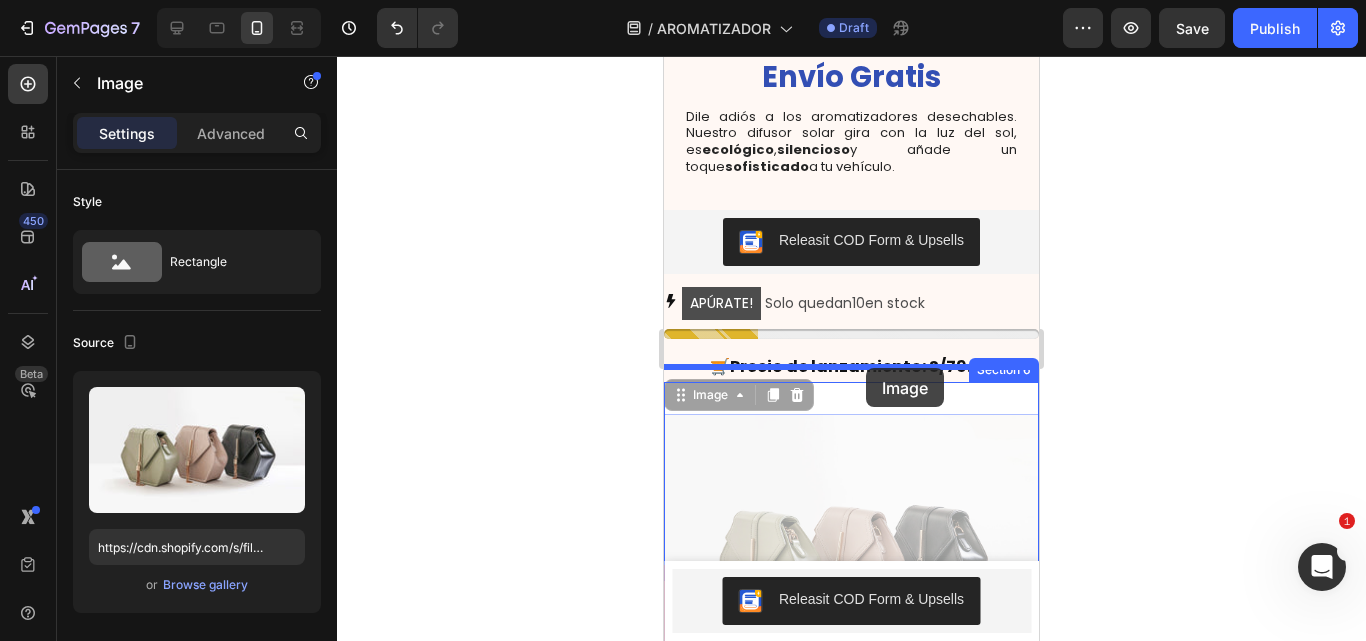 drag, startPoint x: 873, startPoint y: 441, endPoint x: 866, endPoint y: 369, distance: 72.33948 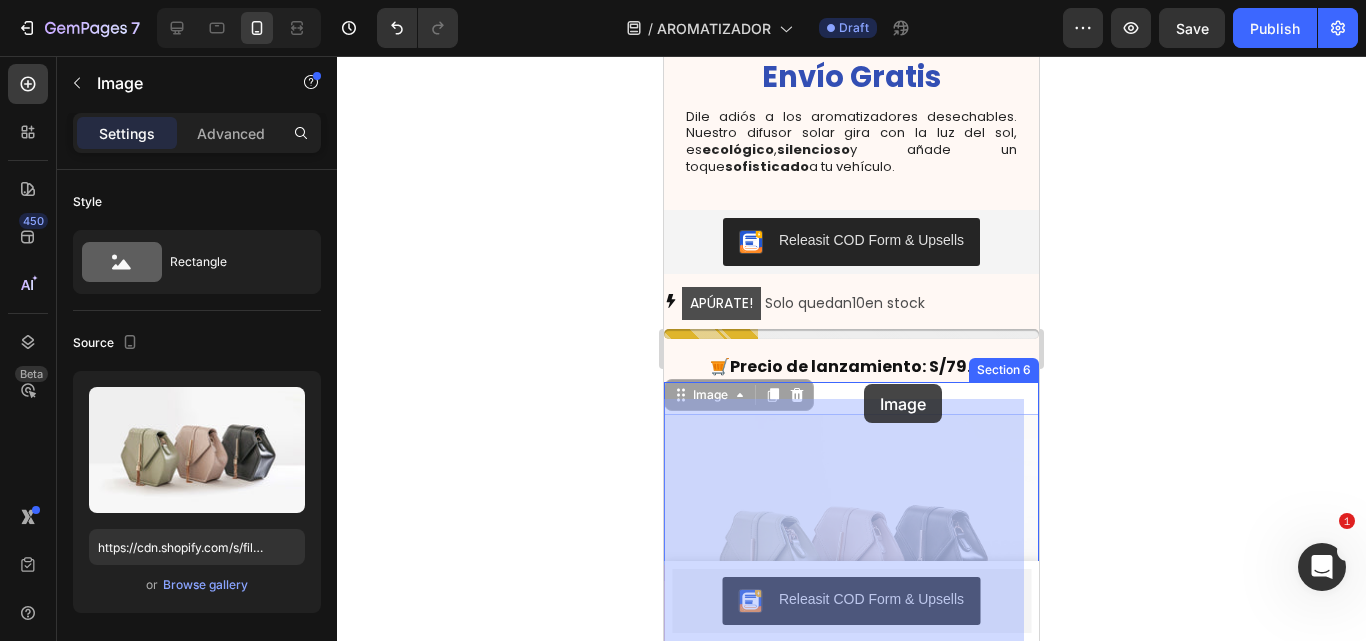 drag, startPoint x: 862, startPoint y: 459, endPoint x: 864, endPoint y: 384, distance: 75.026665 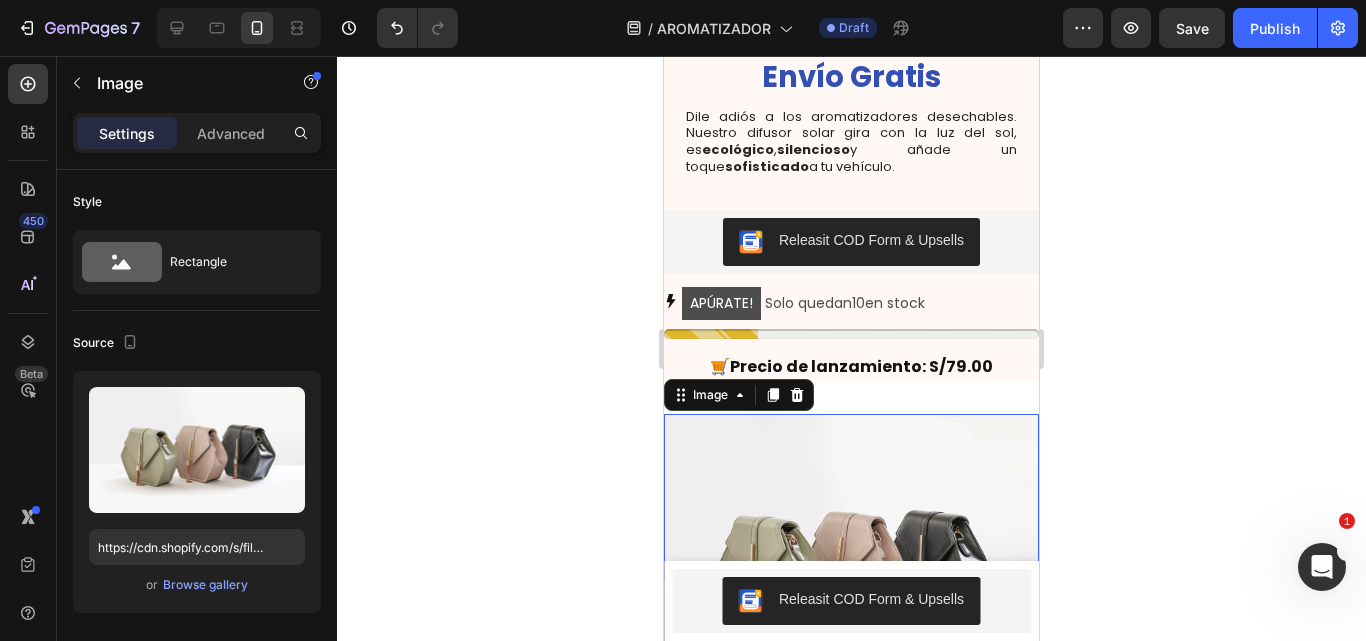click at bounding box center [851, 554] 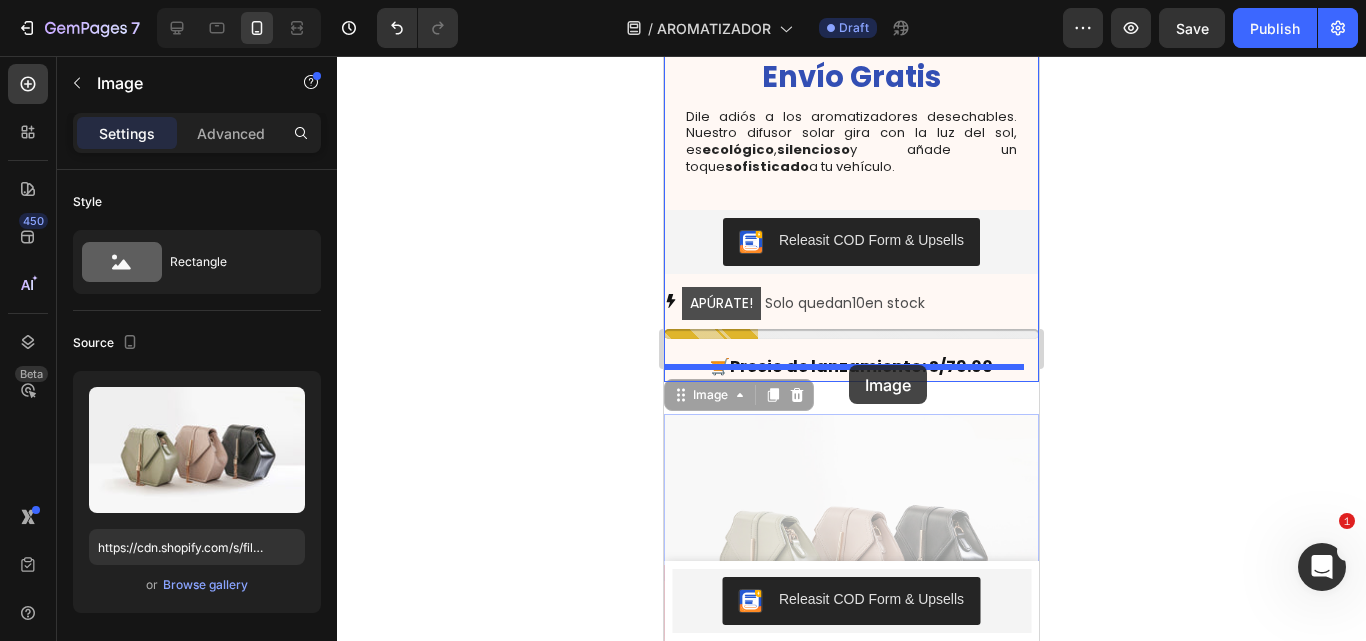 drag, startPoint x: 855, startPoint y: 490, endPoint x: 849, endPoint y: 365, distance: 125.14392 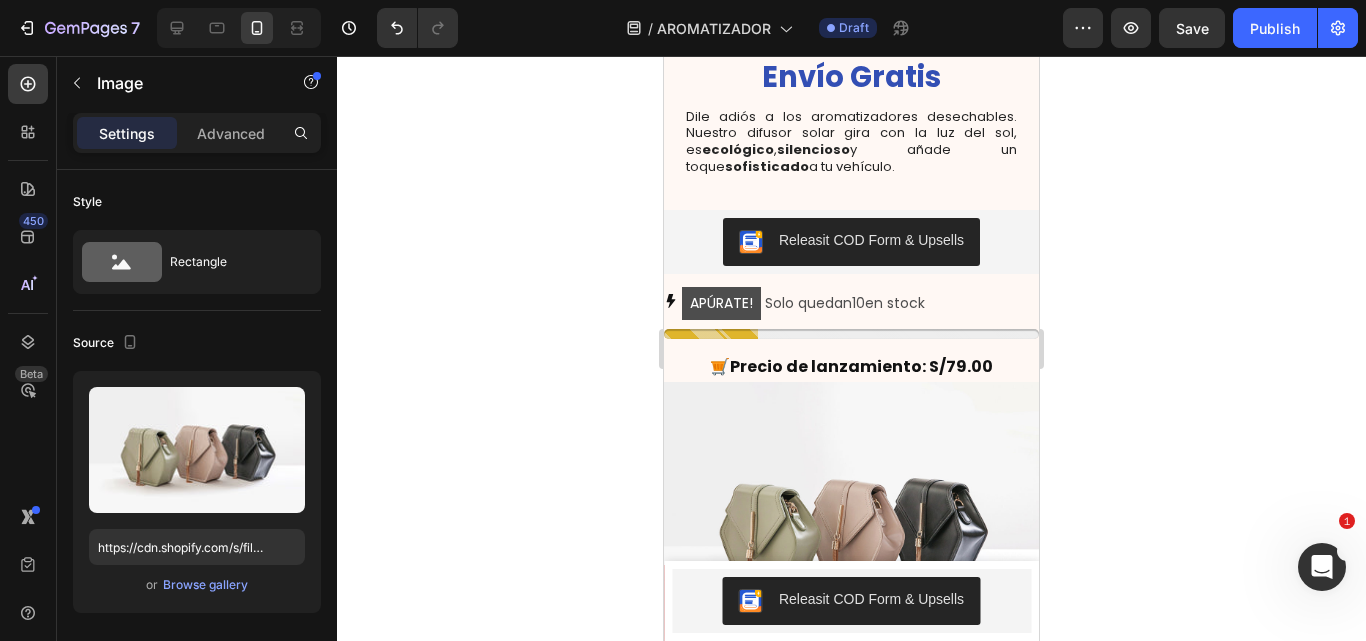 click at bounding box center [851, 522] 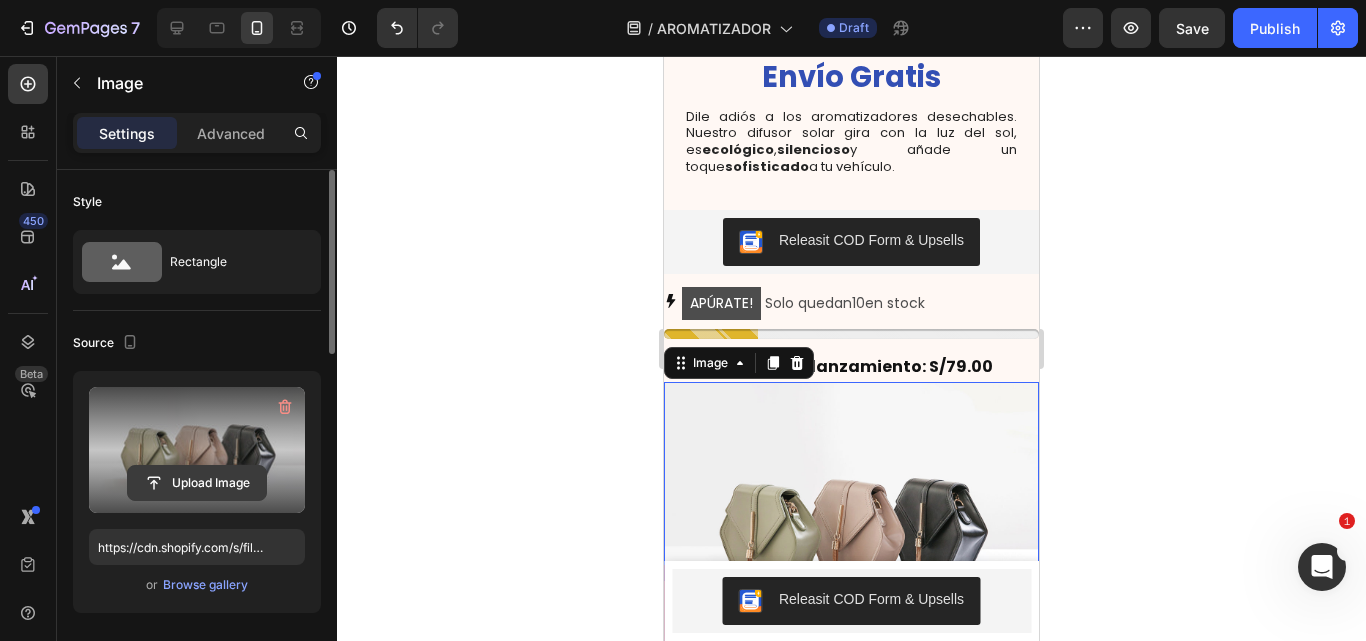 click 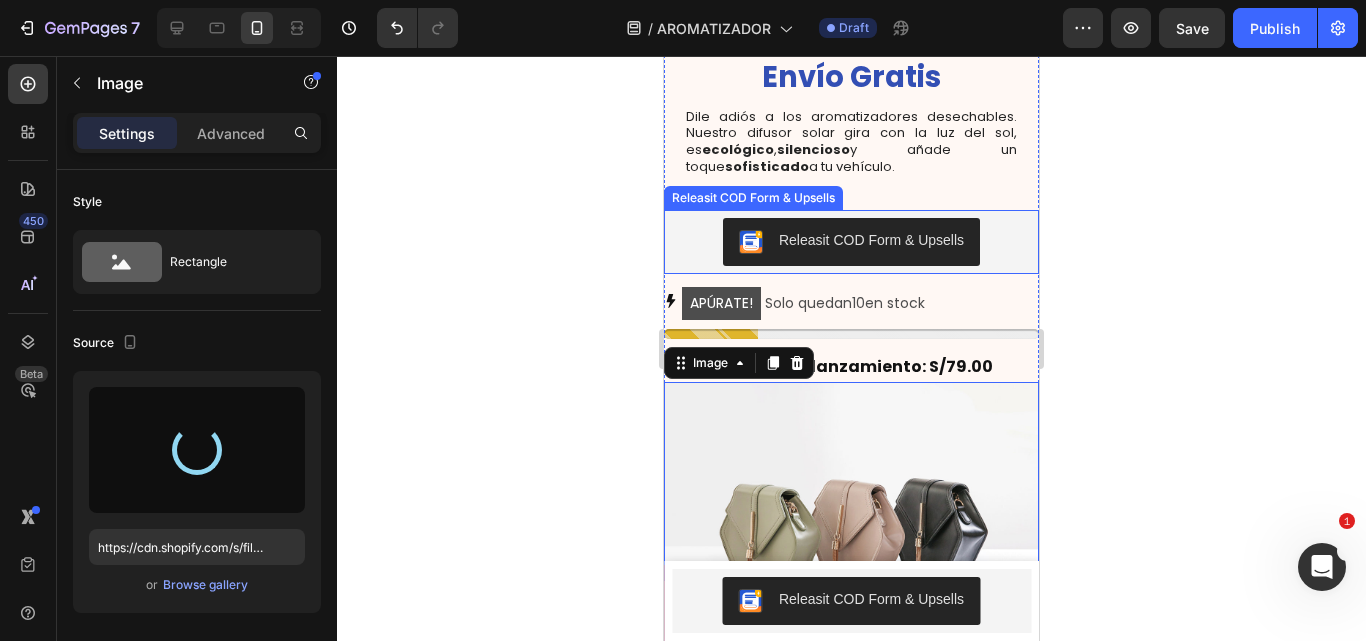 type on "https://cdn.shopify.com/s/files/1/0641/6465/9267/files/gempages_573437835185489012-65b9528e-e0a9-4cd6-9099-bbd2b1b1b2c1.webp" 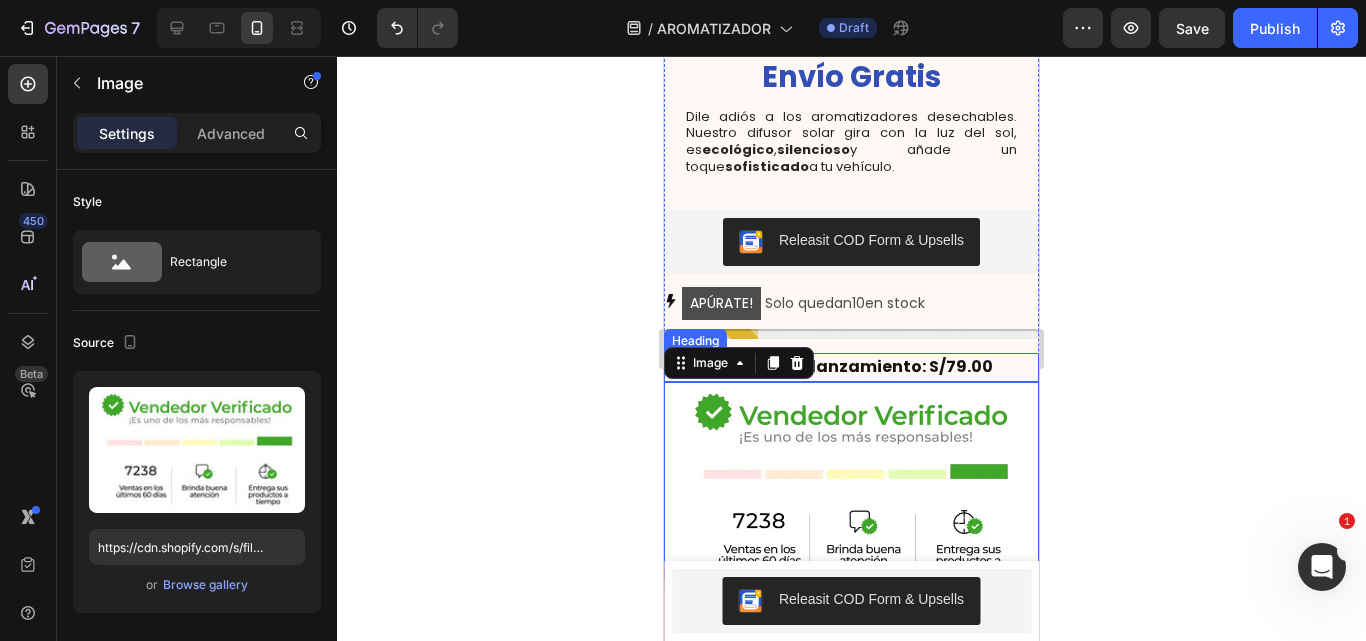 scroll, scrollTop: 816, scrollLeft: 0, axis: vertical 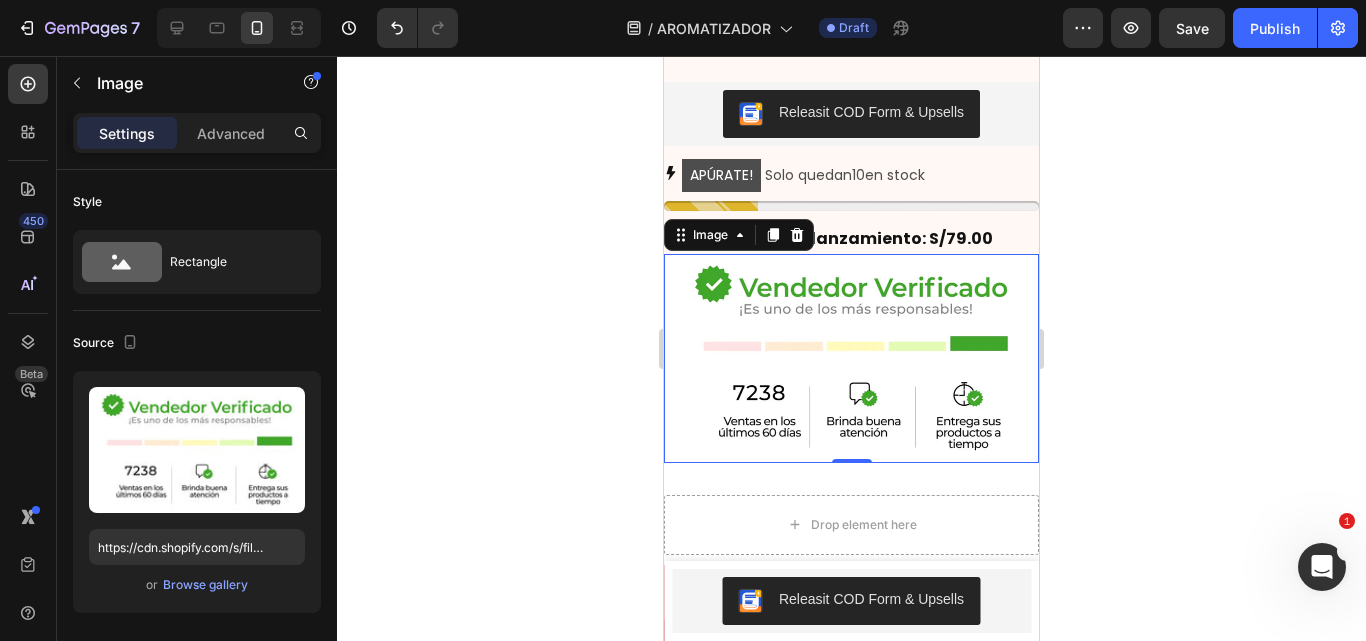 click 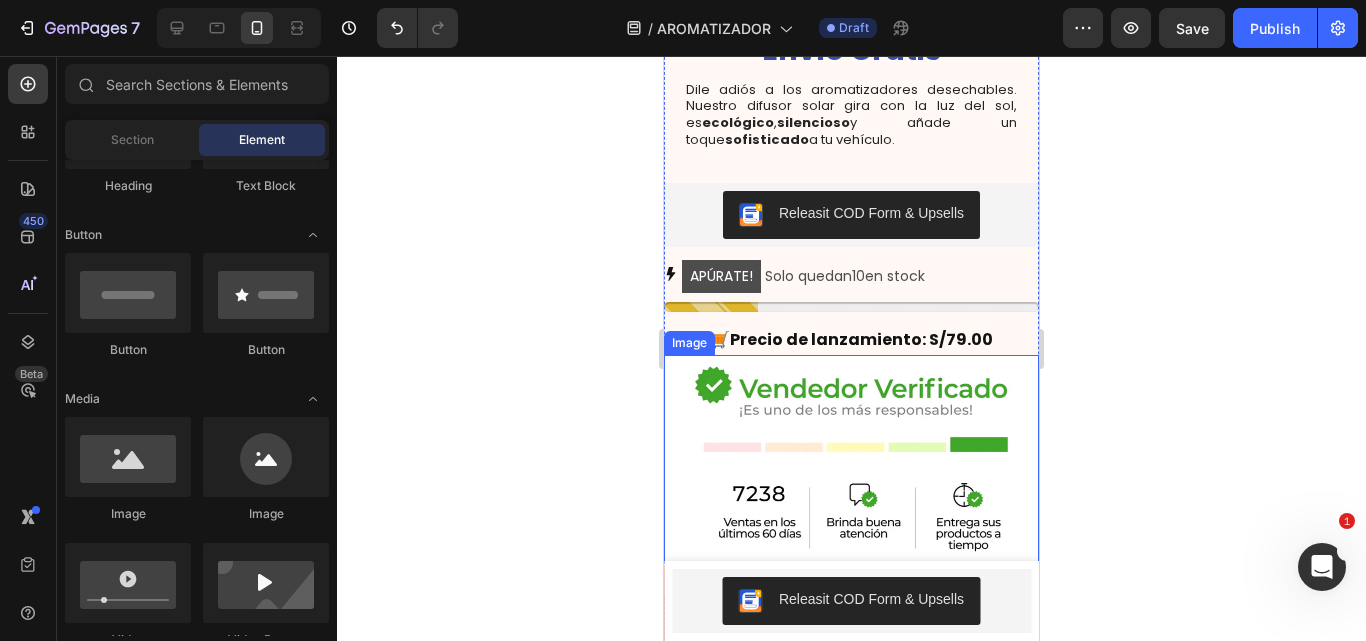 scroll, scrollTop: 714, scrollLeft: 0, axis: vertical 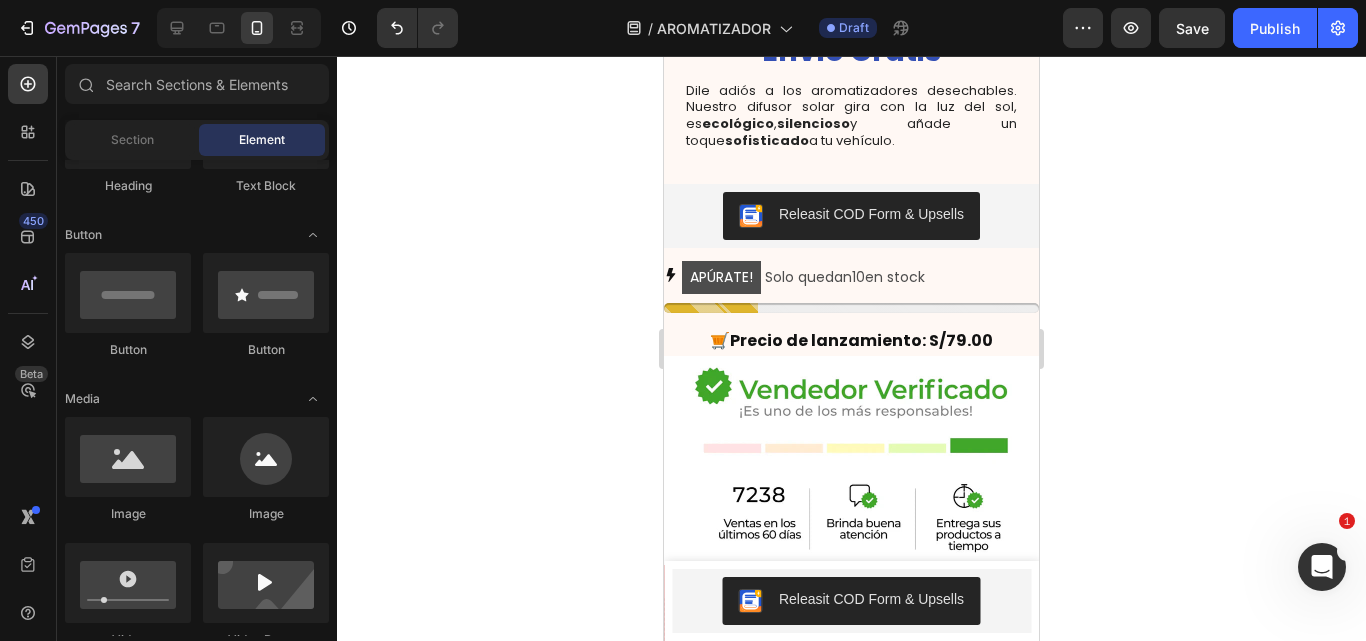 click 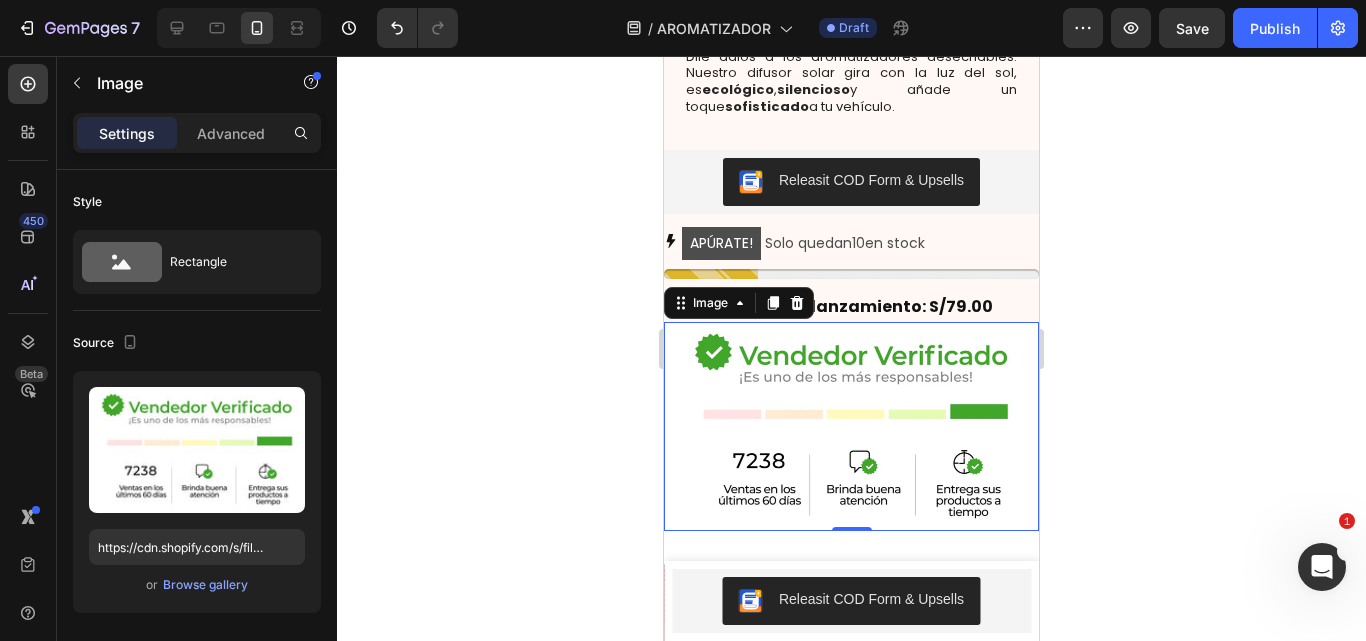 scroll, scrollTop: 775, scrollLeft: 0, axis: vertical 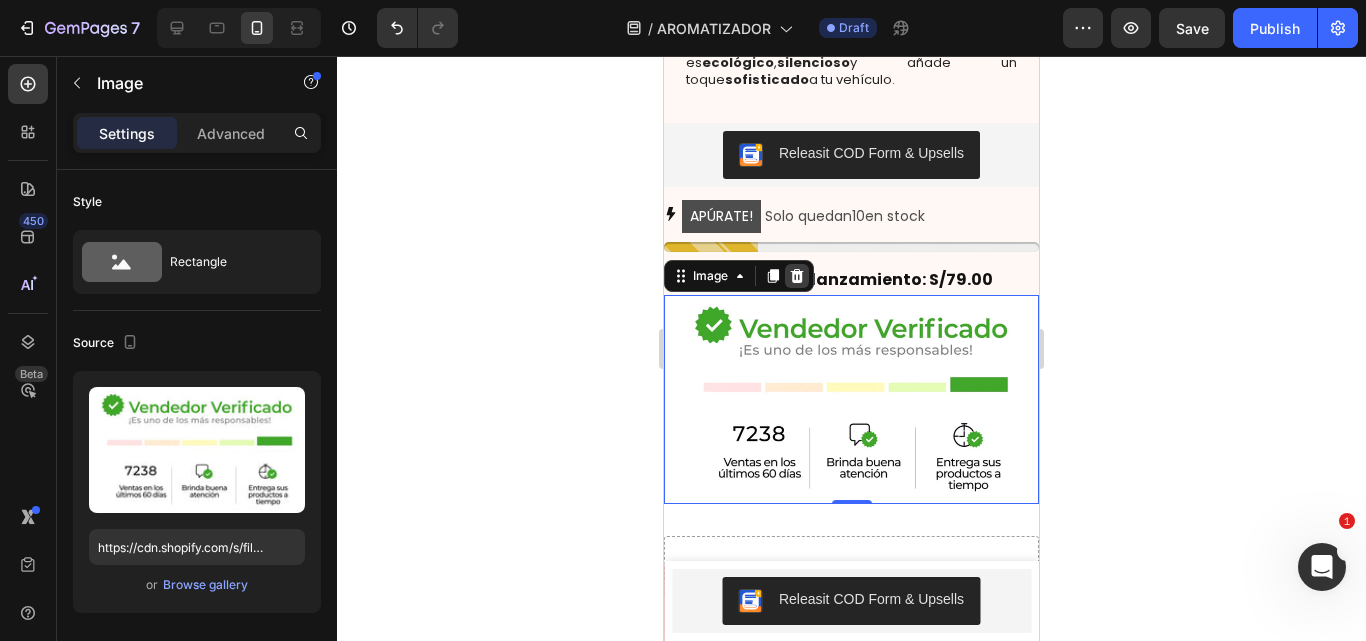 click at bounding box center [797, 276] 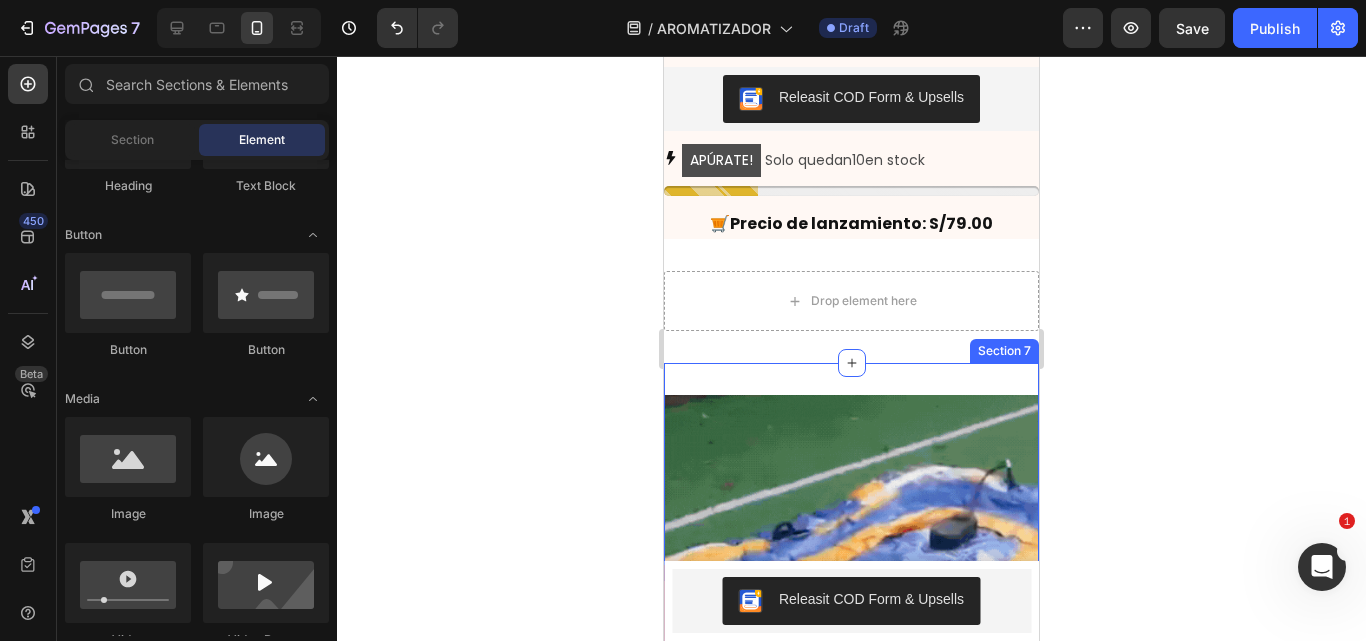 scroll, scrollTop: 832, scrollLeft: 0, axis: vertical 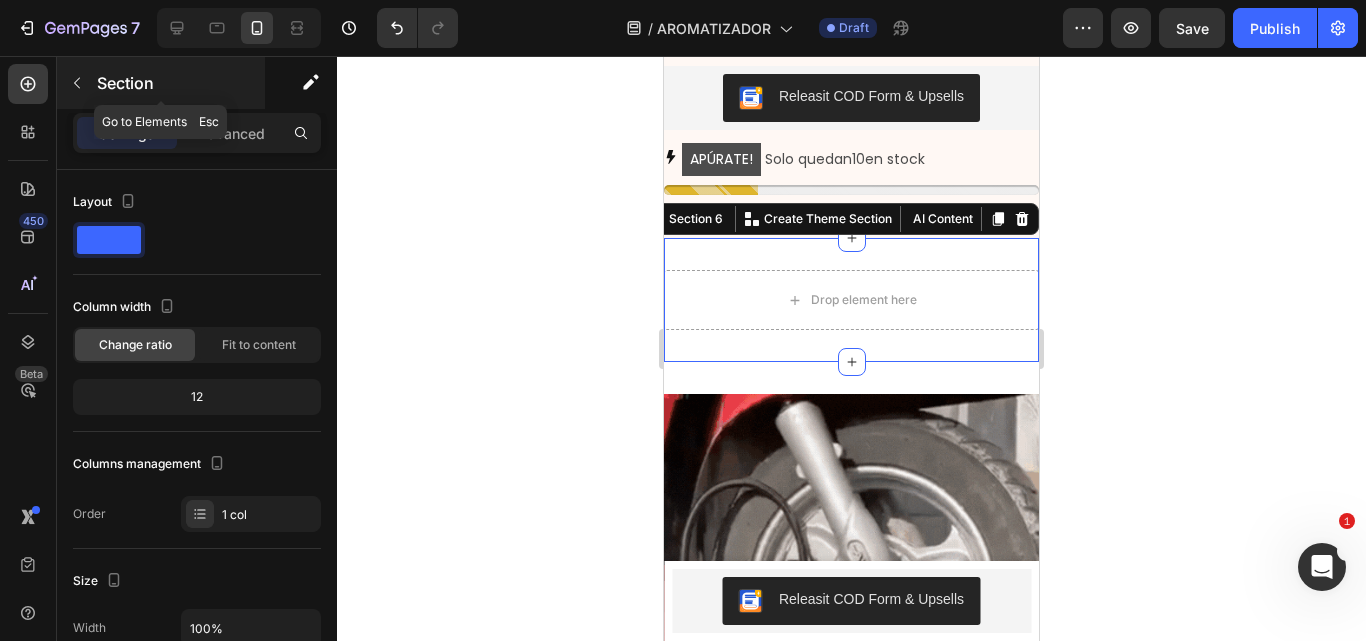 click 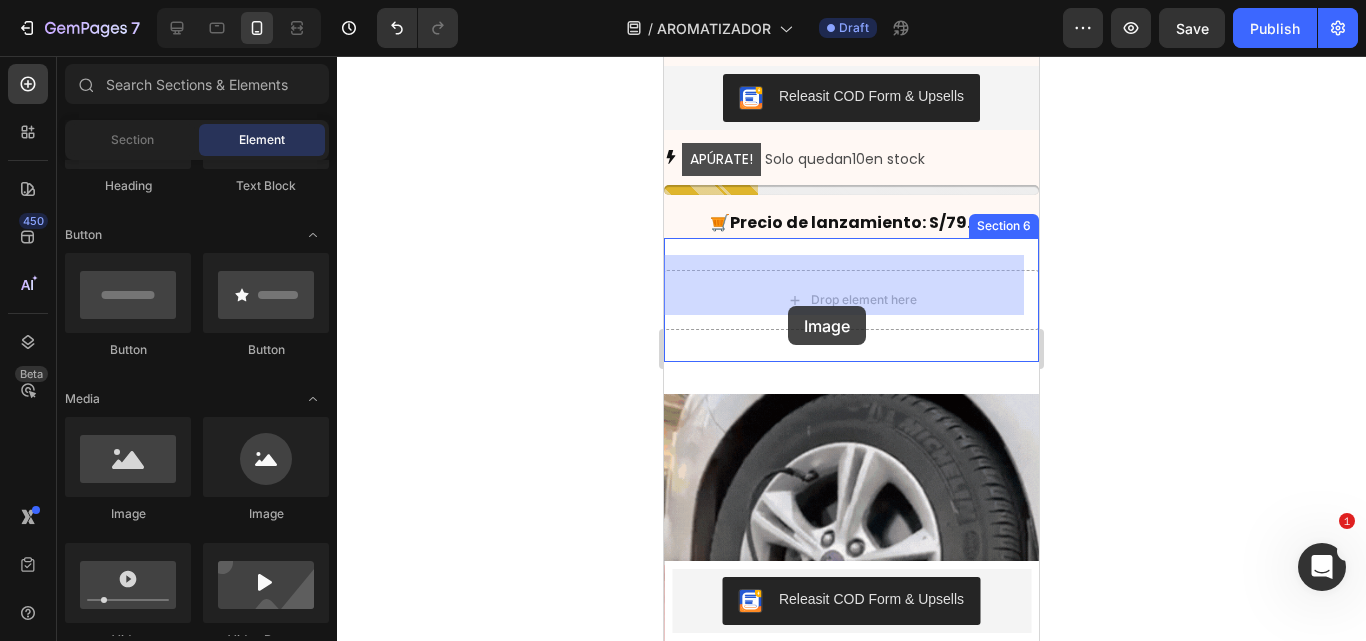 drag, startPoint x: 806, startPoint y: 525, endPoint x: 788, endPoint y: 306, distance: 219.73848 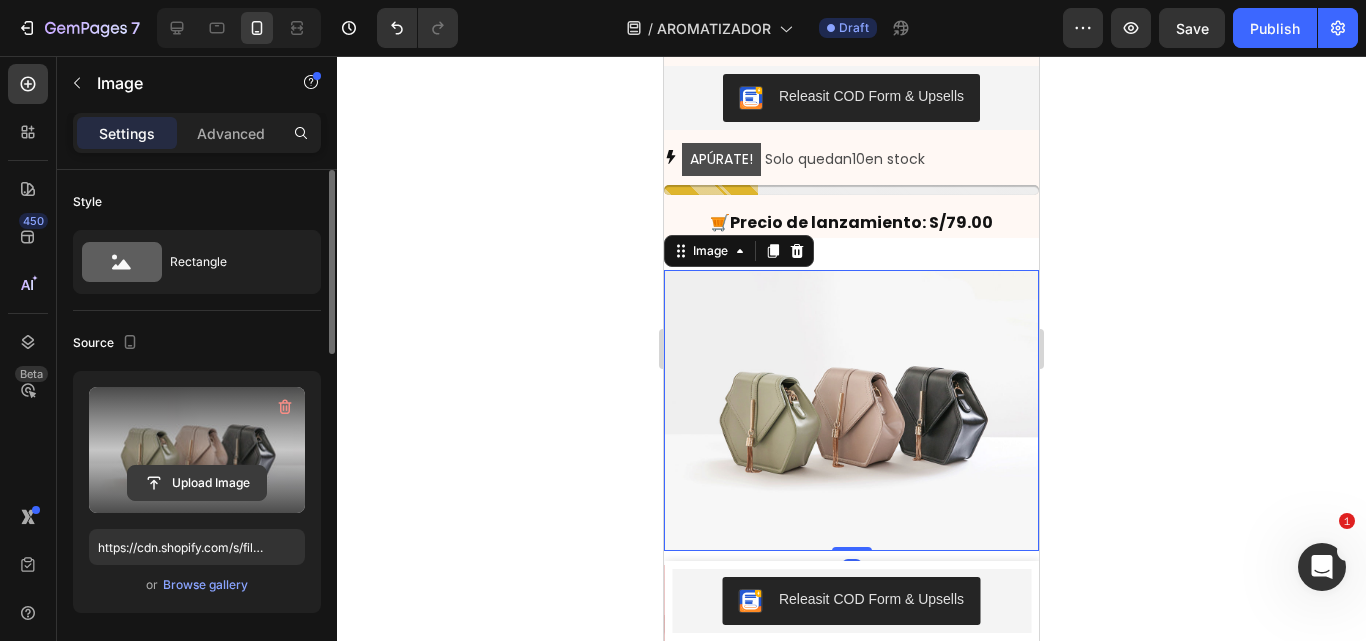 click 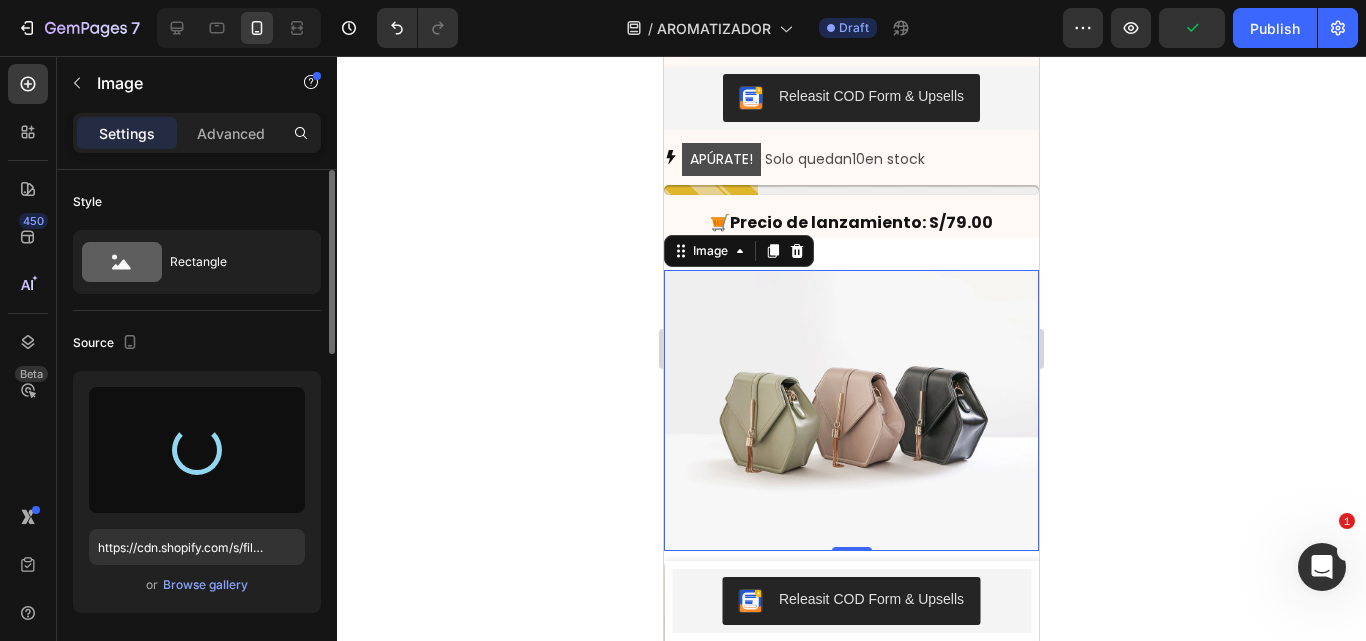 type on "https://cdn.shopify.com/s/files/1/0641/6465/9267/files/gempages_573437835185489012-19bf759d-42d7-462b-b70c-8ddb968ea69c.png" 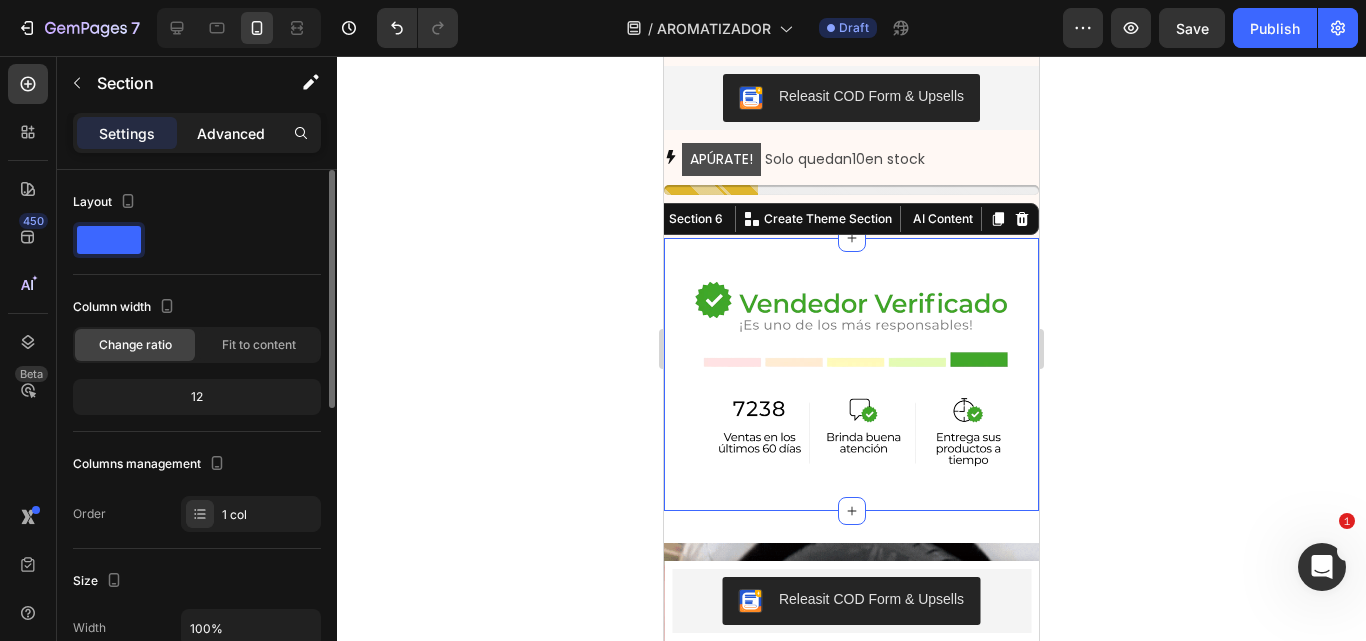 click on "Advanced" 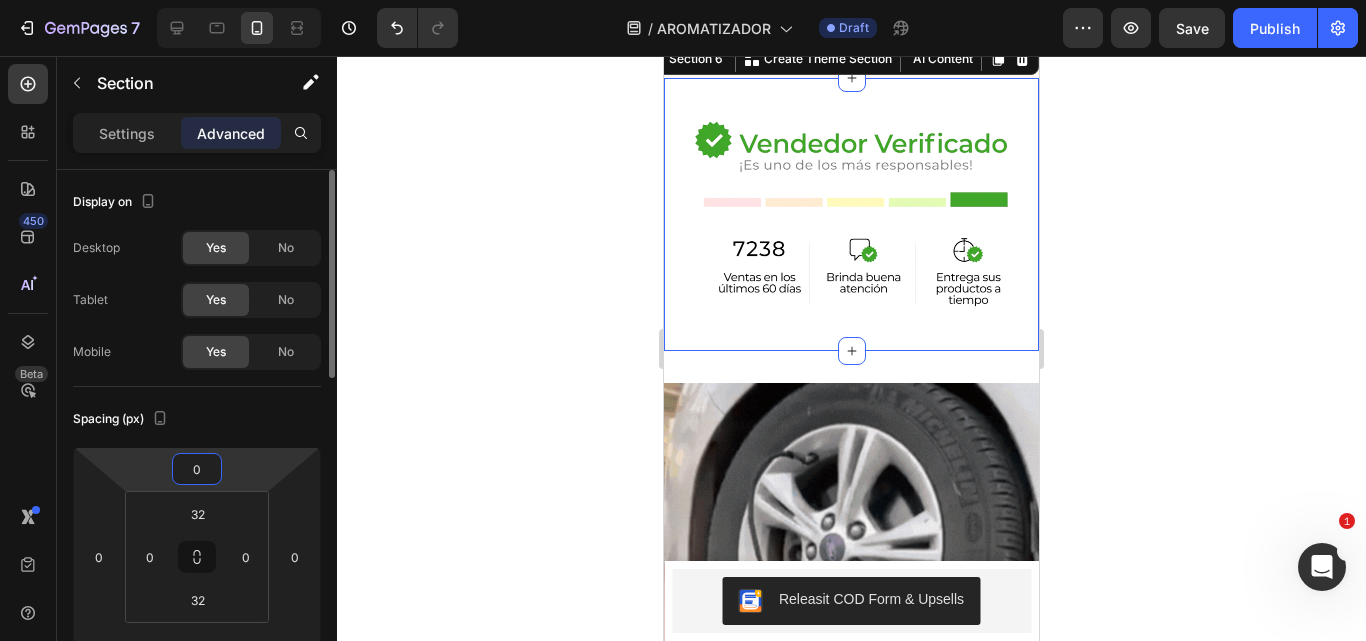 scroll, scrollTop: 993, scrollLeft: 0, axis: vertical 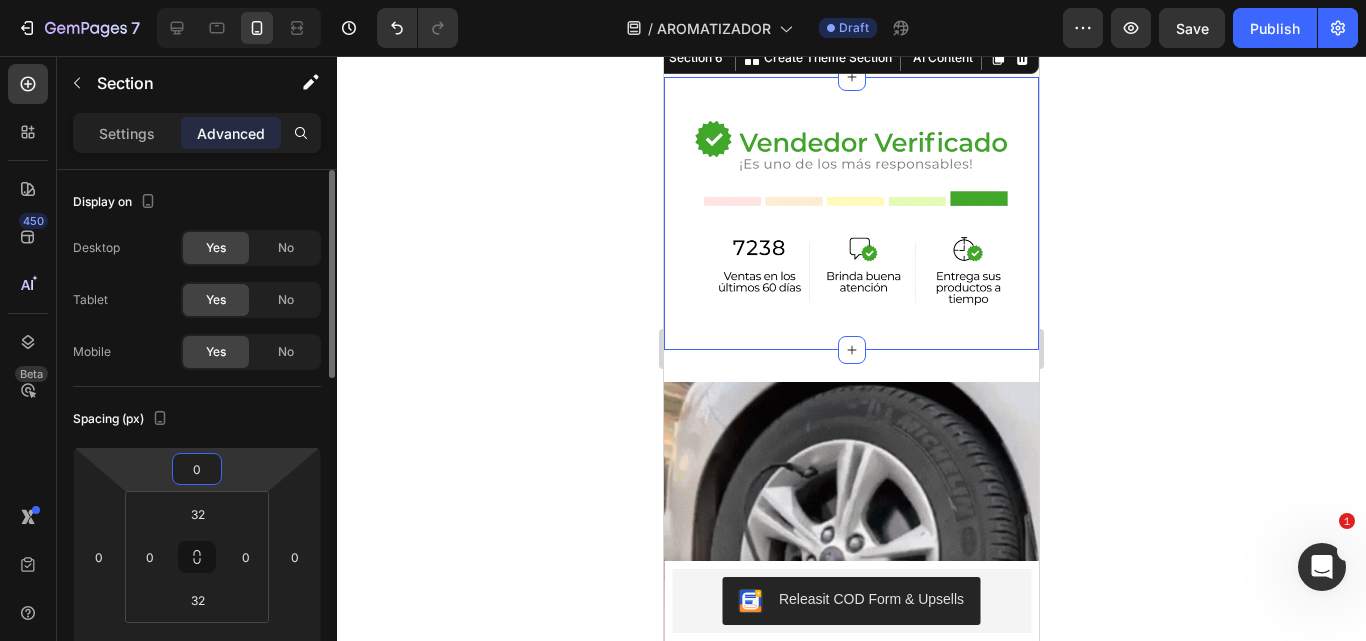 drag, startPoint x: 187, startPoint y: 463, endPoint x: 1088, endPoint y: 298, distance: 915.98364 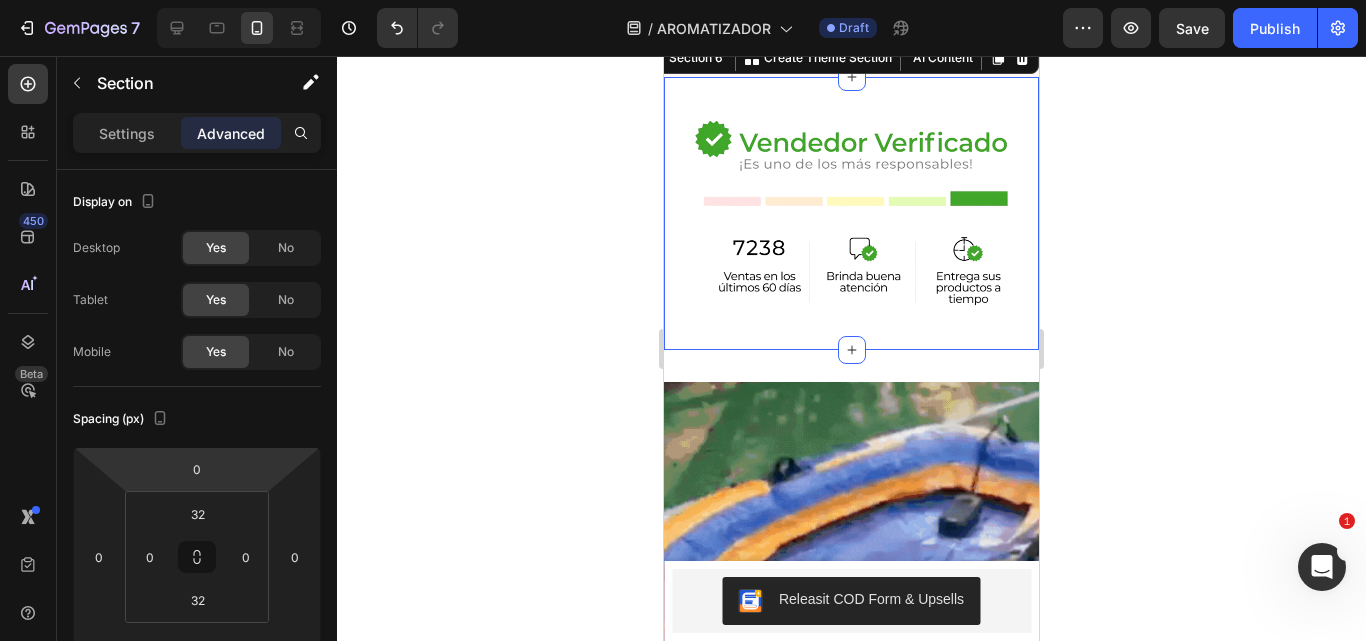 drag, startPoint x: 1088, startPoint y: 298, endPoint x: 1125, endPoint y: 192, distance: 112.27199 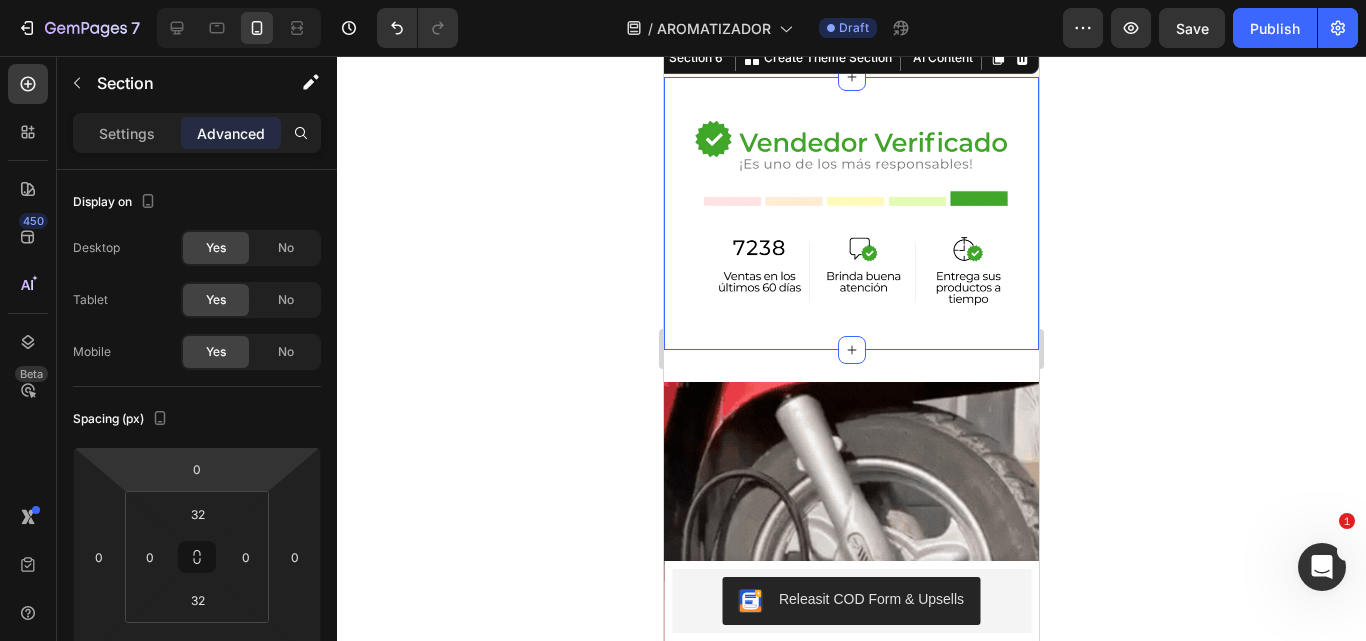click 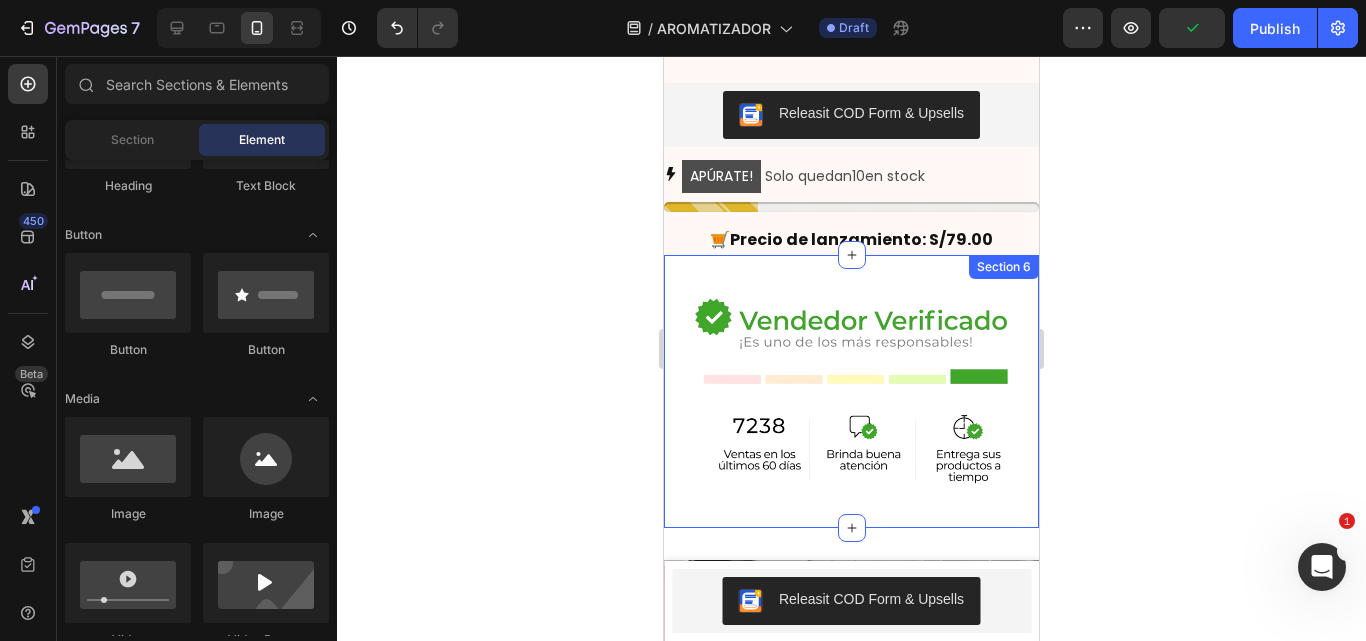 scroll, scrollTop: 813, scrollLeft: 0, axis: vertical 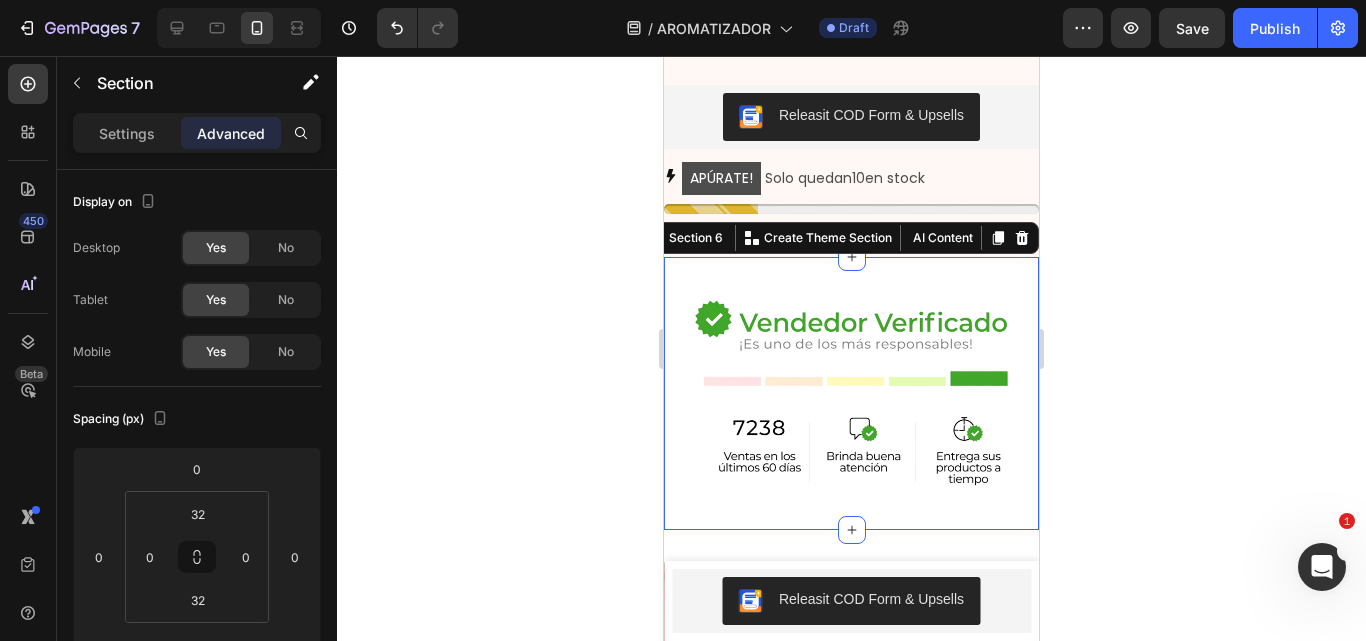 drag, startPoint x: 1121, startPoint y: 355, endPoint x: 899, endPoint y: 303, distance: 228.00877 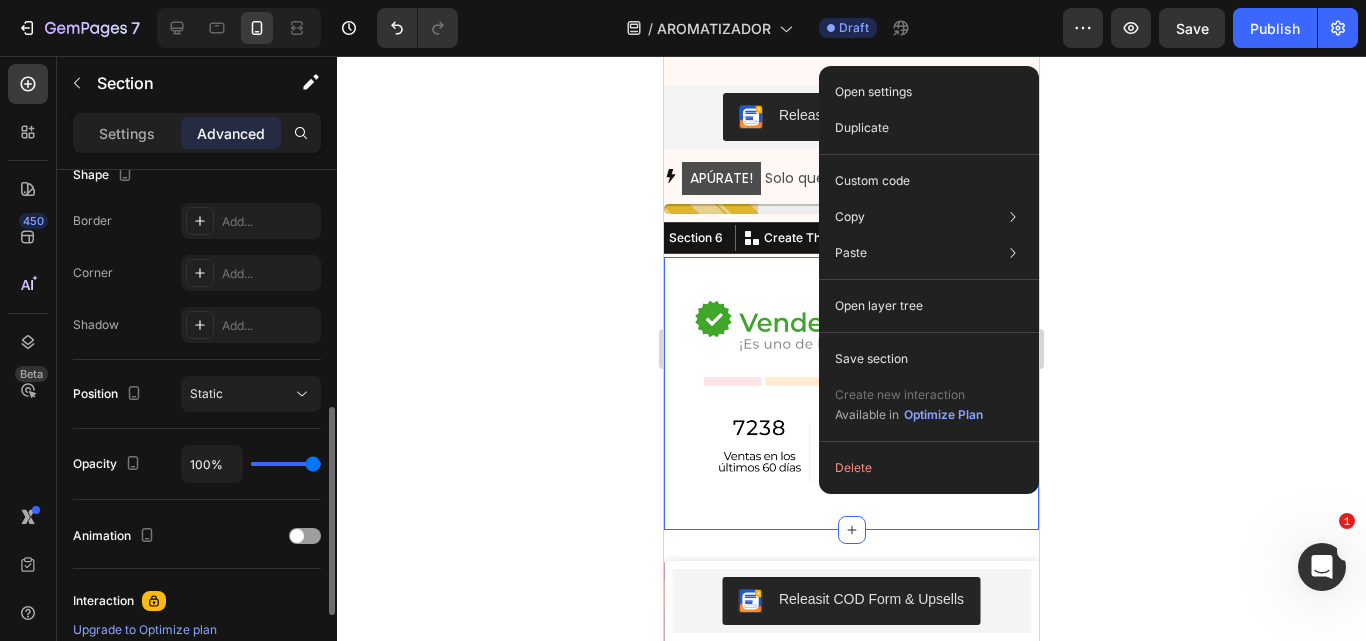 scroll, scrollTop: 806, scrollLeft: 0, axis: vertical 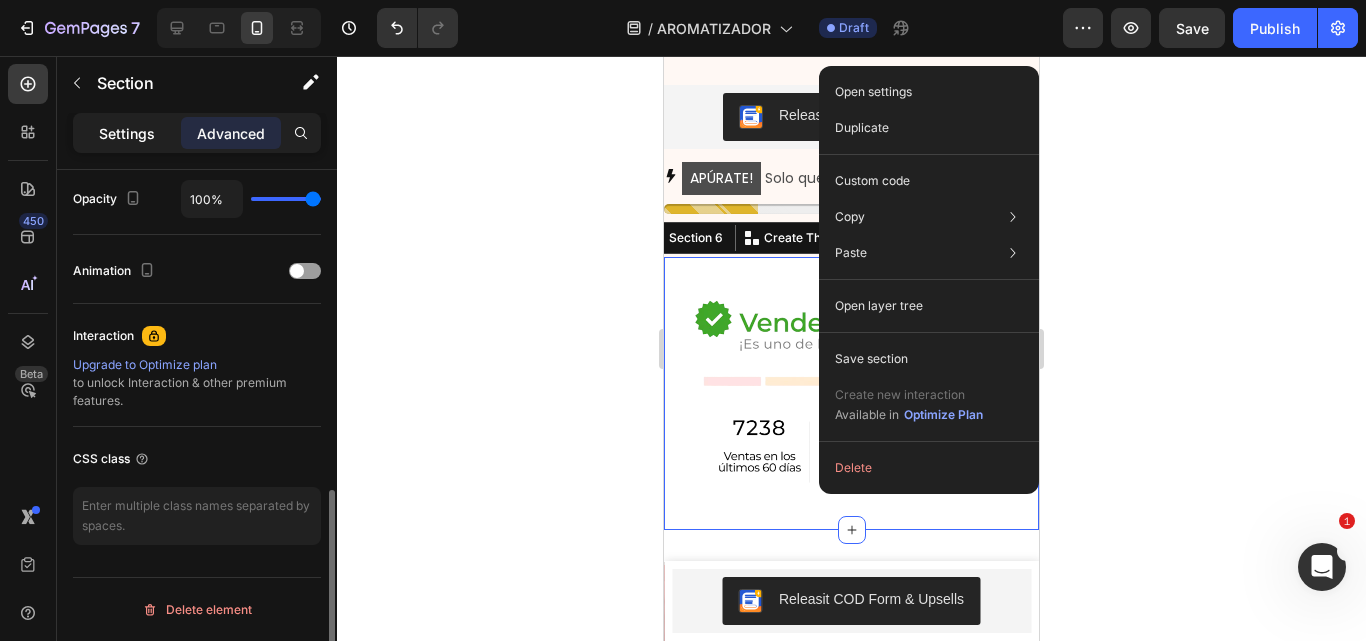 click on "Settings" at bounding box center (127, 133) 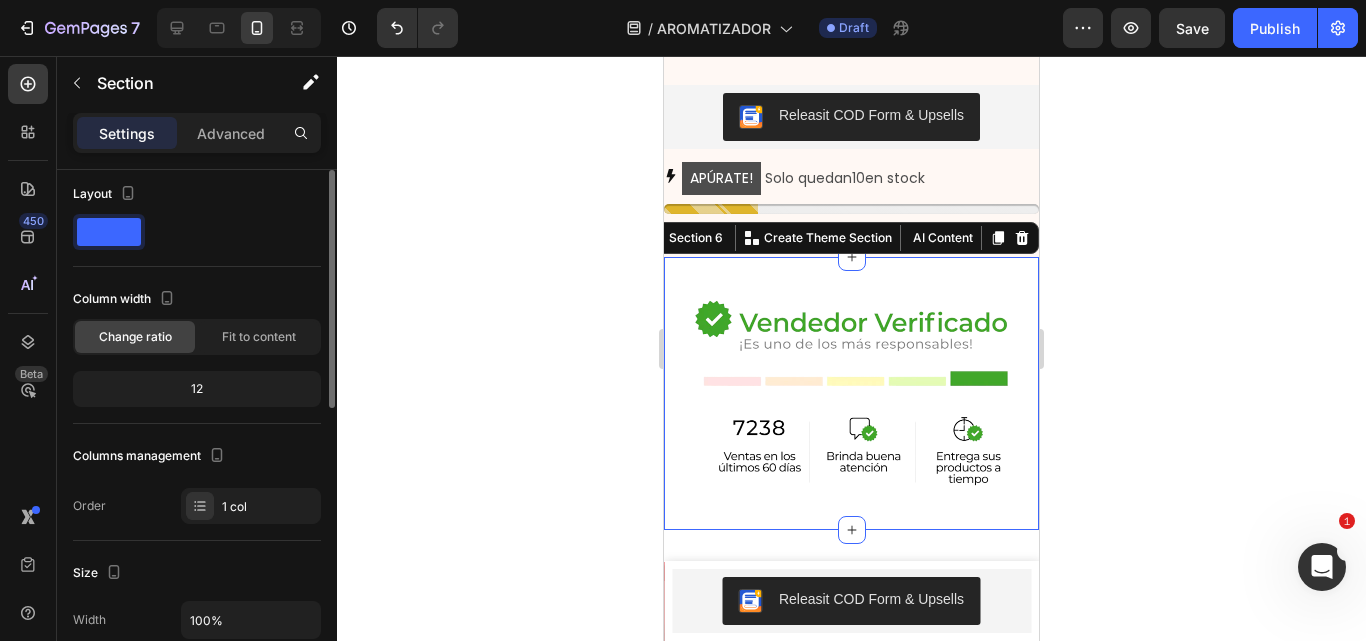 scroll, scrollTop: 6, scrollLeft: 0, axis: vertical 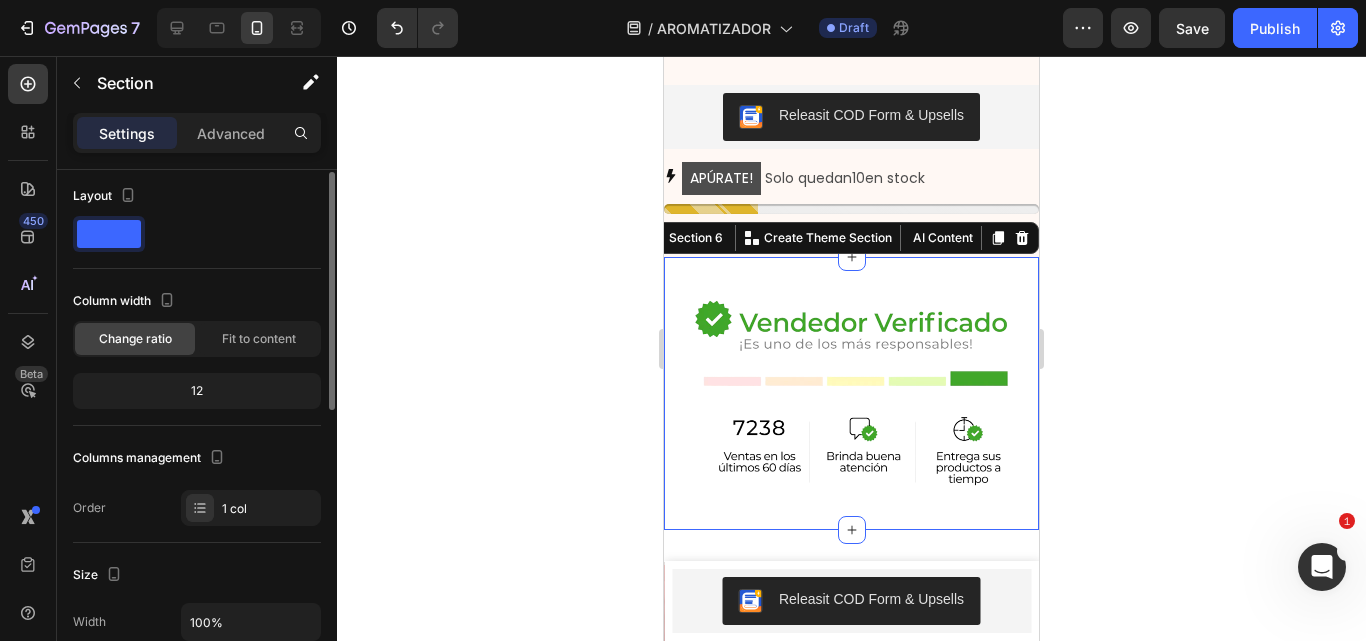 click 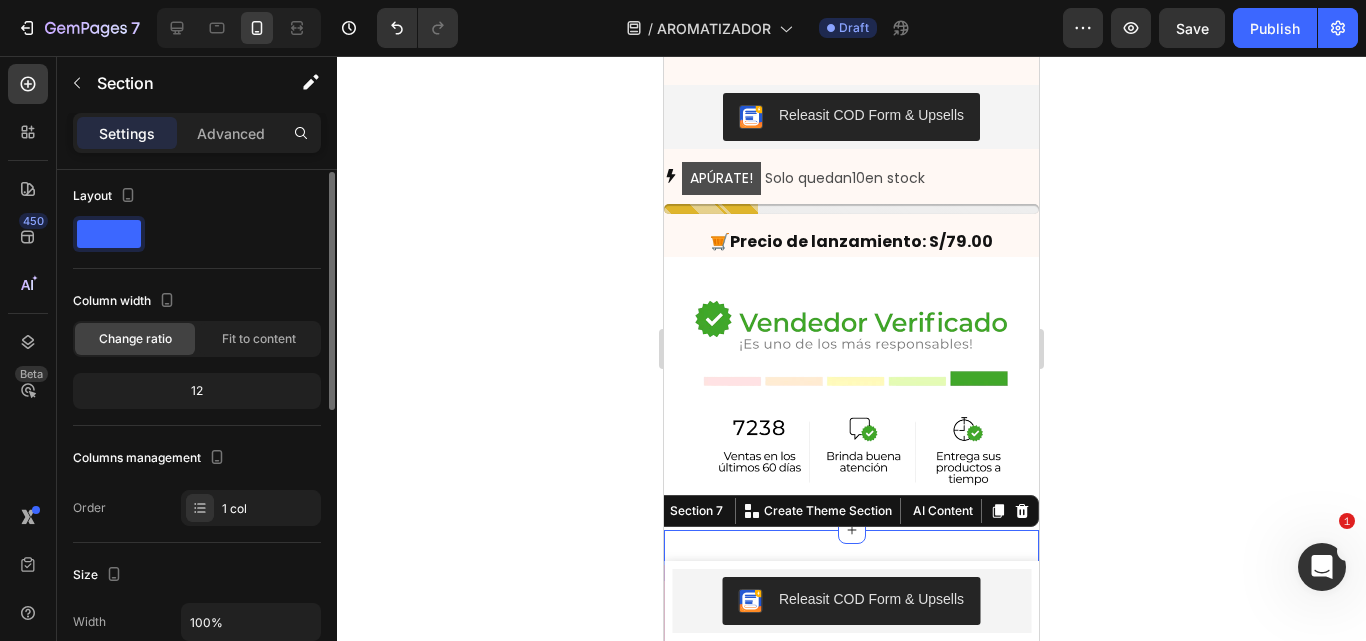 click 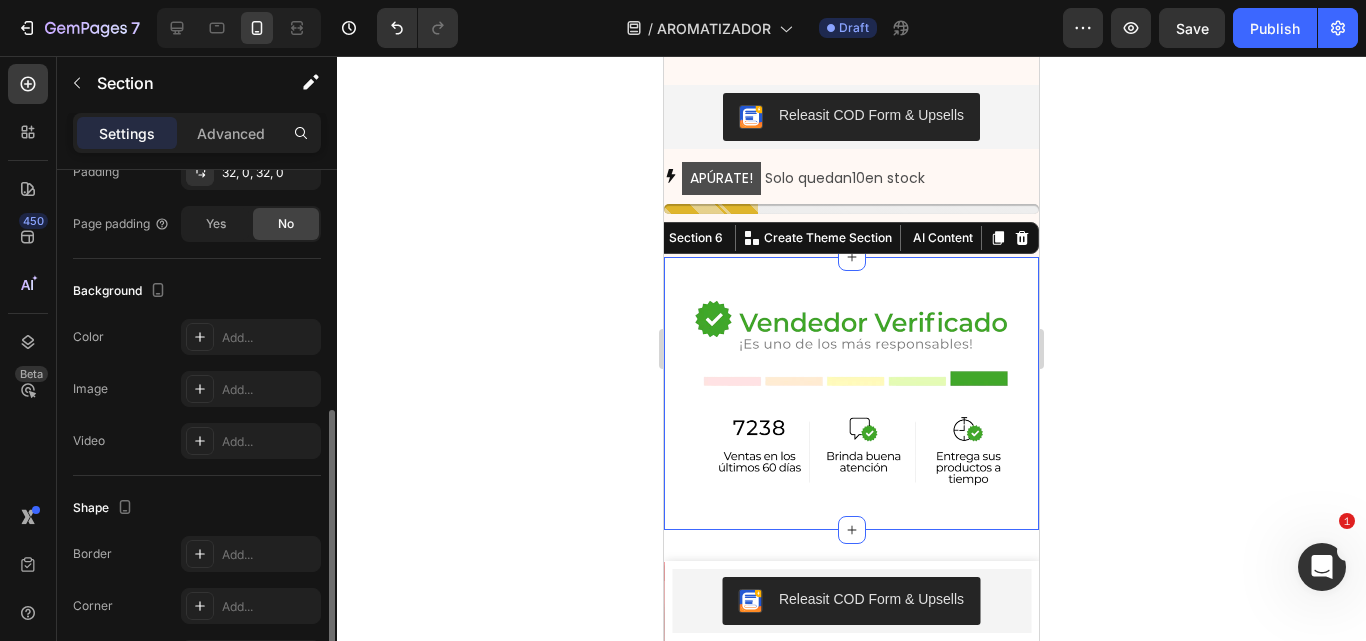 scroll, scrollTop: 516, scrollLeft: 0, axis: vertical 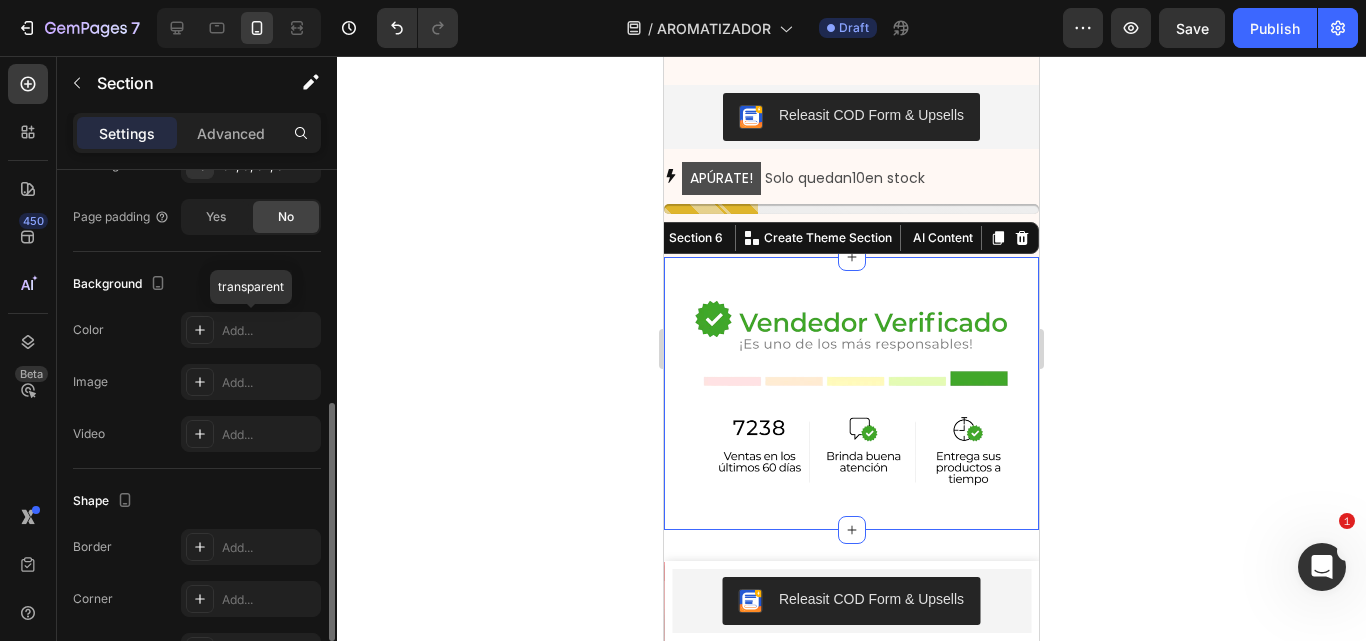 click on "Add..." at bounding box center (251, 330) 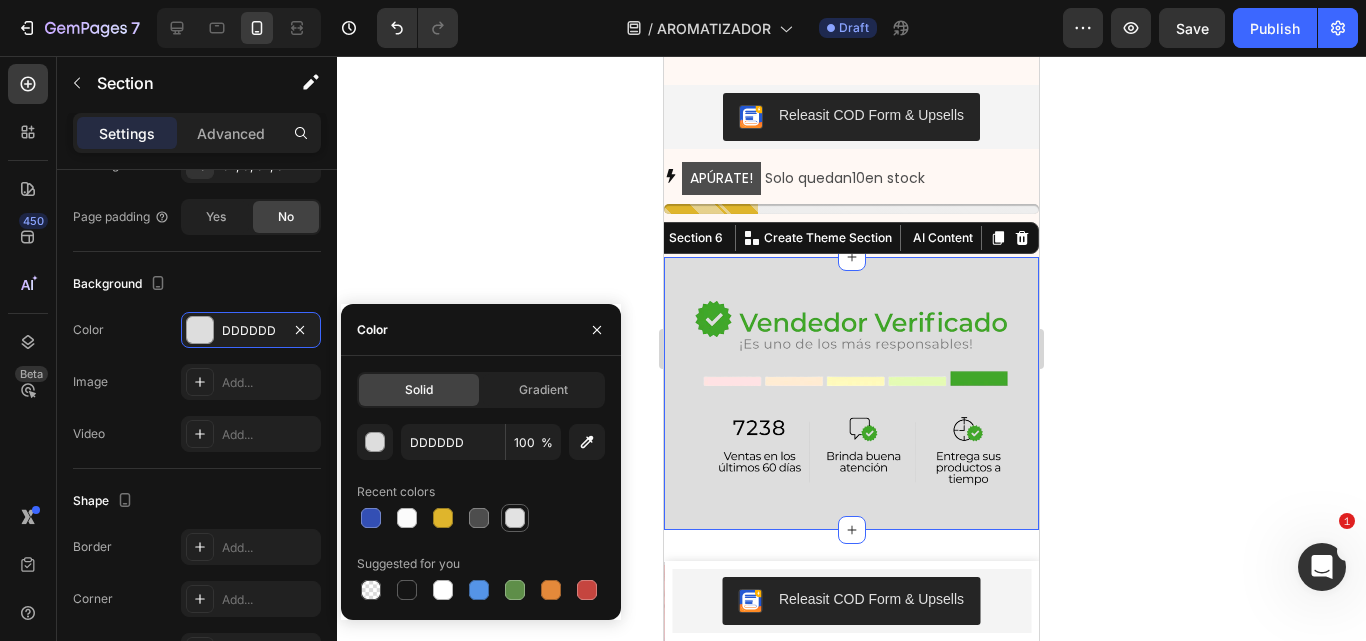 click at bounding box center [515, 518] 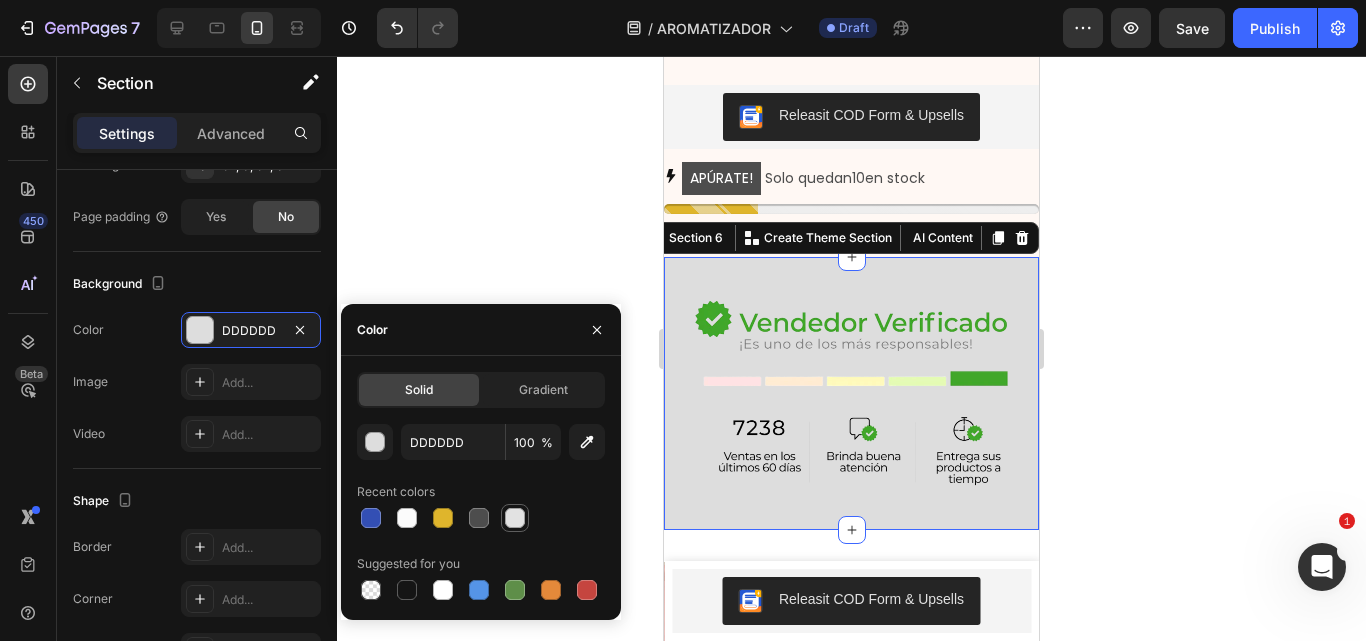 type on "E2E2E2" 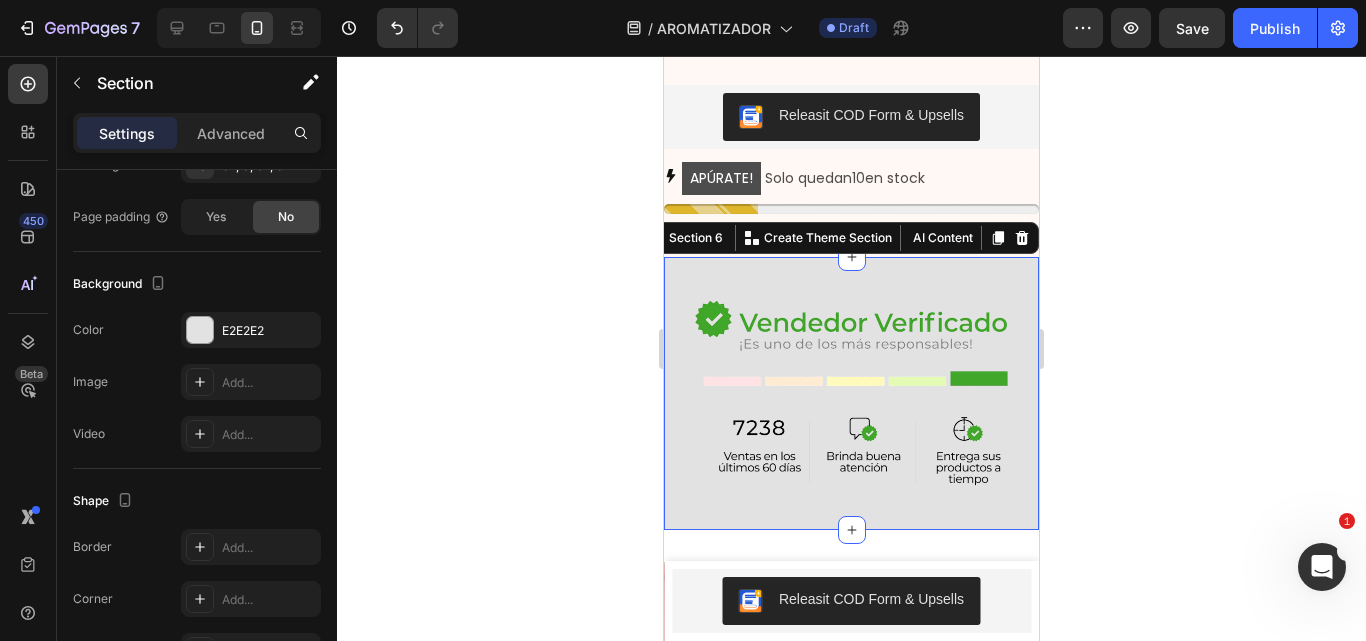 click 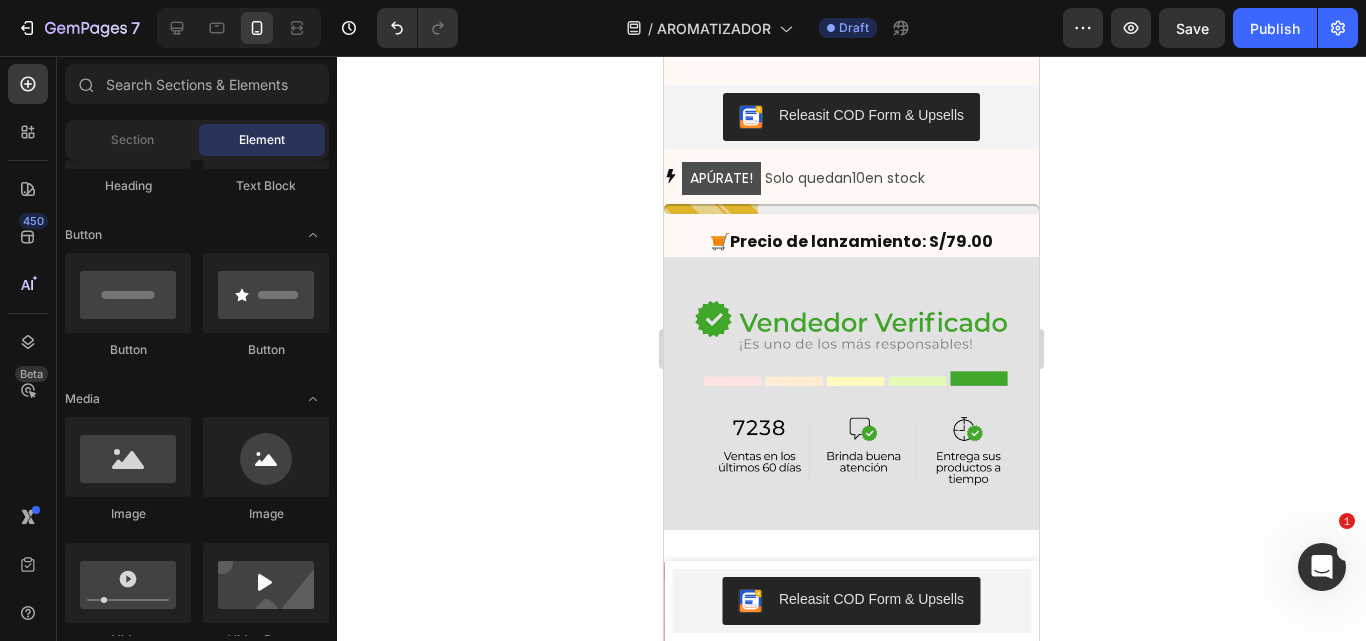 click 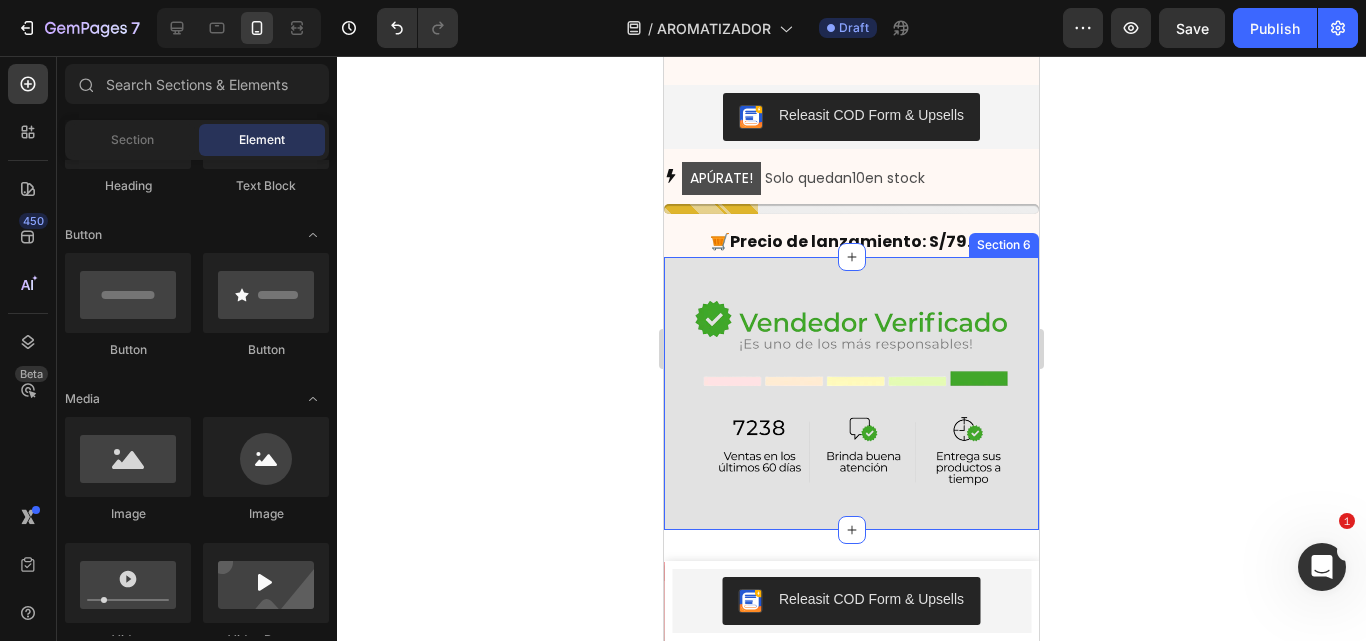 click on "Image Section 6" at bounding box center (851, 393) 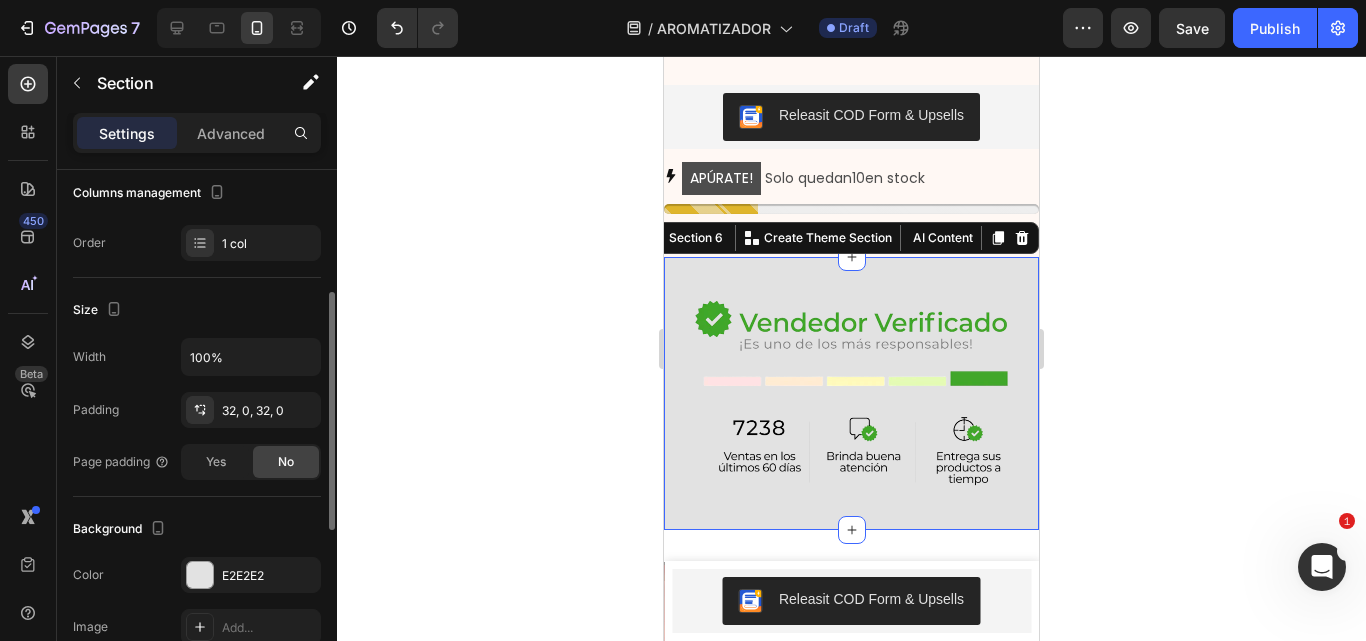 scroll, scrollTop: 272, scrollLeft: 0, axis: vertical 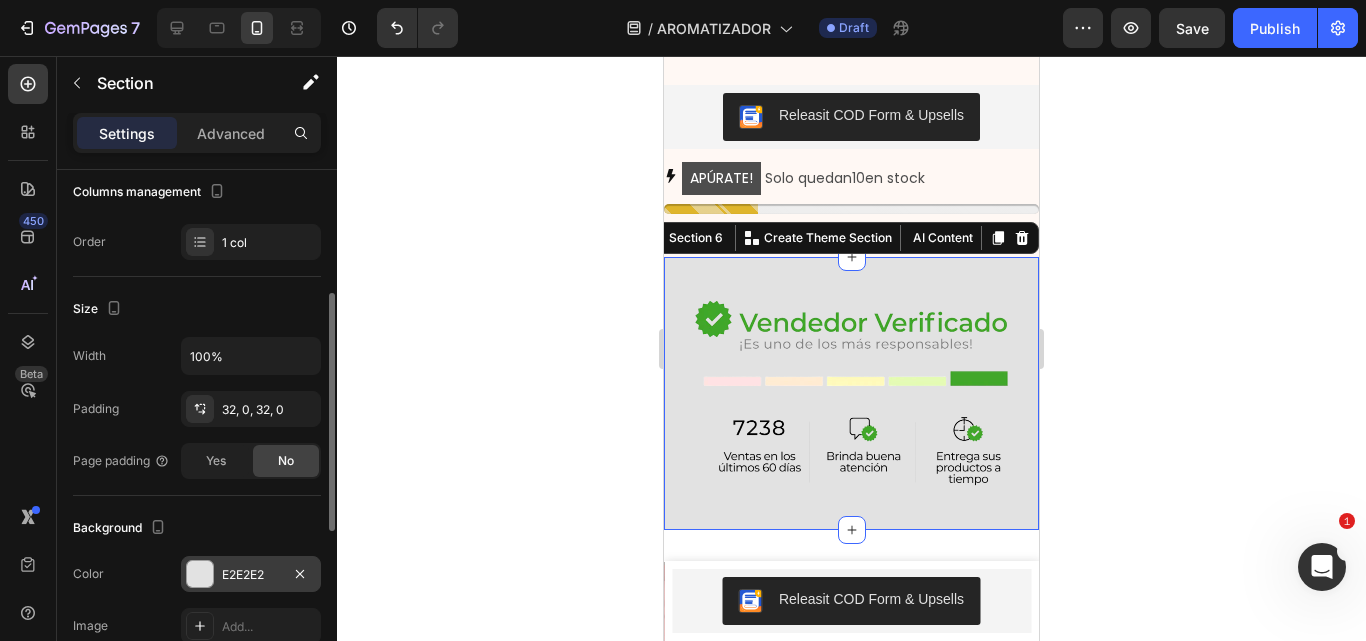 click on "E2E2E2" at bounding box center (251, 574) 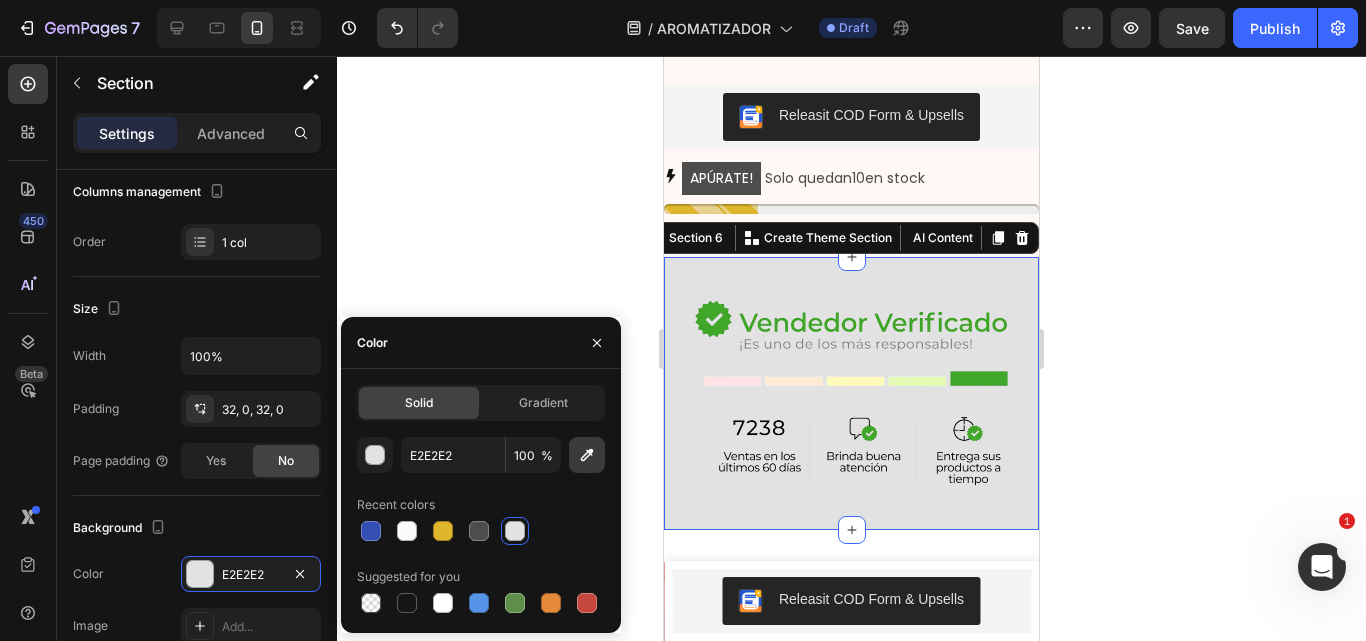 click at bounding box center (587, 455) 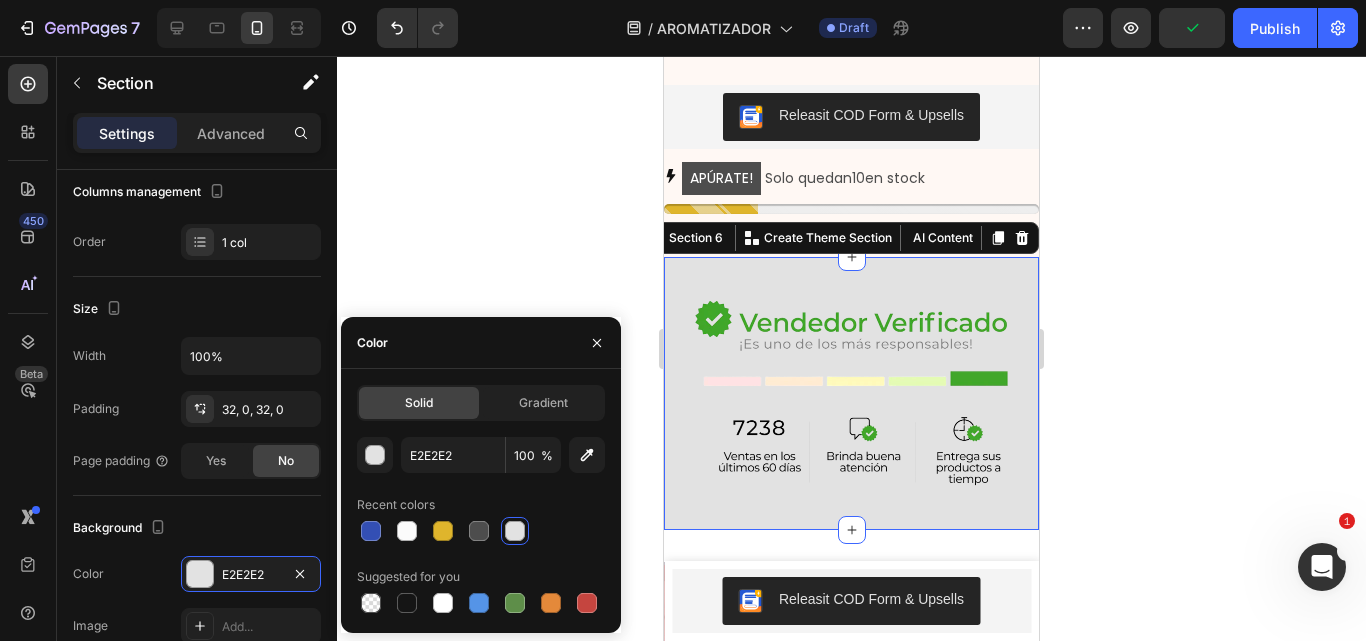 type on "FFF8F4" 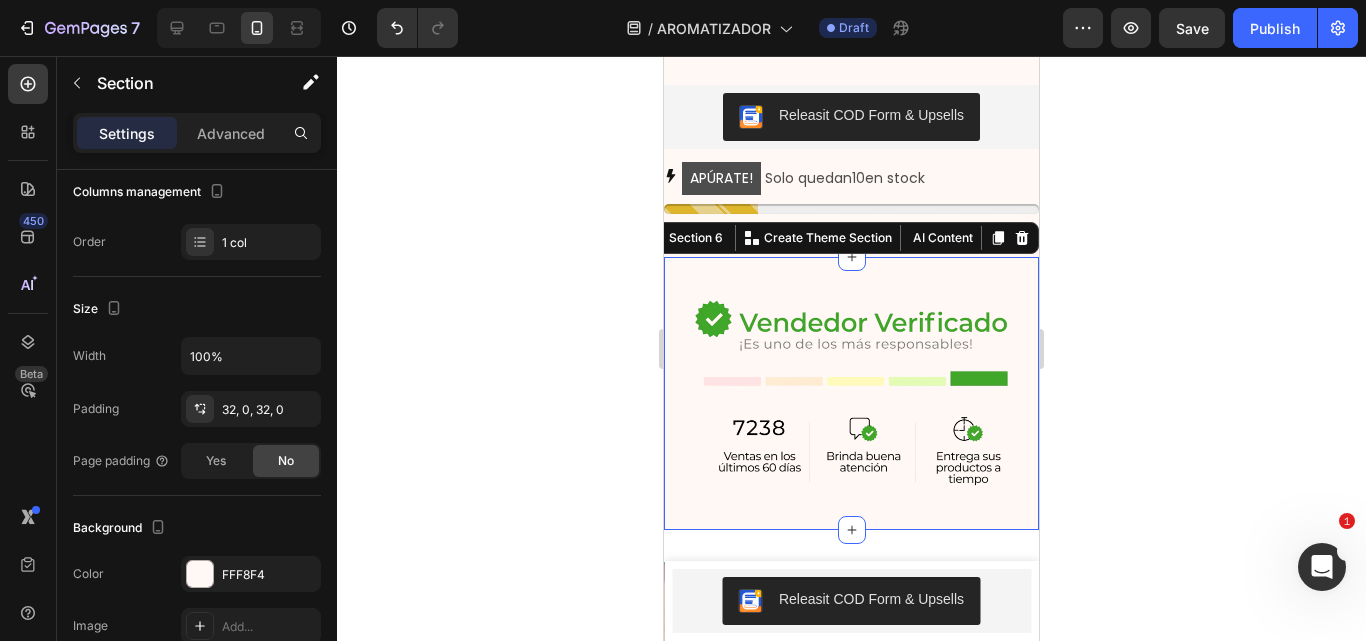 click 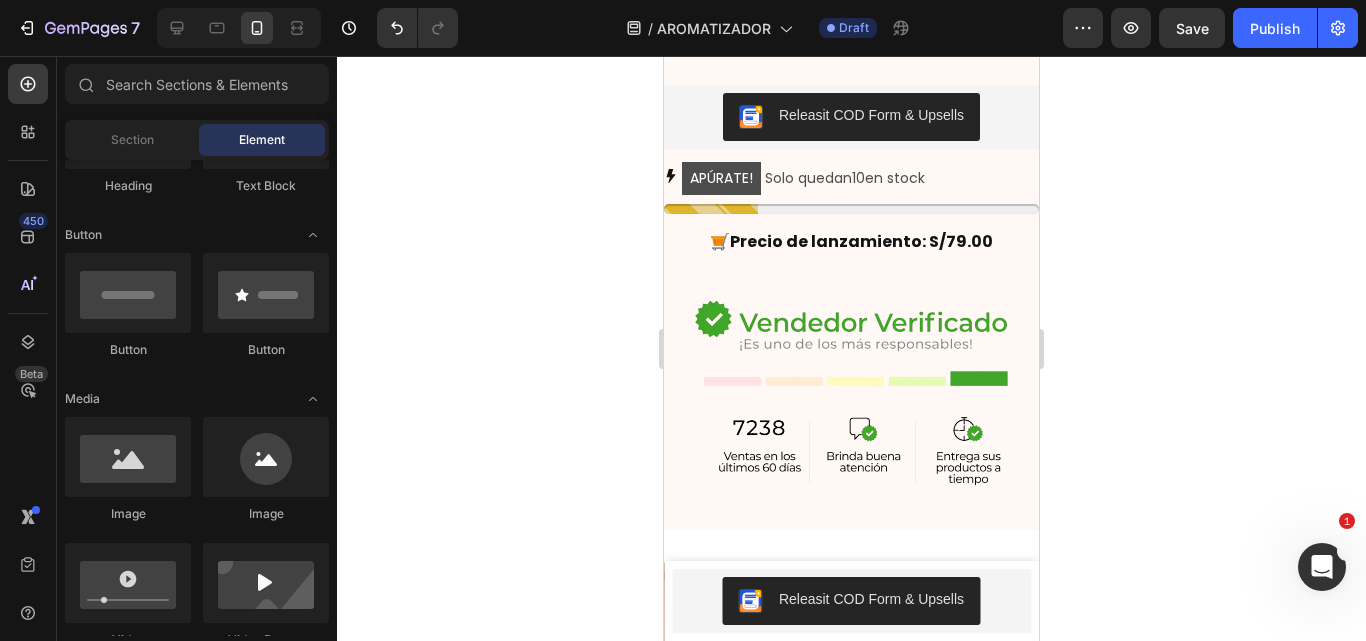 click 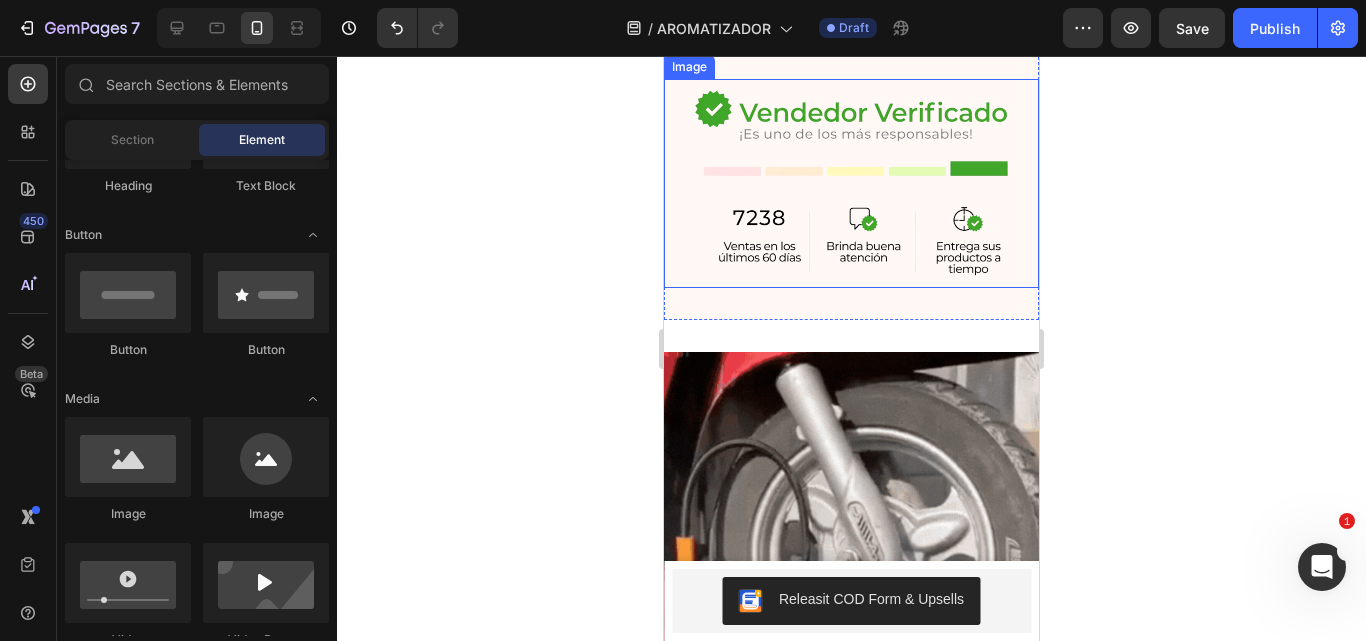 scroll, scrollTop: 1010, scrollLeft: 0, axis: vertical 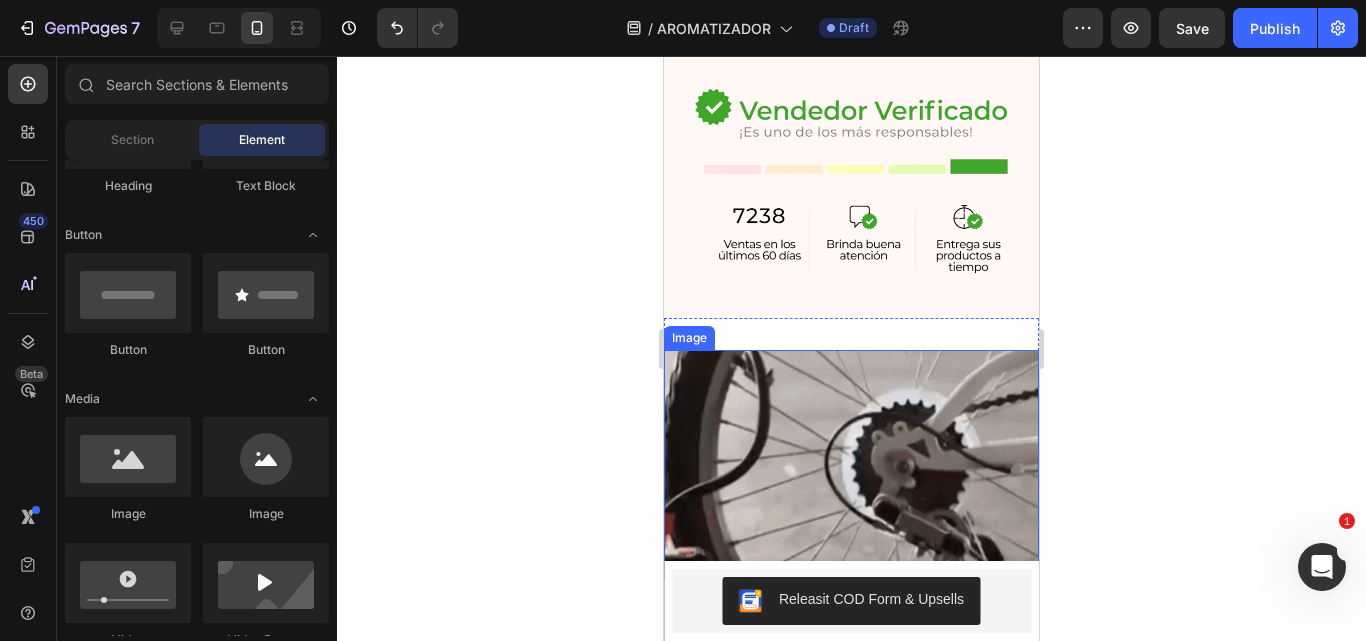 click at bounding box center [851, 537] 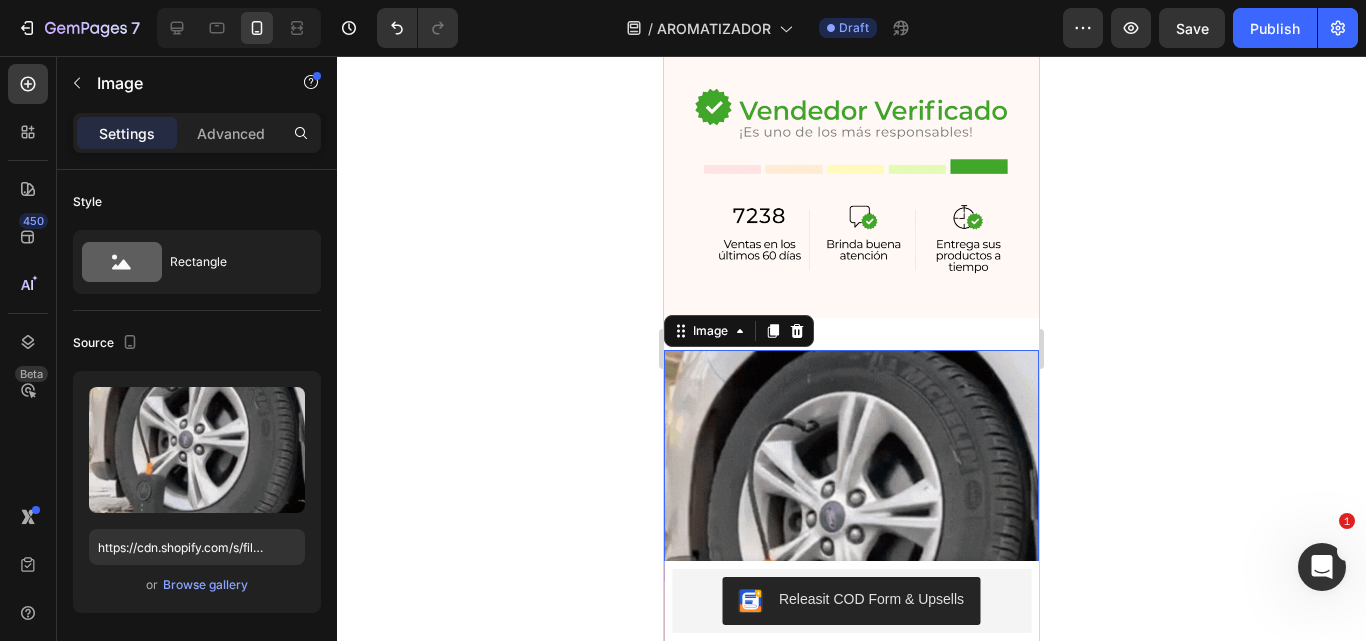 click 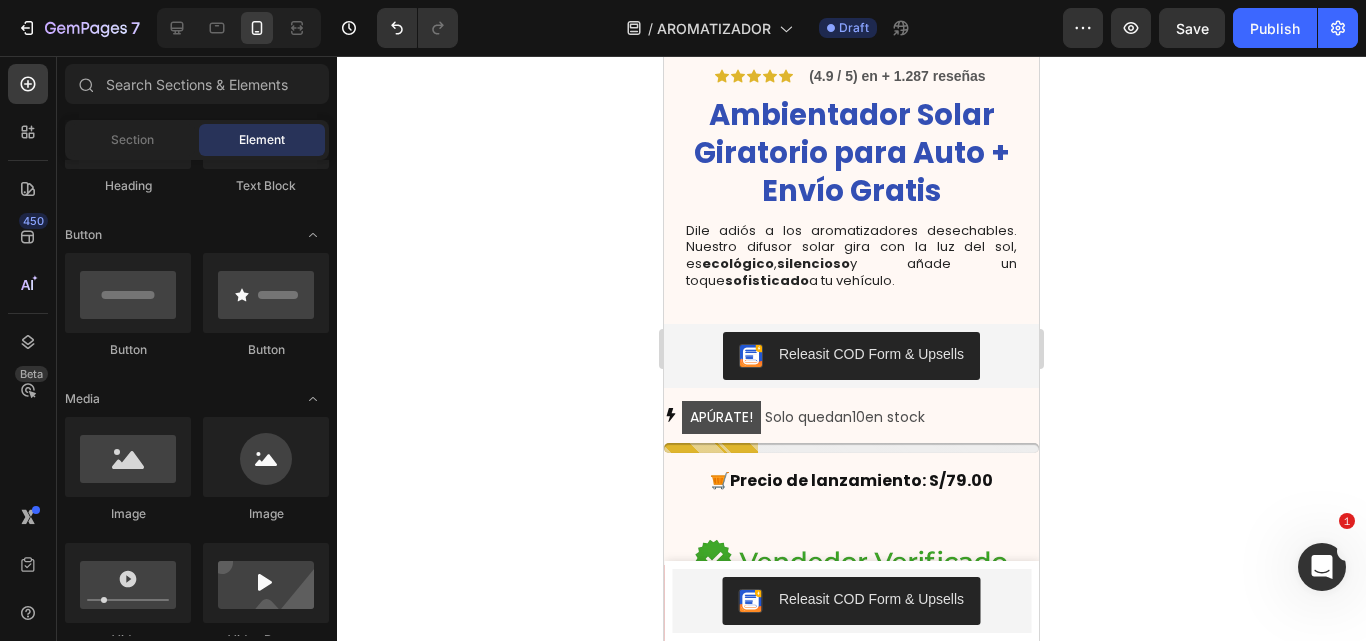scroll, scrollTop: 599, scrollLeft: 0, axis: vertical 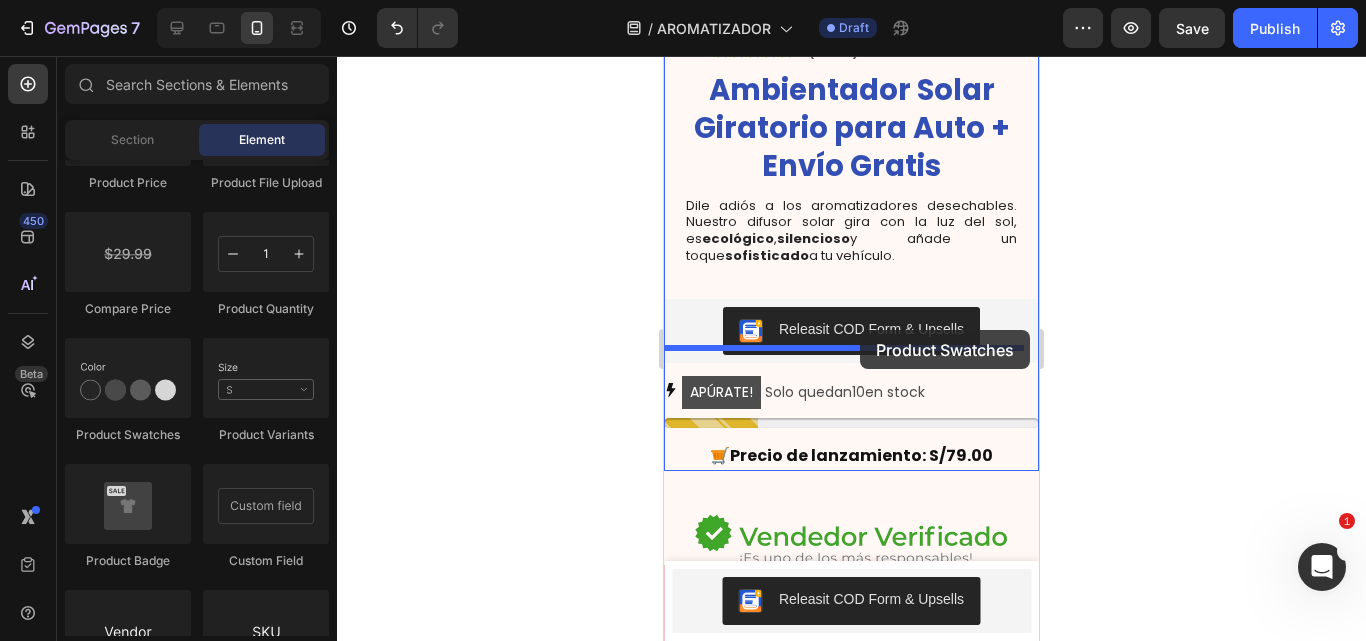 drag, startPoint x: 800, startPoint y: 445, endPoint x: 863, endPoint y: 459, distance: 64.53681 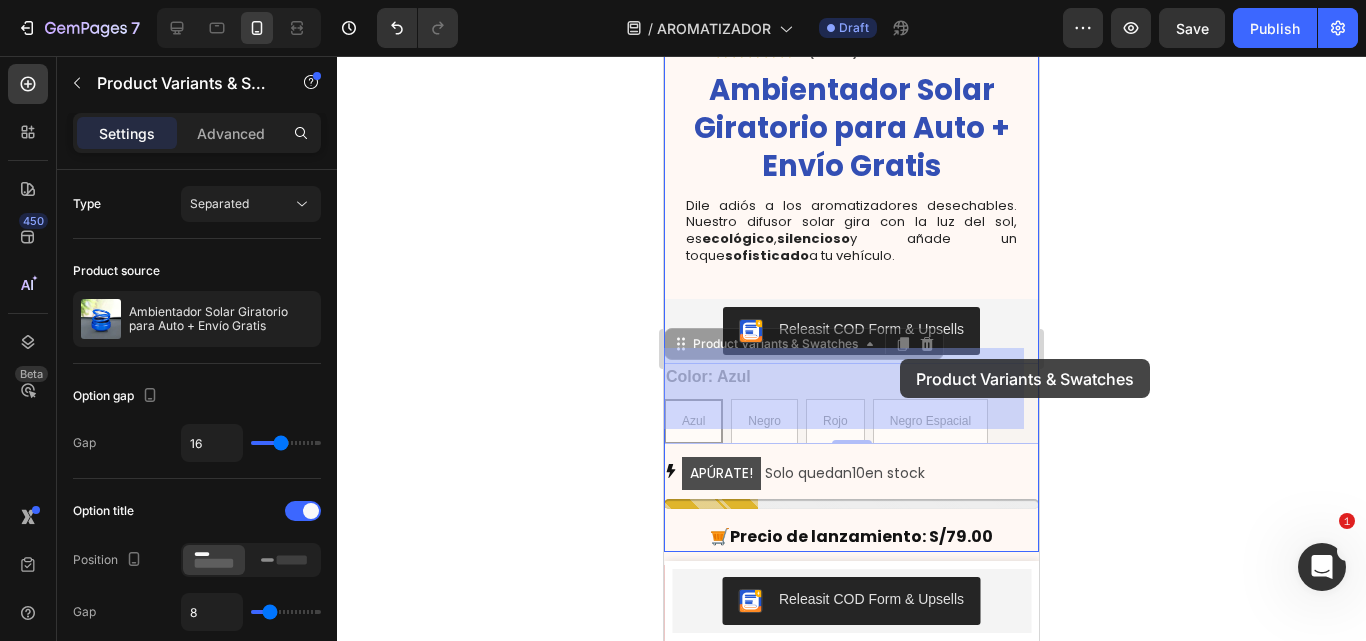 drag, startPoint x: 858, startPoint y: 388, endPoint x: 910, endPoint y: 359, distance: 59.5399 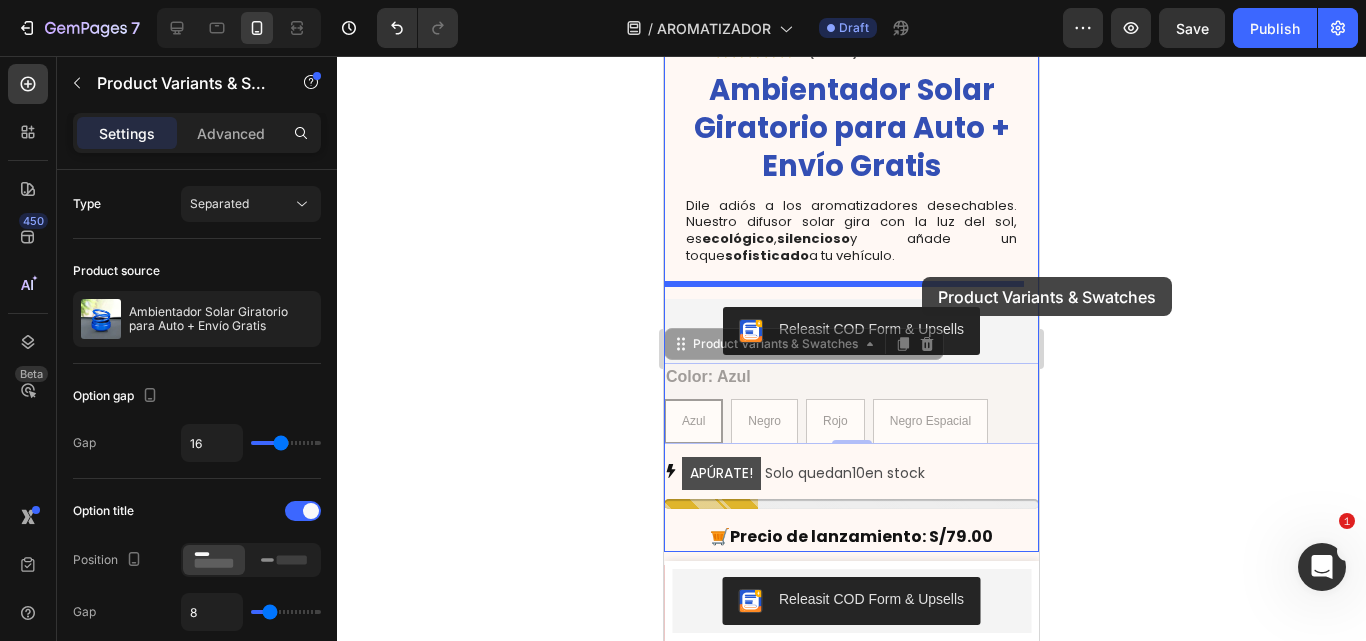 drag, startPoint x: 910, startPoint y: 359, endPoint x: 922, endPoint y: 277, distance: 82.8734 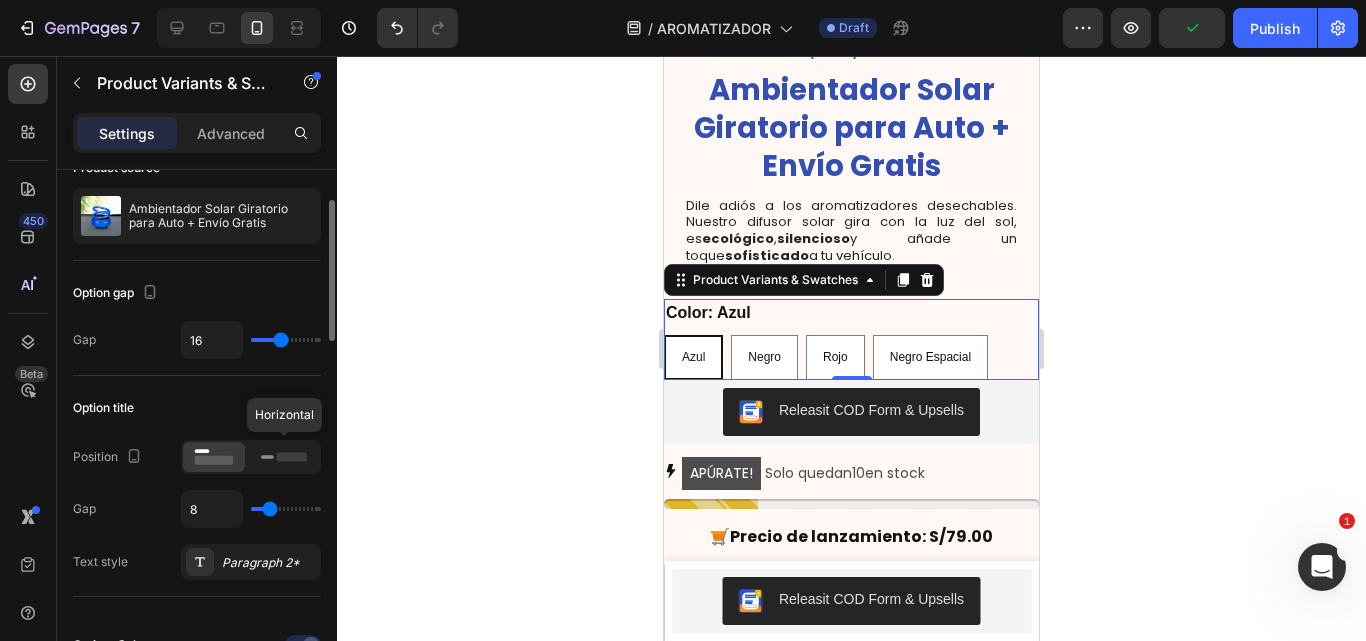 scroll, scrollTop: 105, scrollLeft: 0, axis: vertical 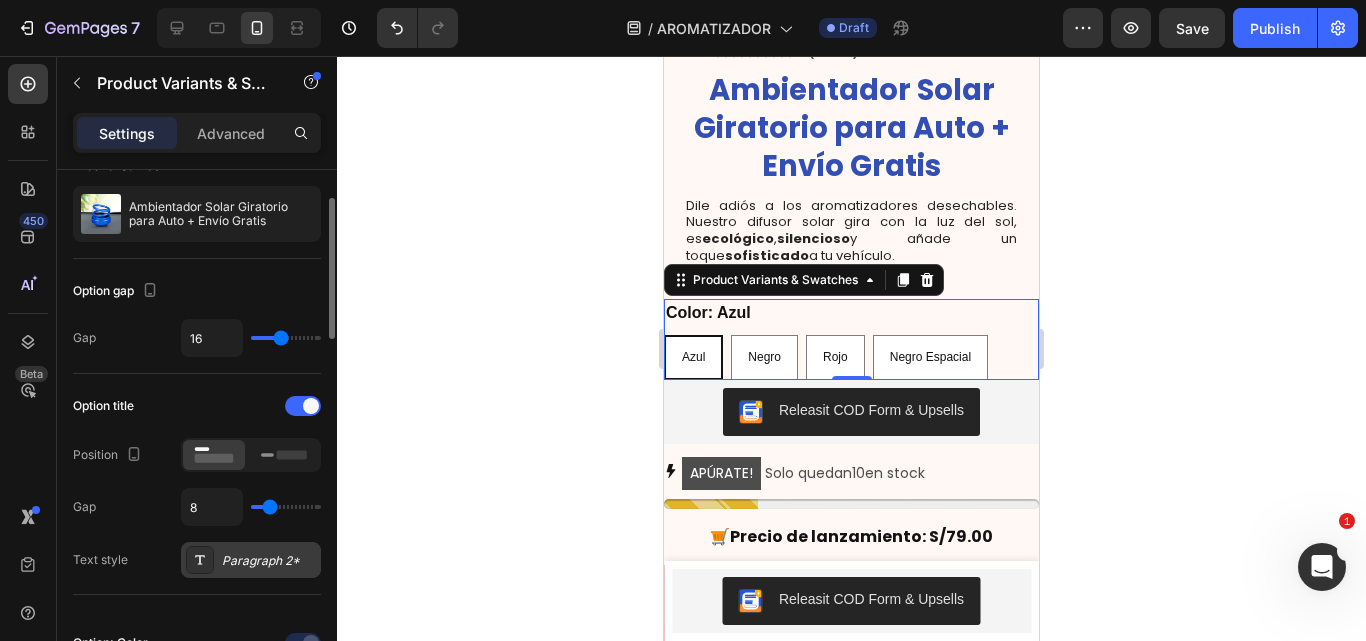 click on "Paragraph 2*" at bounding box center (269, 561) 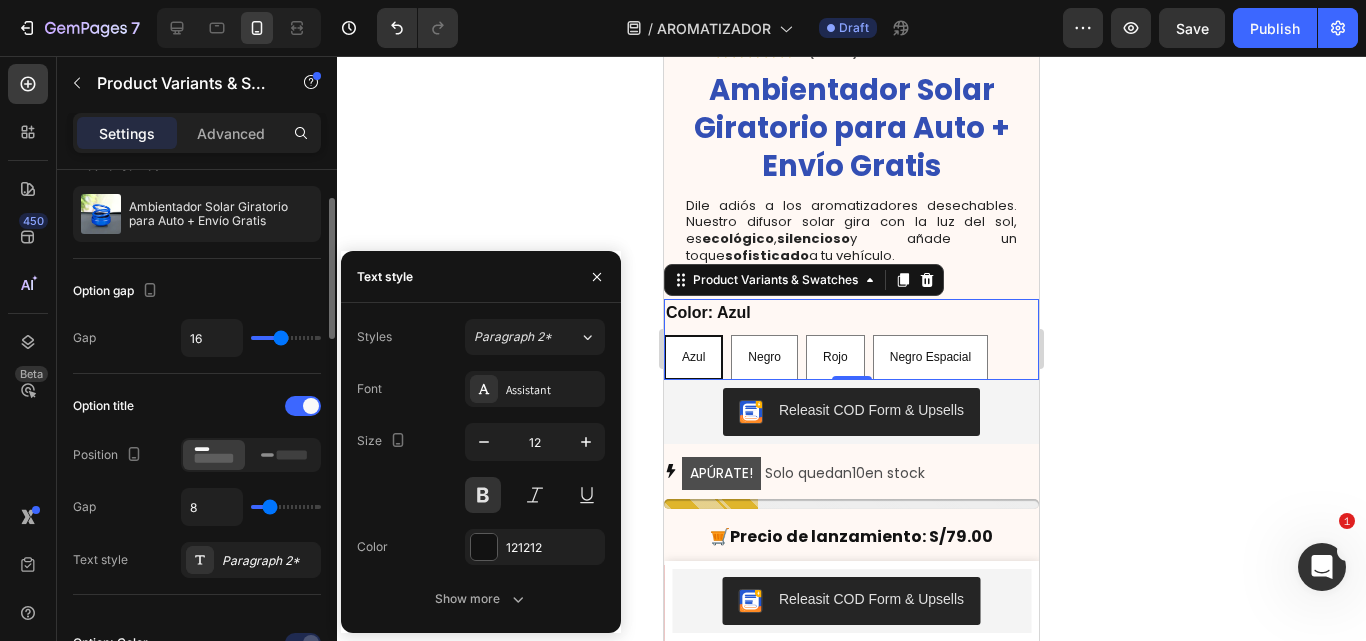 click on "Option title Position Gap 8 Text style Paragraph 2*" 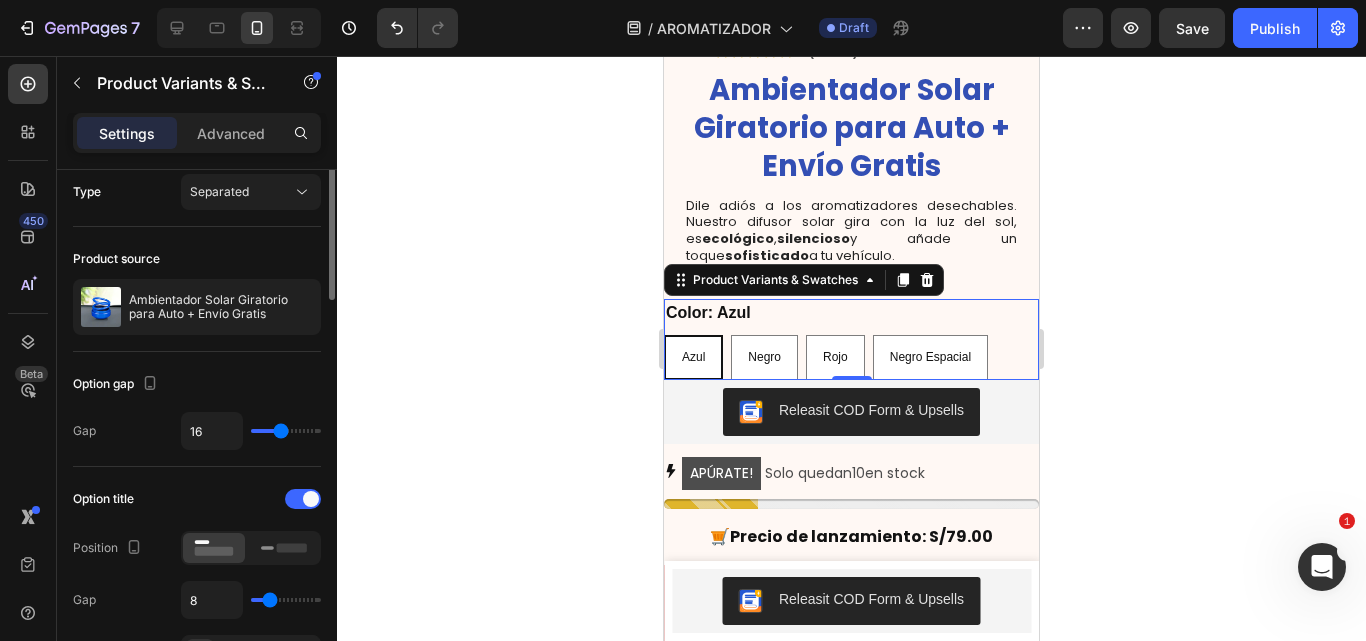 scroll, scrollTop: 0, scrollLeft: 0, axis: both 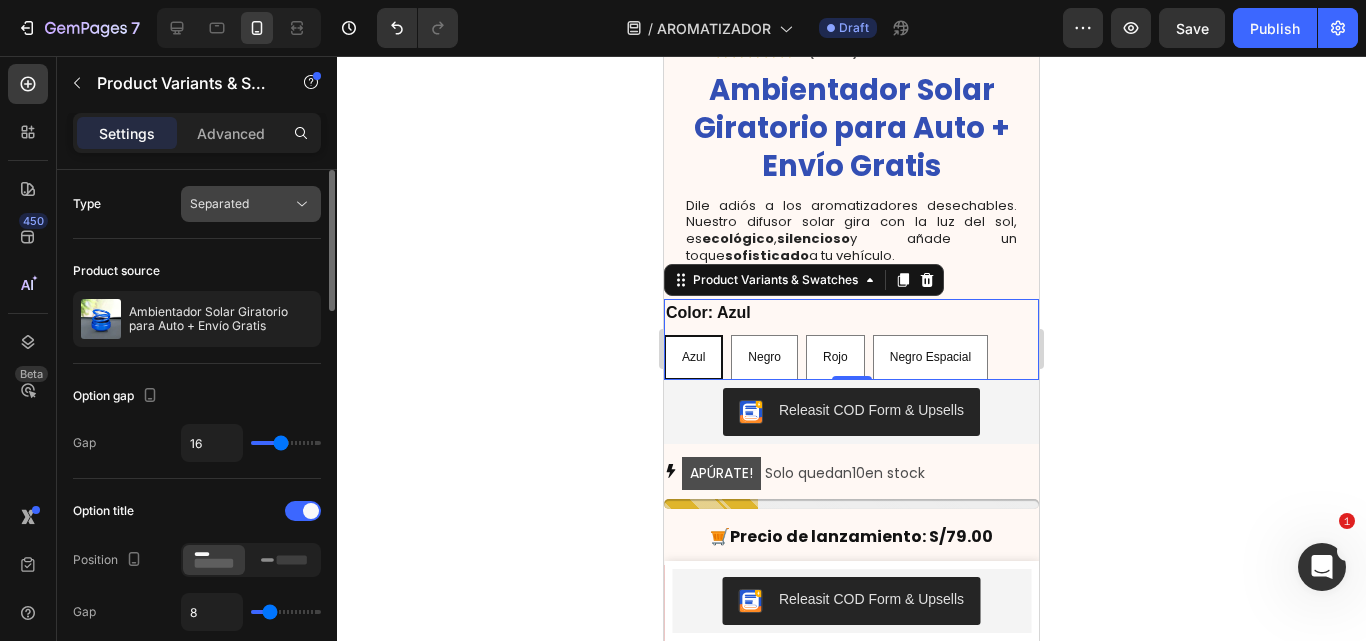 click on "Separated" at bounding box center (241, 204) 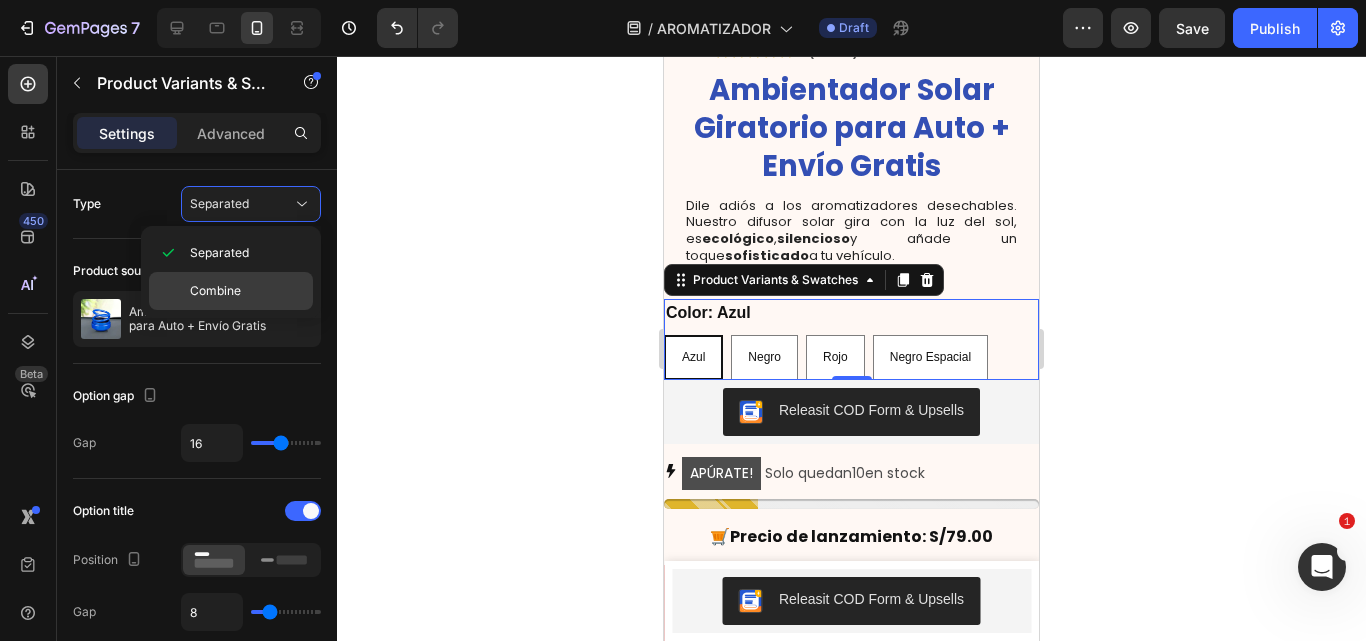 click on "Combine" 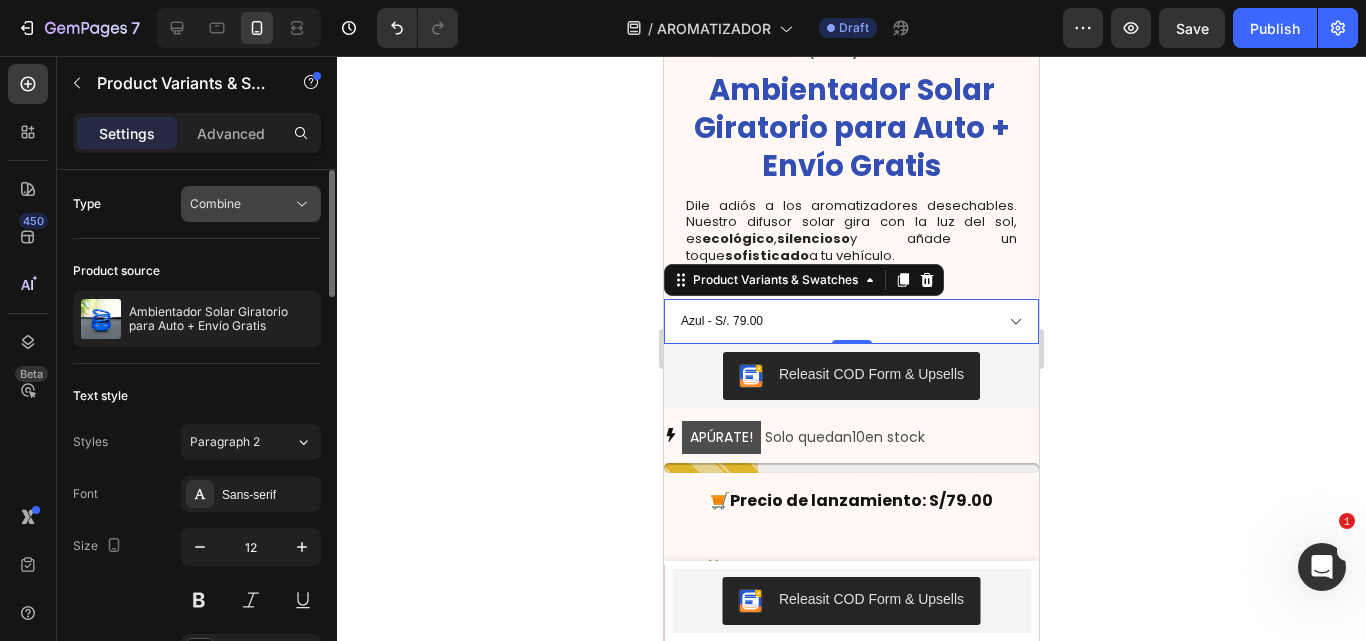 click on "Combine" at bounding box center (241, 204) 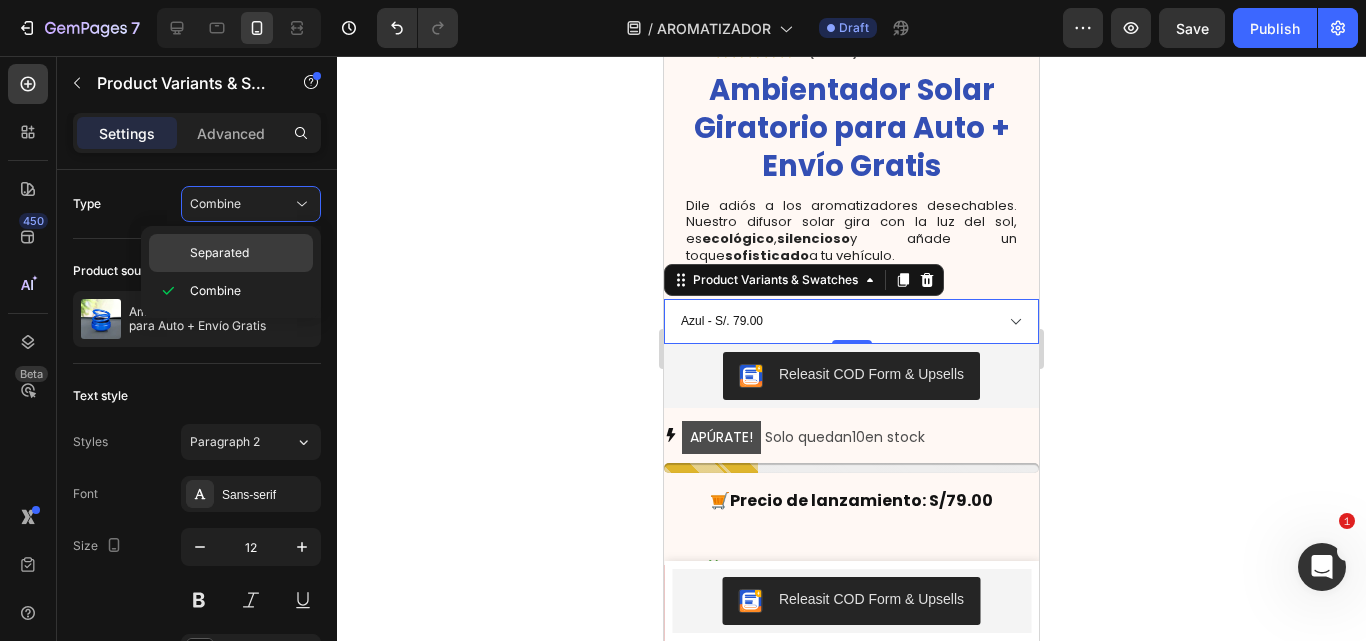 click on "Separated" 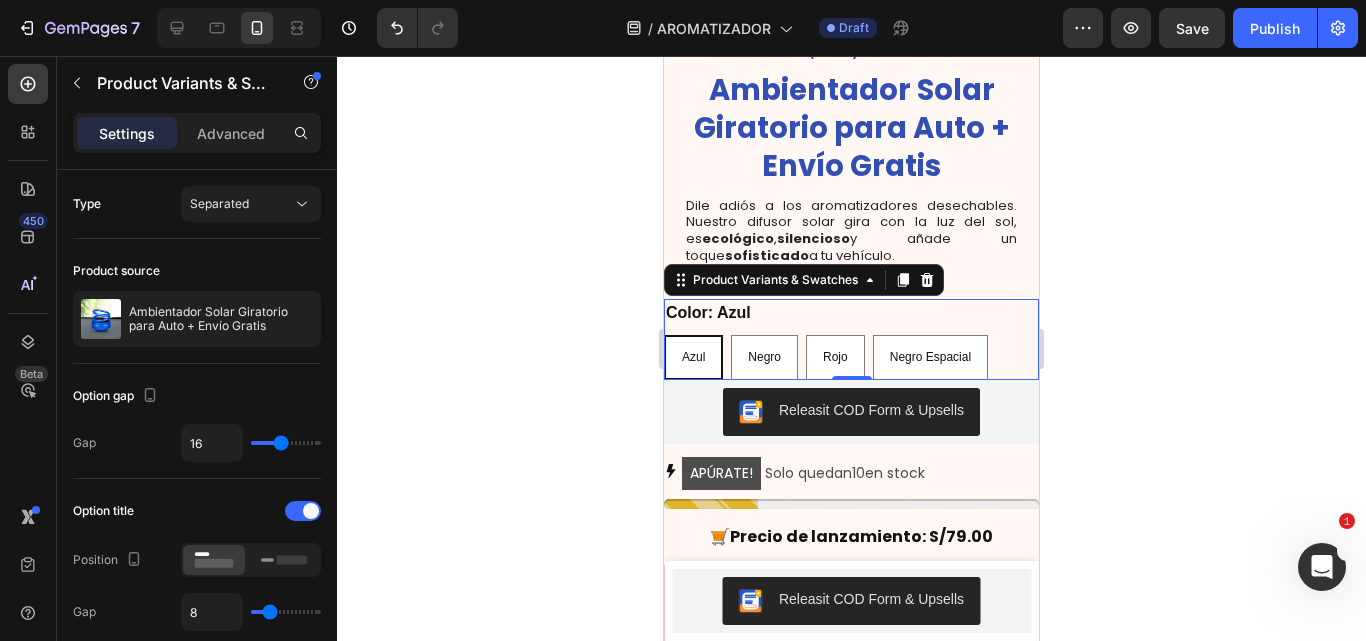 click on "450 Beta Sections(18) Elements(83) Section Element Hero Section Product Detail Brands Trusted Badges Guarantee Product Breakdown How to use Testimonials Compare Bundle FAQs Social Proof Brand Story Product List Collection Blog List Contact Sticky Add to Cart Custom Footer Browse Library 450 Layout
Row
Row
Row
Row Text
Heading
Text Block Button
Button
Button Media
Image
Image
Video" 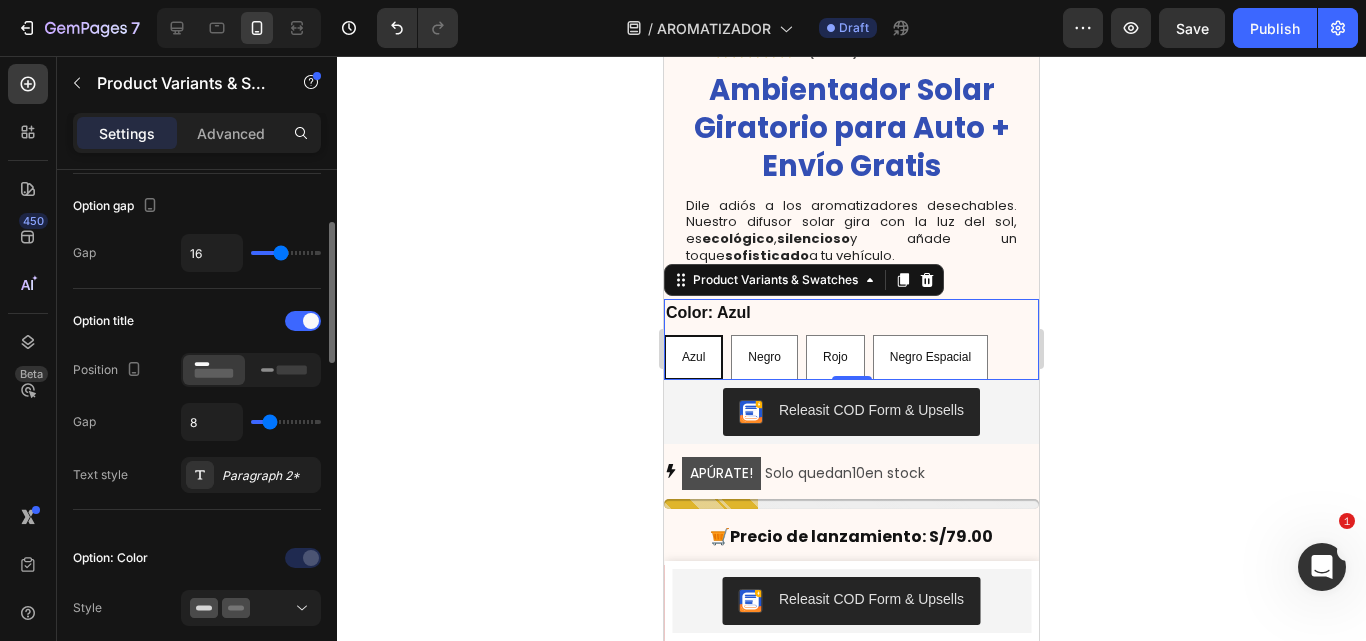 scroll, scrollTop: 191, scrollLeft: 0, axis: vertical 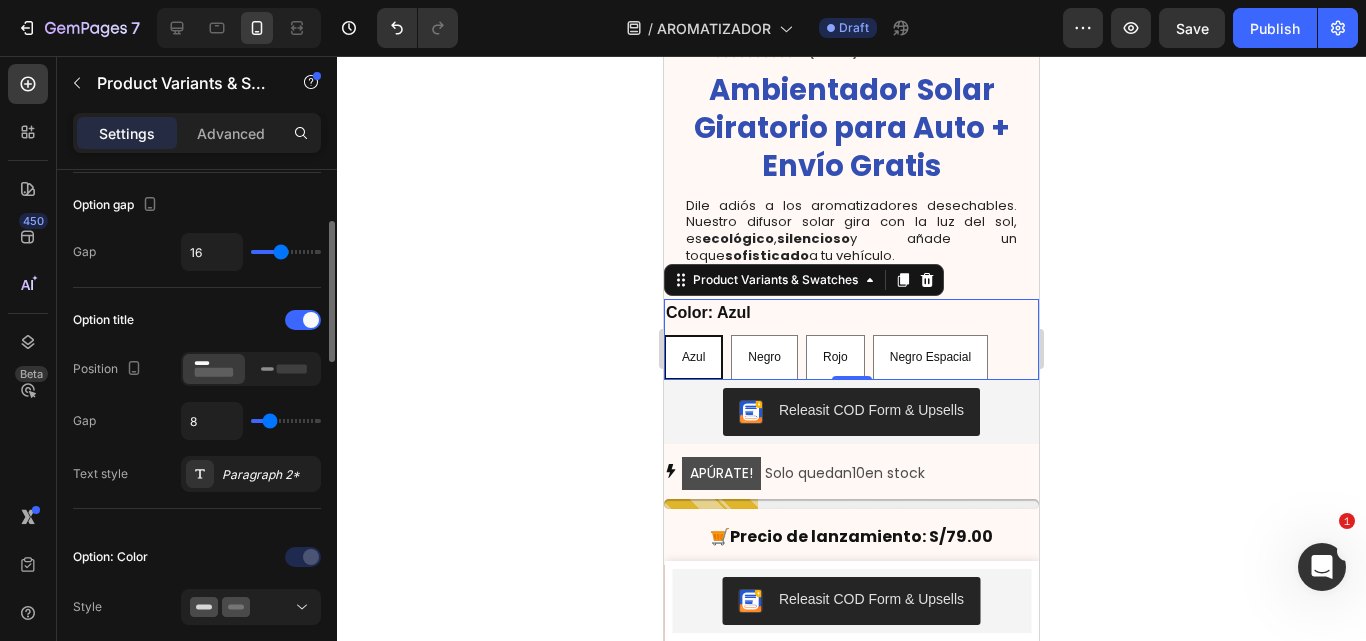 type on "17" 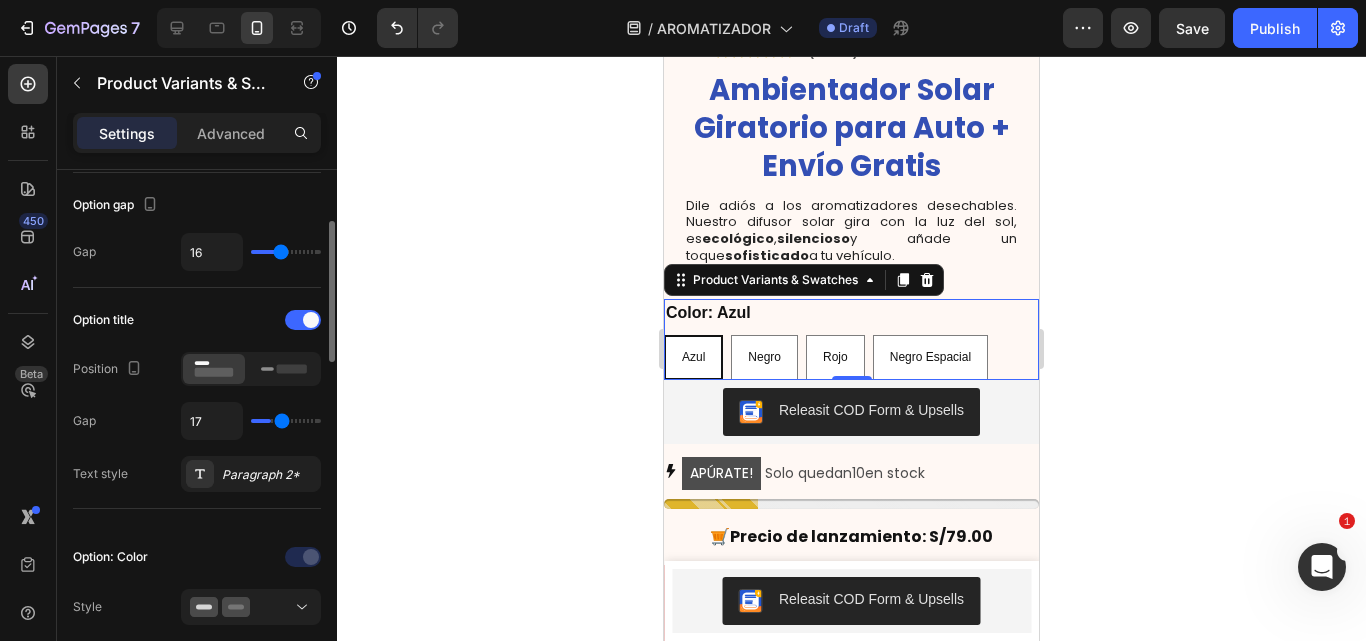 type on "18" 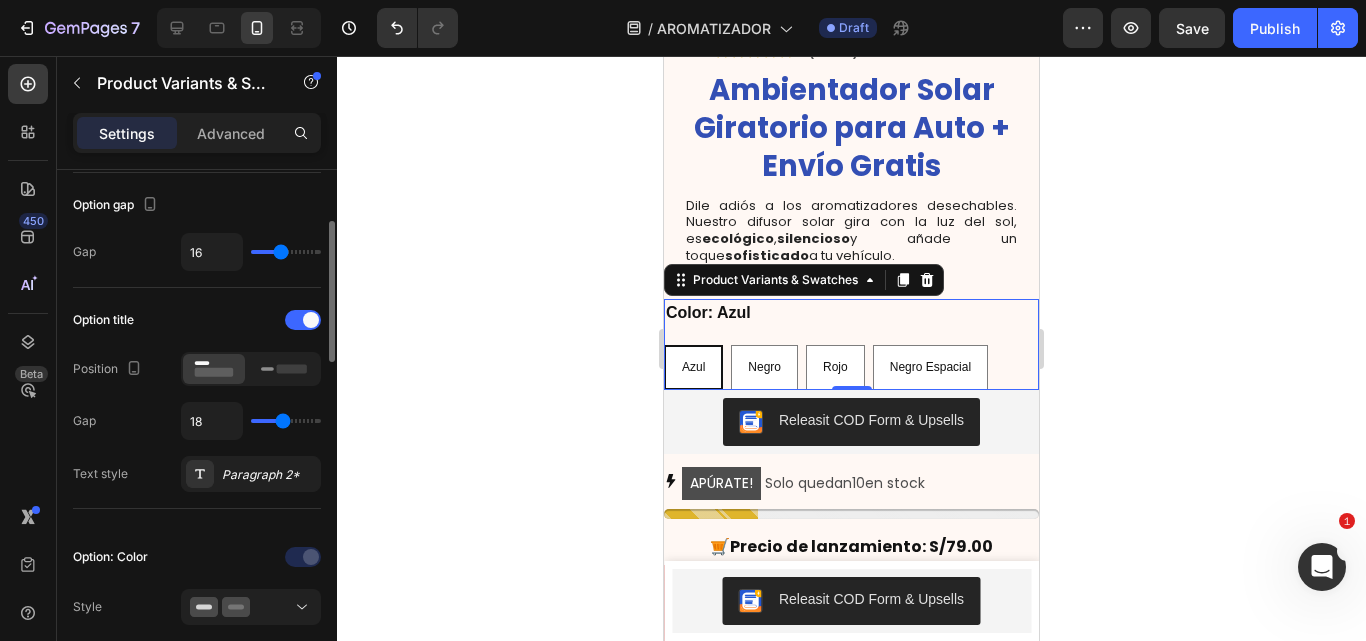 type on "13" 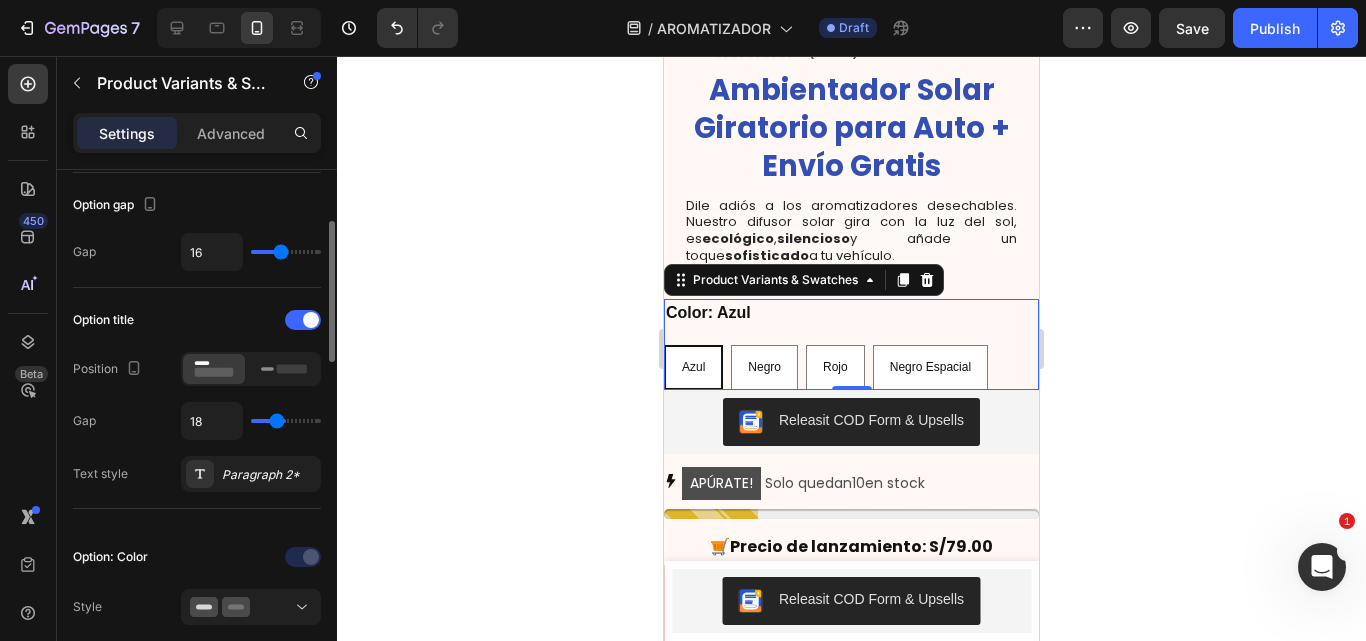 click at bounding box center [286, 421] 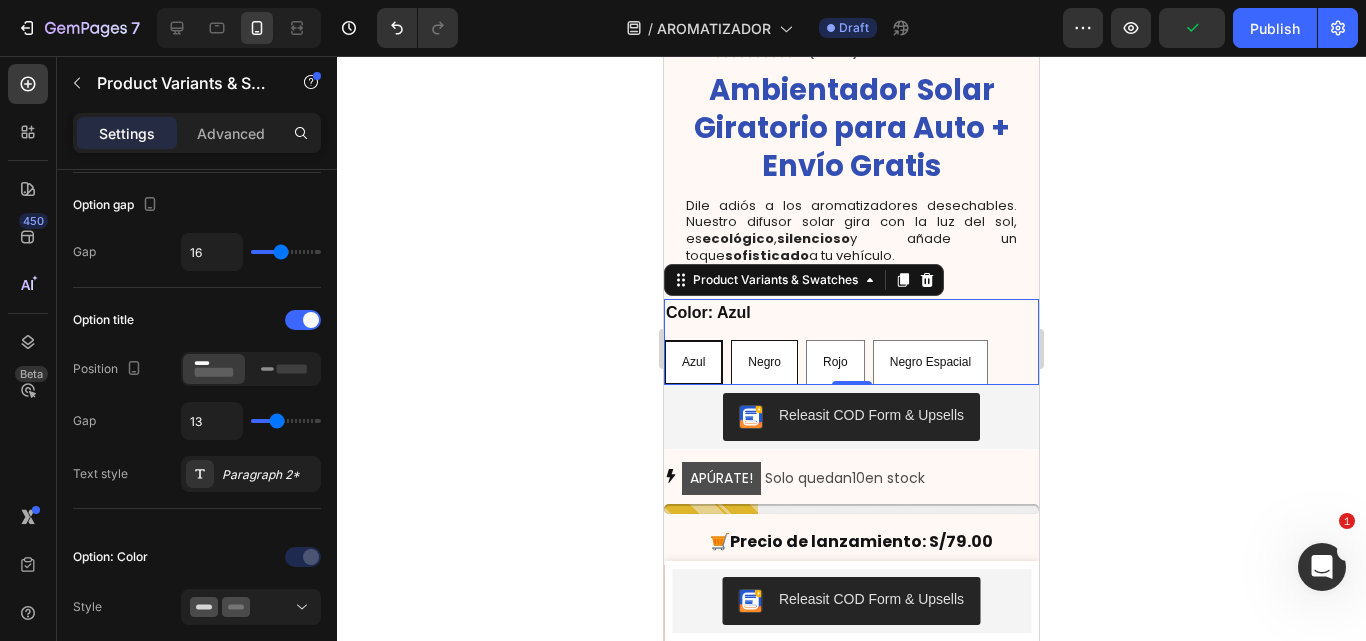 click on "Negro" at bounding box center (764, 363) 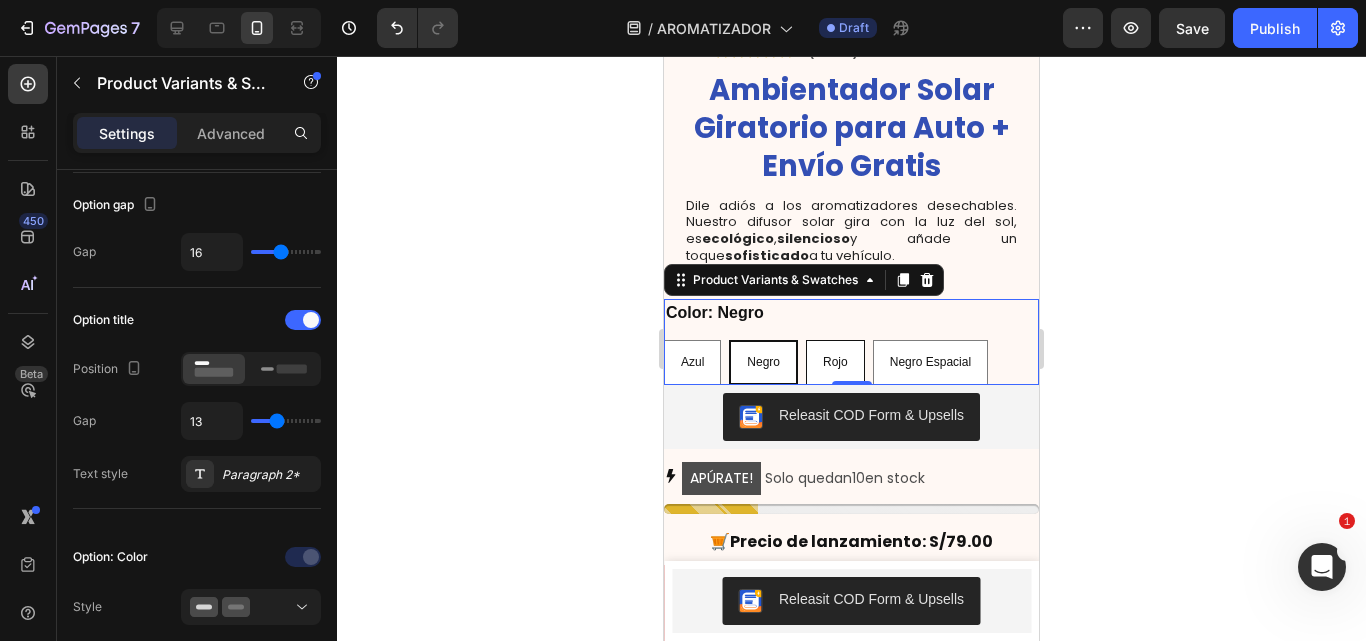 click on "Rojo" at bounding box center [835, 362] 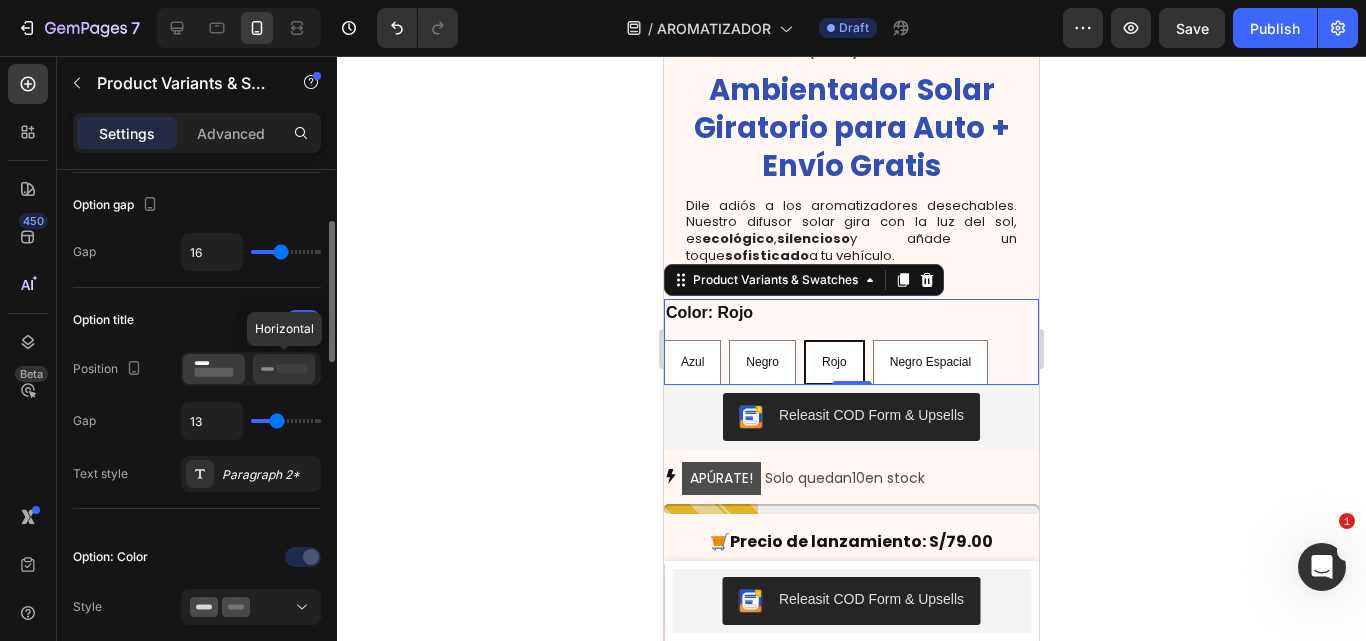 click 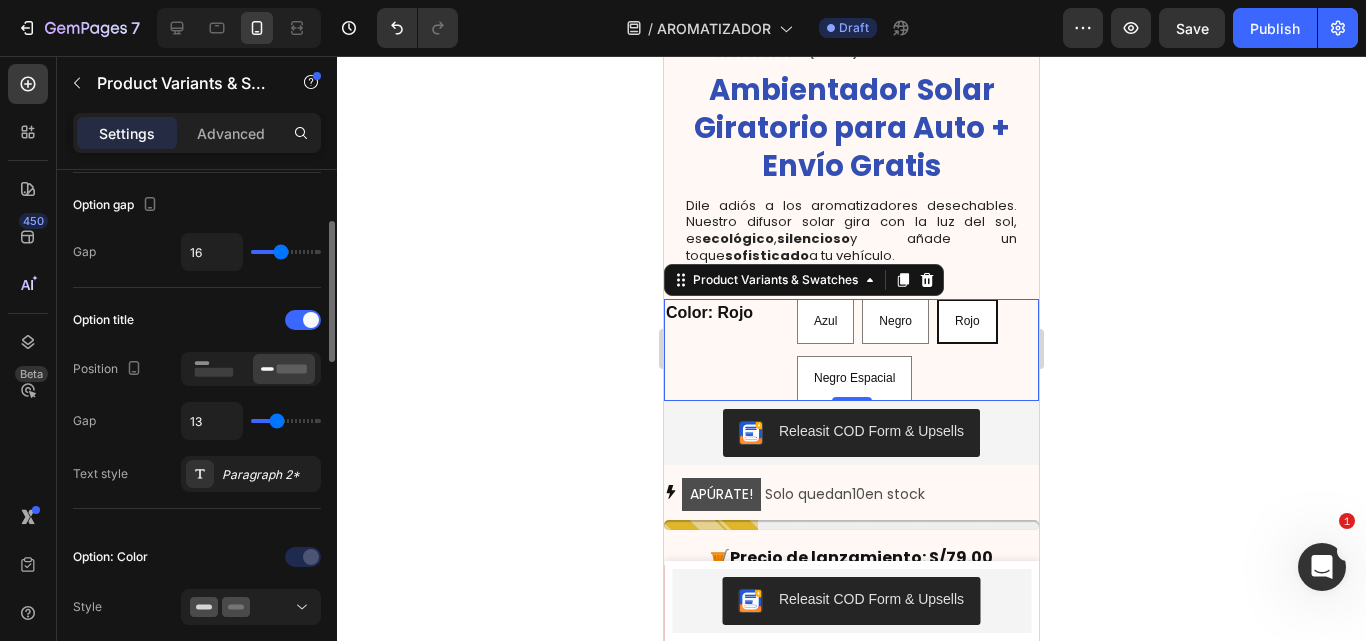 type on "7" 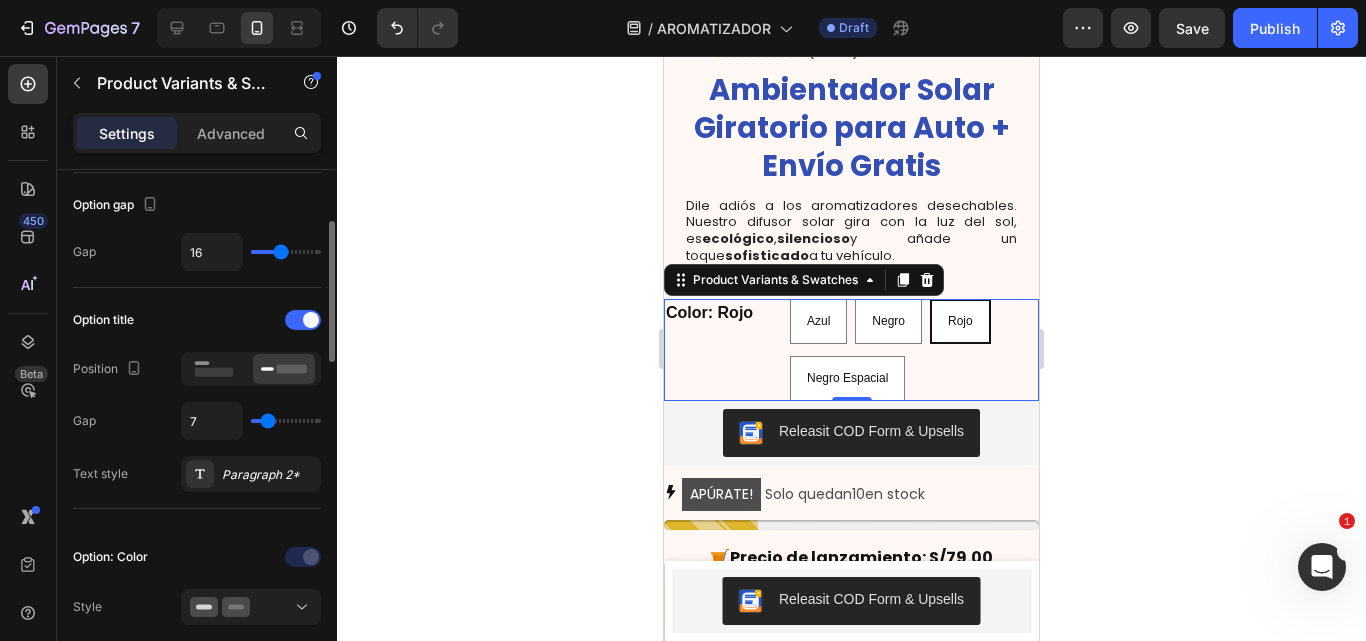 type on "6" 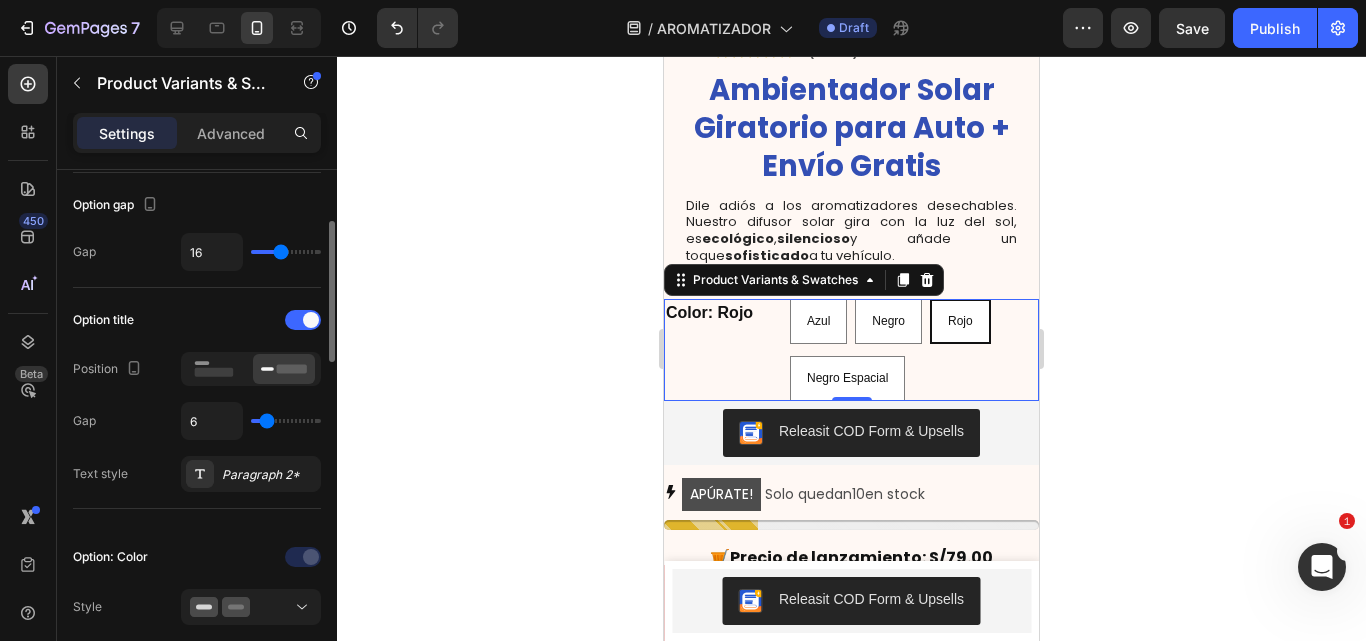 type on "6" 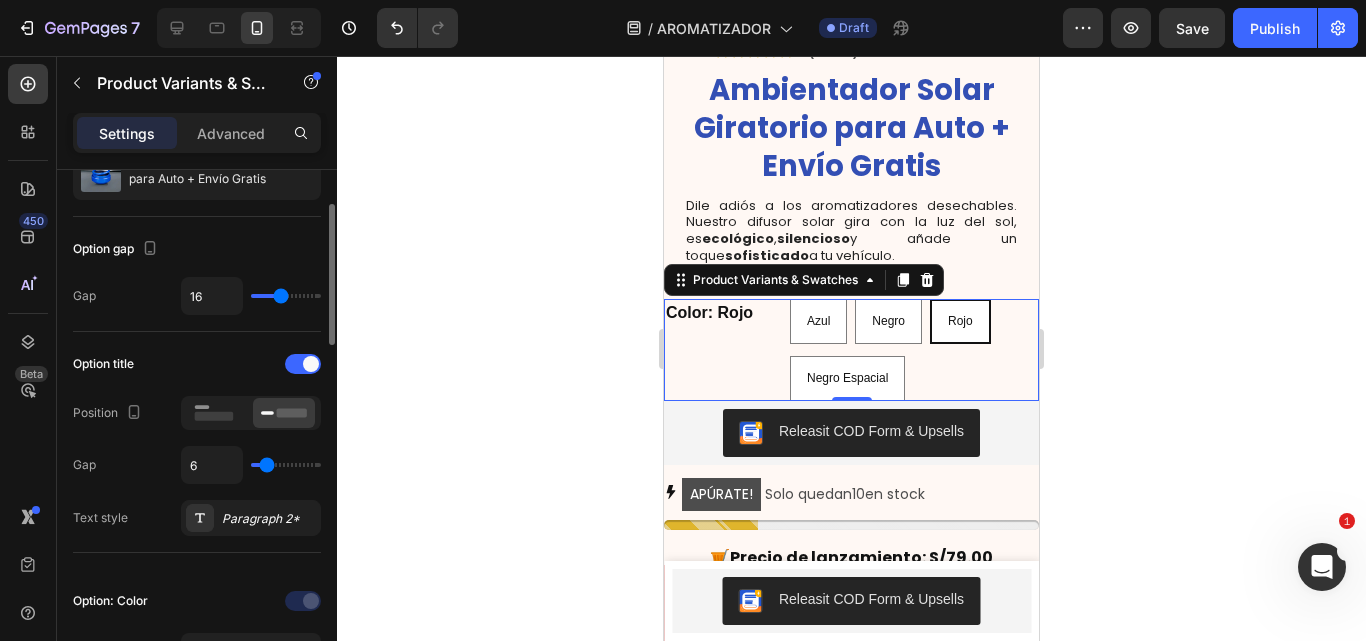 scroll, scrollTop: 143, scrollLeft: 0, axis: vertical 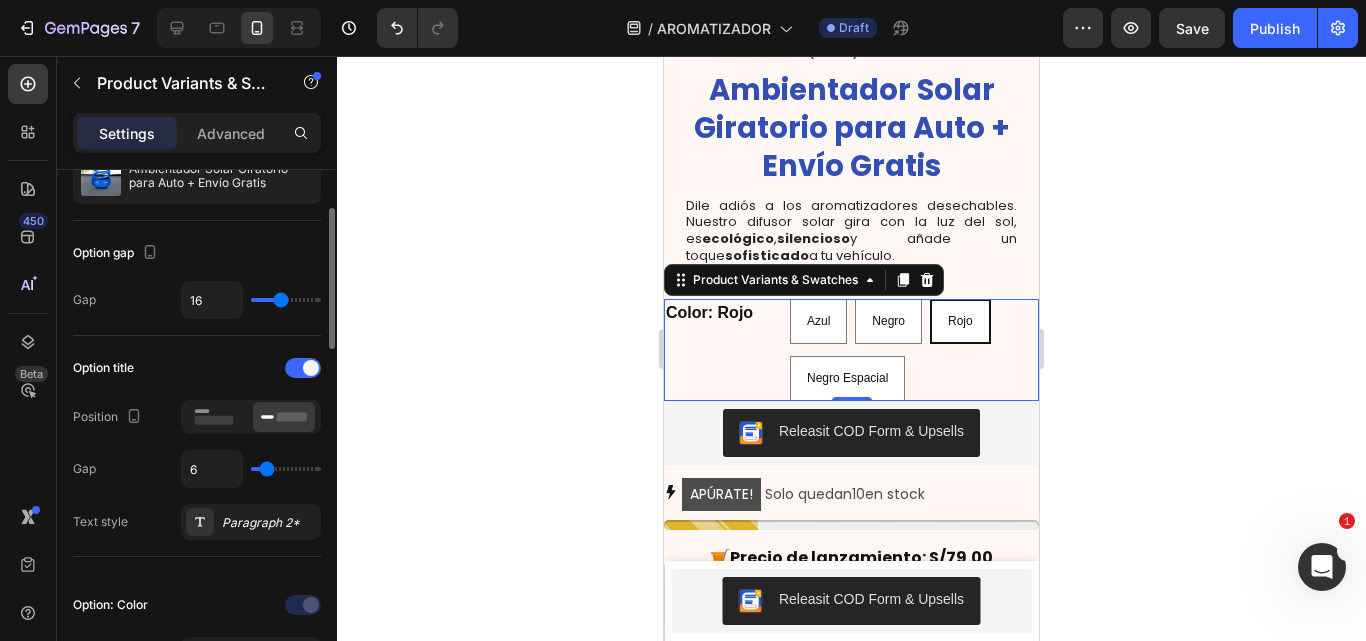 type on "0" 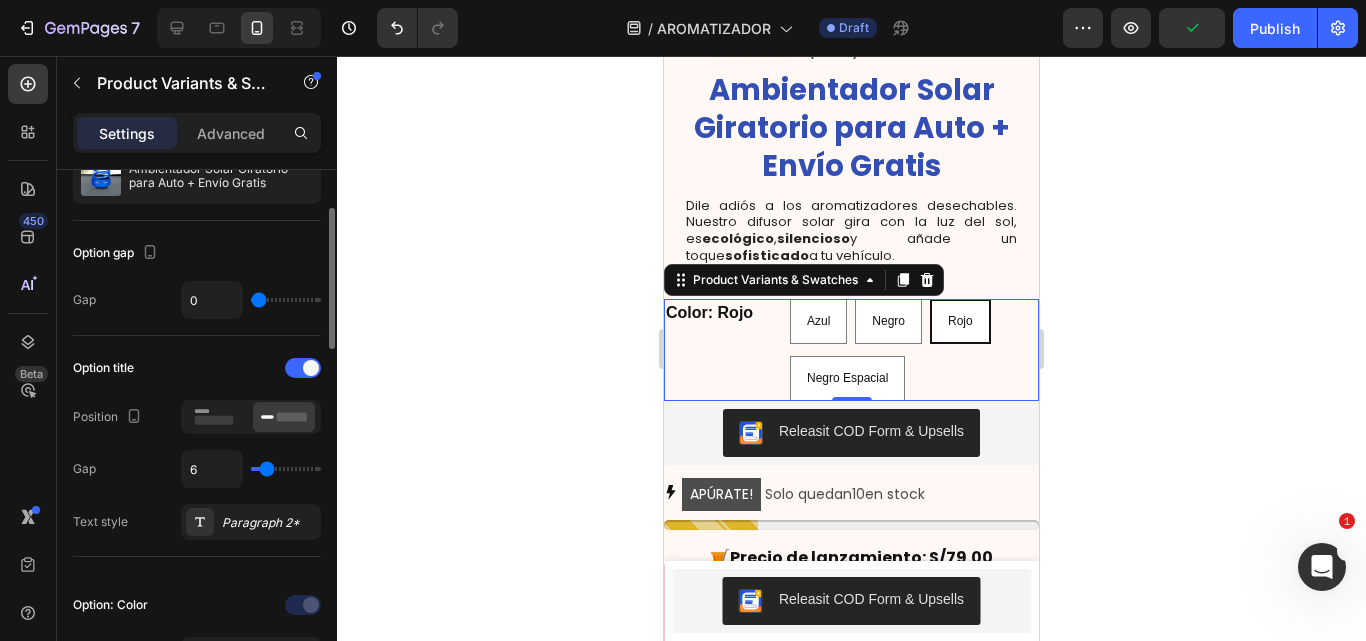 drag, startPoint x: 282, startPoint y: 295, endPoint x: 253, endPoint y: 298, distance: 29.15476 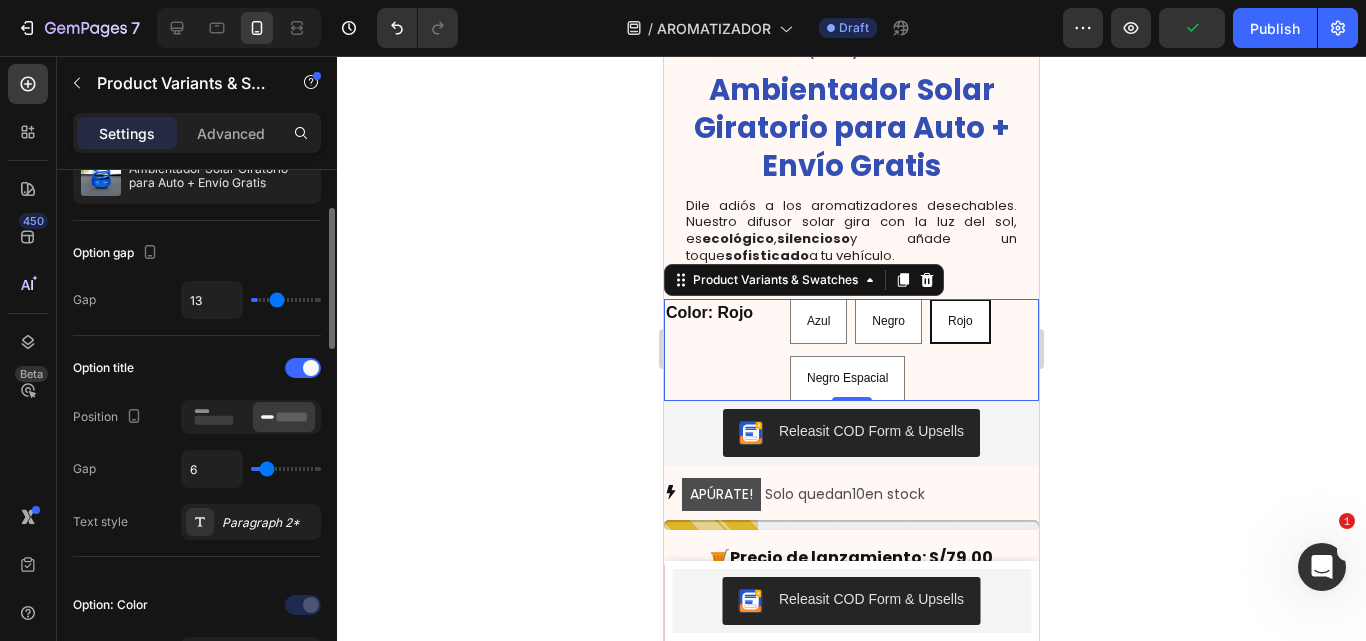type on "14" 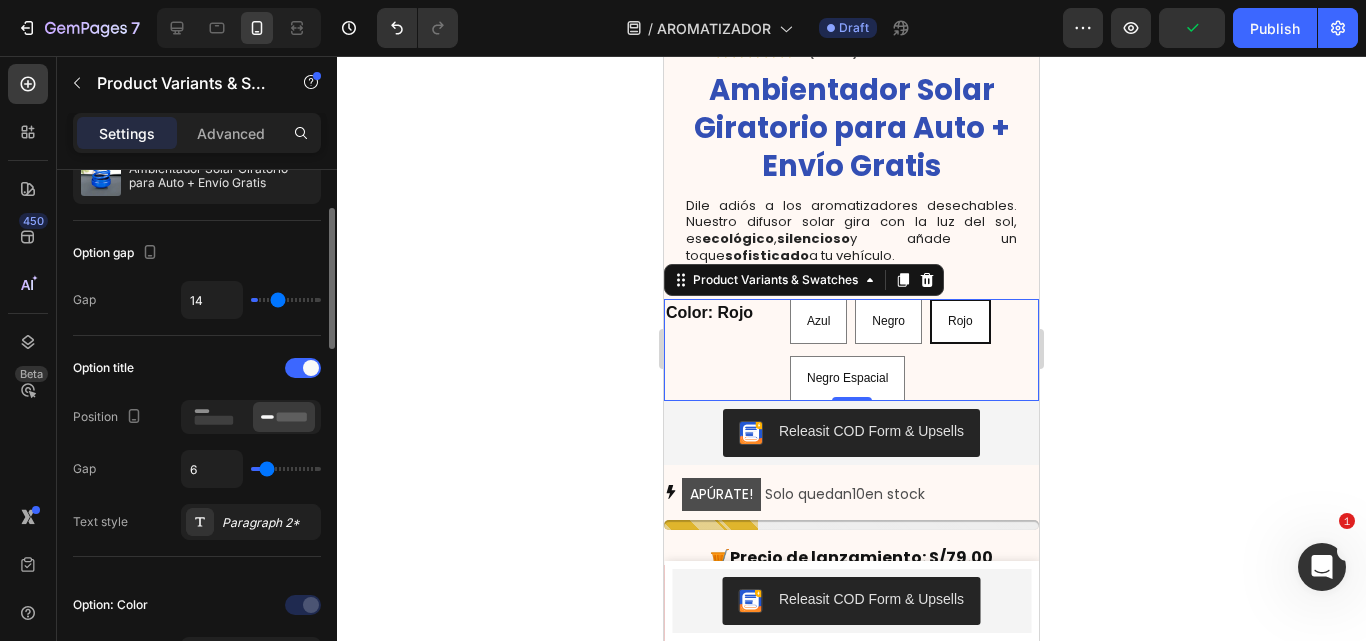 type on "15" 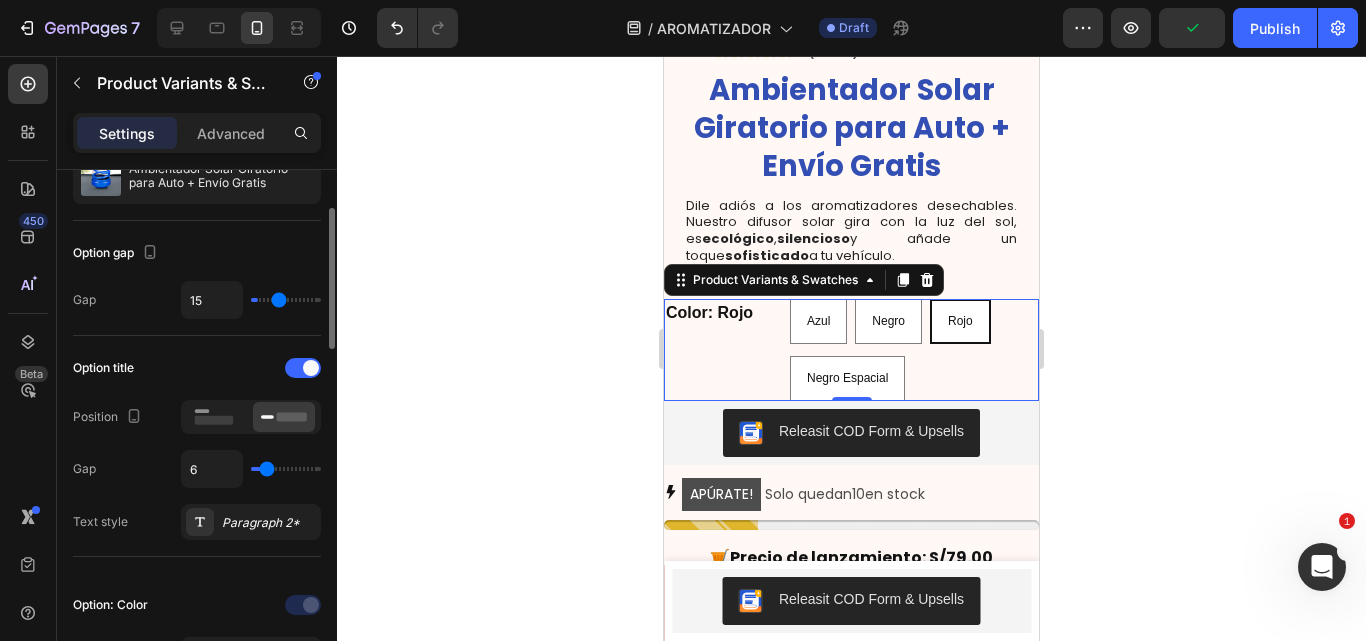 type on "16" 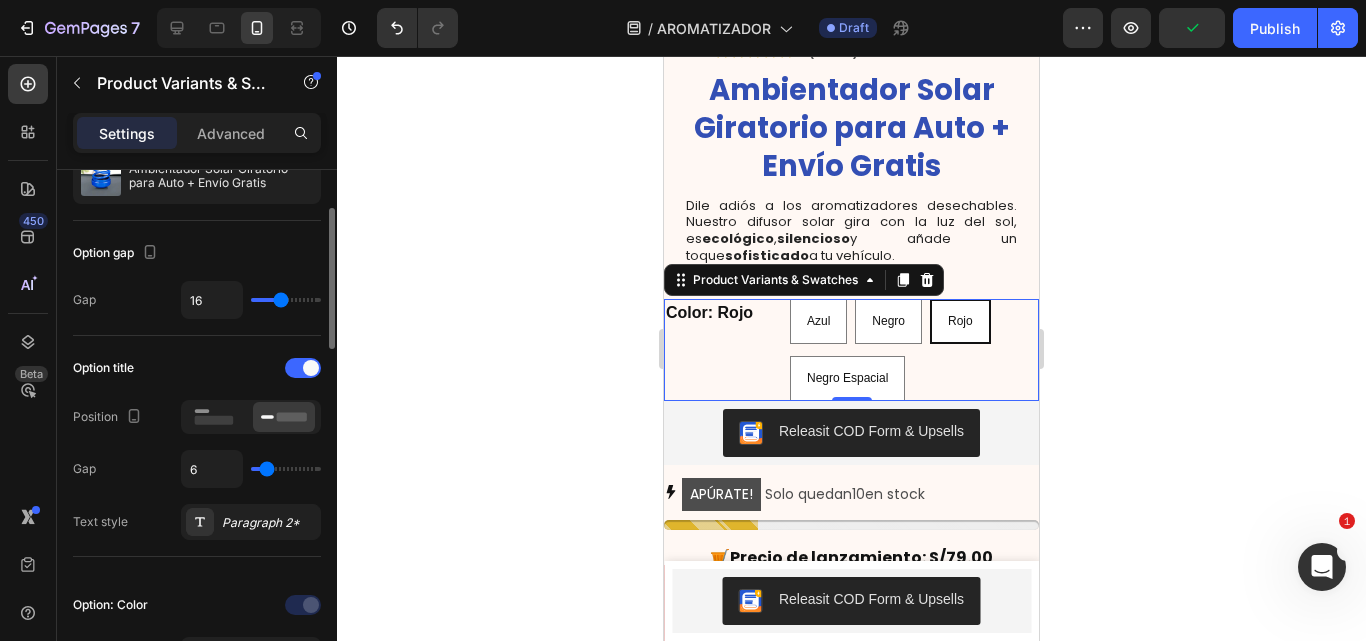 drag, startPoint x: 253, startPoint y: 298, endPoint x: 280, endPoint y: 301, distance: 27.166155 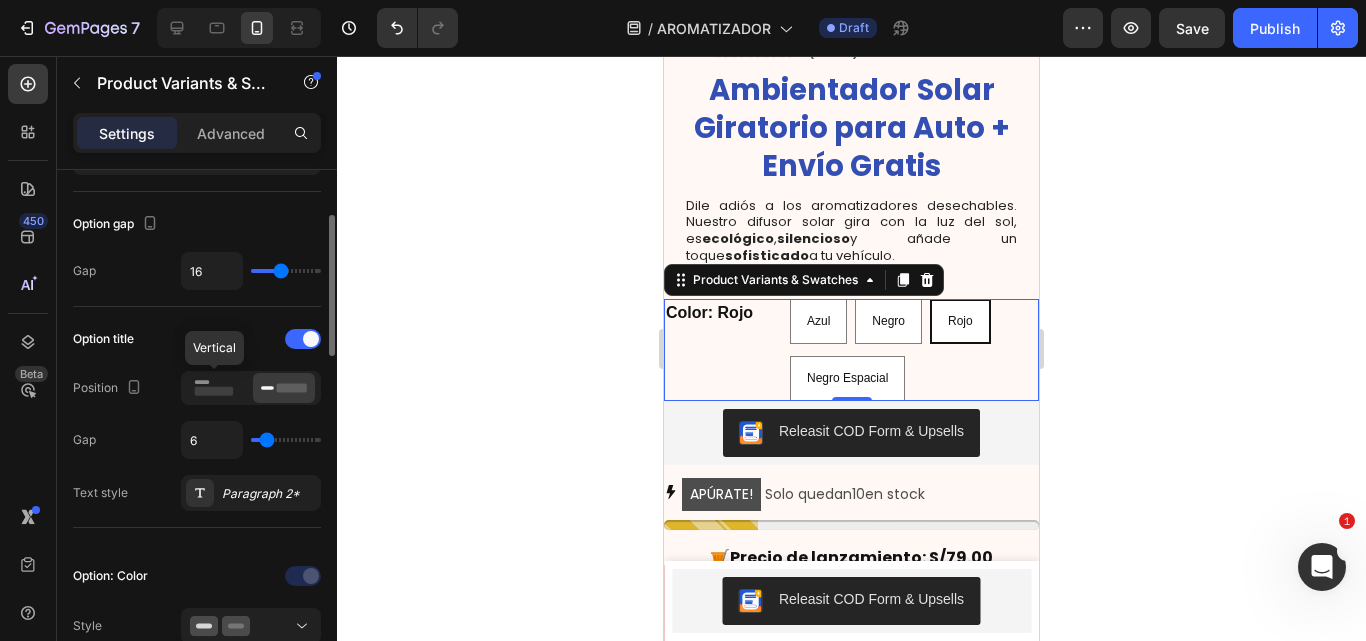 scroll, scrollTop: 251, scrollLeft: 0, axis: vertical 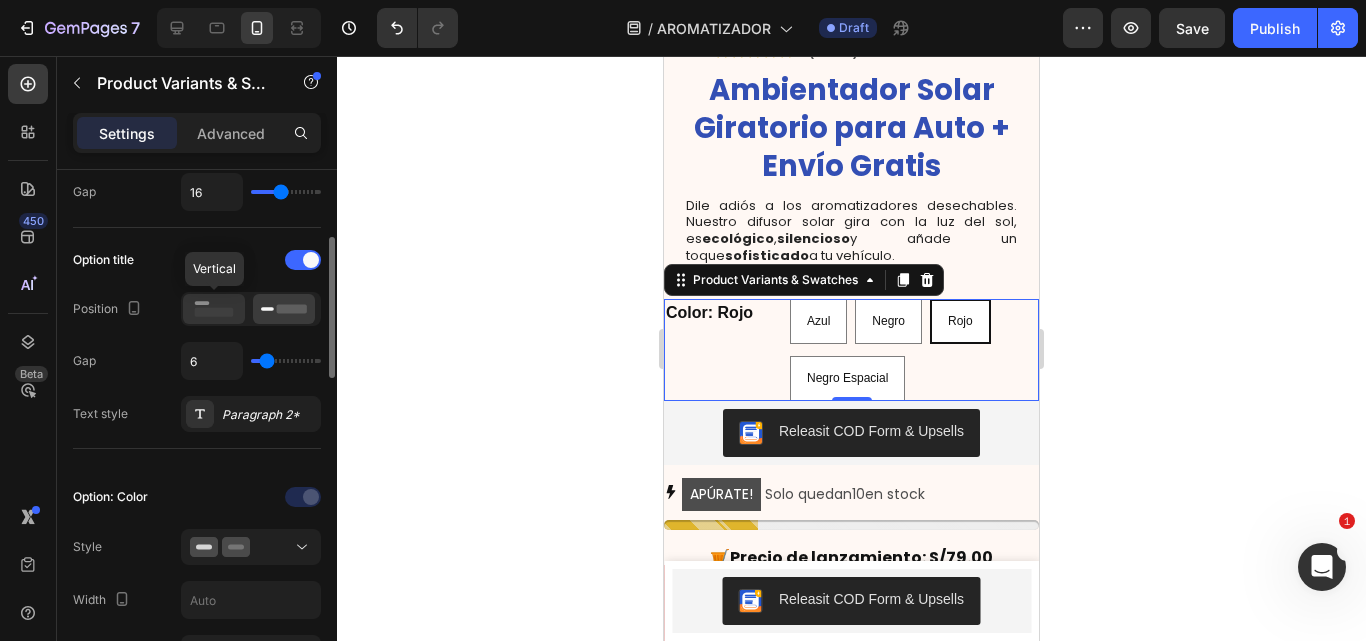 click 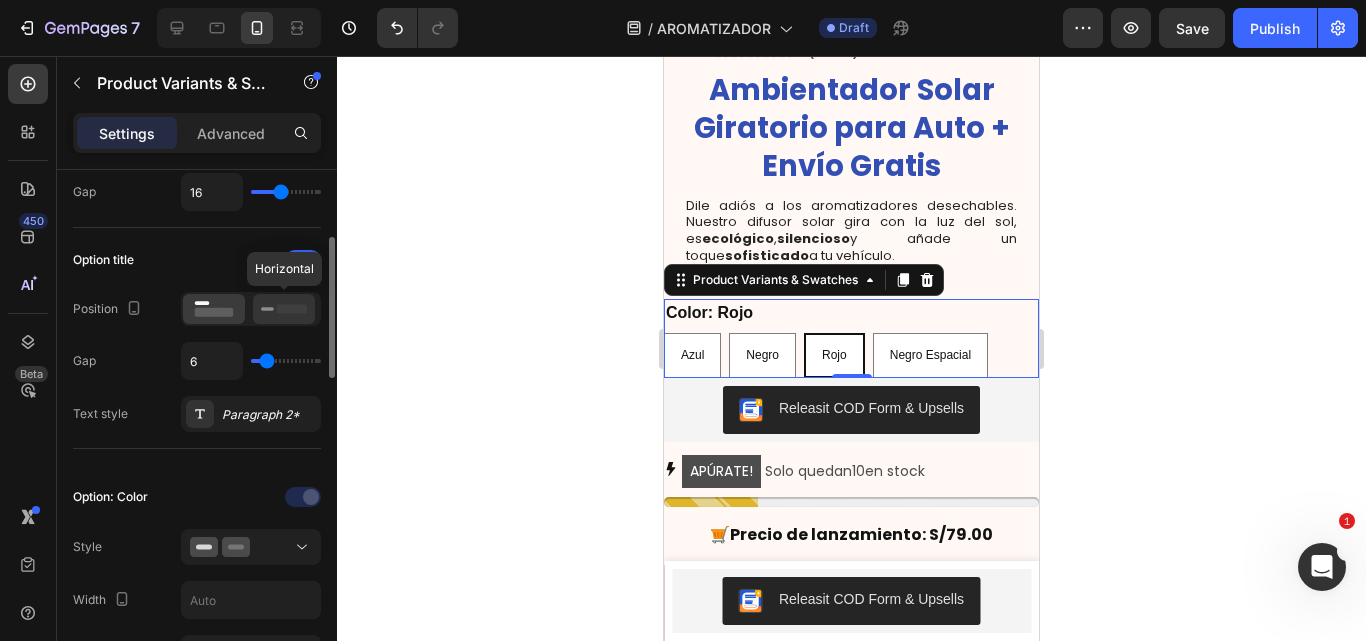 click 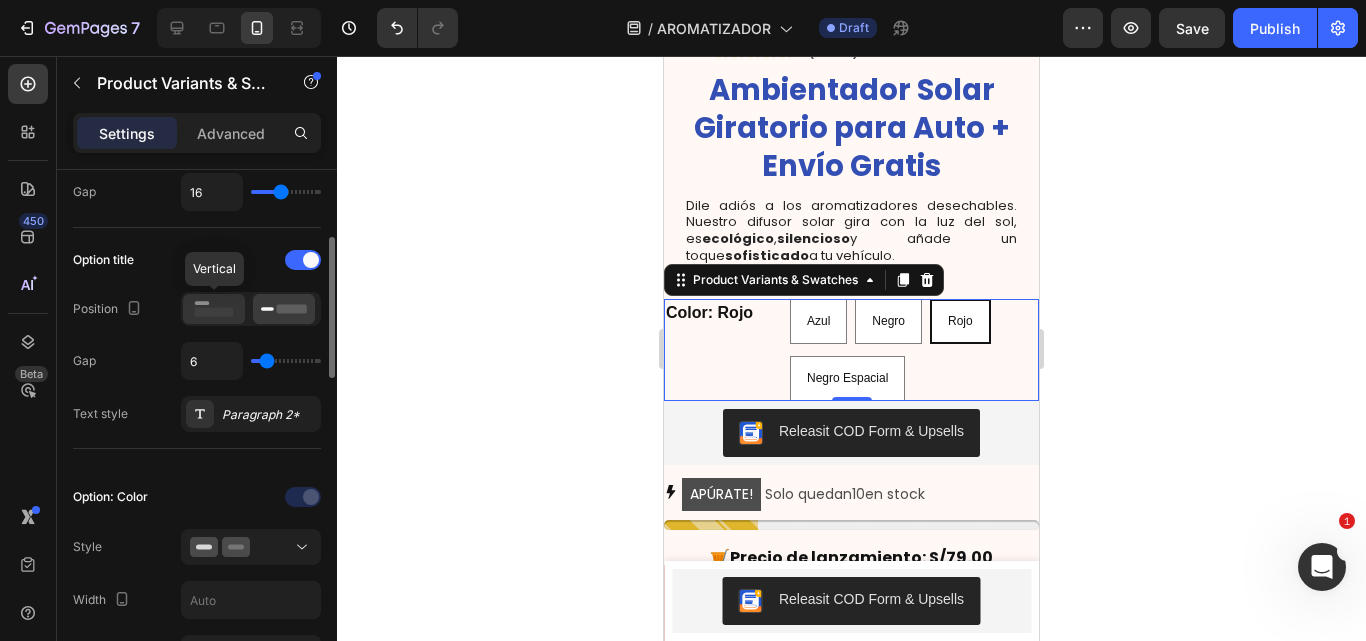 click 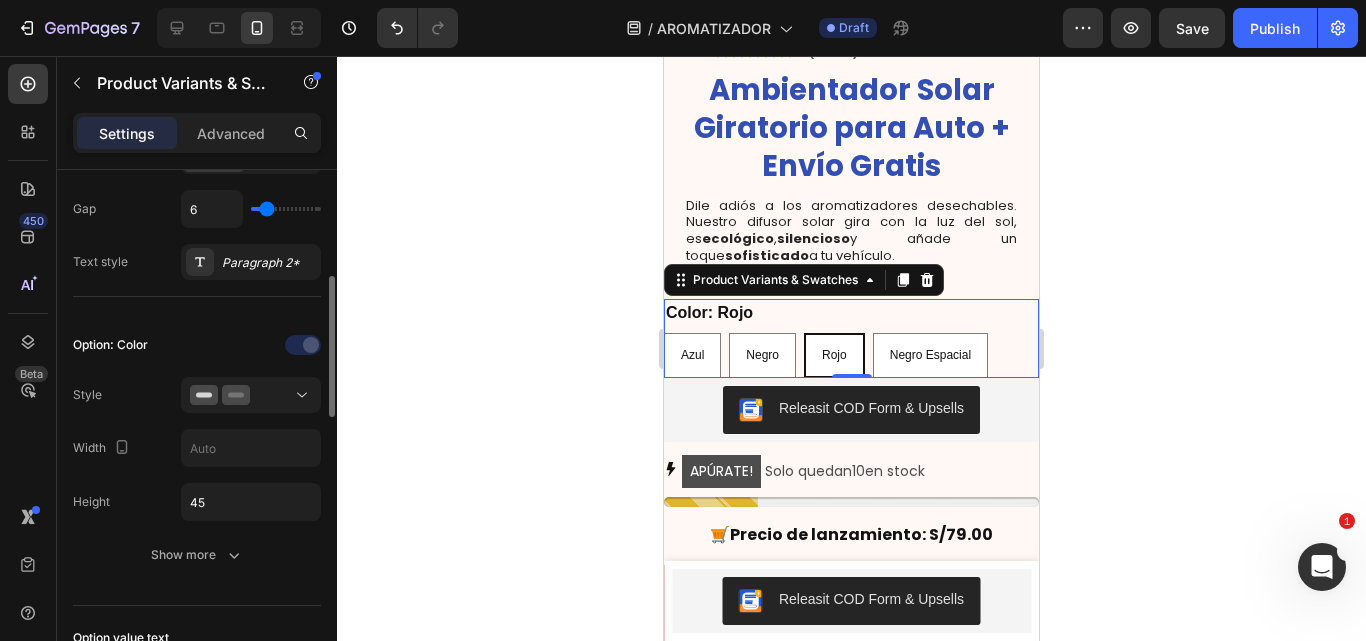 scroll, scrollTop: 404, scrollLeft: 0, axis: vertical 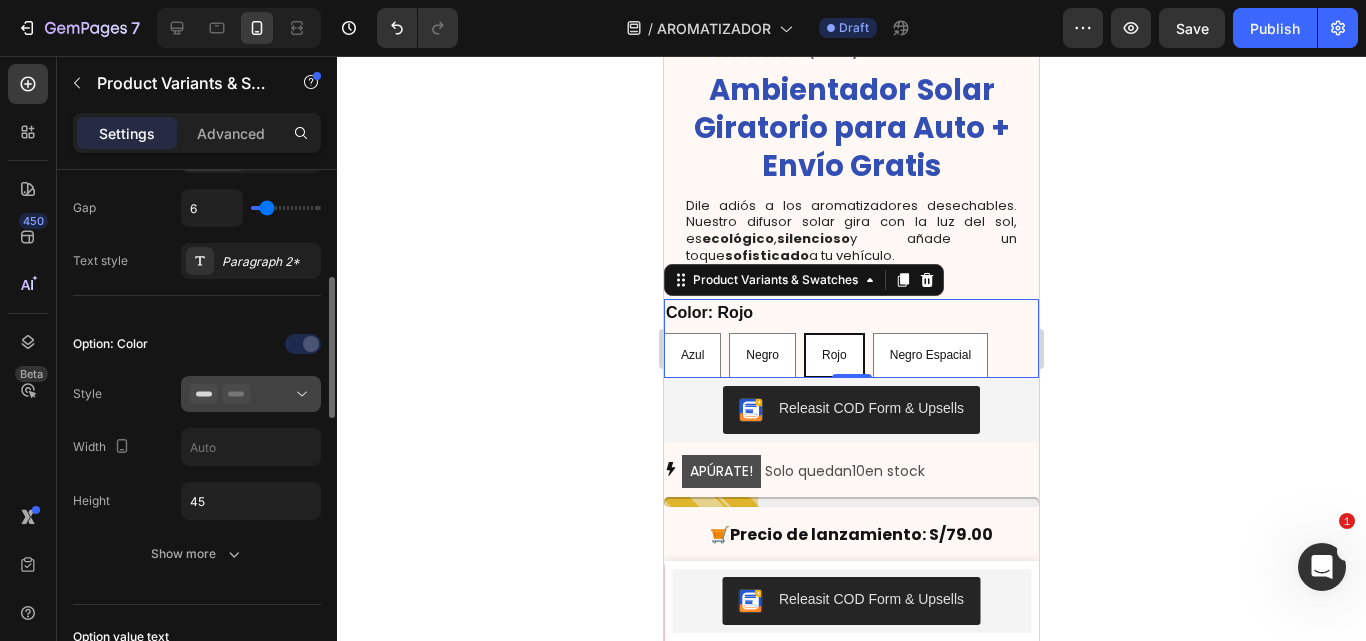 click 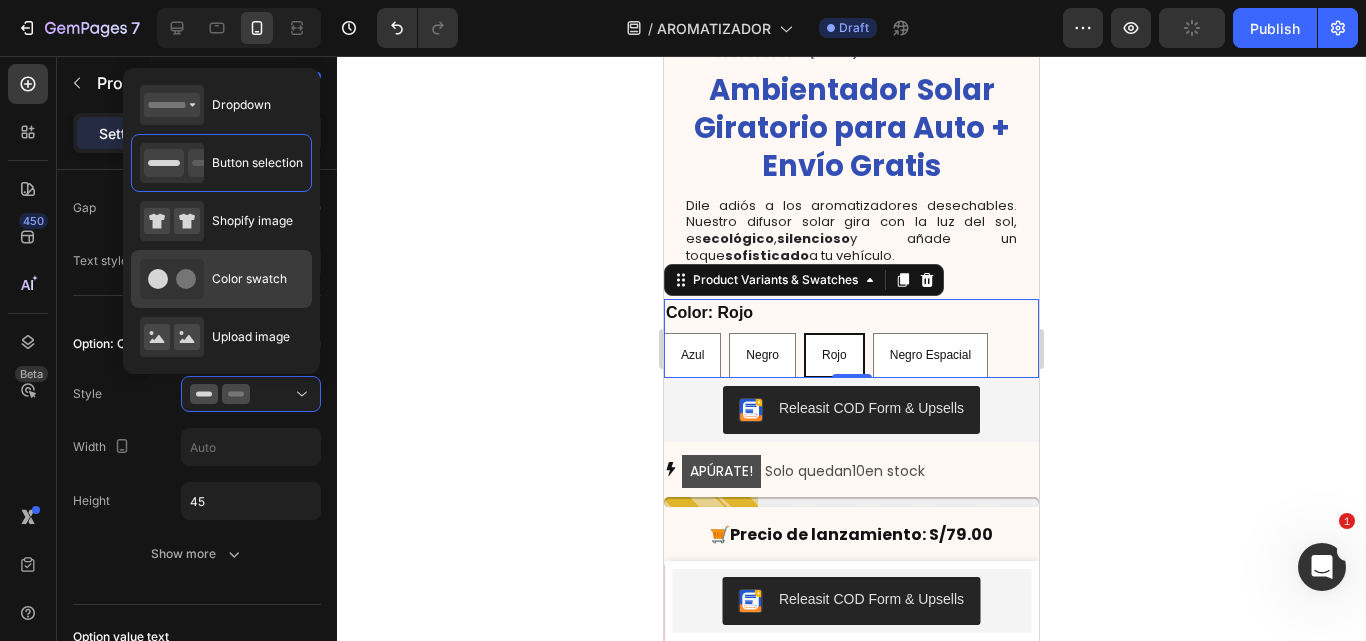 click on "Color swatch" at bounding box center [213, 279] 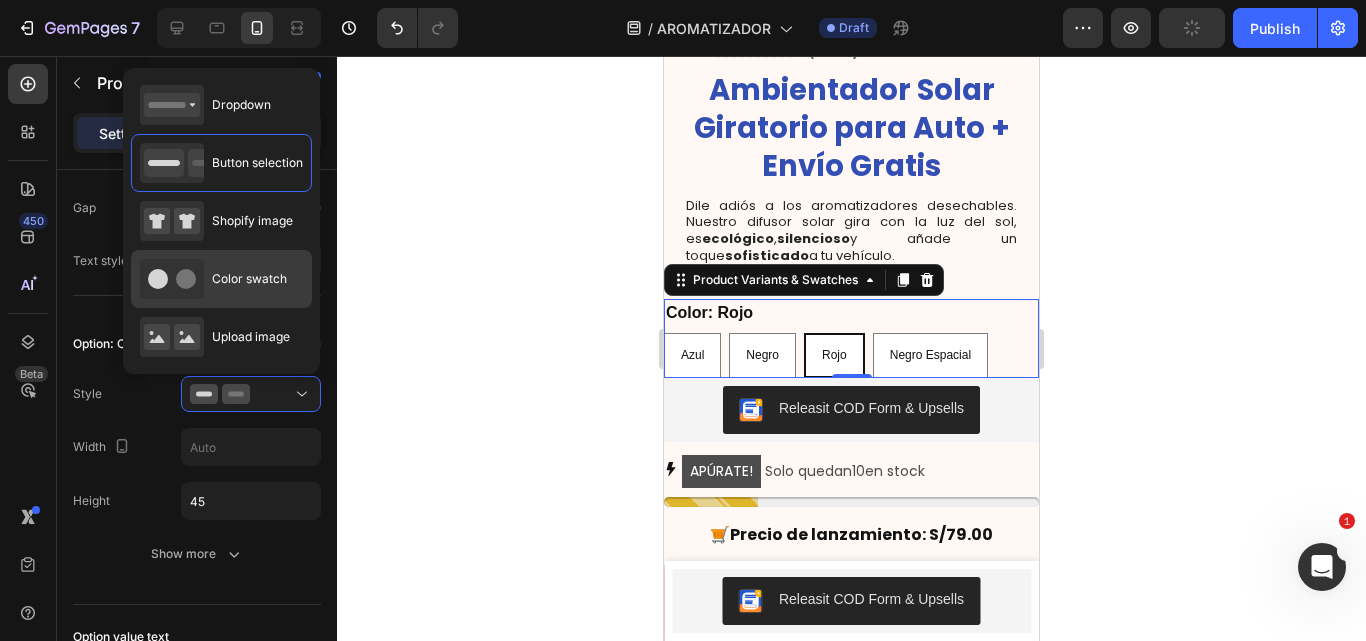 type on "45" 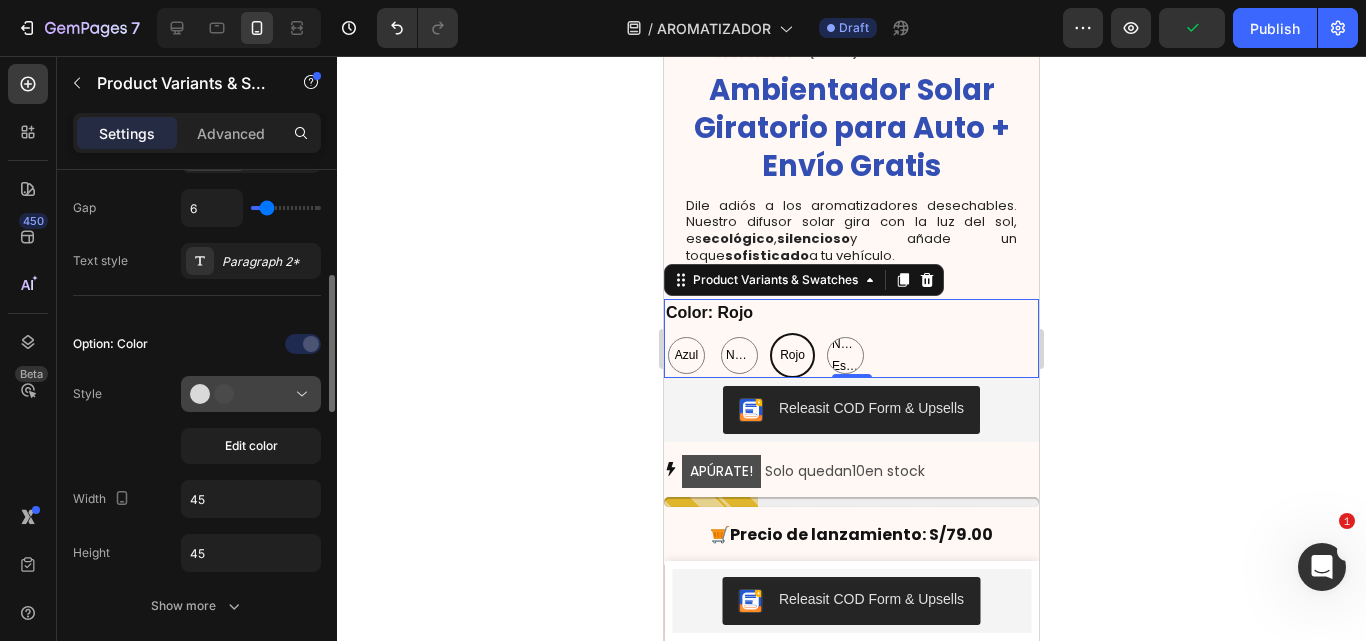 click at bounding box center [251, 394] 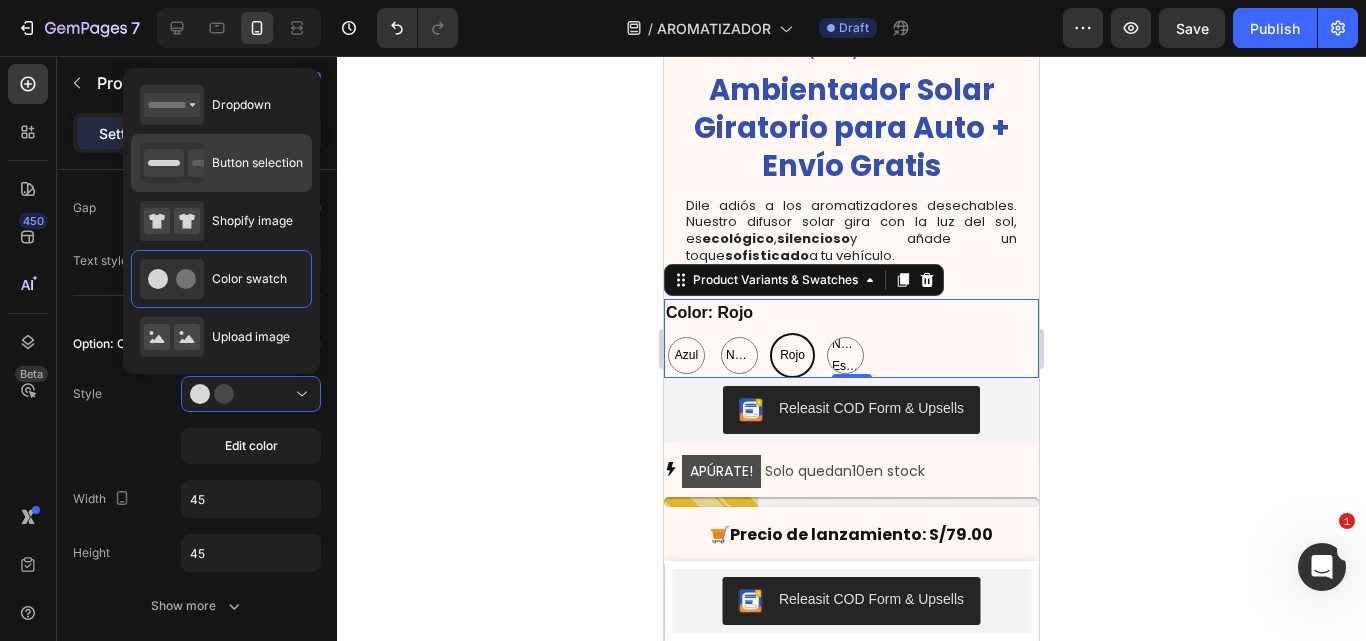 click on "Button selection" 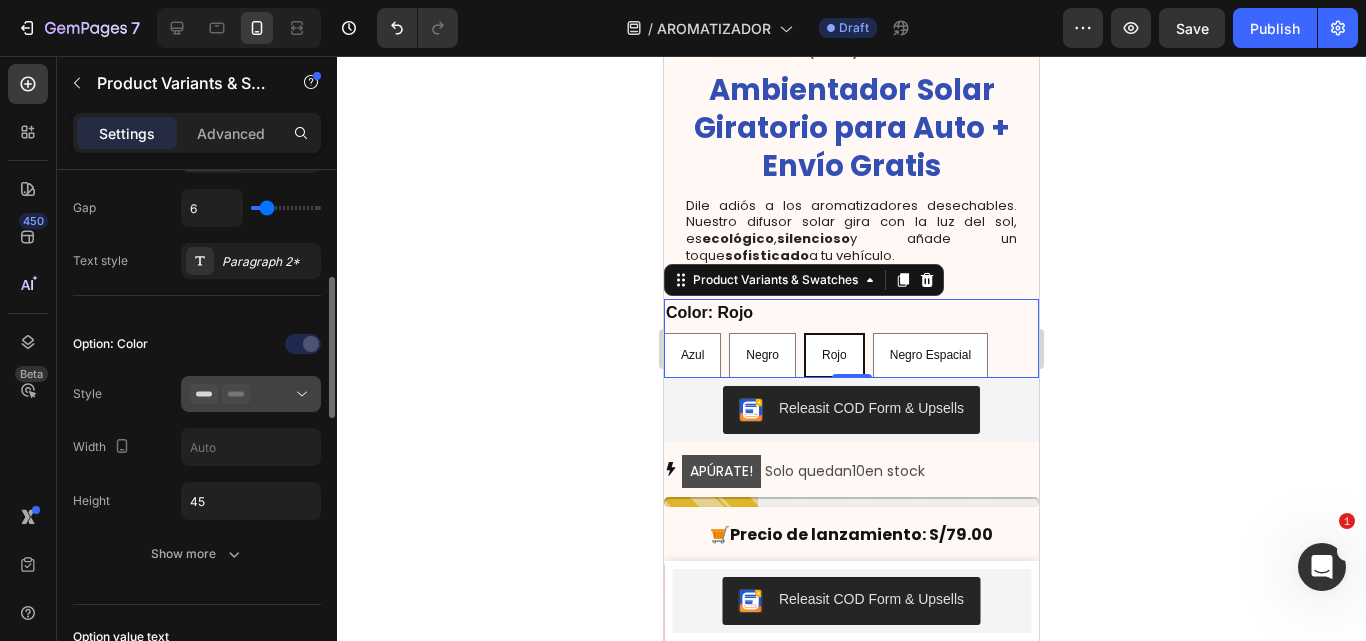click at bounding box center (251, 394) 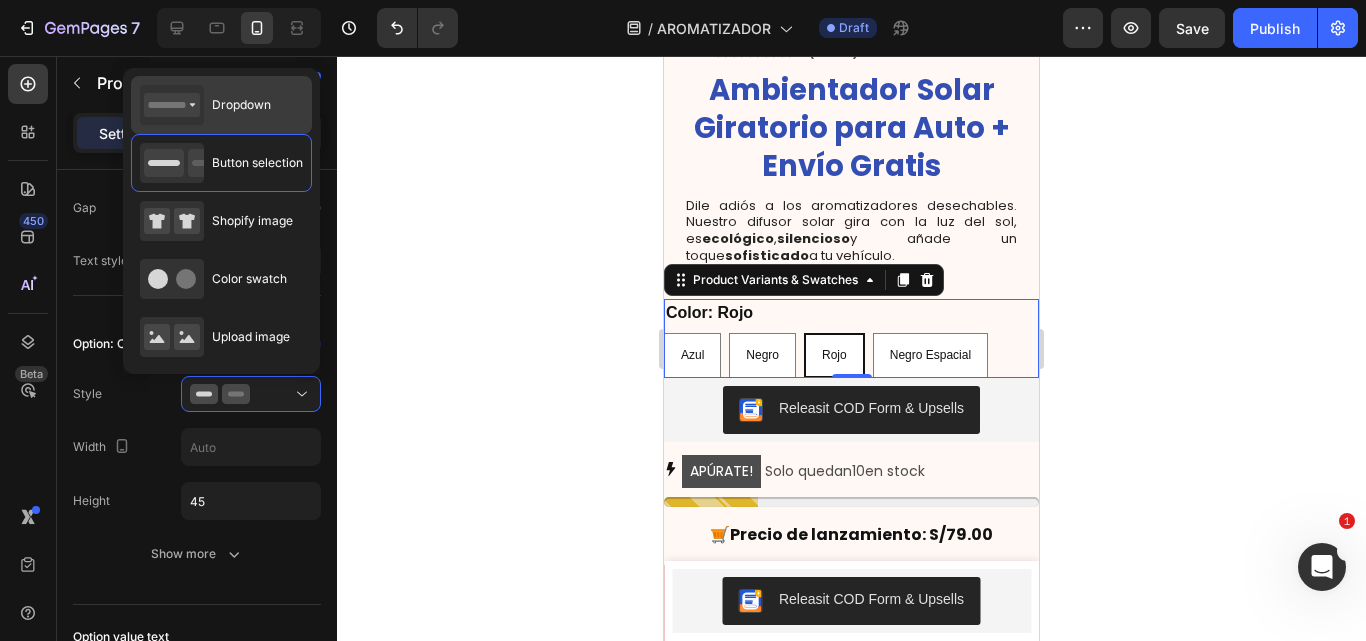 click on "Dropdown" 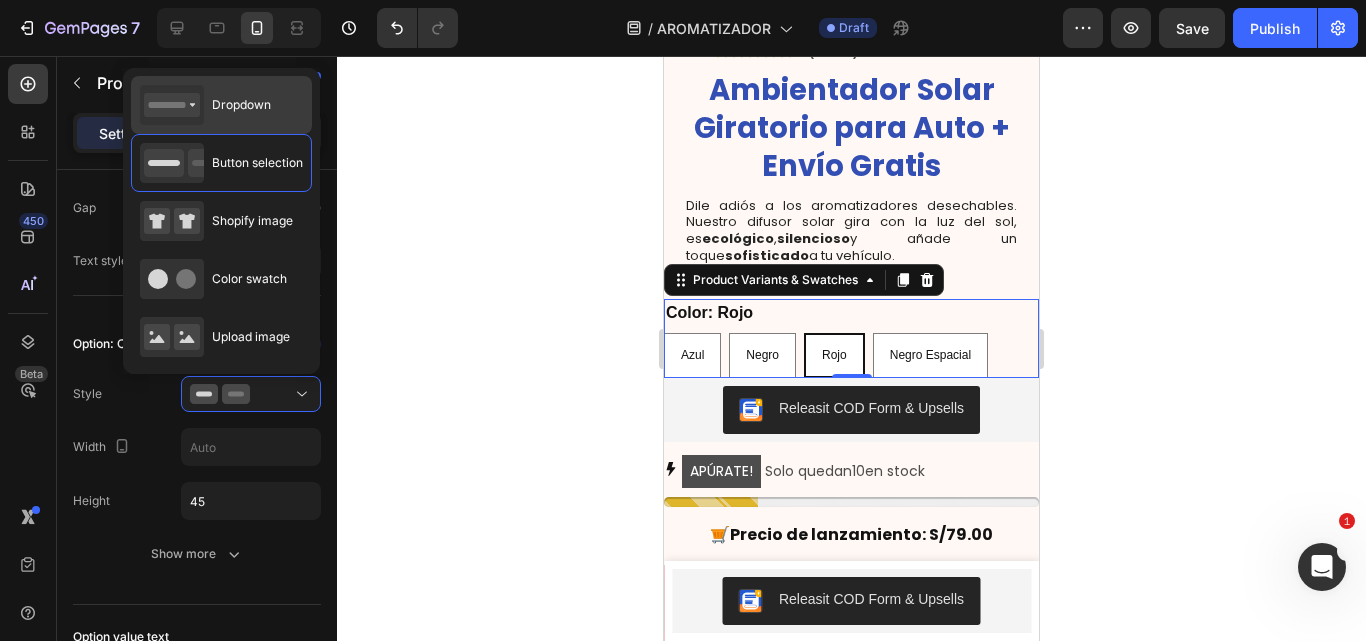 type on "100%" 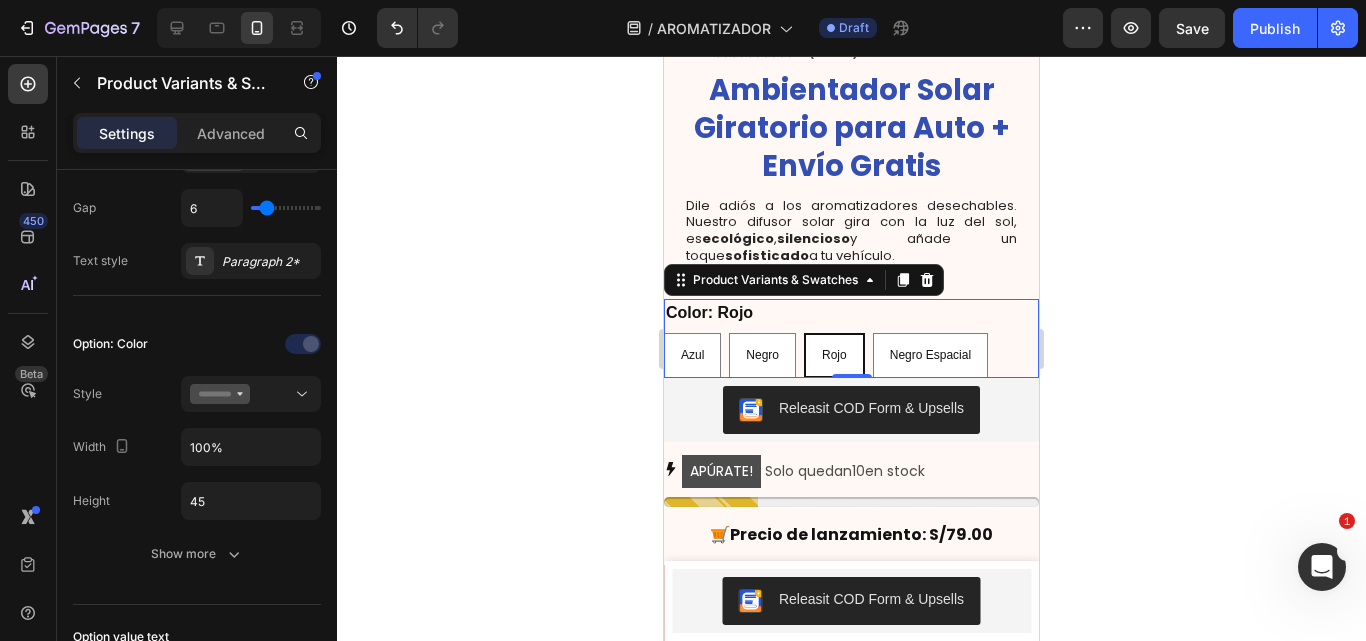 select on "Rojo" 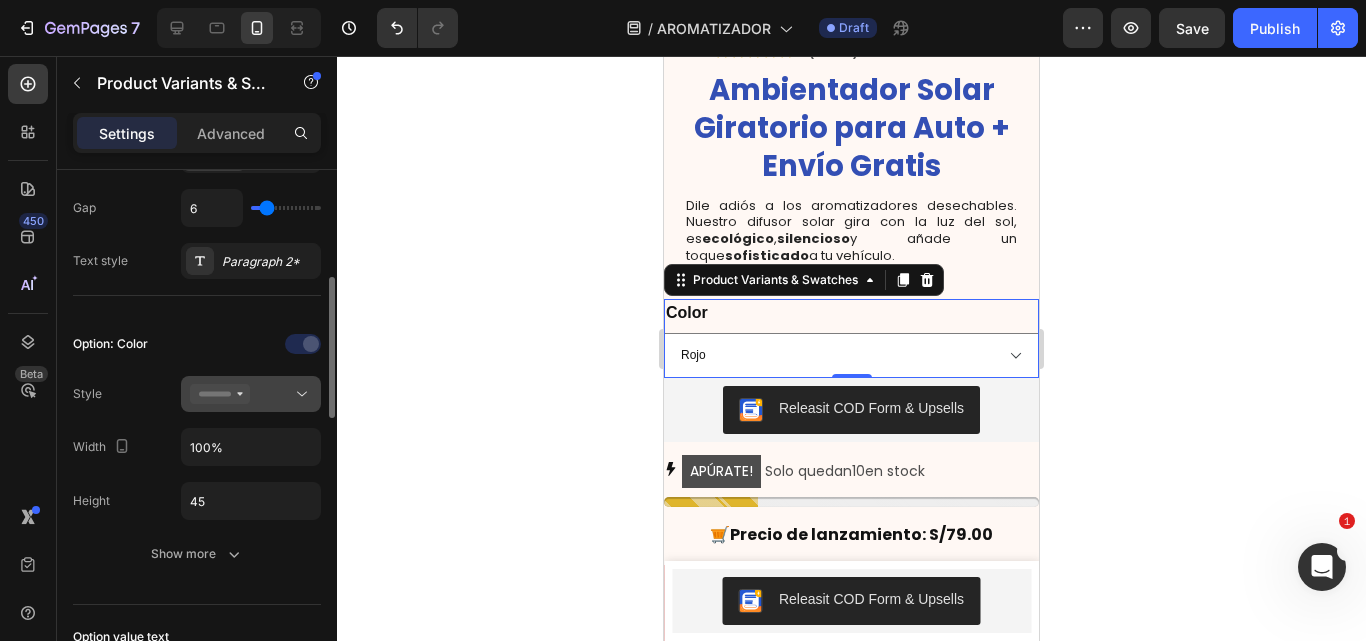 click at bounding box center (251, 394) 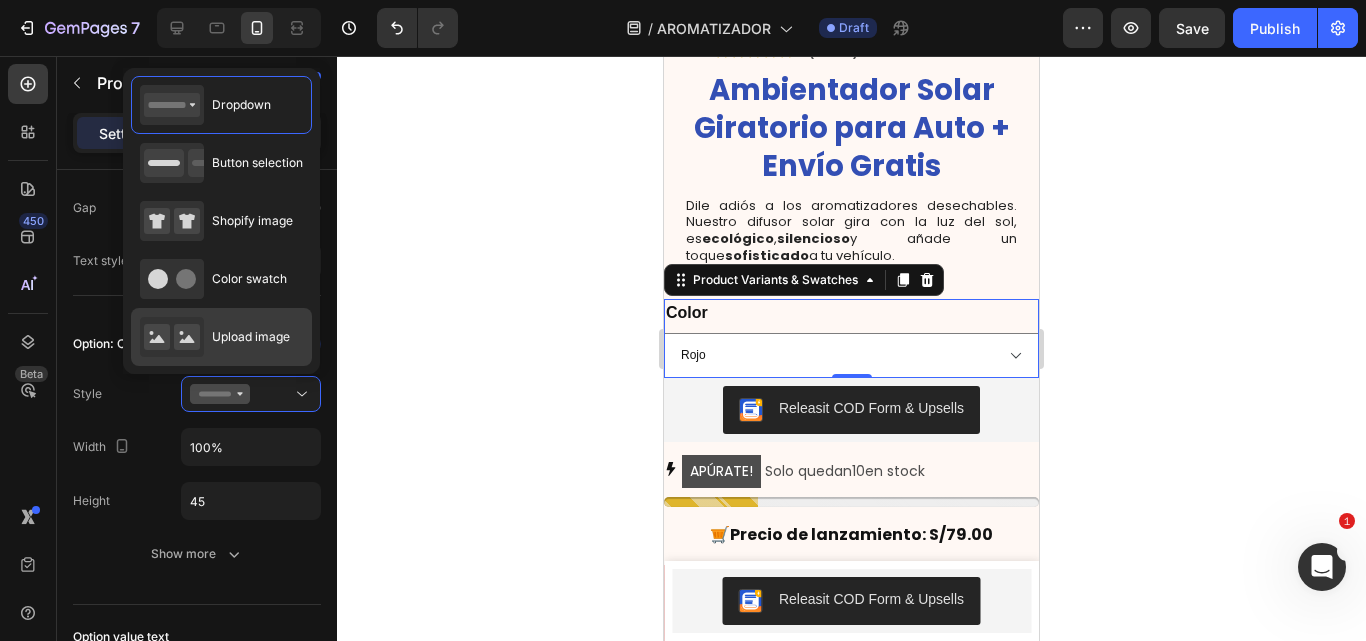 click on "Upload image" at bounding box center (251, 337) 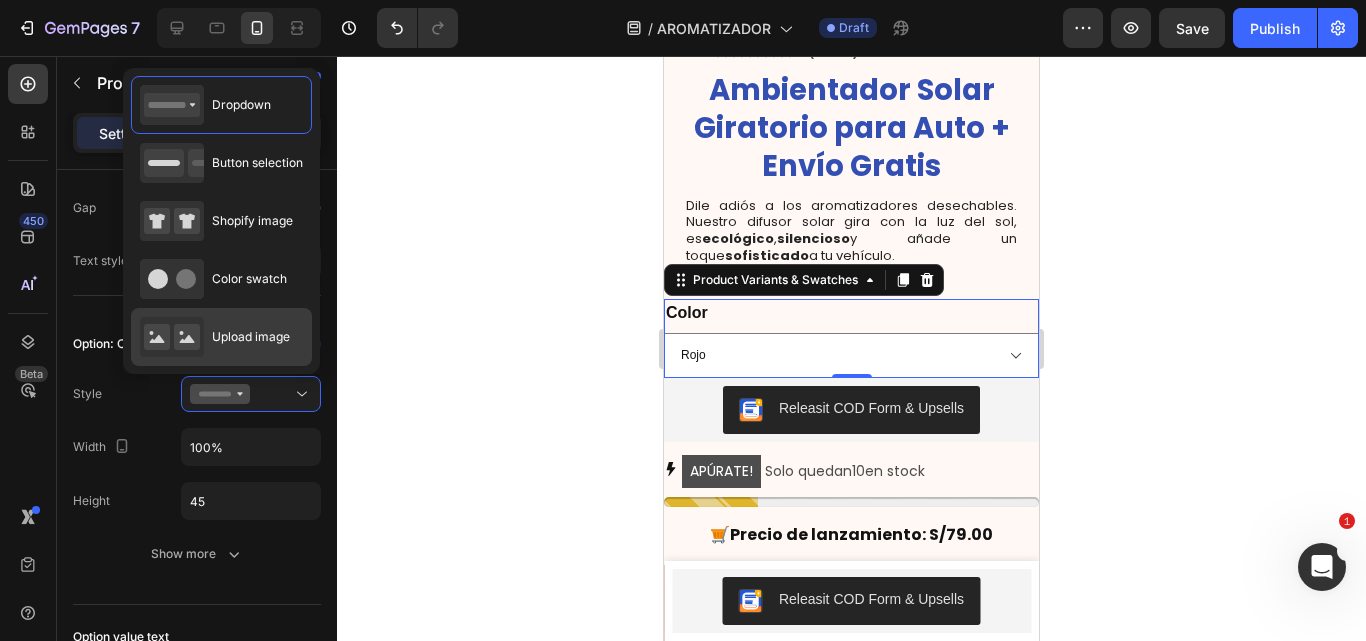 type on "64" 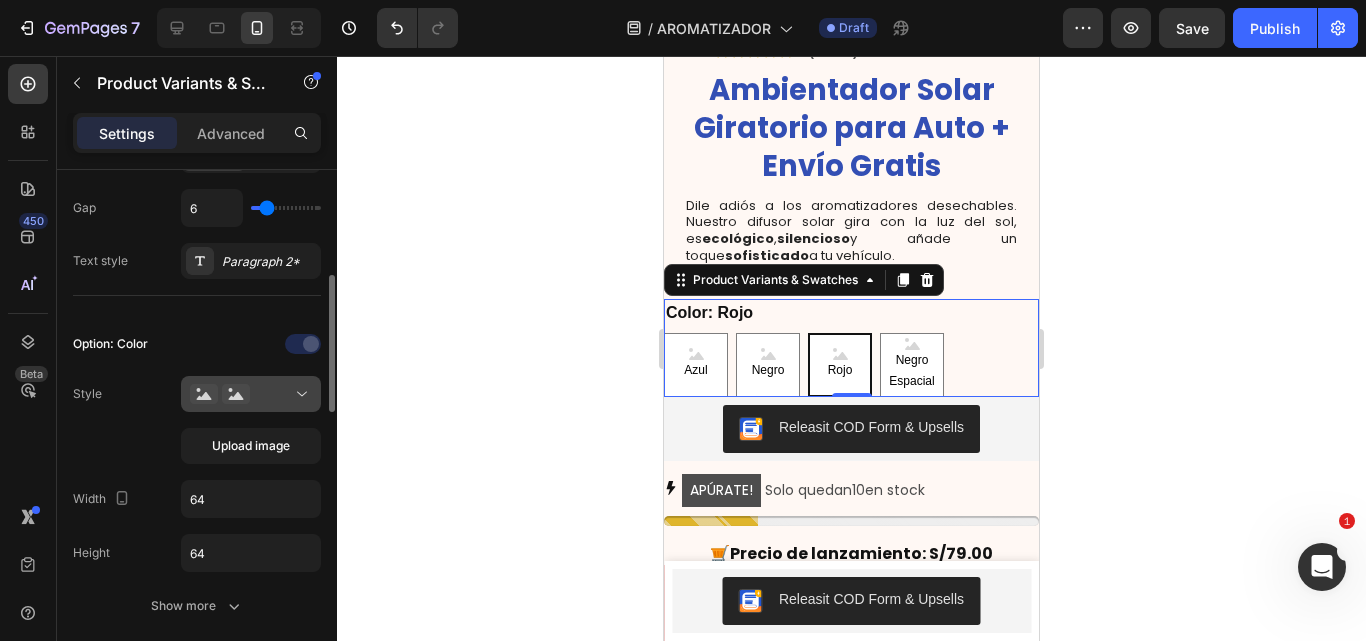 click at bounding box center [251, 394] 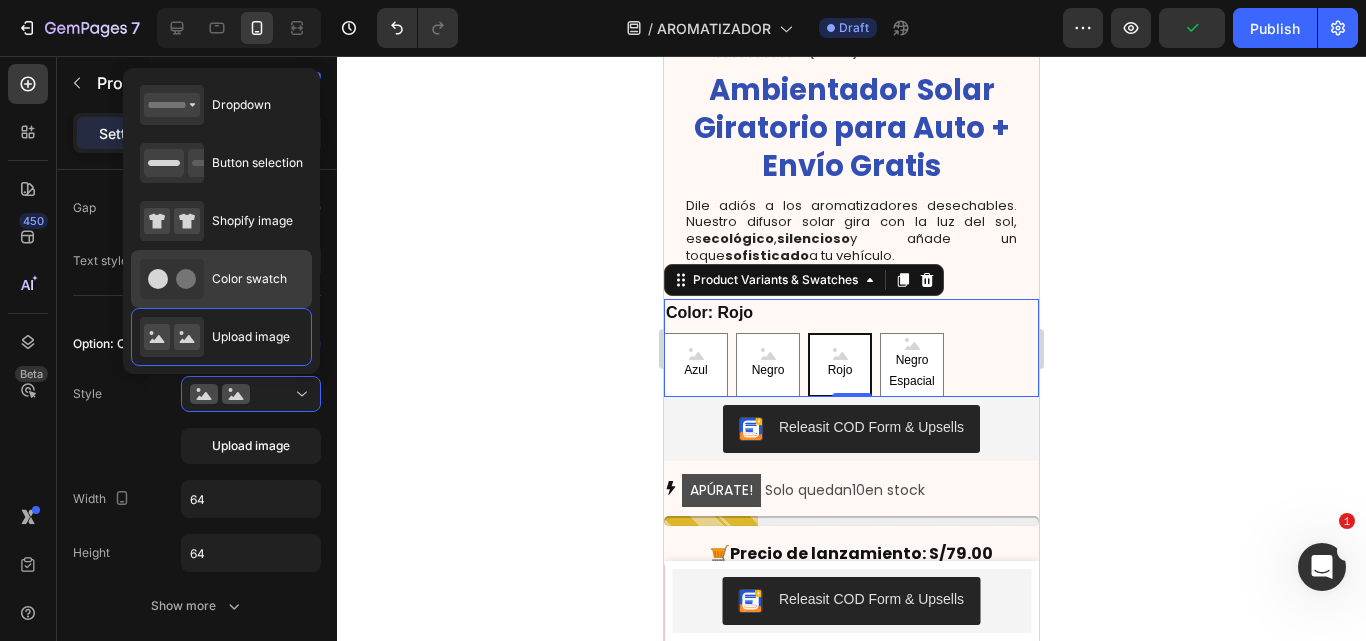 click on "Color swatch" at bounding box center [213, 279] 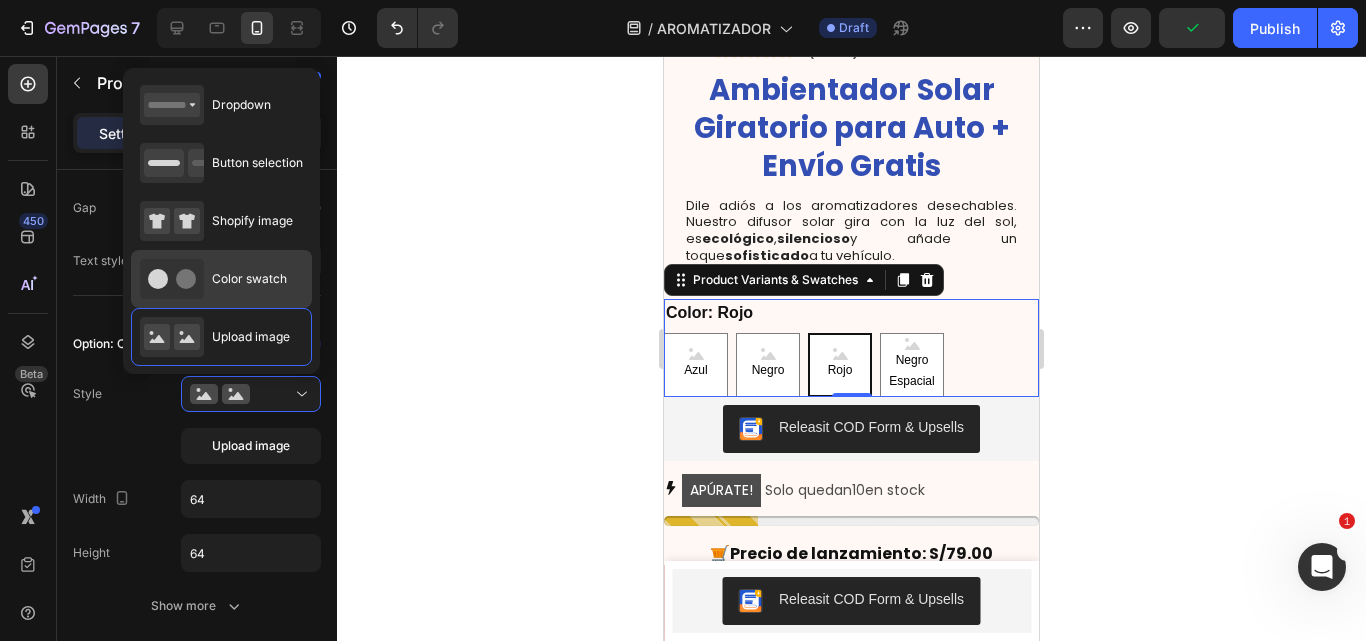 type on "45" 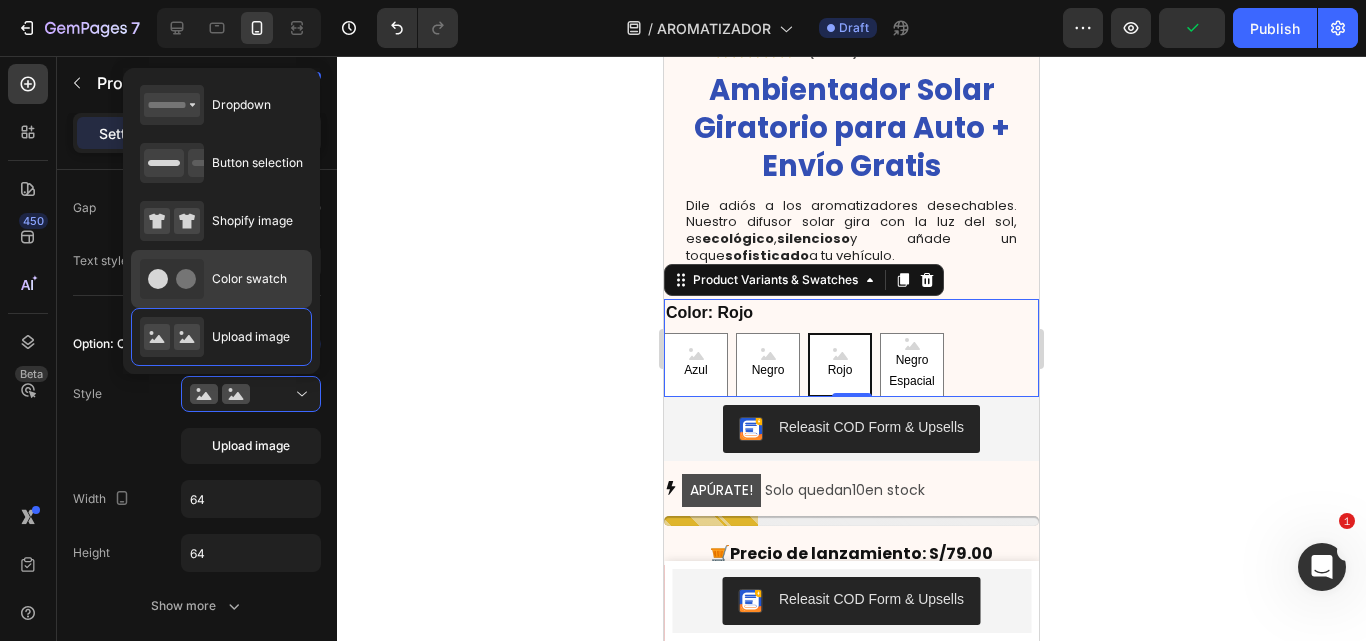 type on "45" 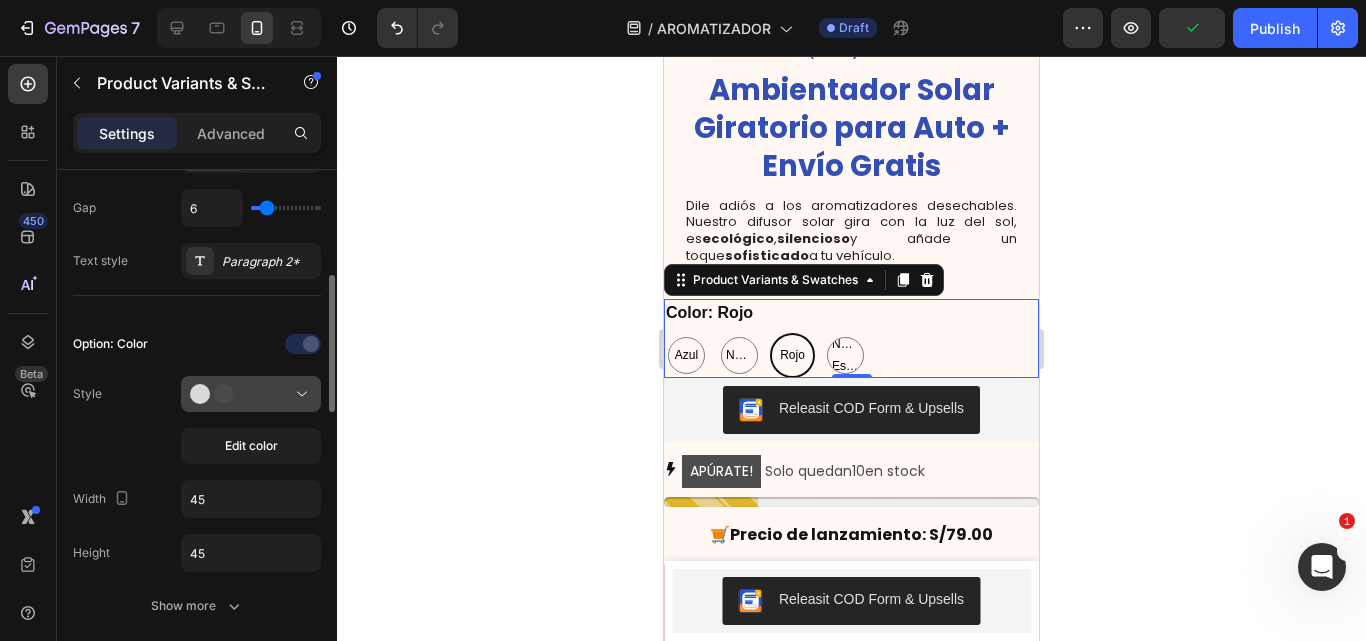 click 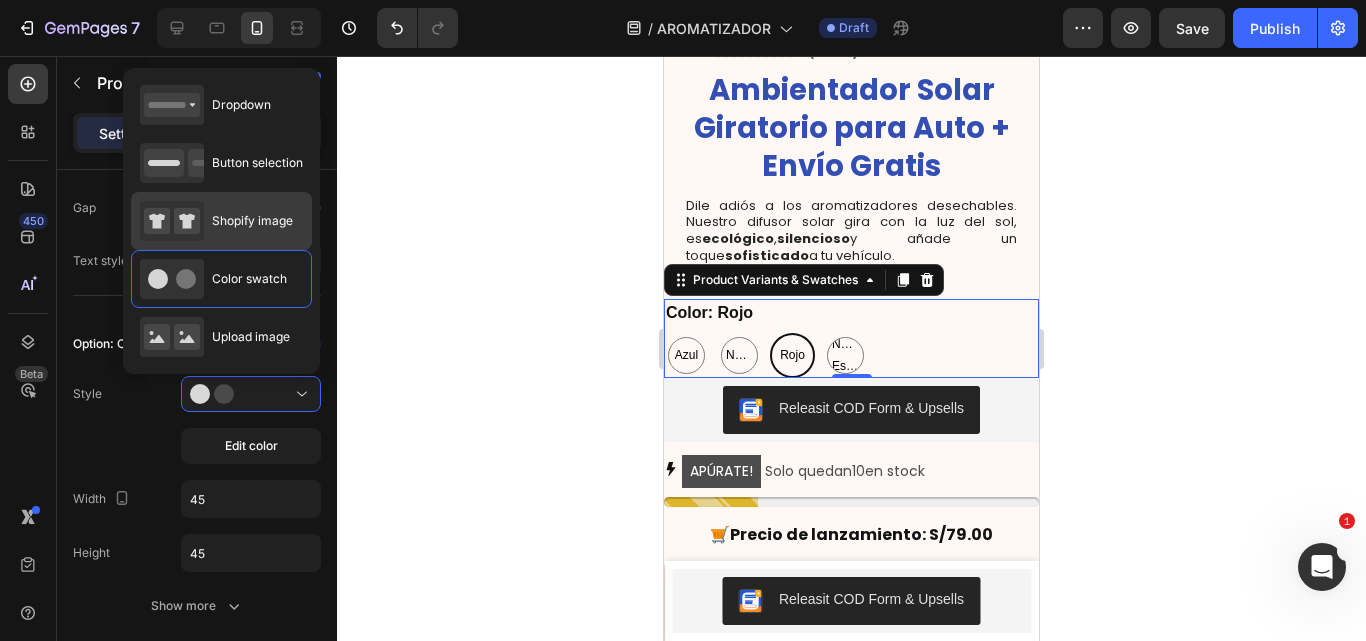 click on "Shopify image" at bounding box center (252, 221) 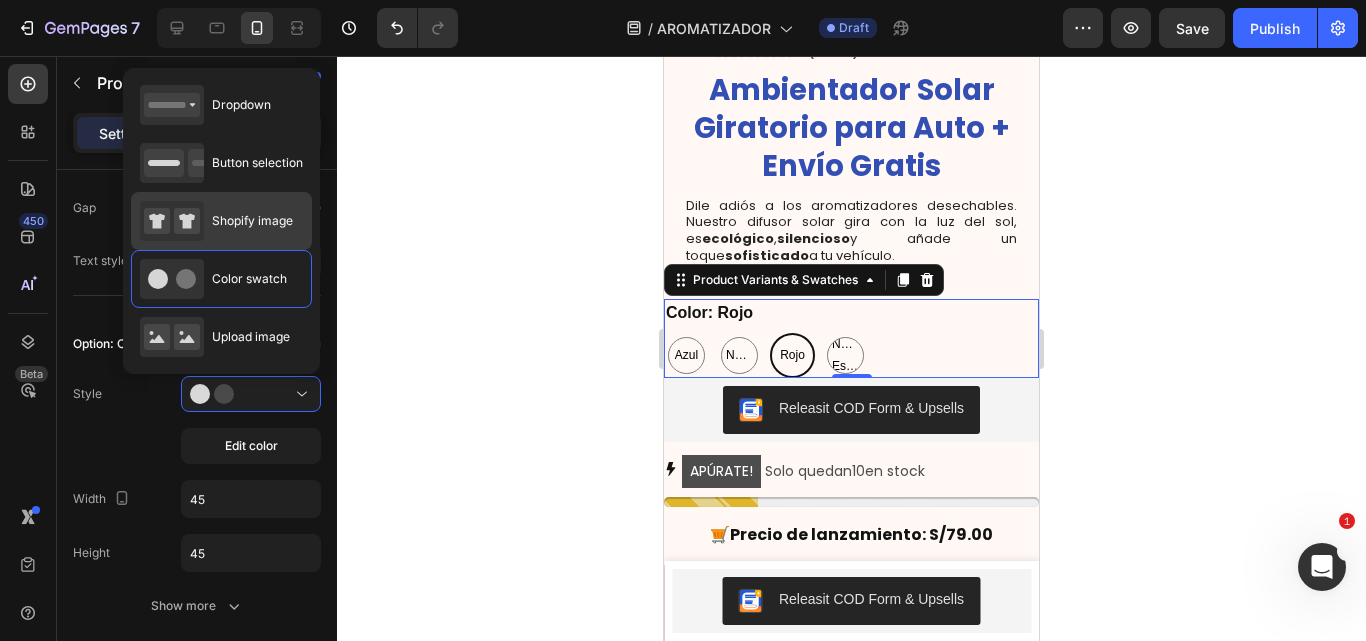 type on "64" 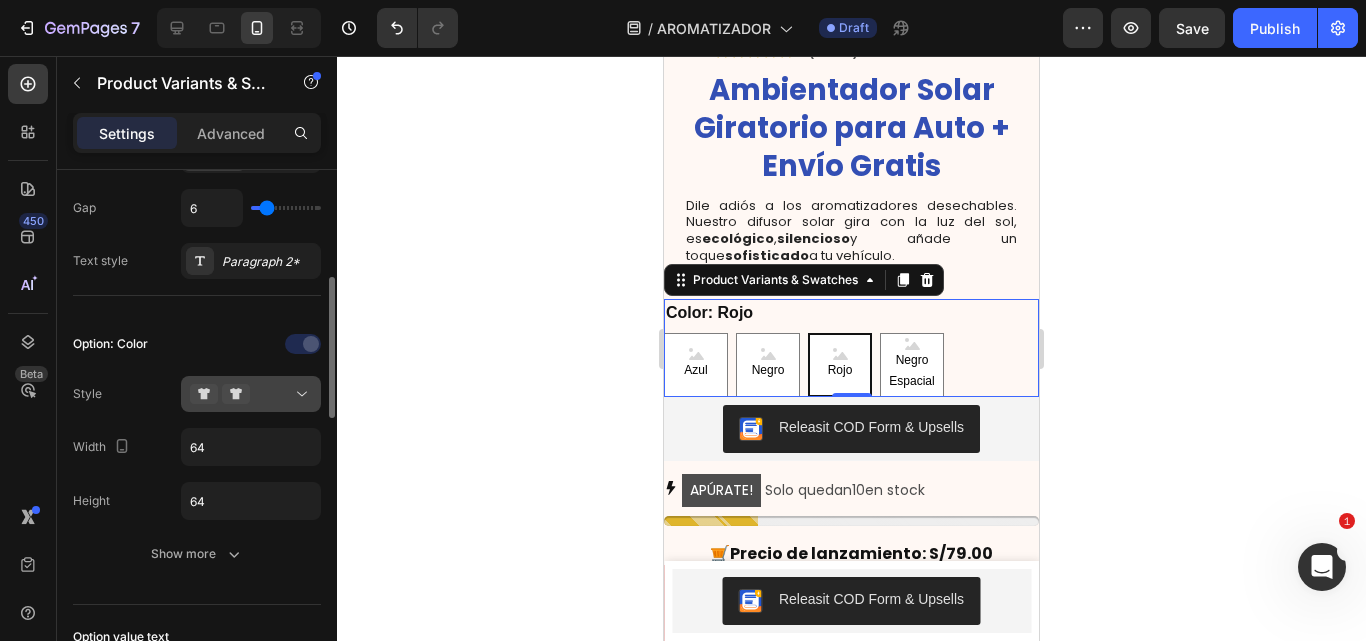 click at bounding box center [251, 394] 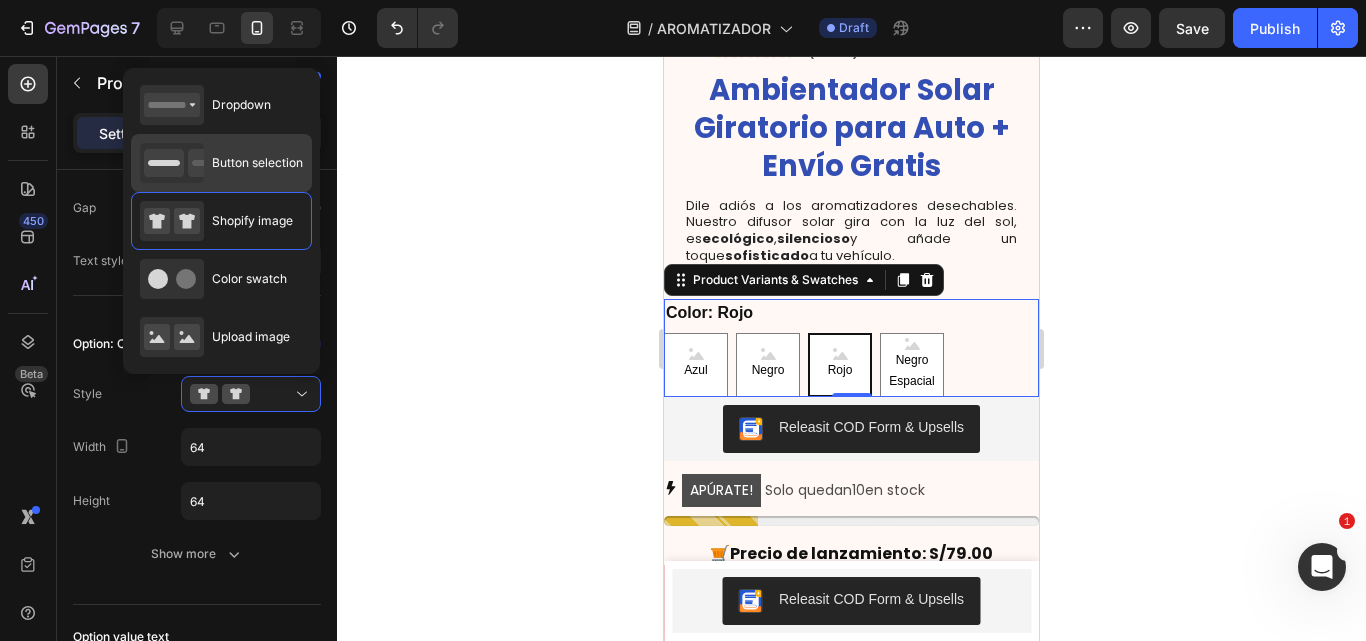 click on "Button selection" at bounding box center (221, 163) 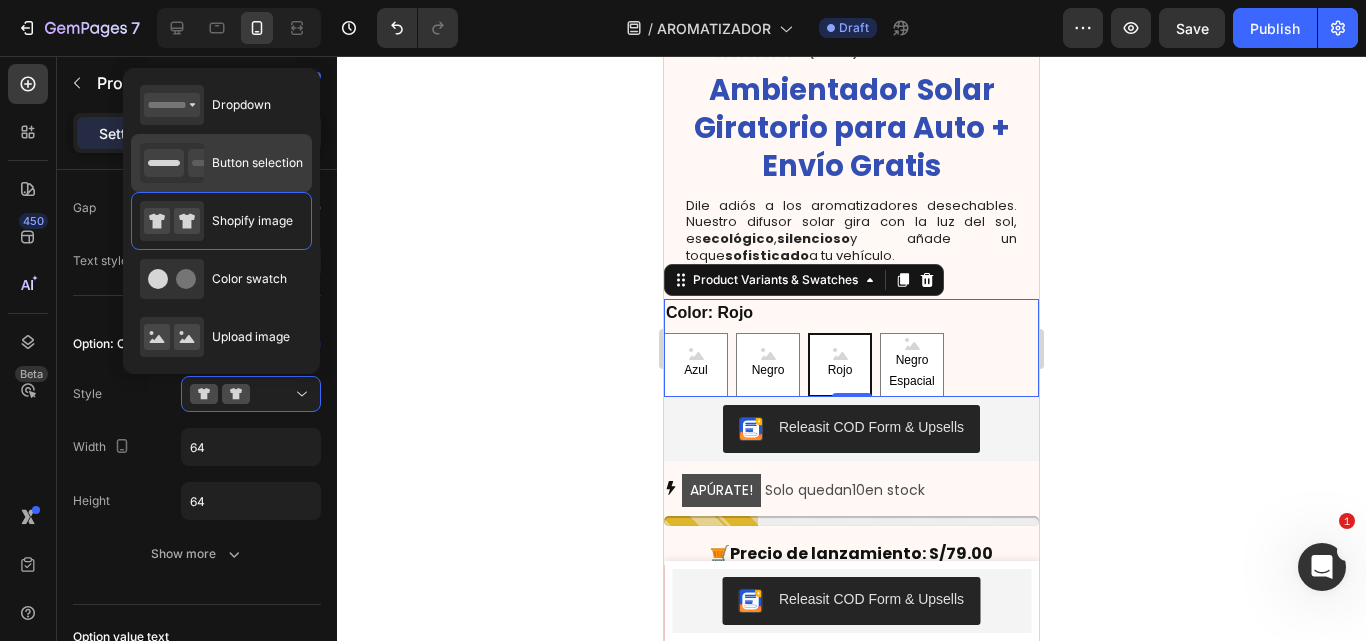type 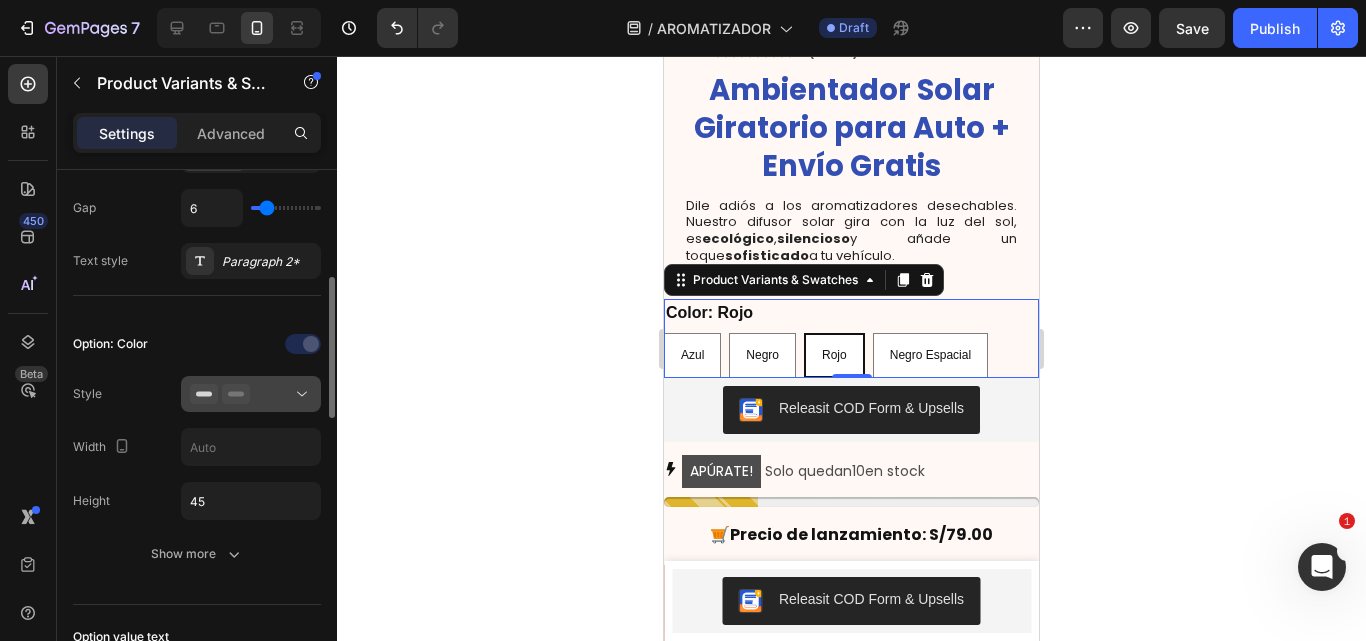 click at bounding box center (251, 394) 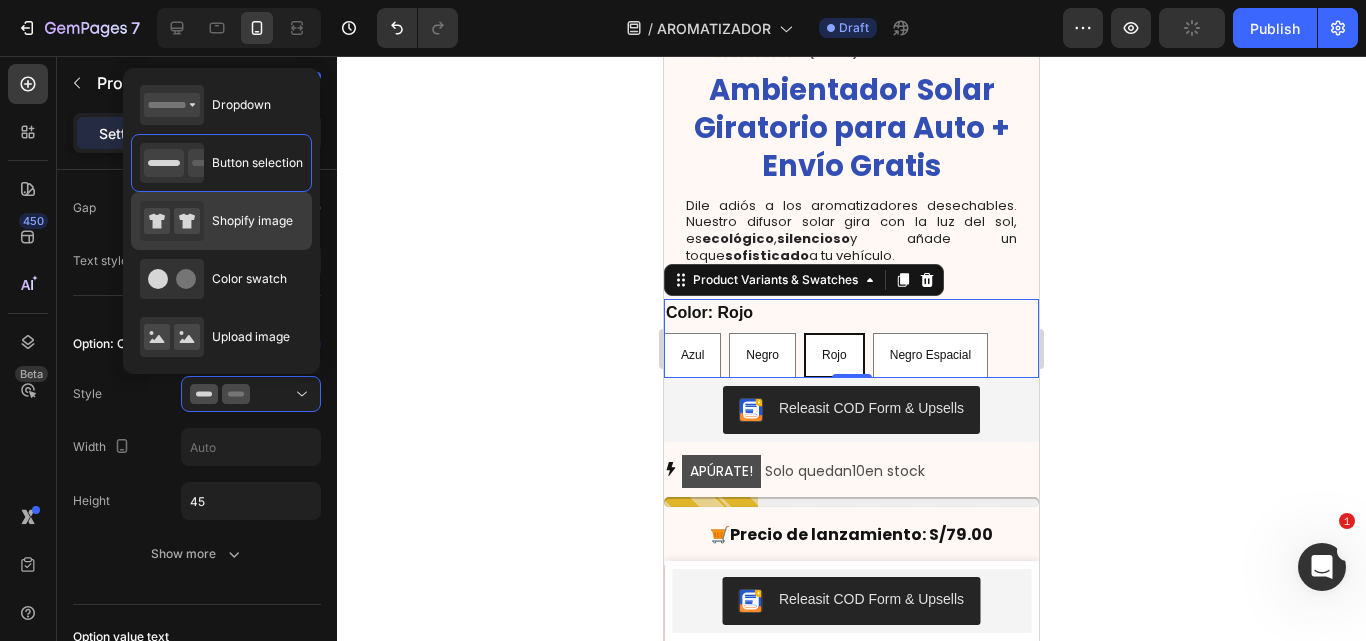 click on "Shopify image" 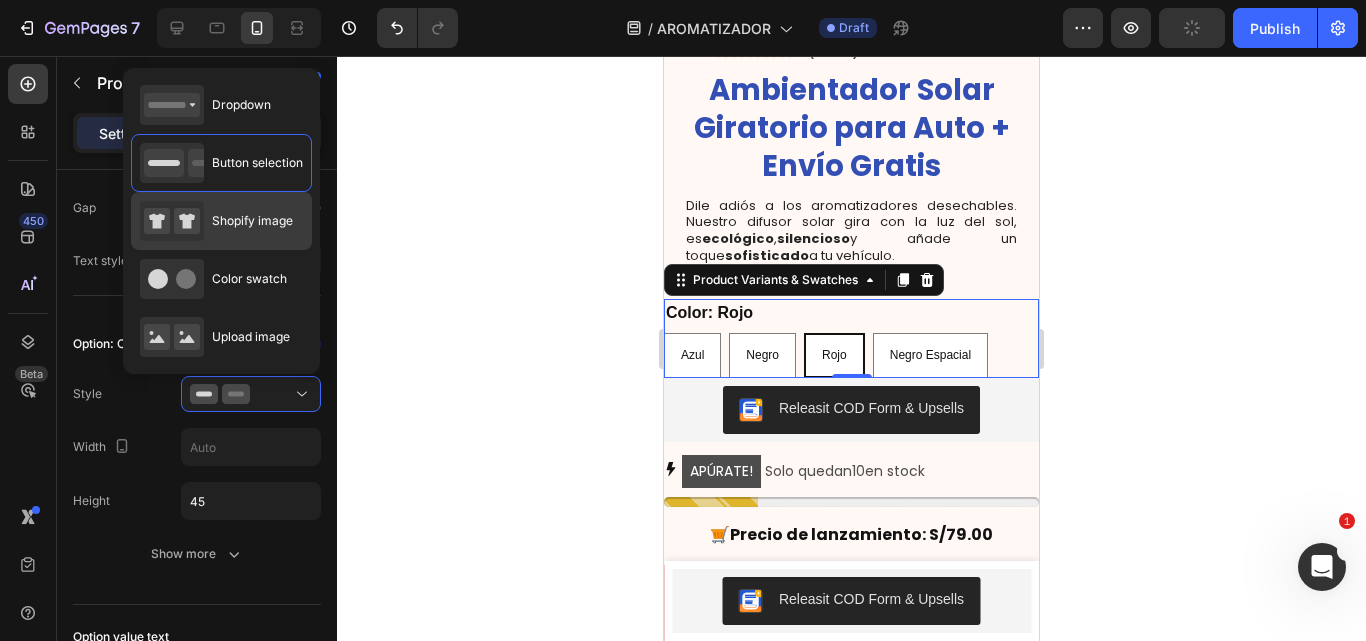 type on "64" 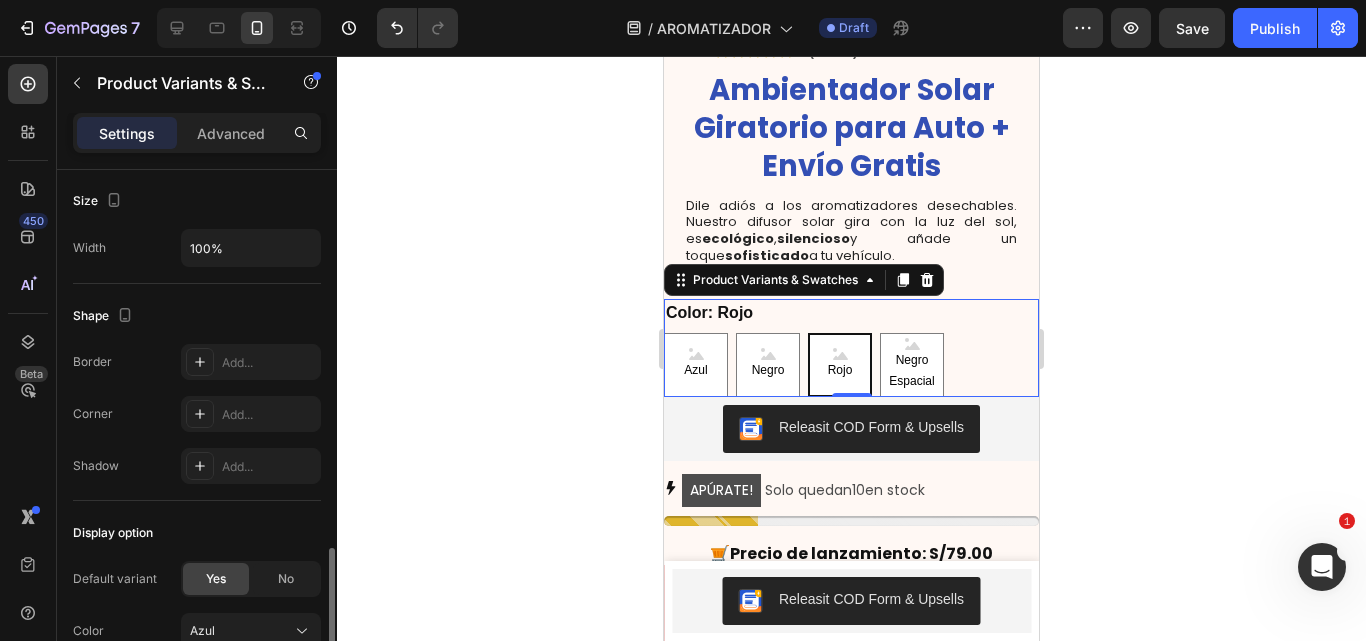 scroll, scrollTop: 1449, scrollLeft: 0, axis: vertical 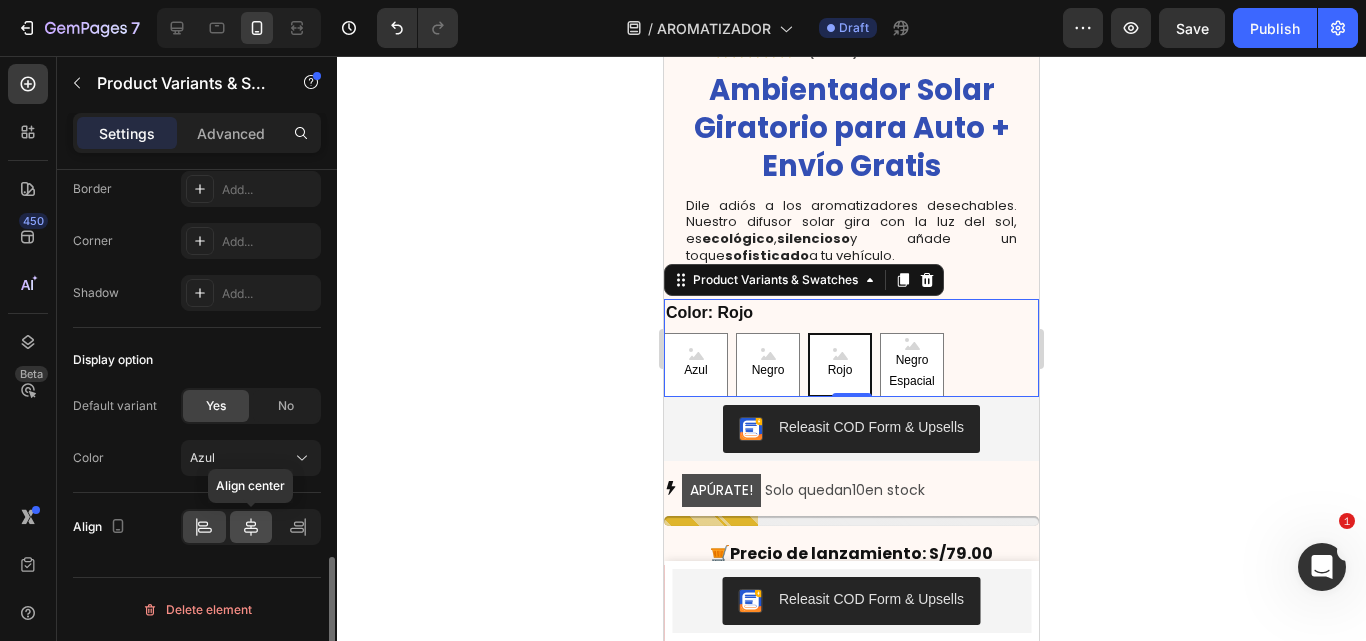 click 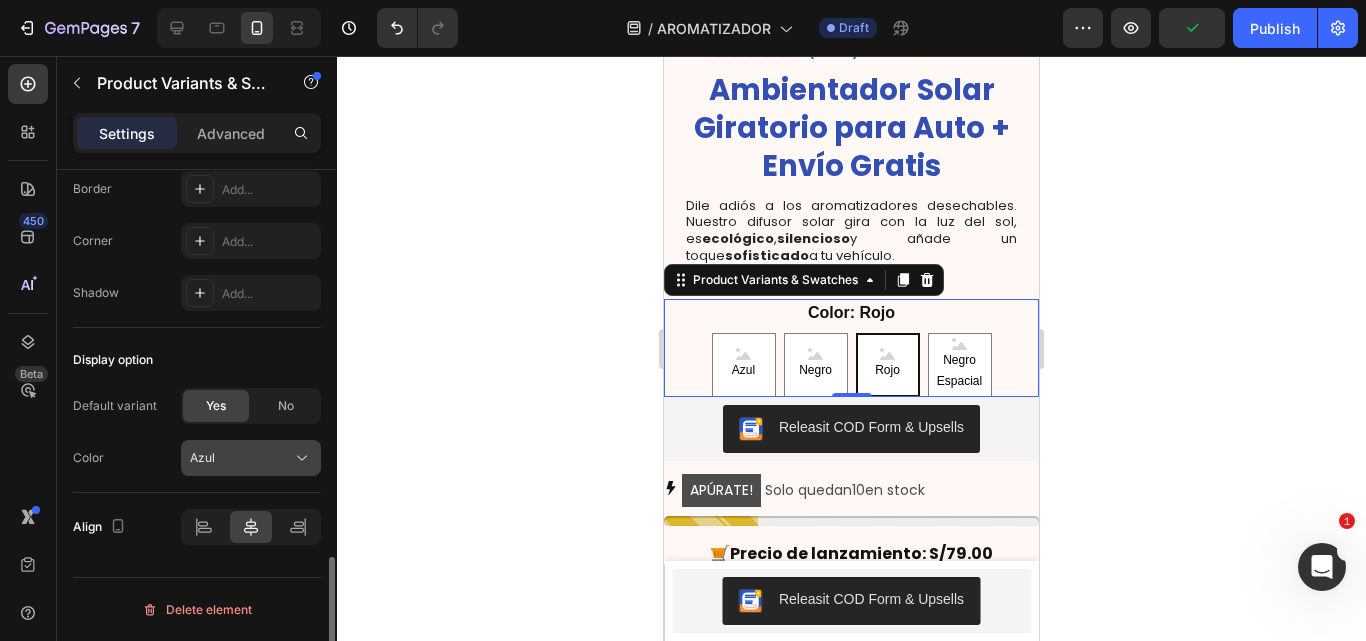 click on "Azul" at bounding box center [251, 458] 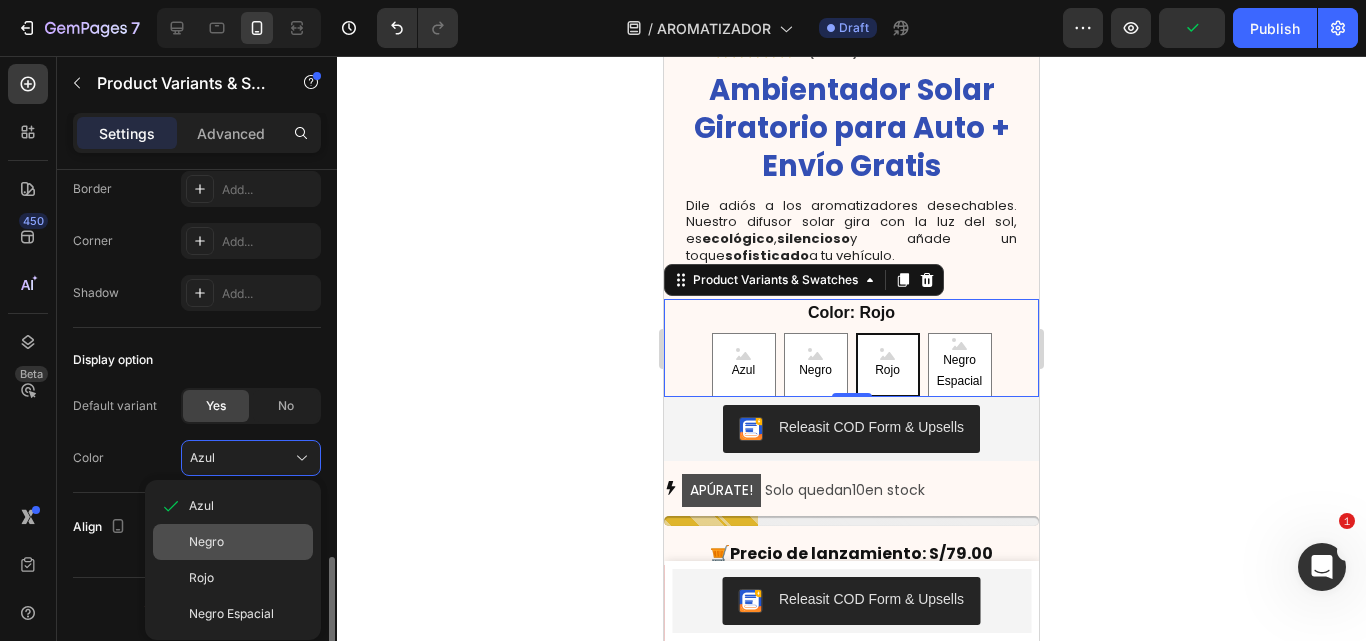click on "Negro" at bounding box center (247, 542) 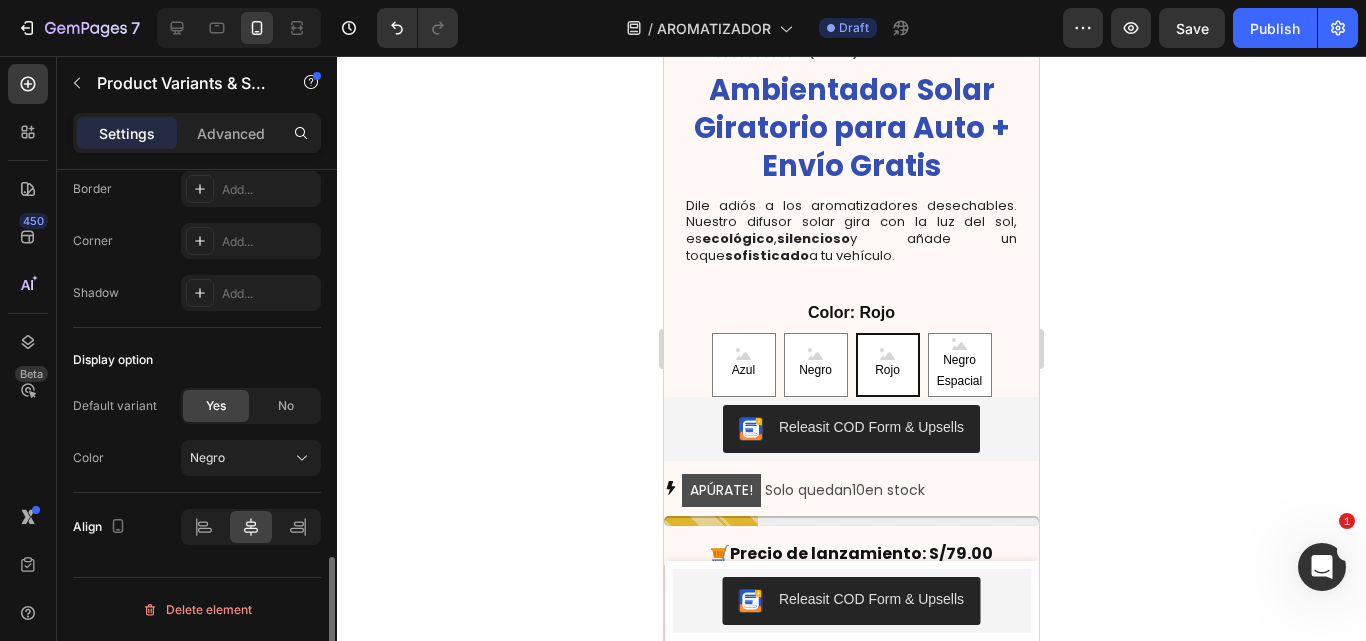 click on "Display option Default variant Yes No Color Negro" 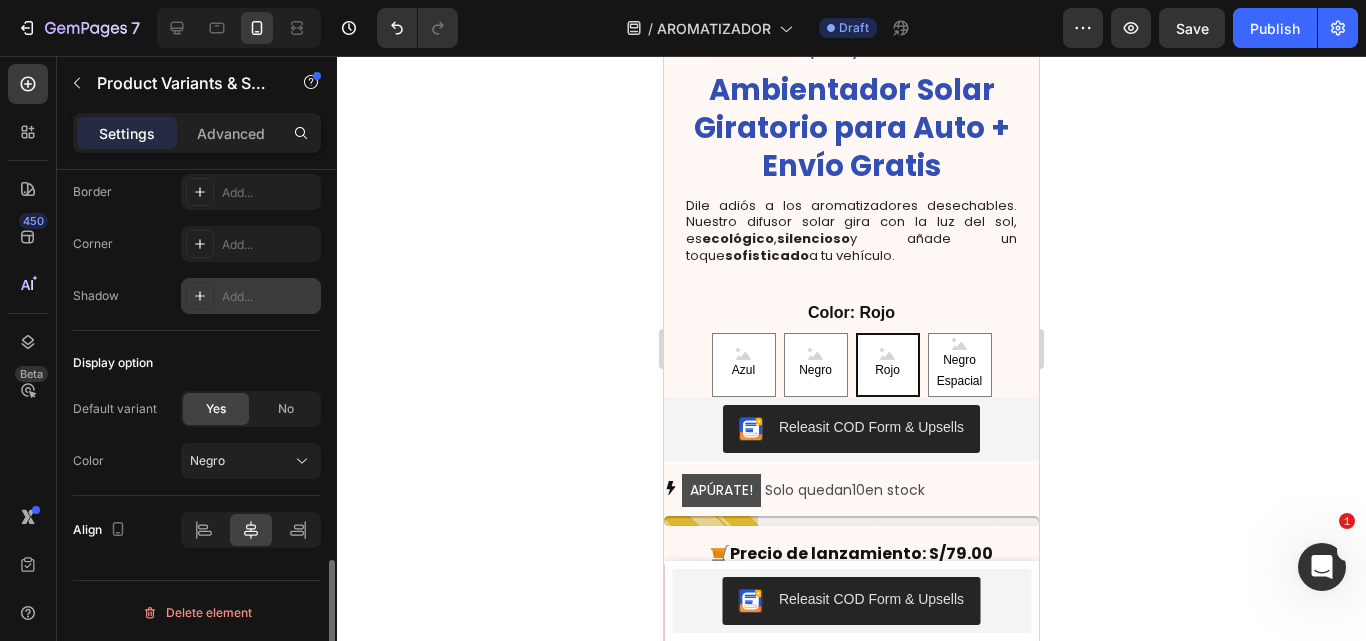 scroll, scrollTop: 1449, scrollLeft: 0, axis: vertical 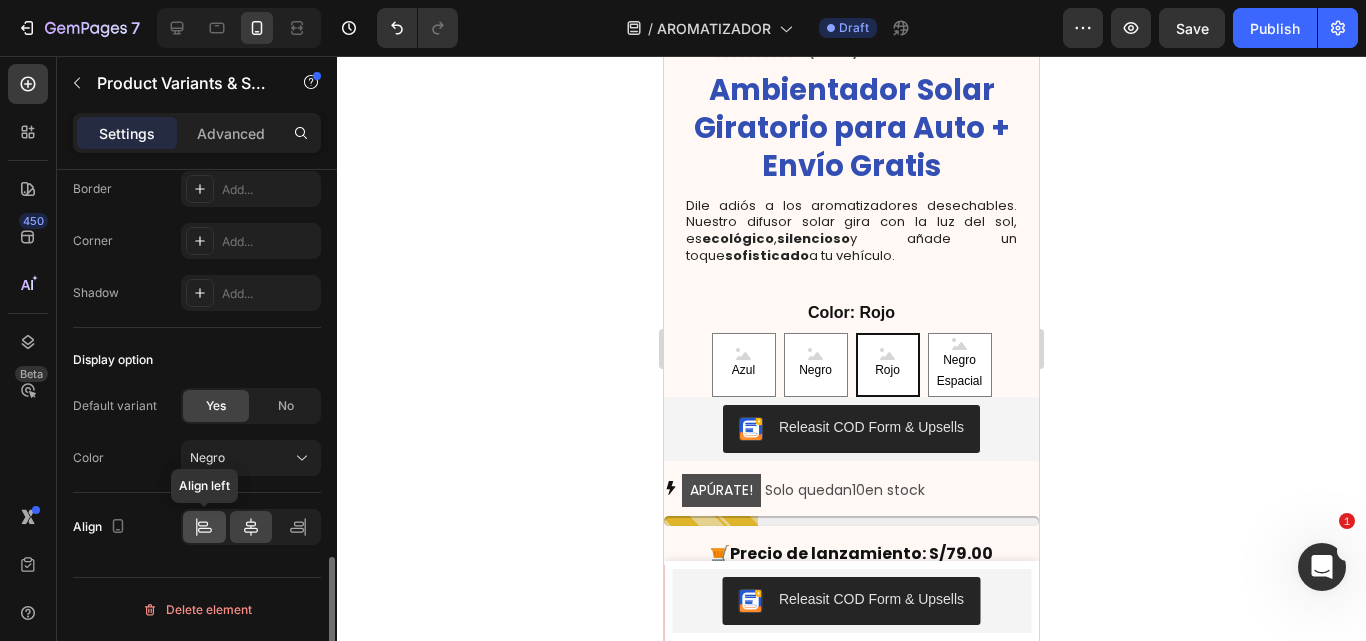 click 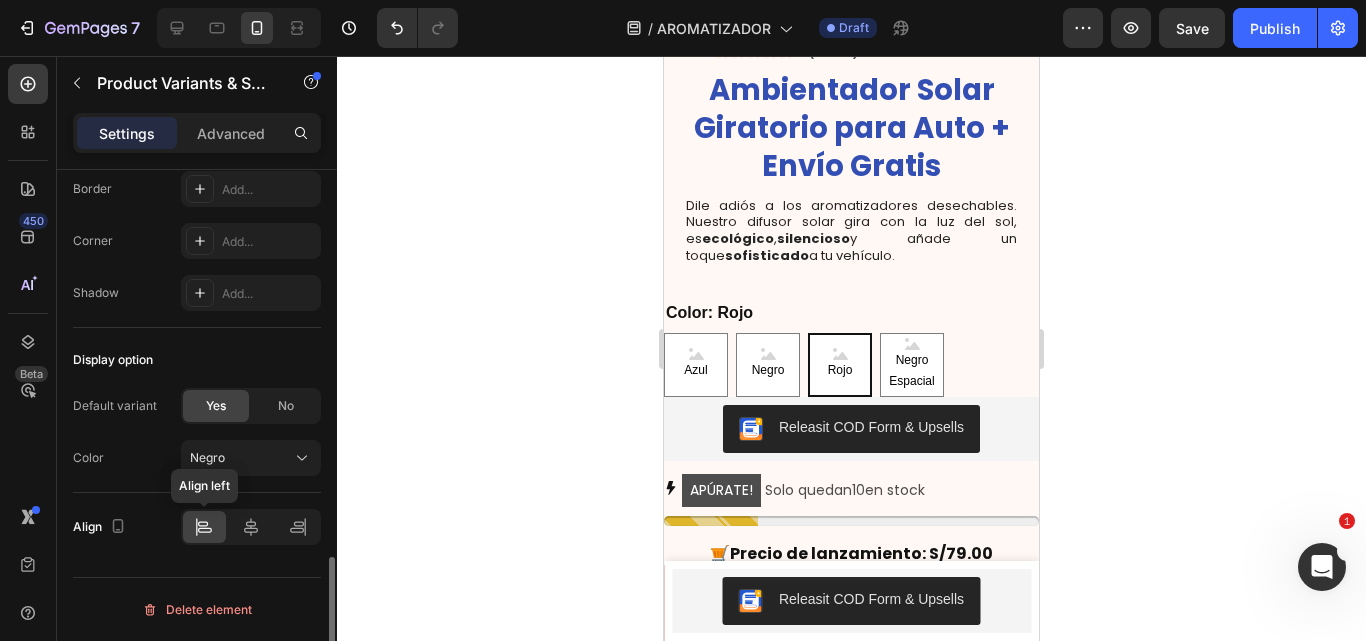 click 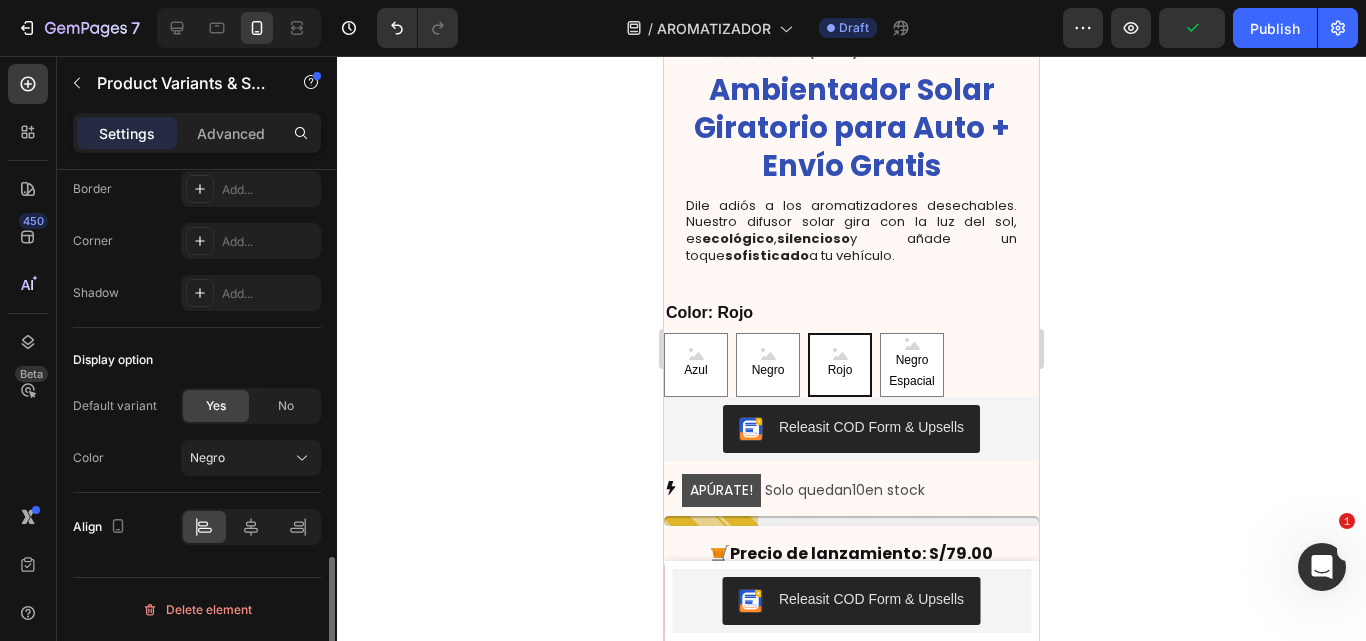 click at bounding box center (251, 527) 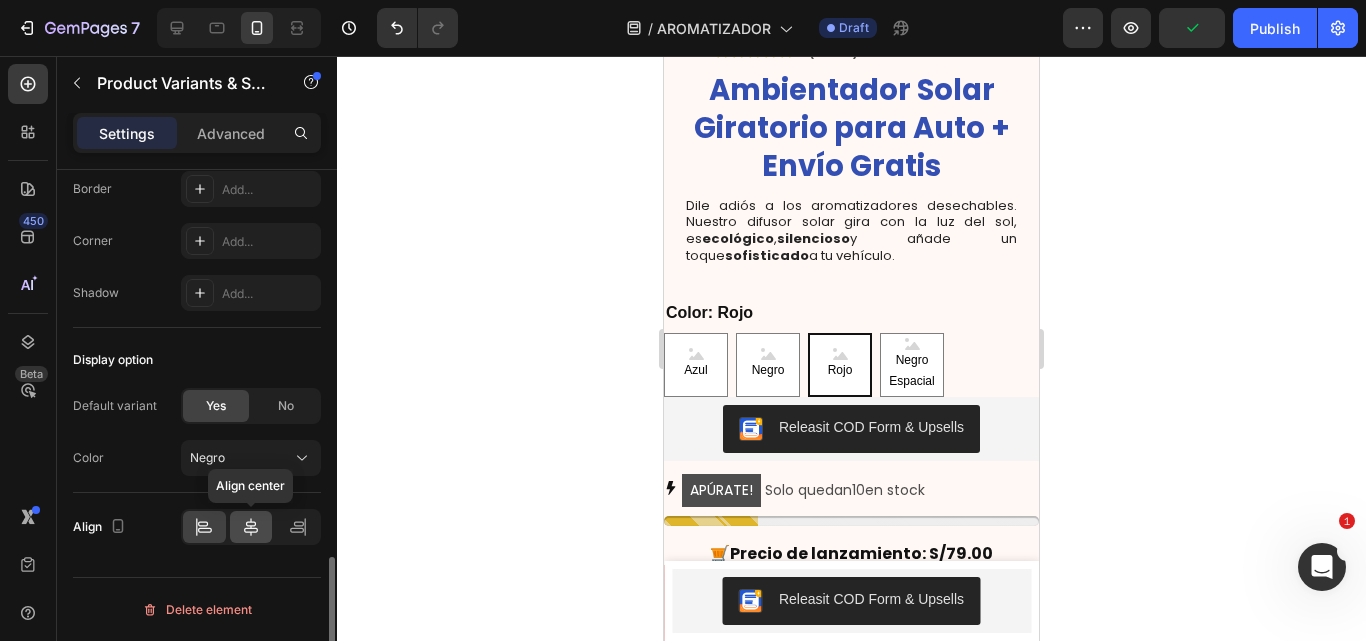 click 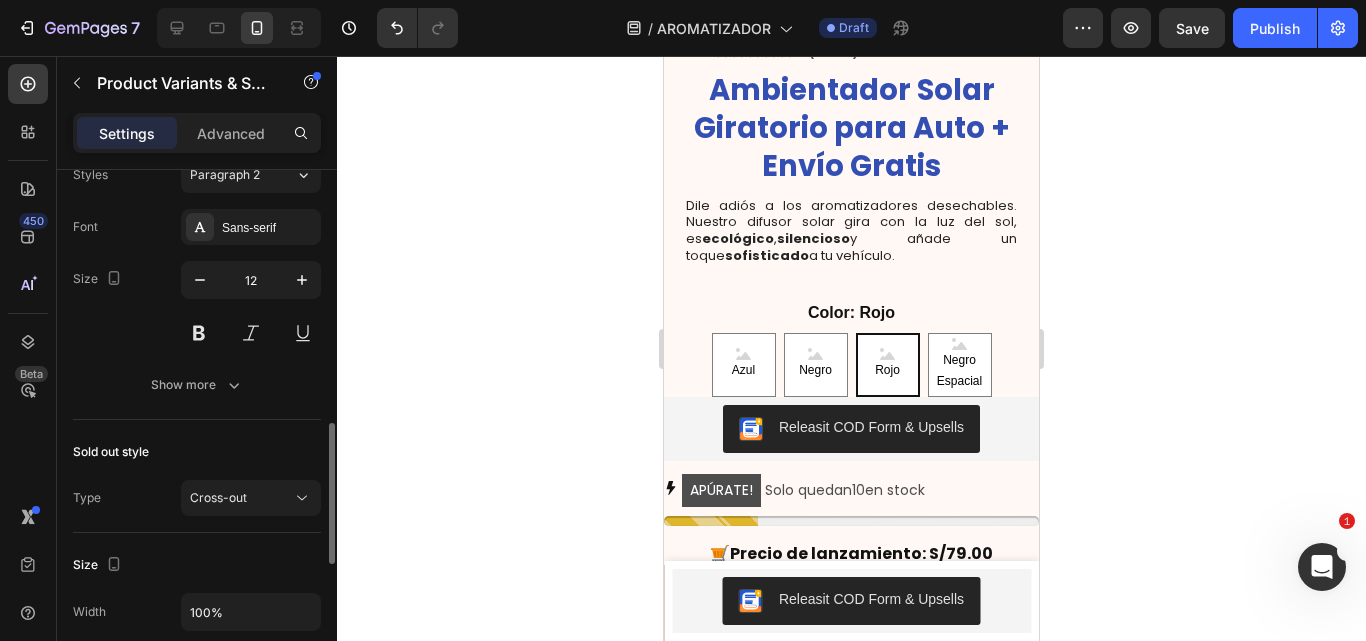 scroll, scrollTop: 1045, scrollLeft: 0, axis: vertical 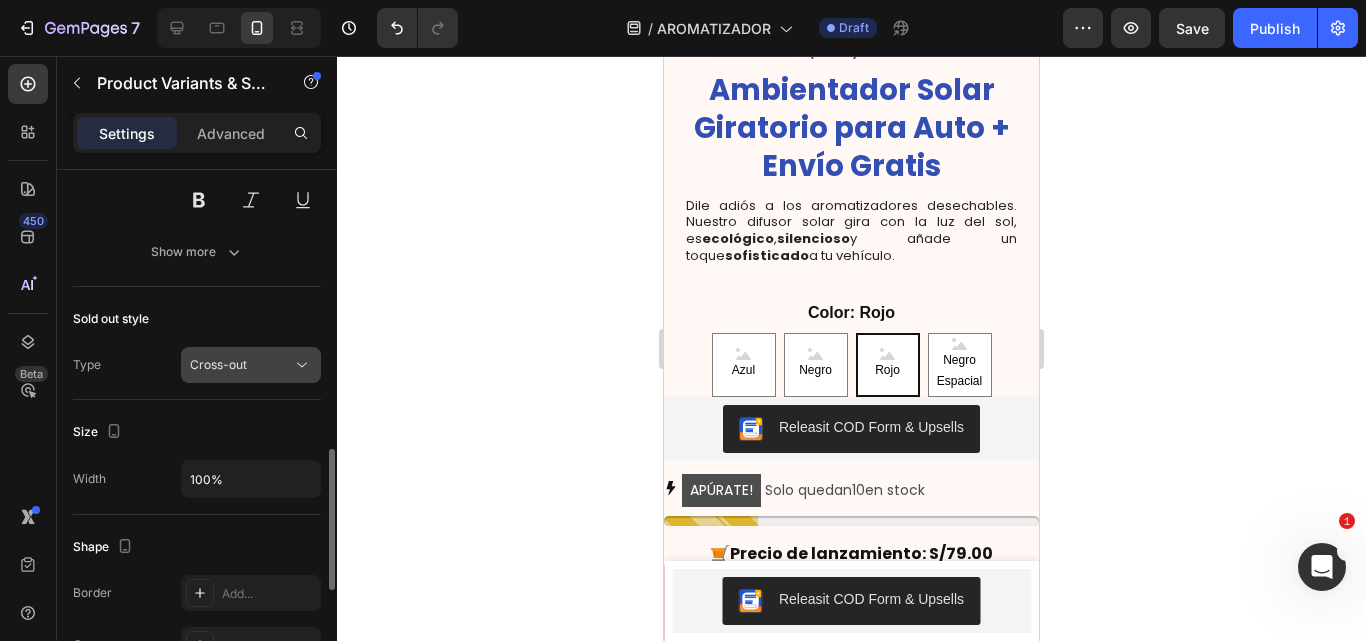 click on "Cross-out" at bounding box center (241, 365) 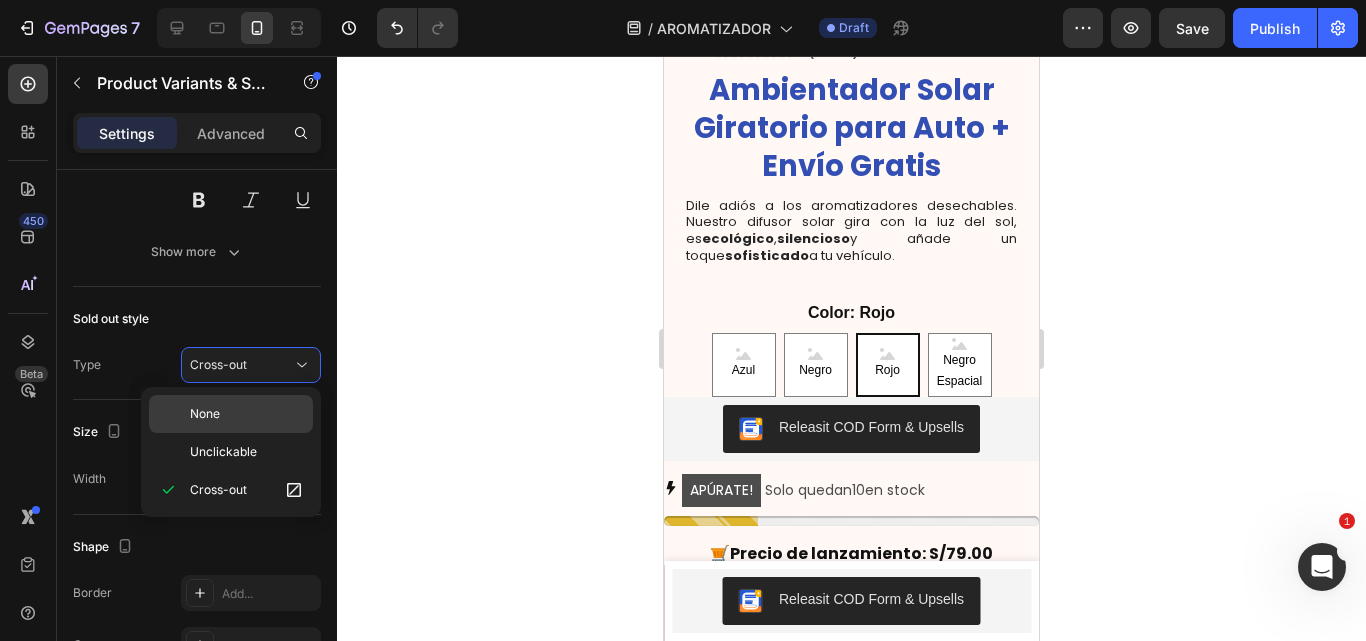 click on "None" 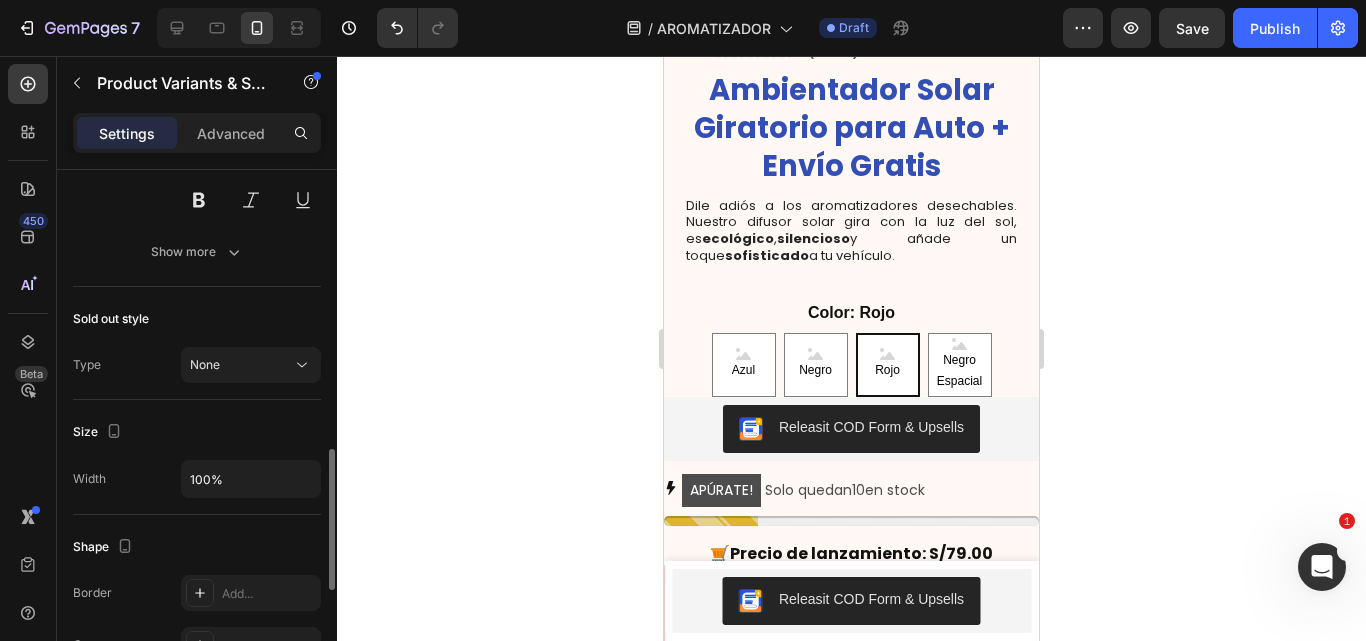 click on "Size" at bounding box center [197, 432] 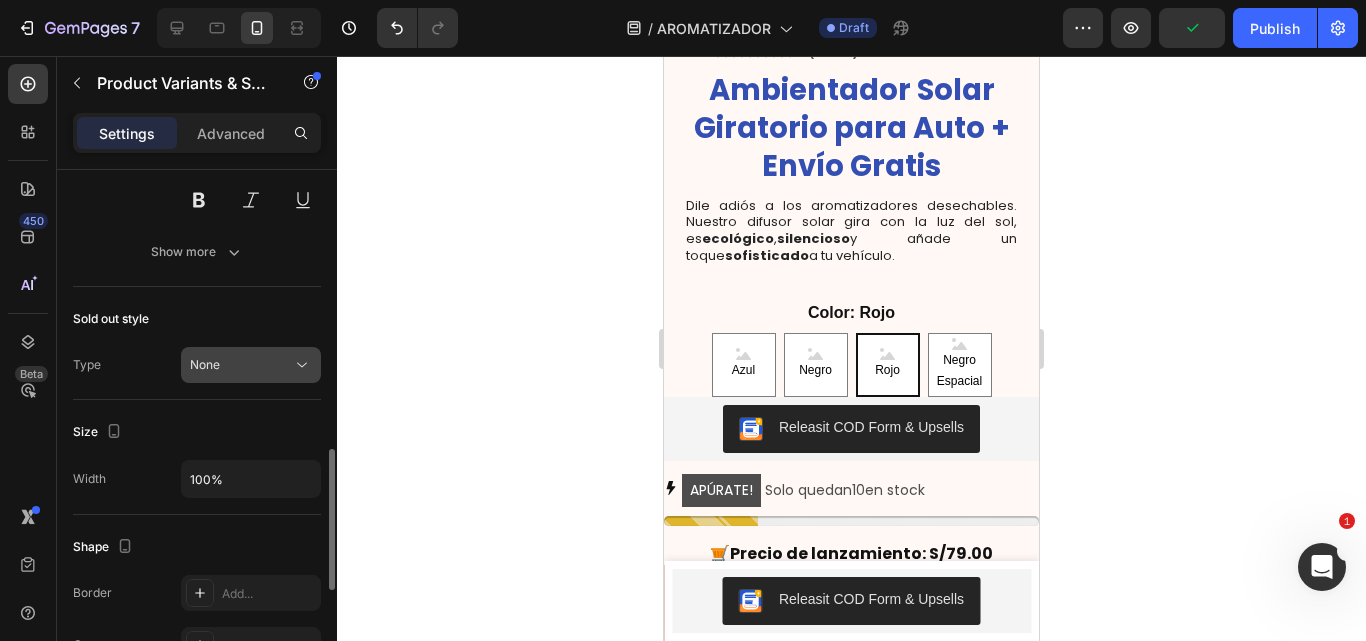 click on "None" at bounding box center [241, 365] 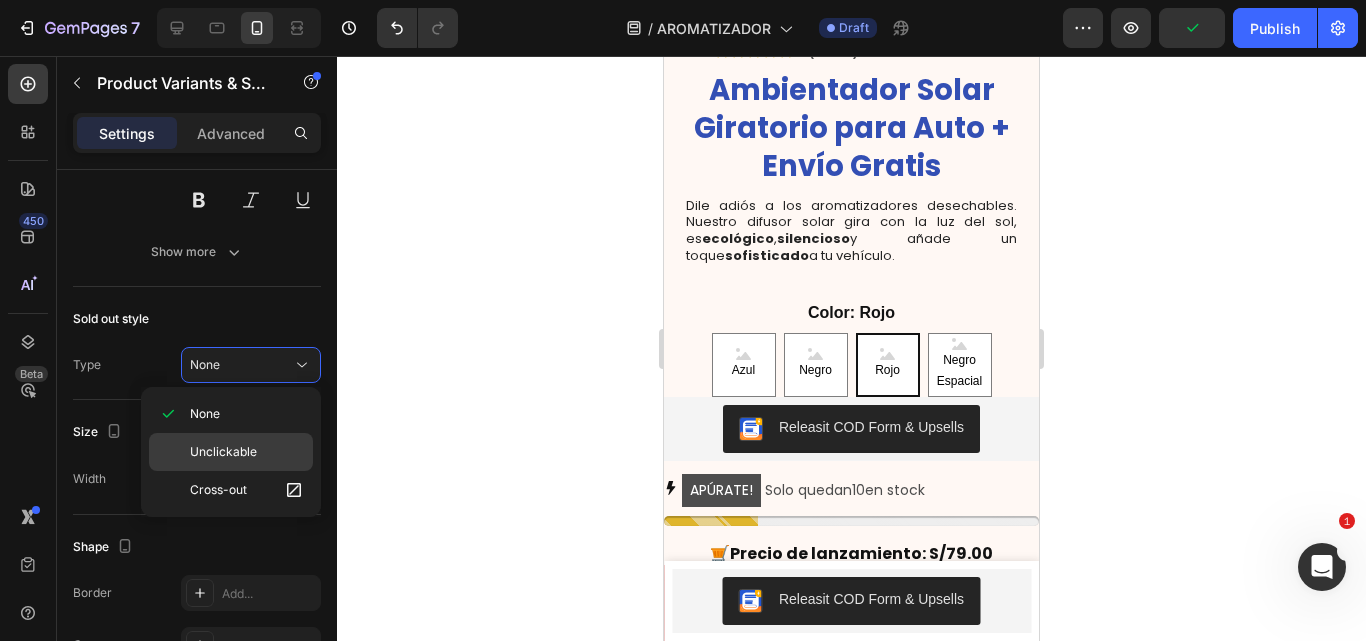 click on "Unclickable" at bounding box center [223, 452] 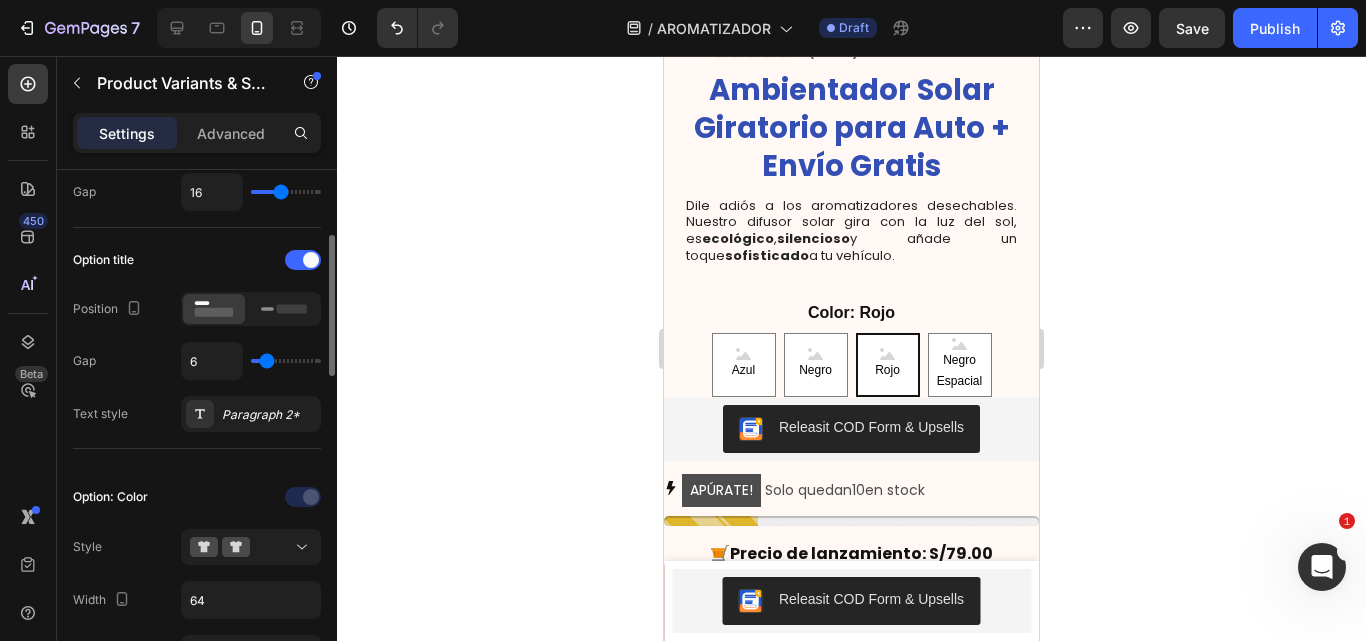 scroll, scrollTop: 250, scrollLeft: 0, axis: vertical 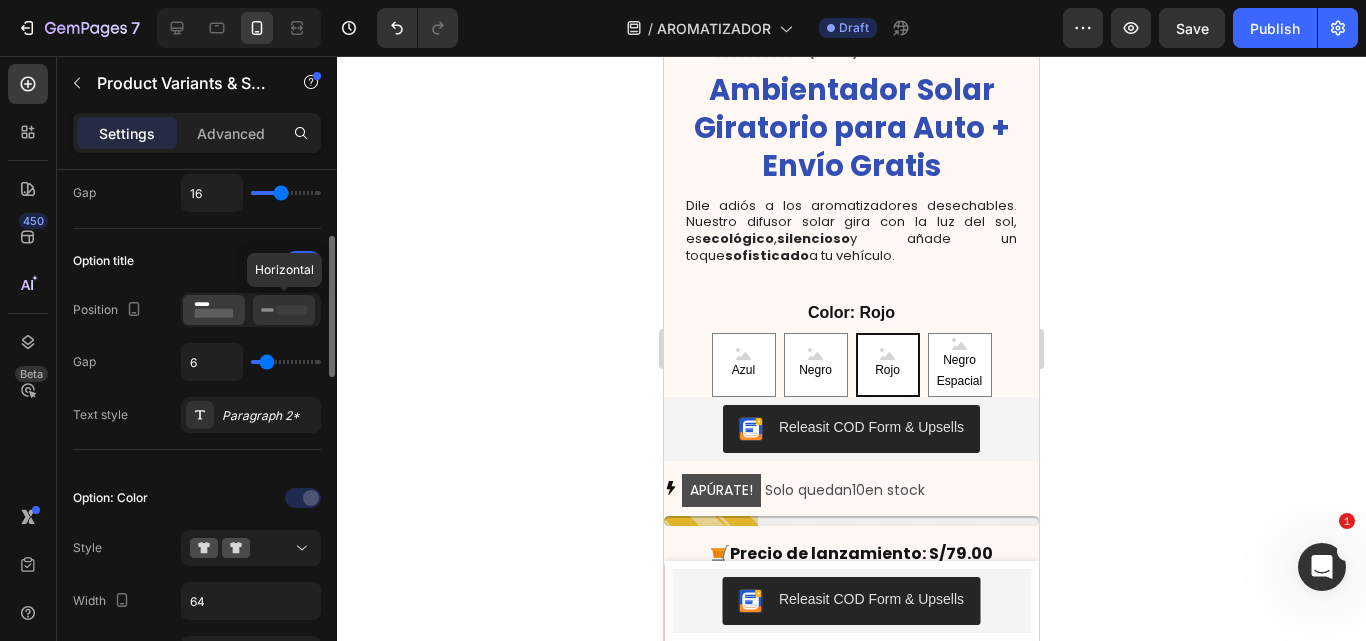 click 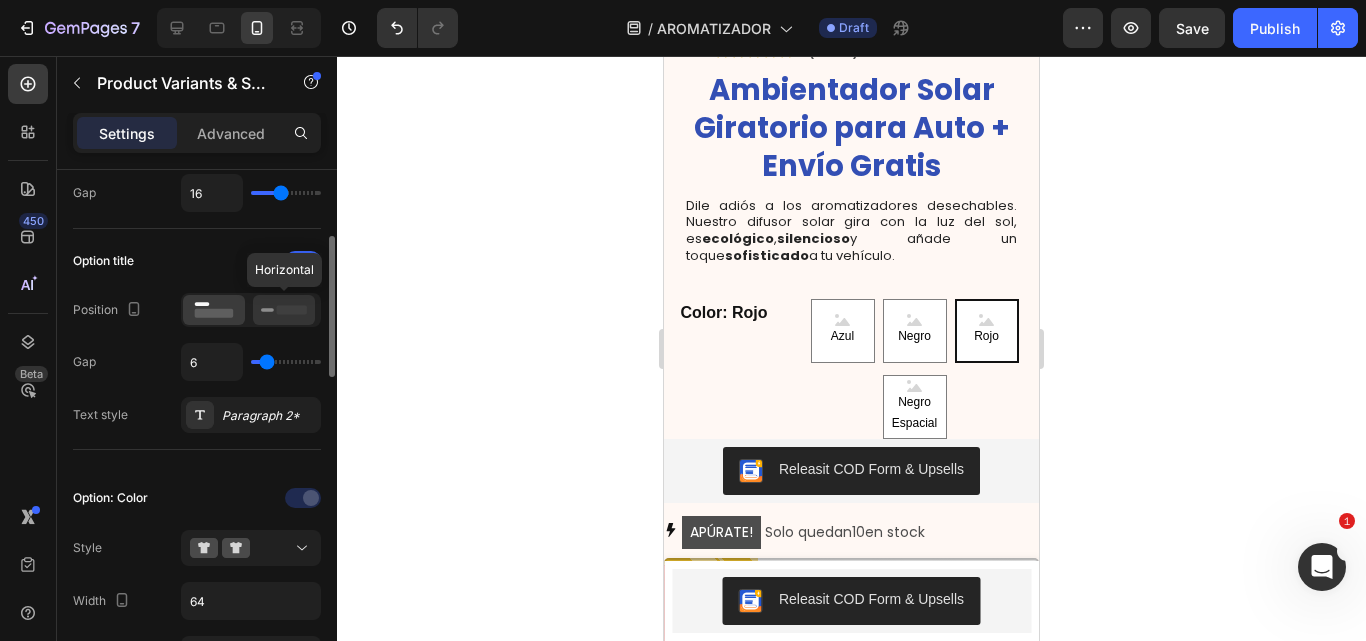 scroll, scrollTop: 641, scrollLeft: 0, axis: vertical 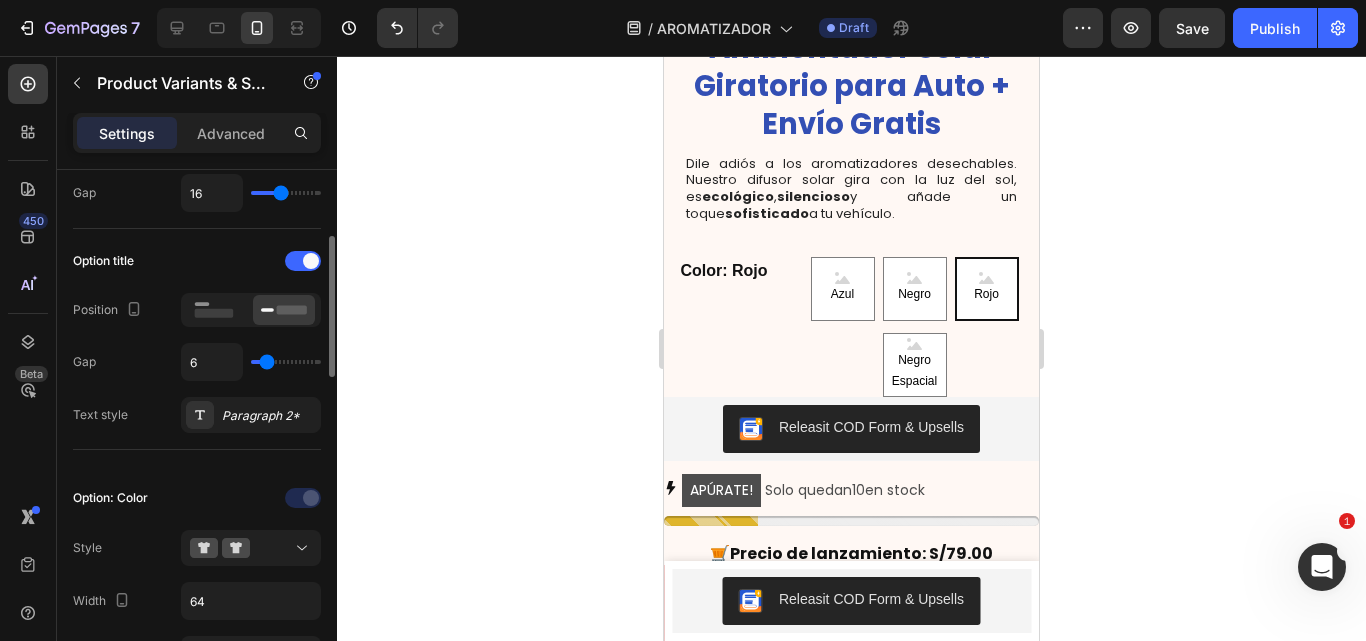 type on "0" 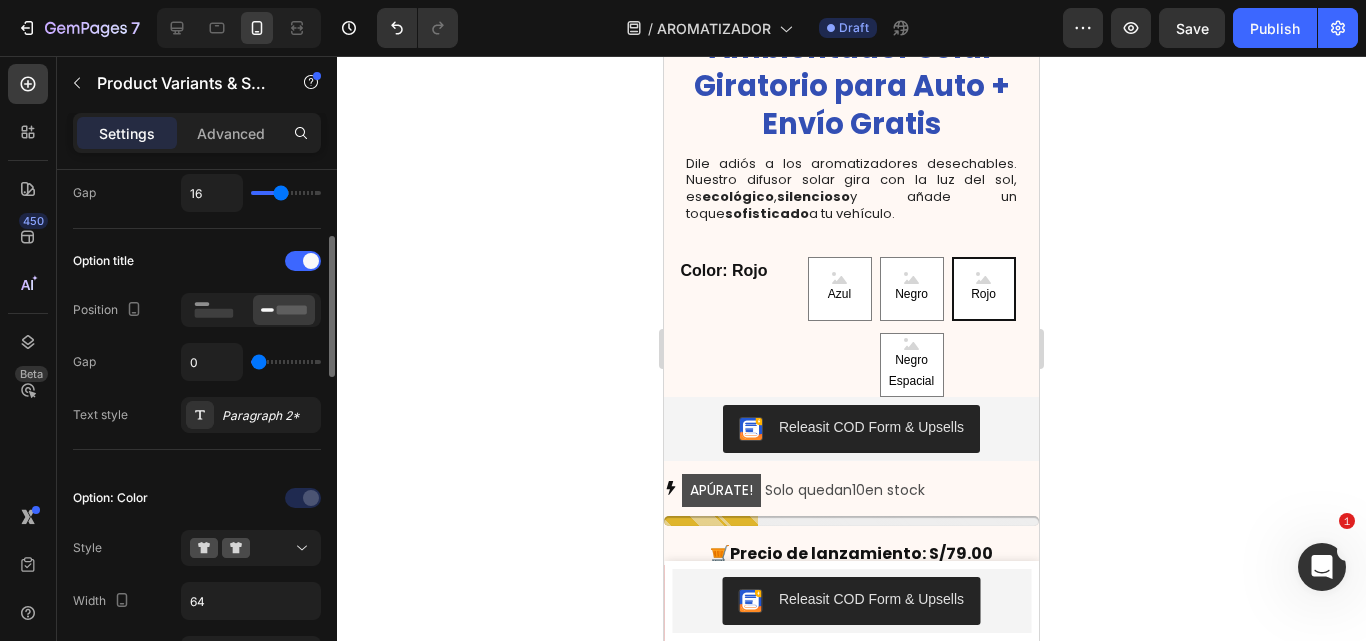 drag, startPoint x: 264, startPoint y: 367, endPoint x: 246, endPoint y: 367, distance: 18 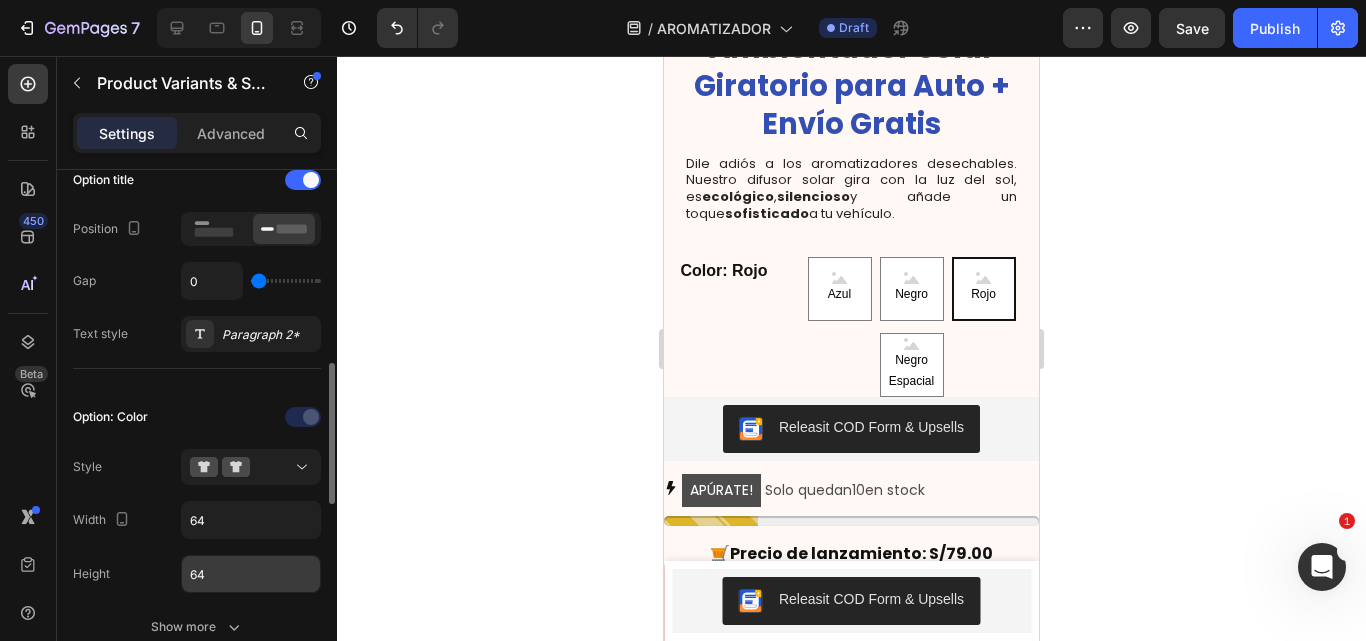 scroll, scrollTop: 437, scrollLeft: 0, axis: vertical 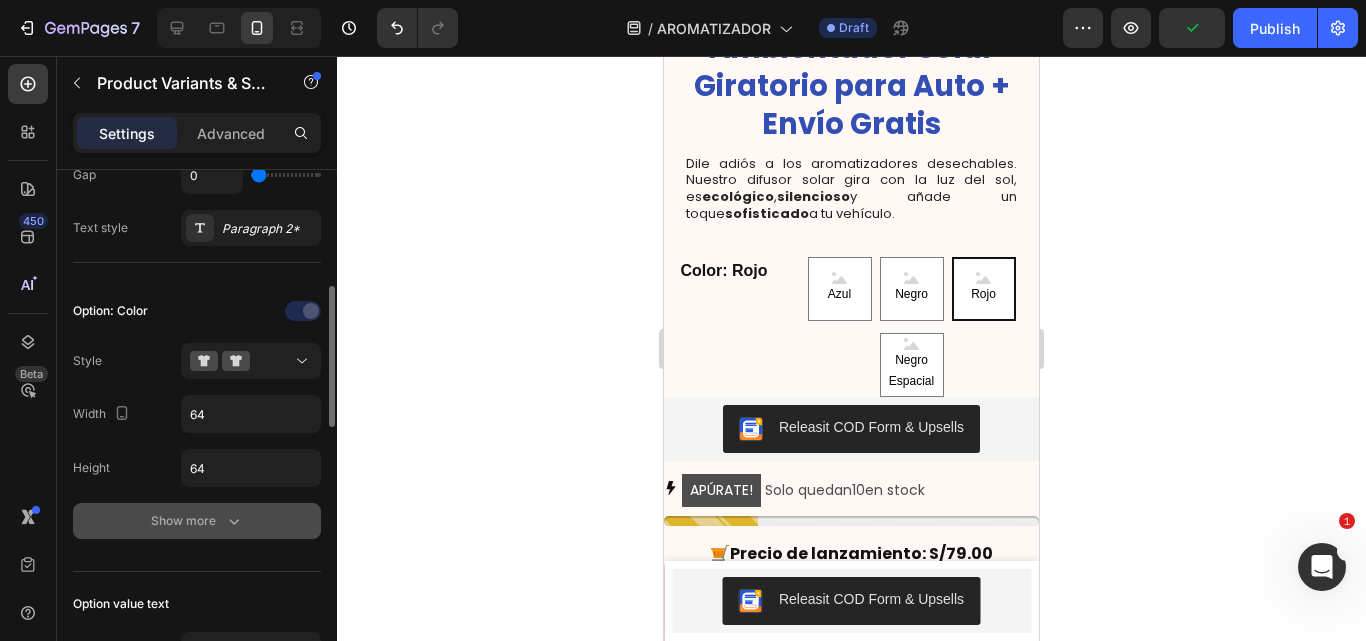 click on "Show more" at bounding box center (197, 521) 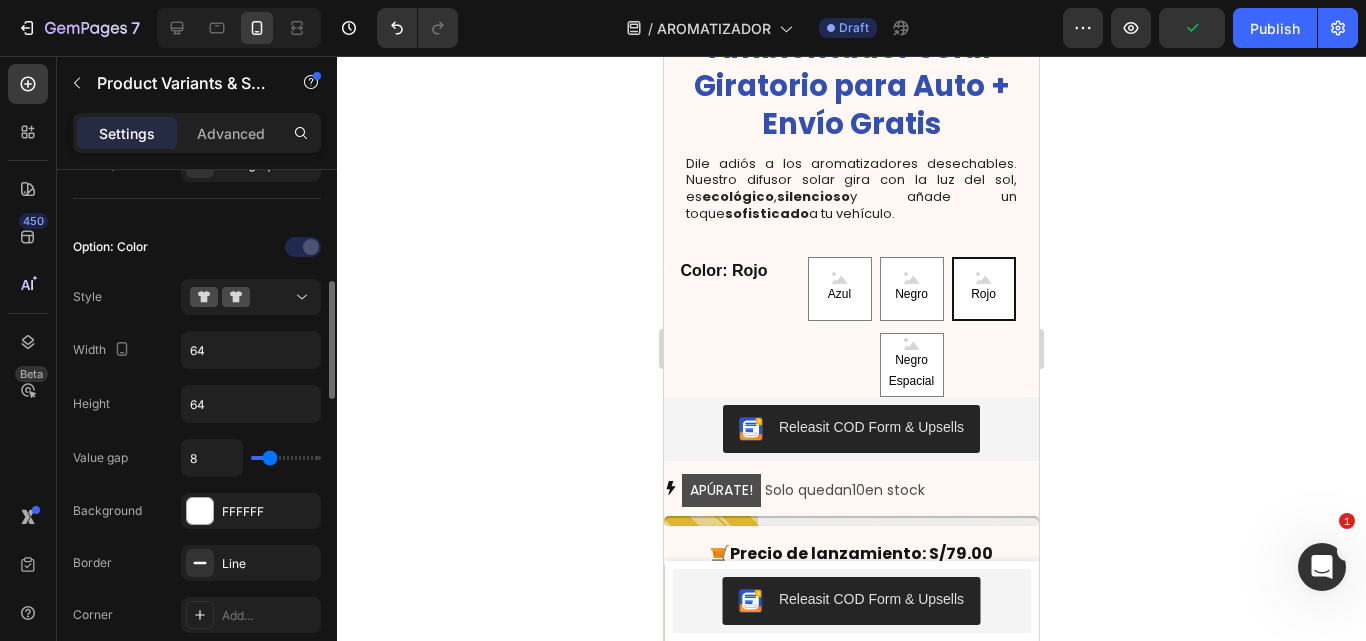 scroll, scrollTop: 502, scrollLeft: 0, axis: vertical 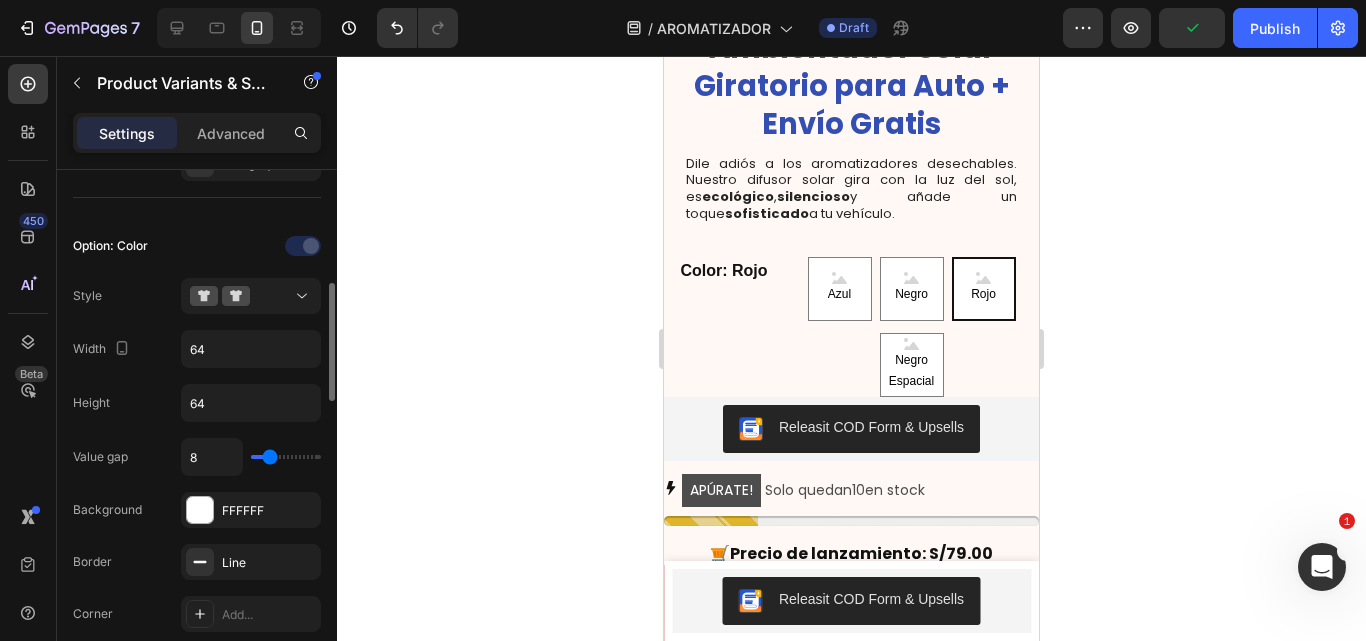 type on "1" 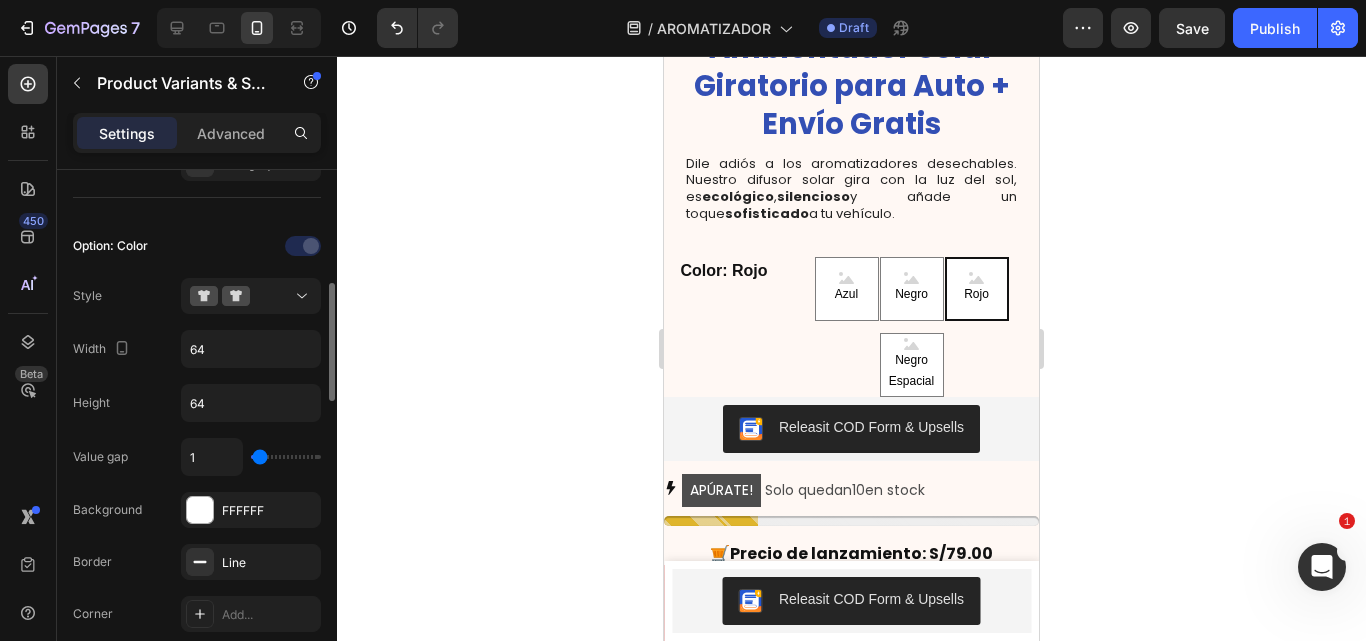 type on "1" 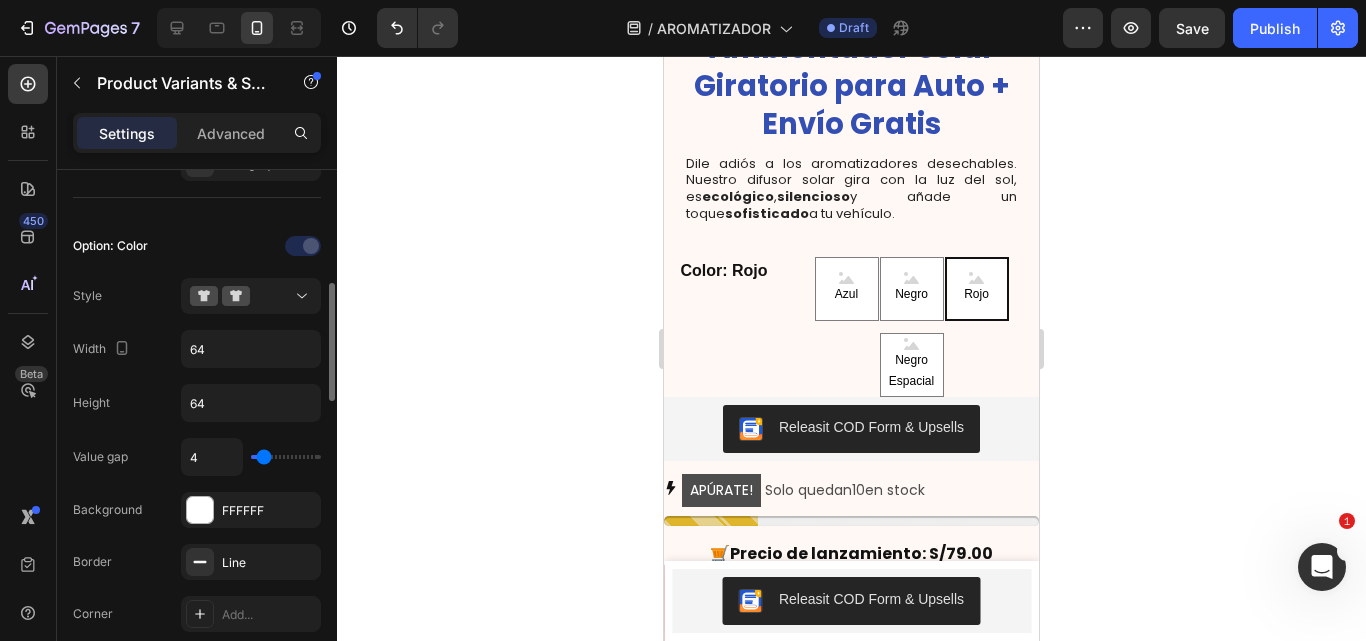 type on "5" 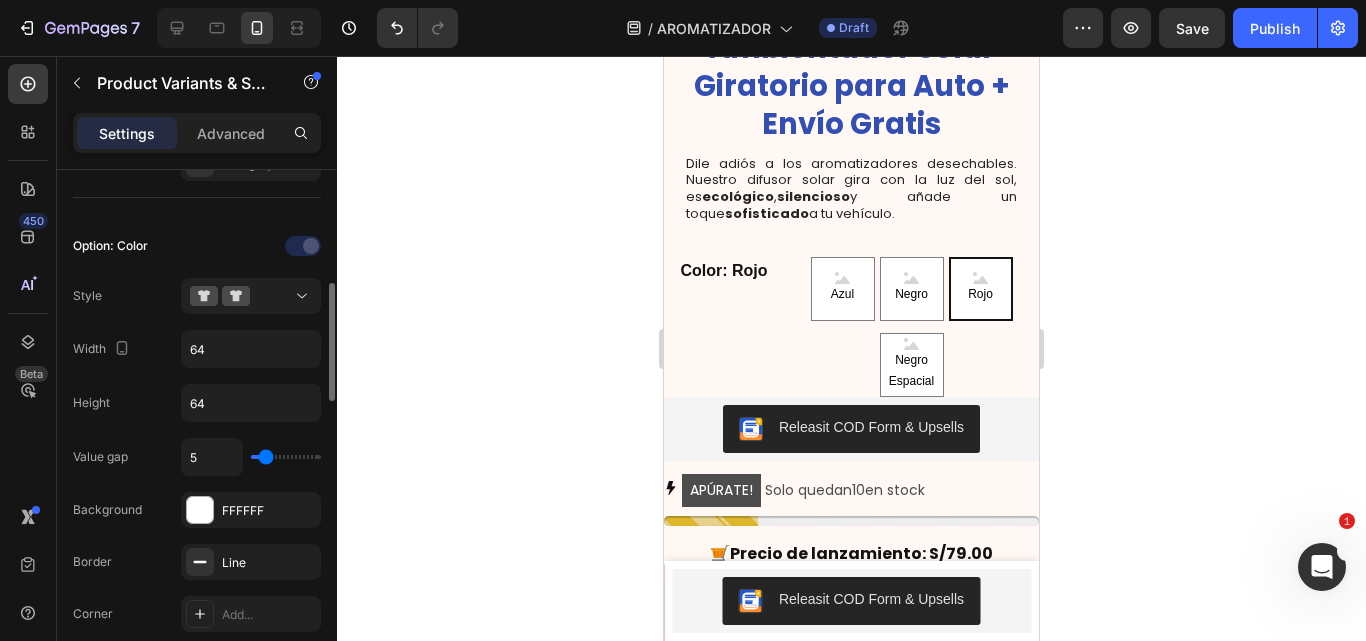 type on "5" 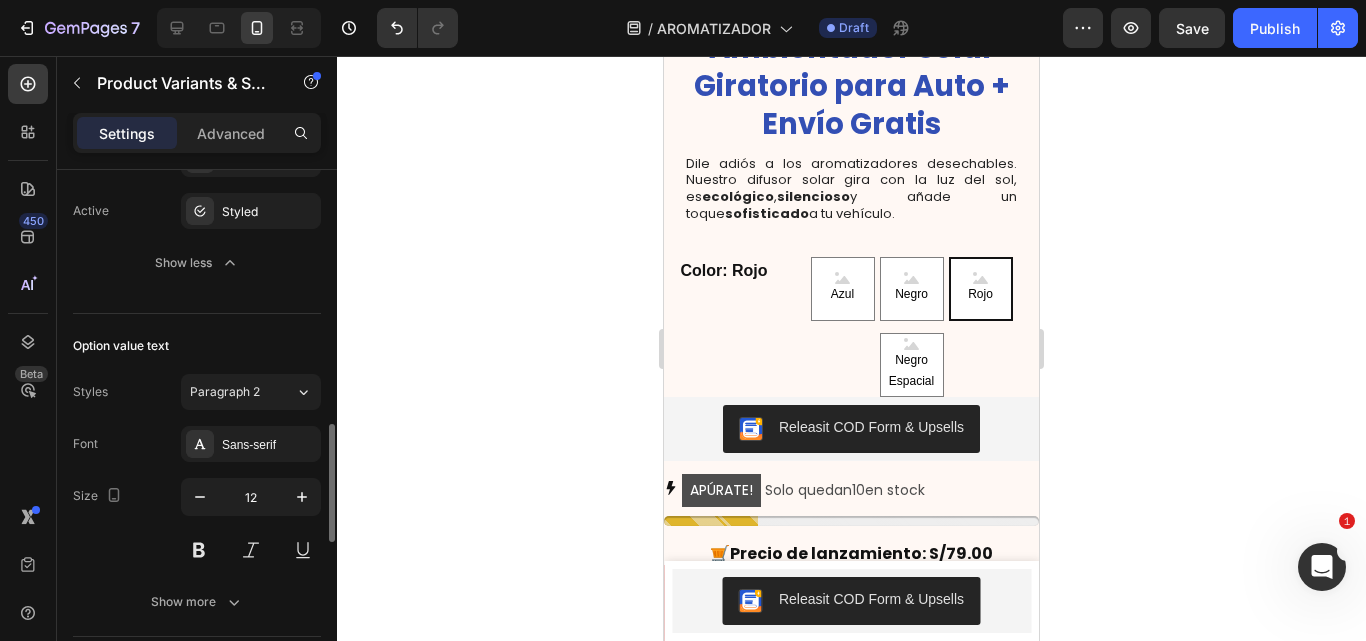 scroll, scrollTop: 1076, scrollLeft: 0, axis: vertical 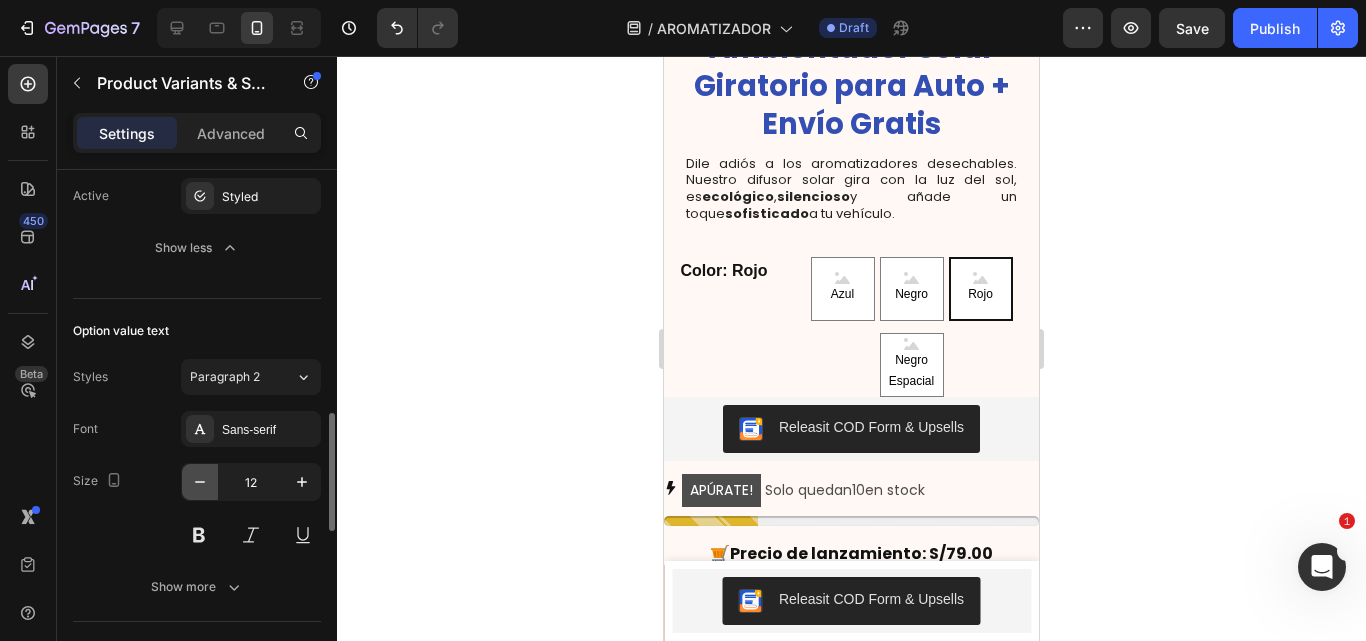 click at bounding box center (200, 482) 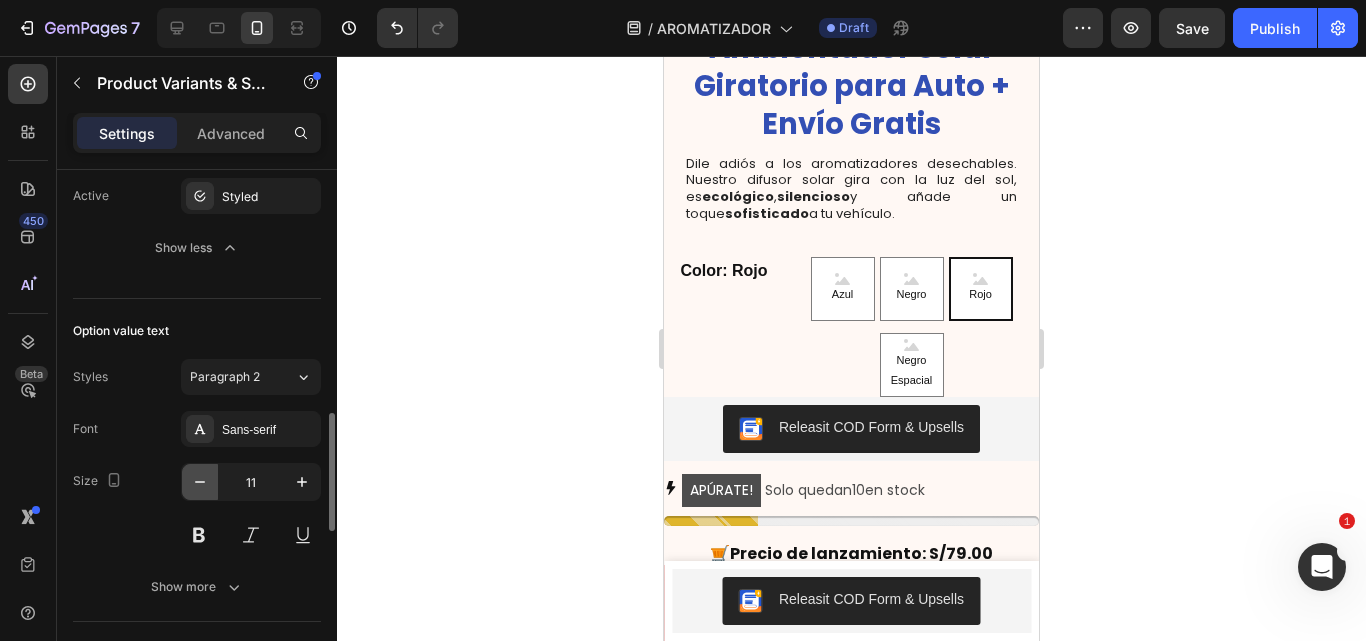 click at bounding box center (200, 482) 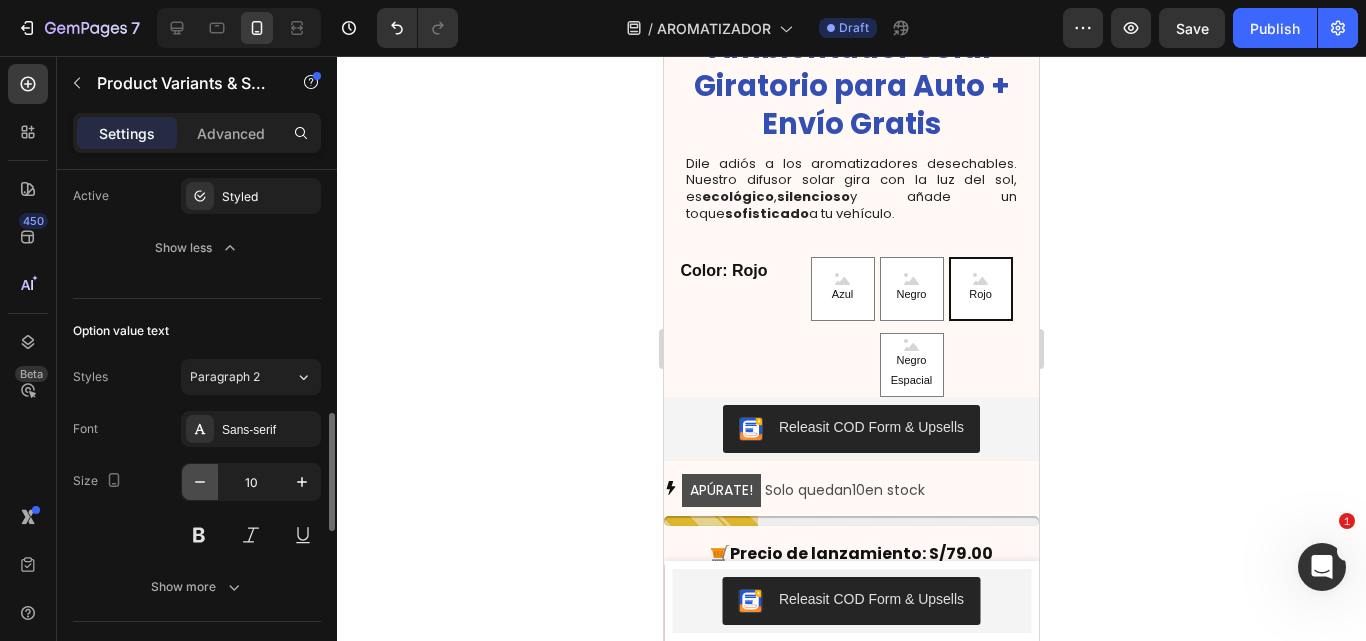 click at bounding box center [200, 482] 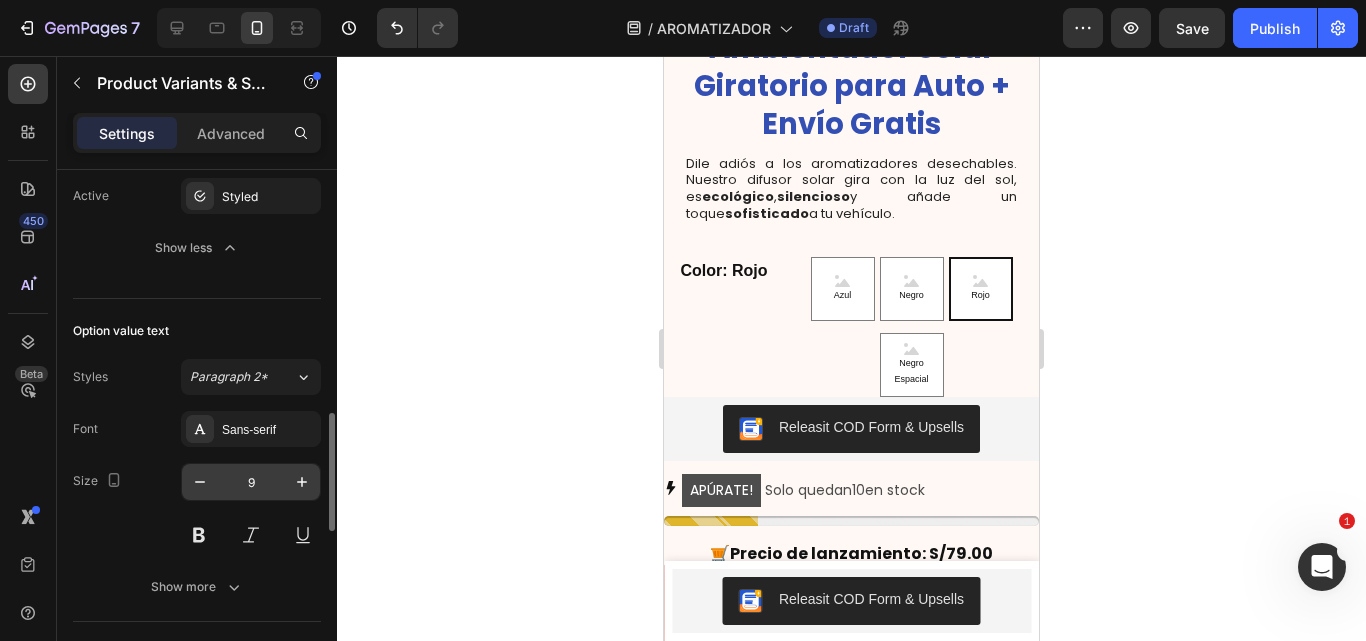click on "9" at bounding box center (251, 482) 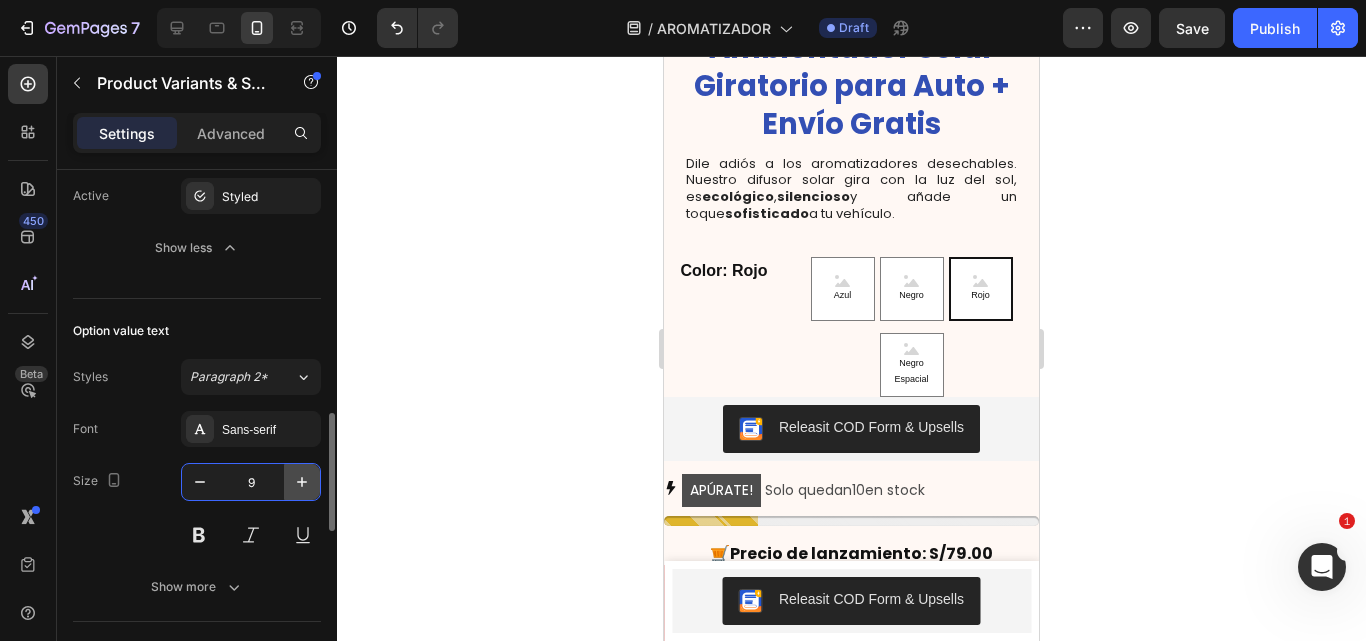 click 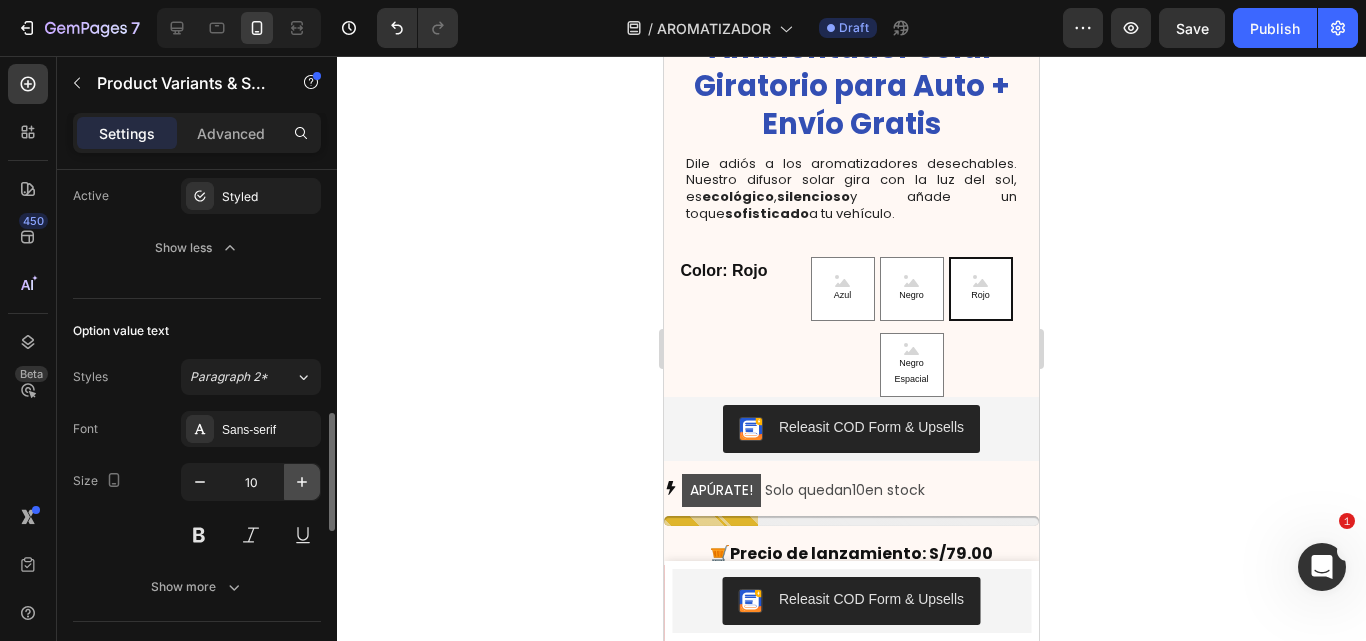 click 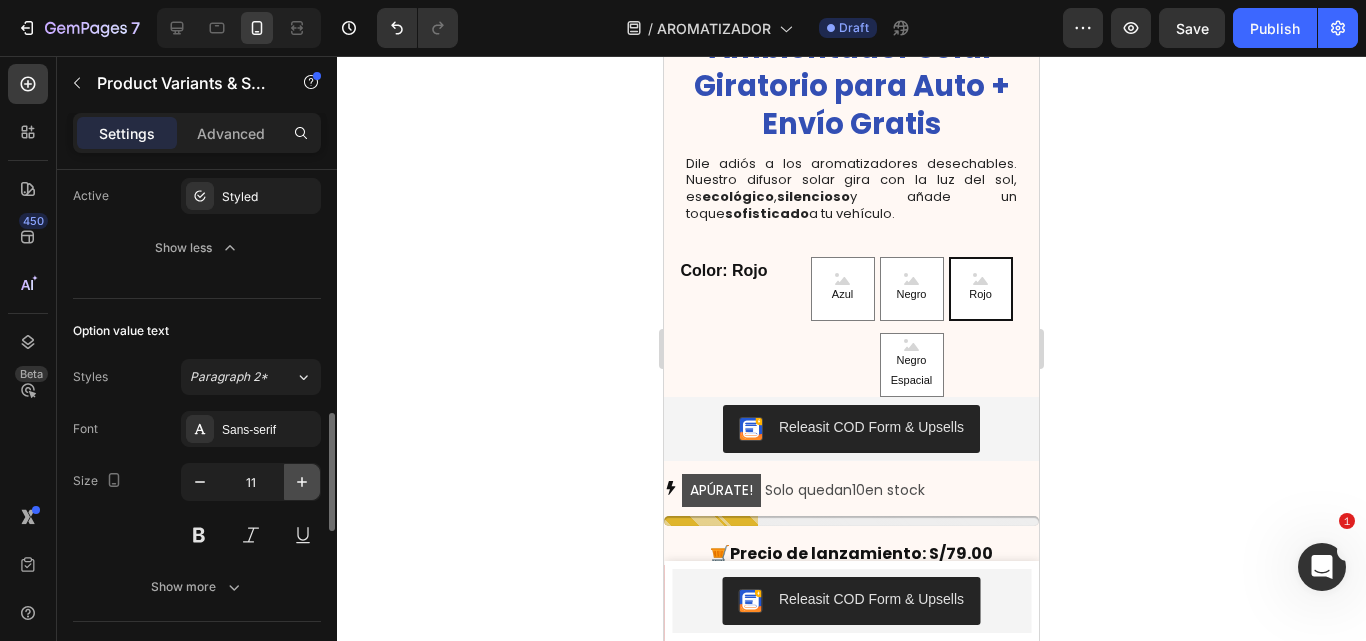 click 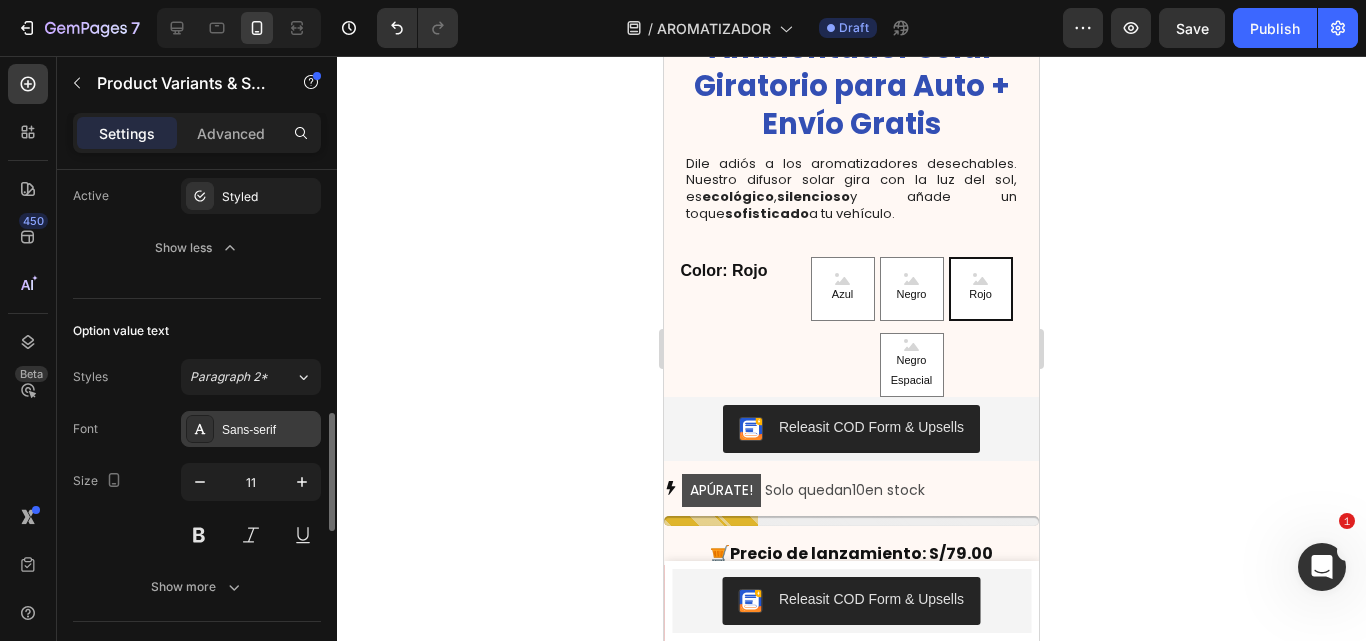 type on "12" 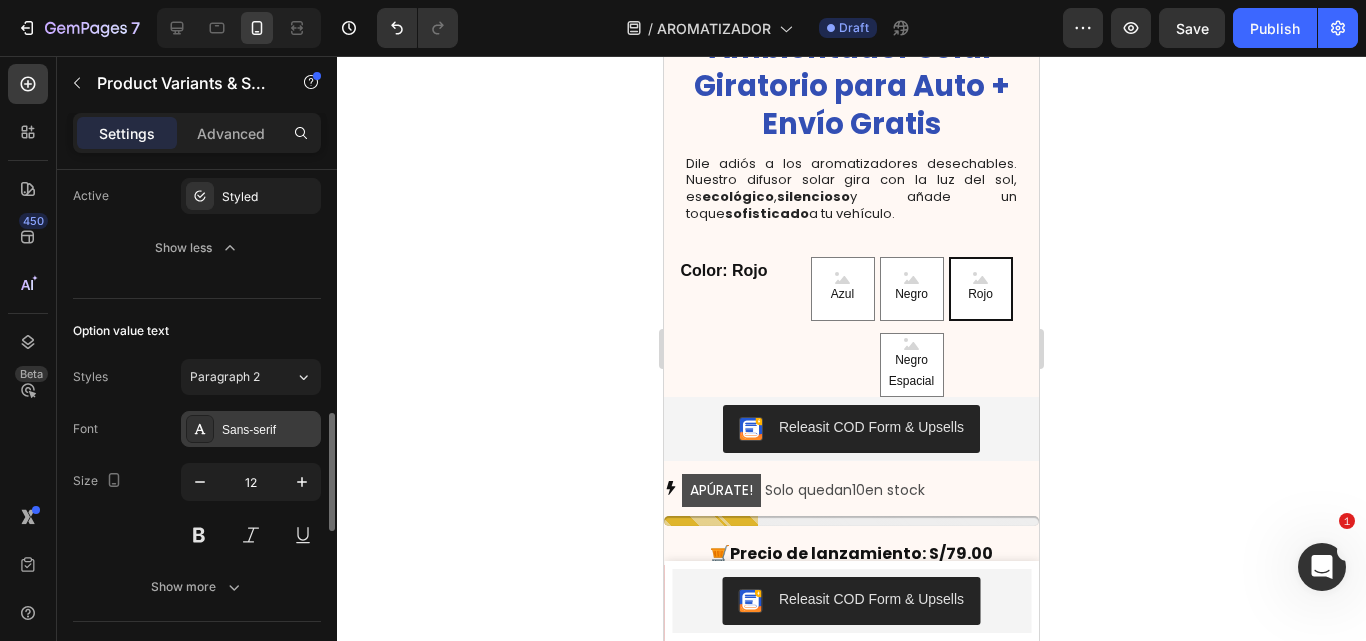 click on "Sans-serif" at bounding box center (269, 430) 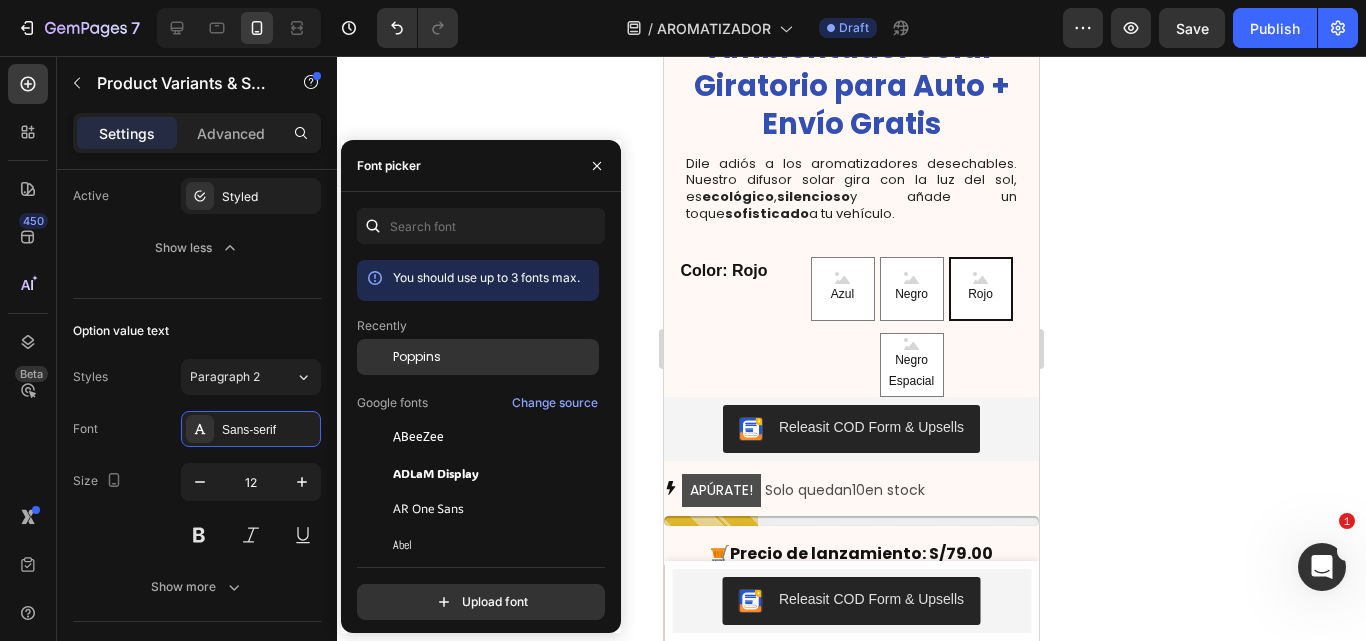 click on "Poppins" 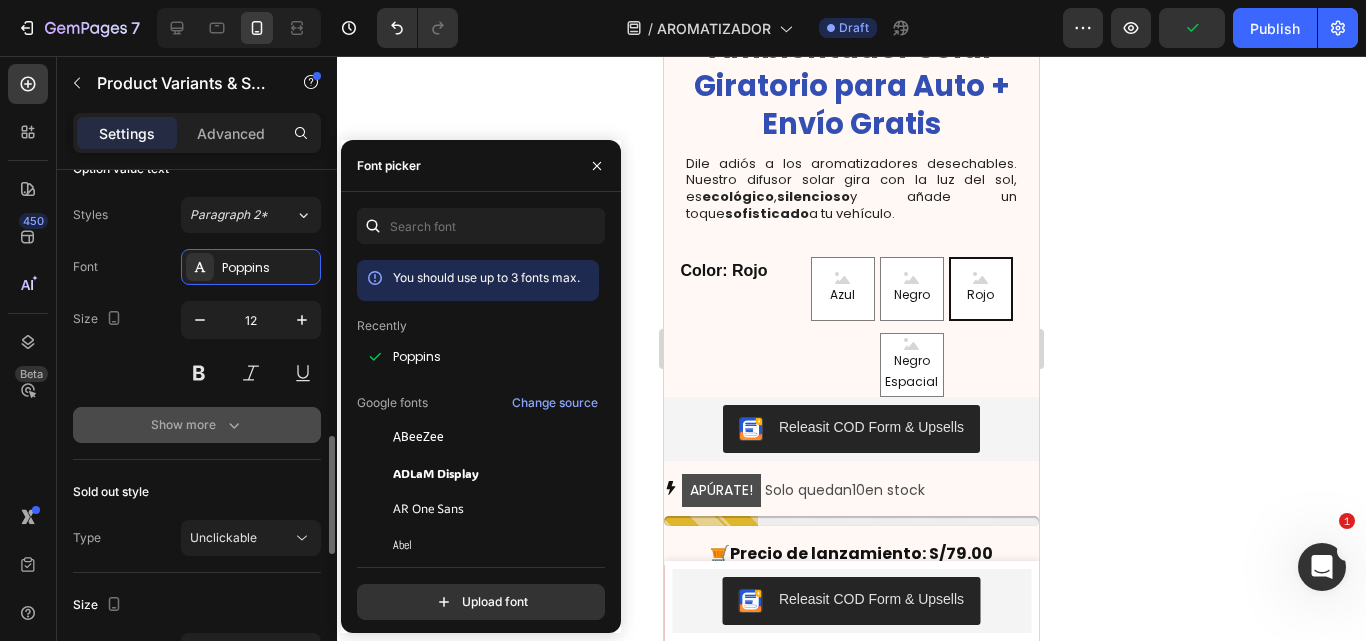 scroll, scrollTop: 1239, scrollLeft: 0, axis: vertical 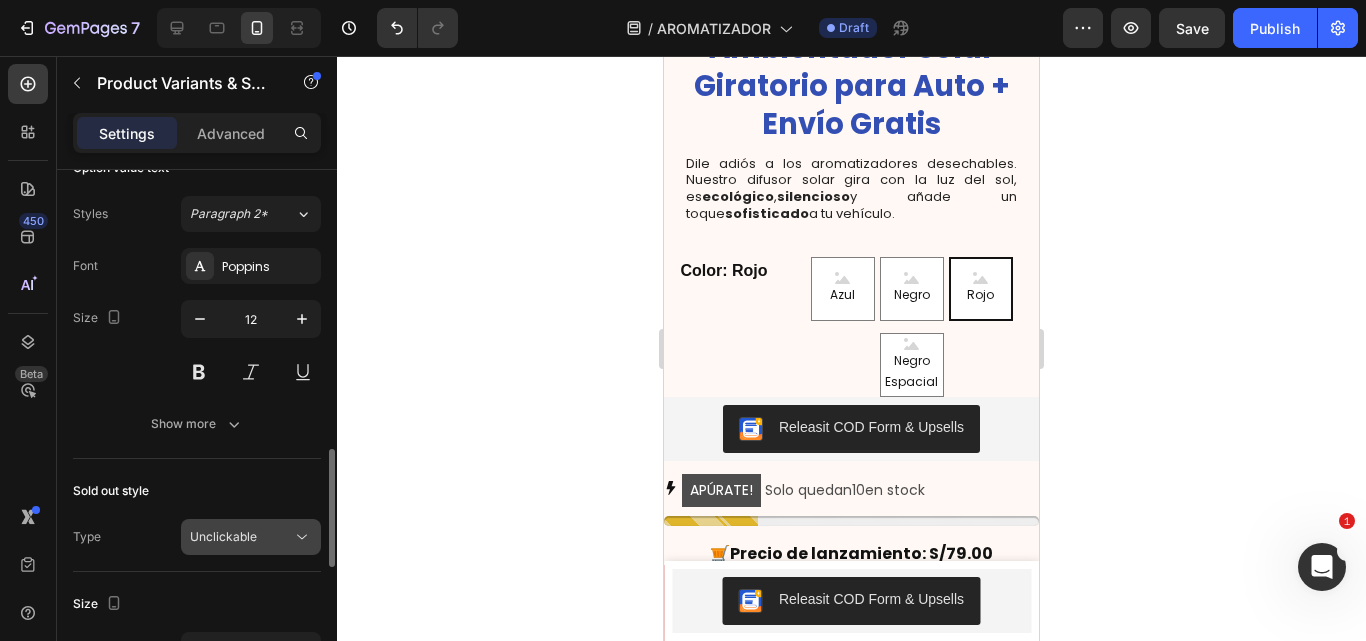 click on "Unclickable" at bounding box center (223, 537) 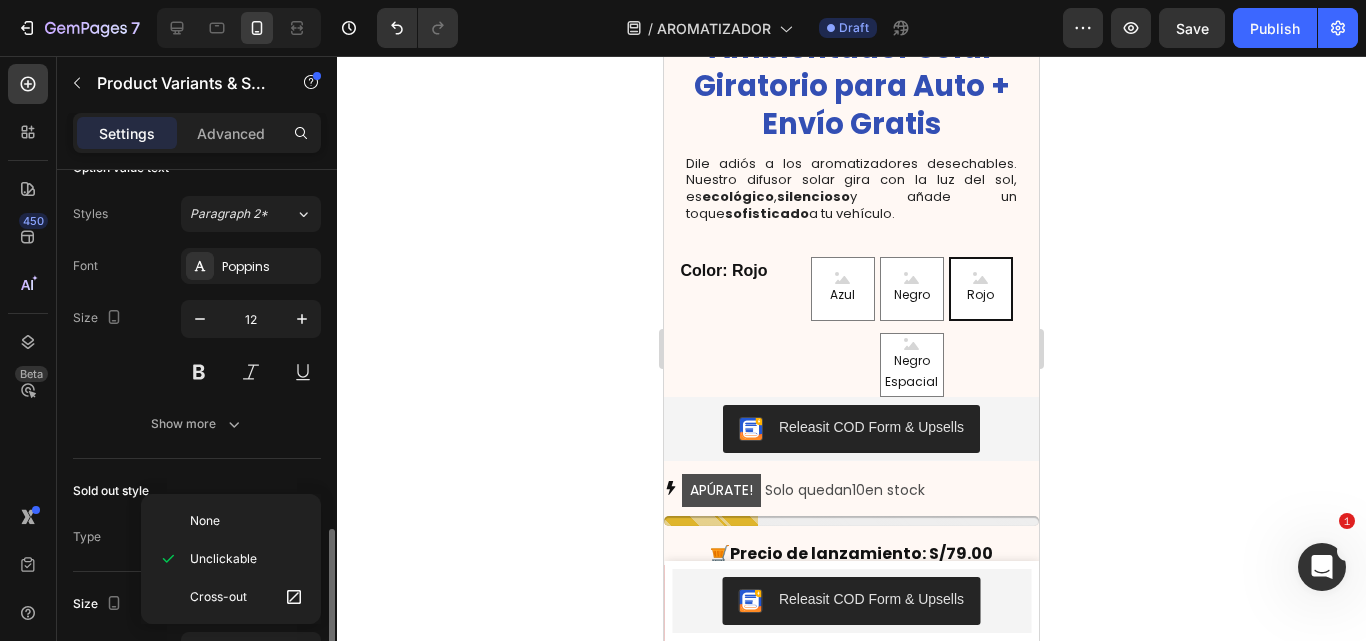 scroll, scrollTop: 1304, scrollLeft: 0, axis: vertical 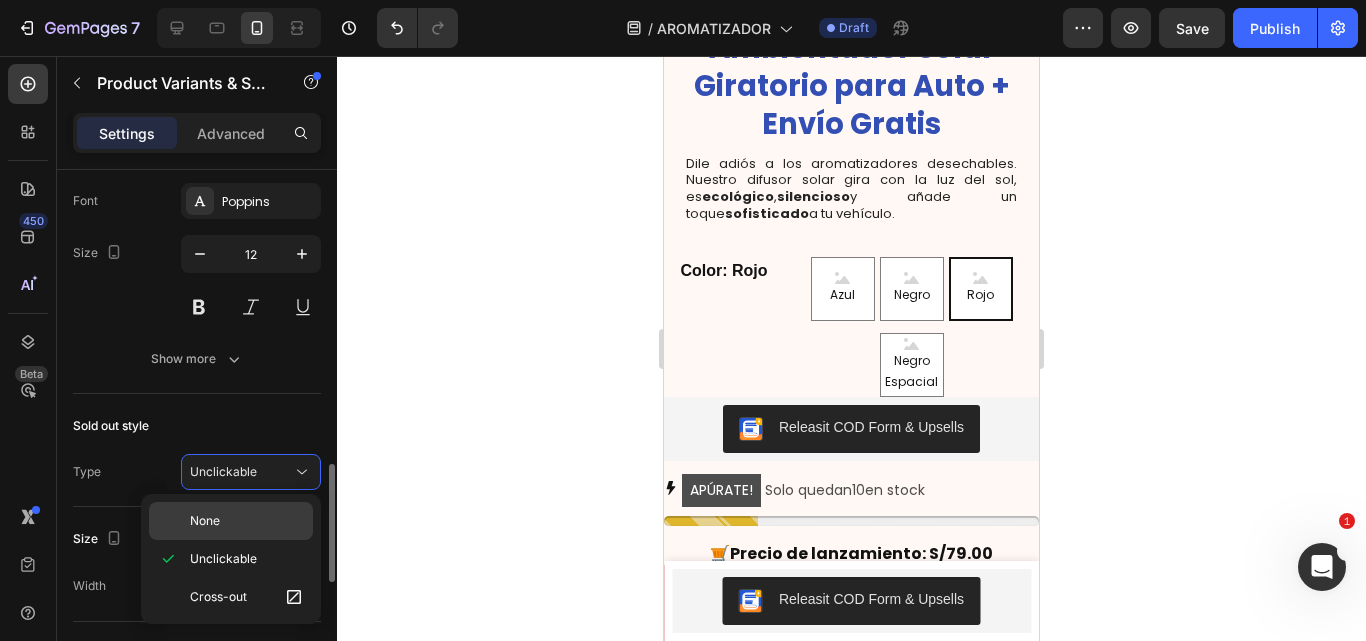 click on "None" 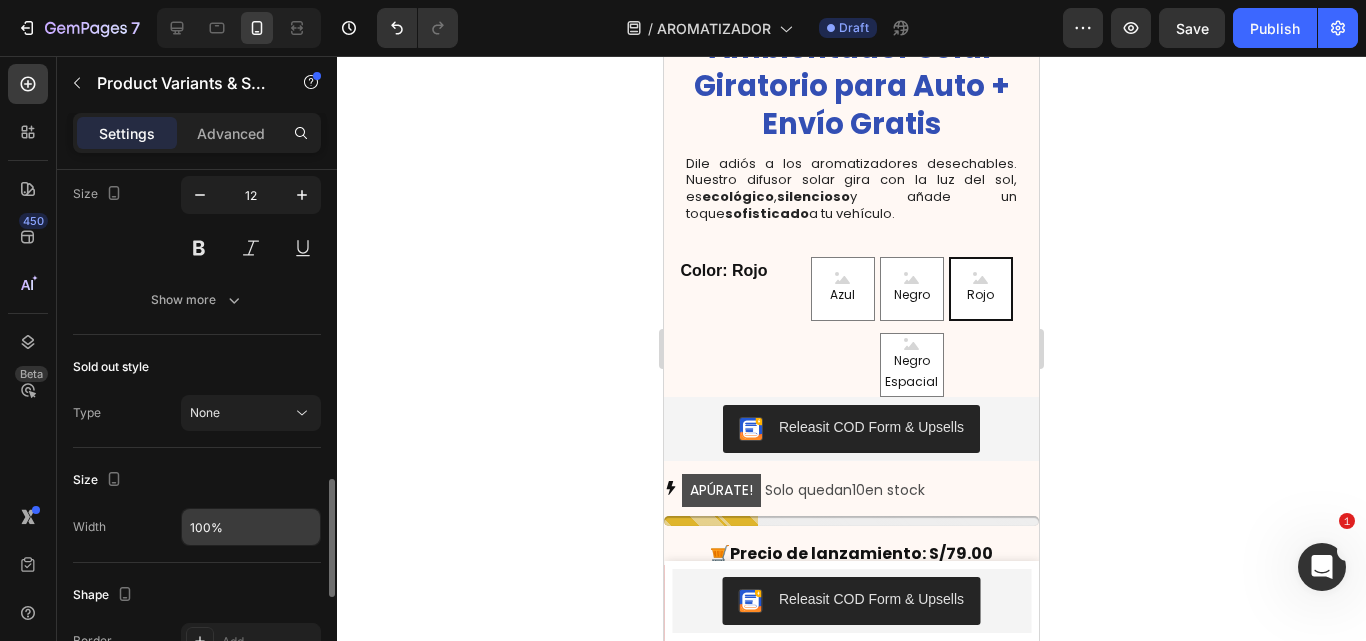 scroll, scrollTop: 1410, scrollLeft: 0, axis: vertical 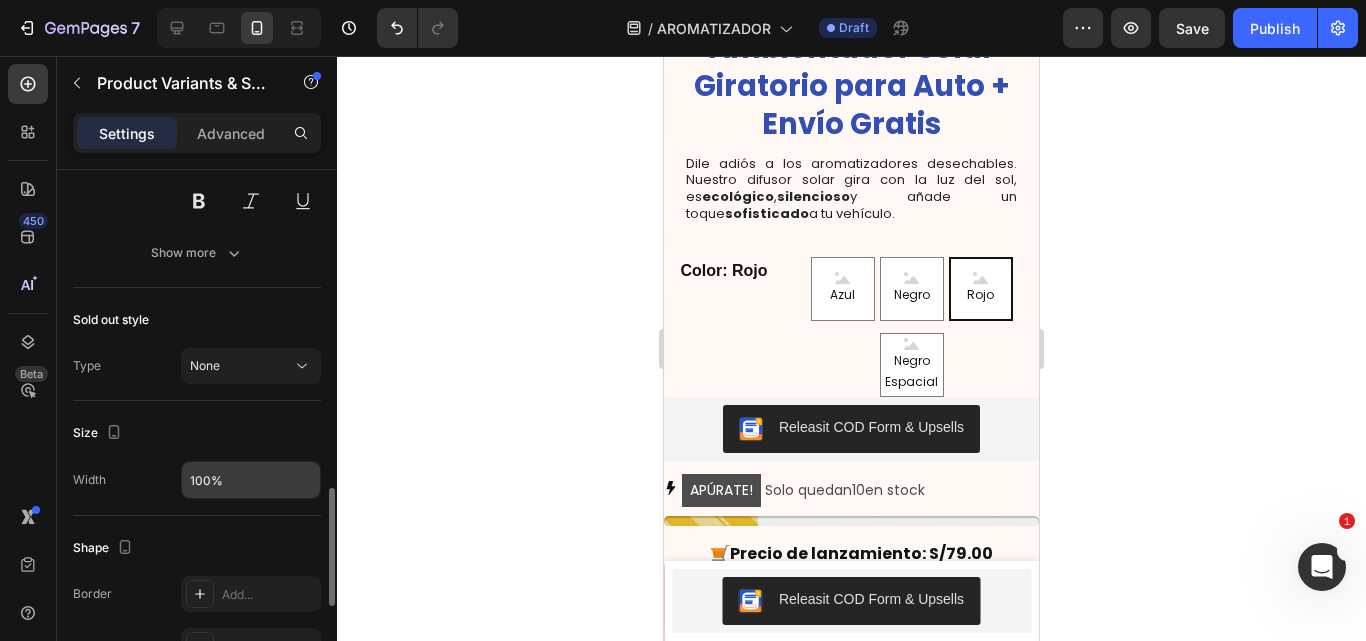 click on "100%" at bounding box center (251, 480) 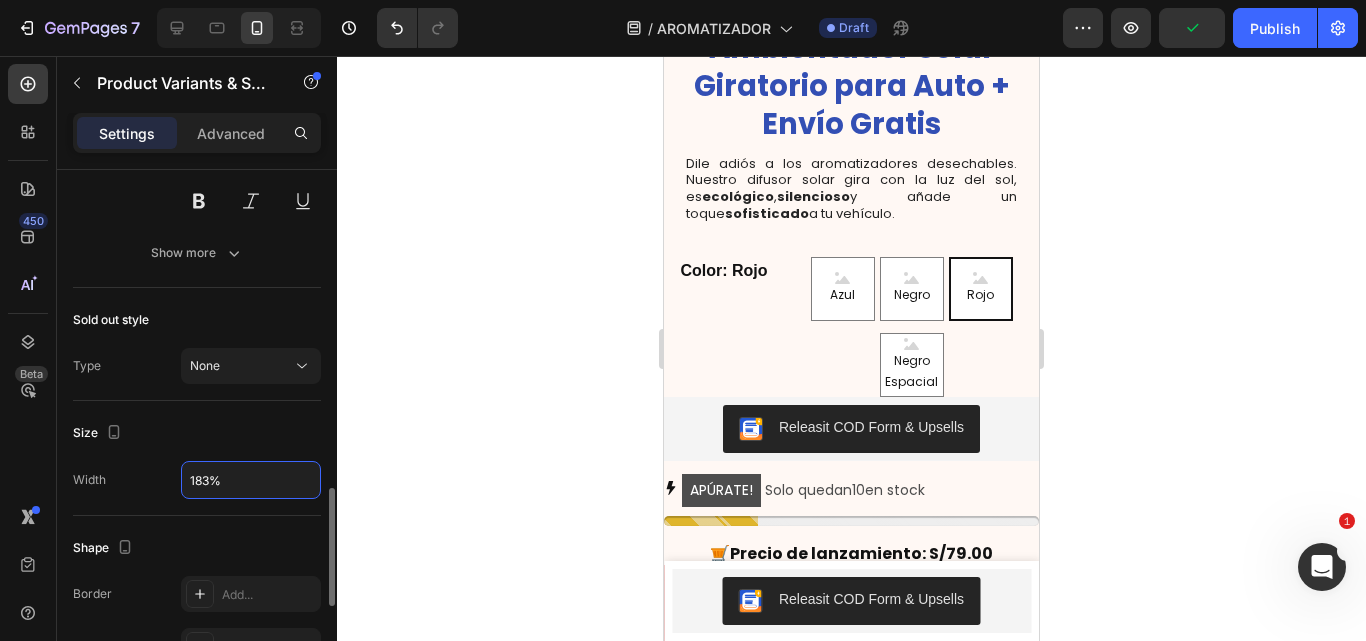 click on "183%" at bounding box center [251, 480] 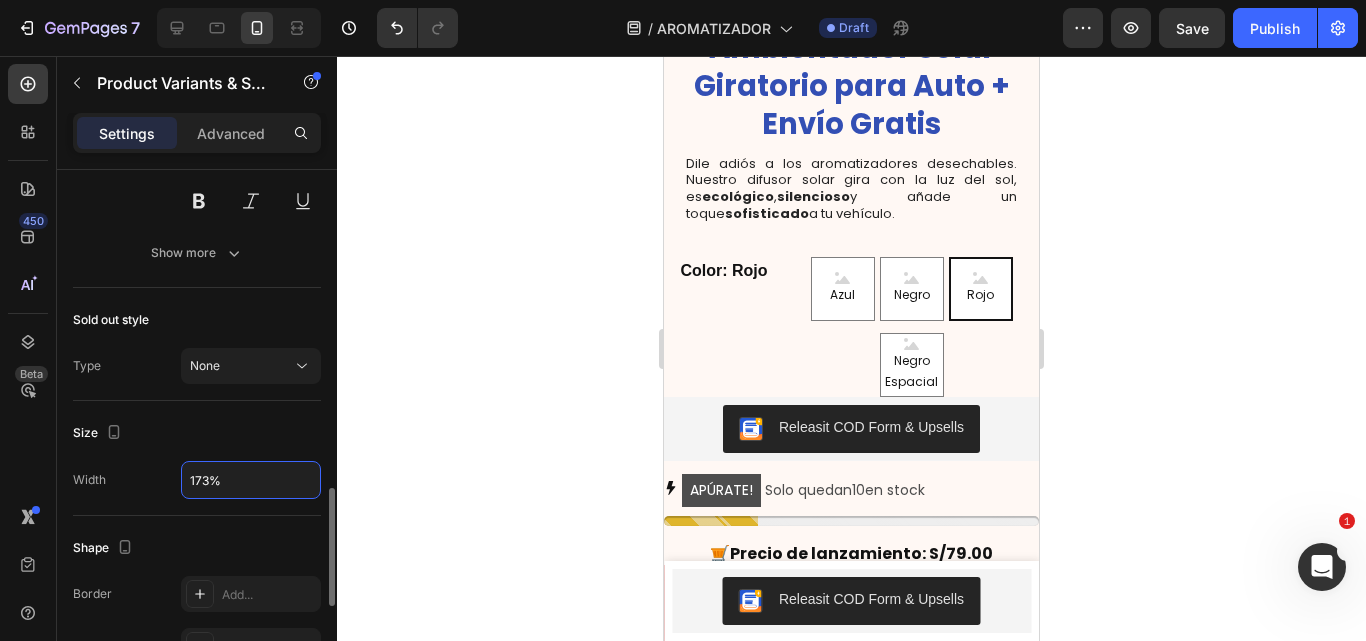 click on "173%" at bounding box center [251, 480] 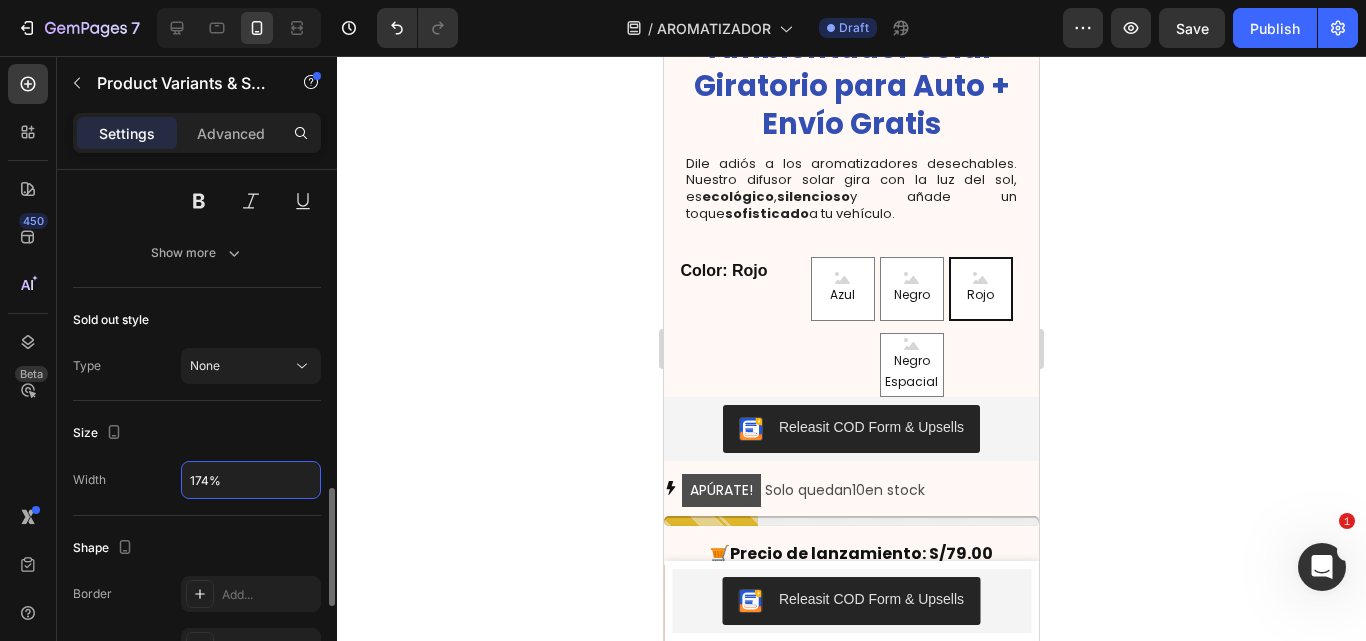 click on "174%" at bounding box center [251, 480] 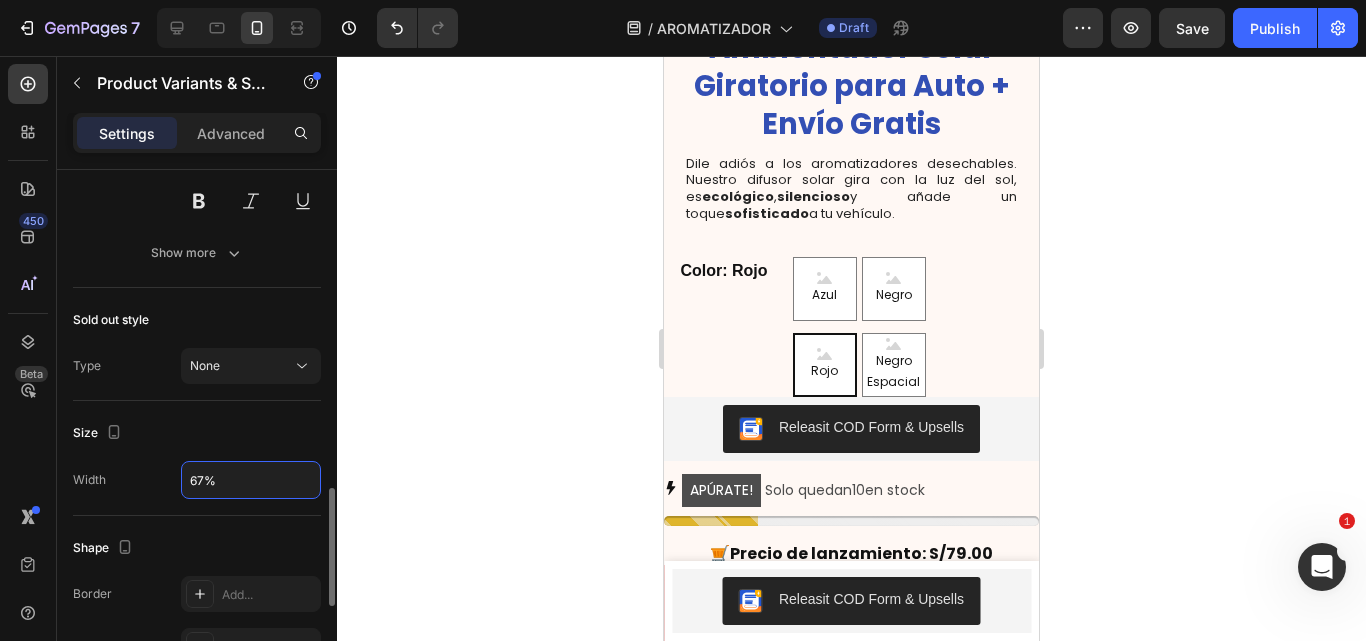 scroll, scrollTop: 793, scrollLeft: 0, axis: vertical 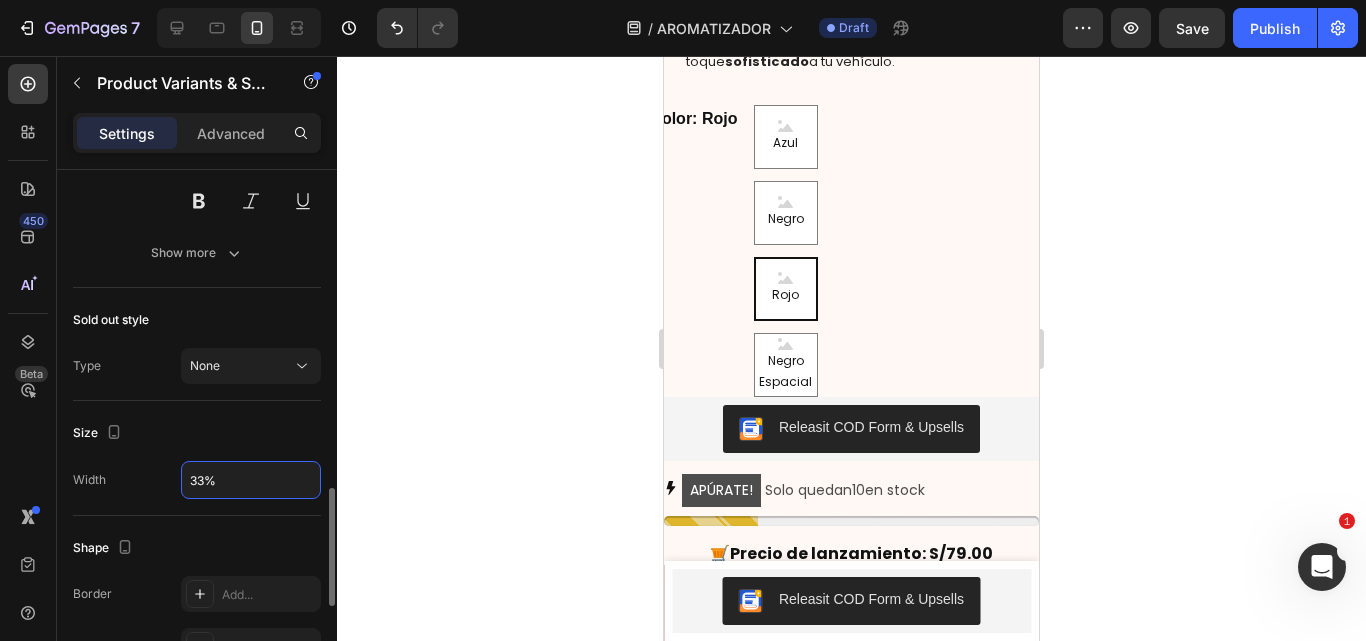 click on "33%" at bounding box center (251, 480) 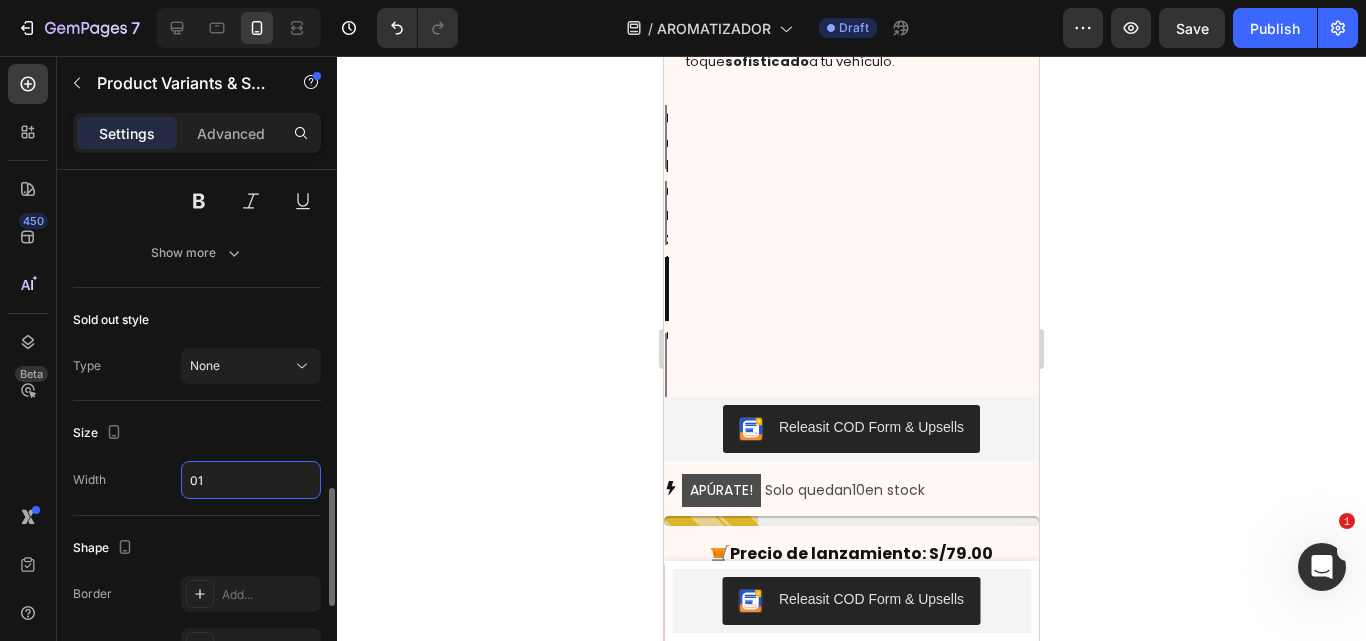 type on "0" 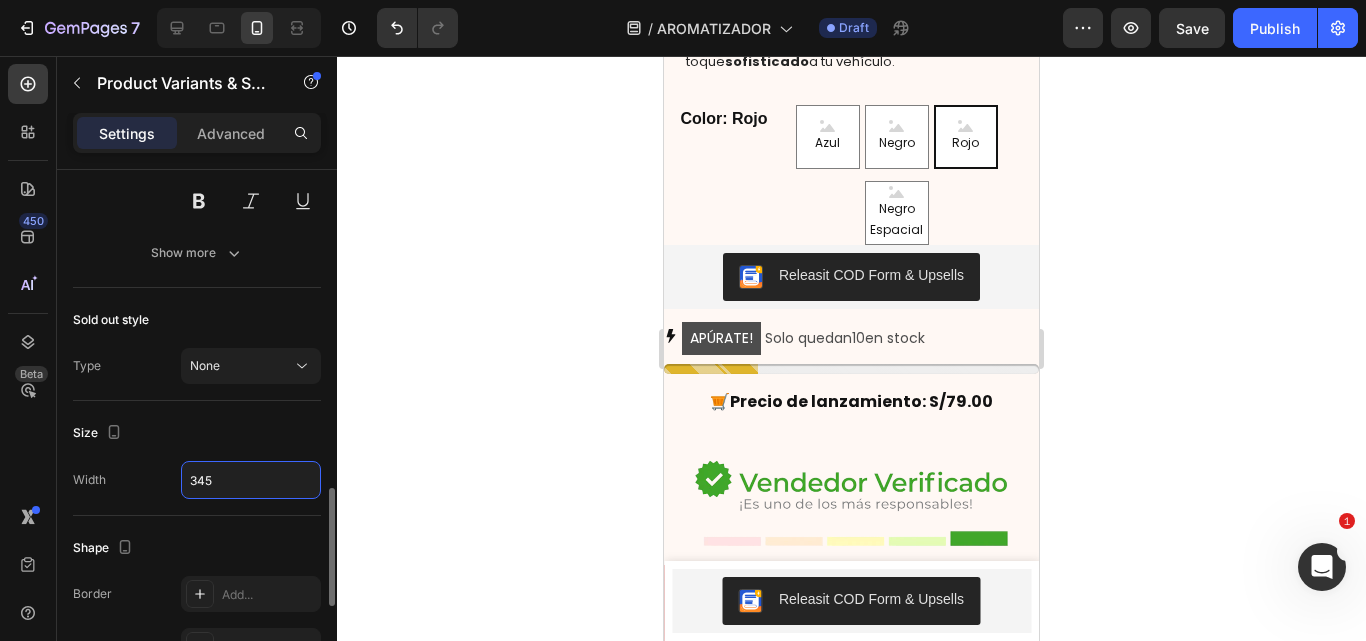 scroll, scrollTop: 641, scrollLeft: 0, axis: vertical 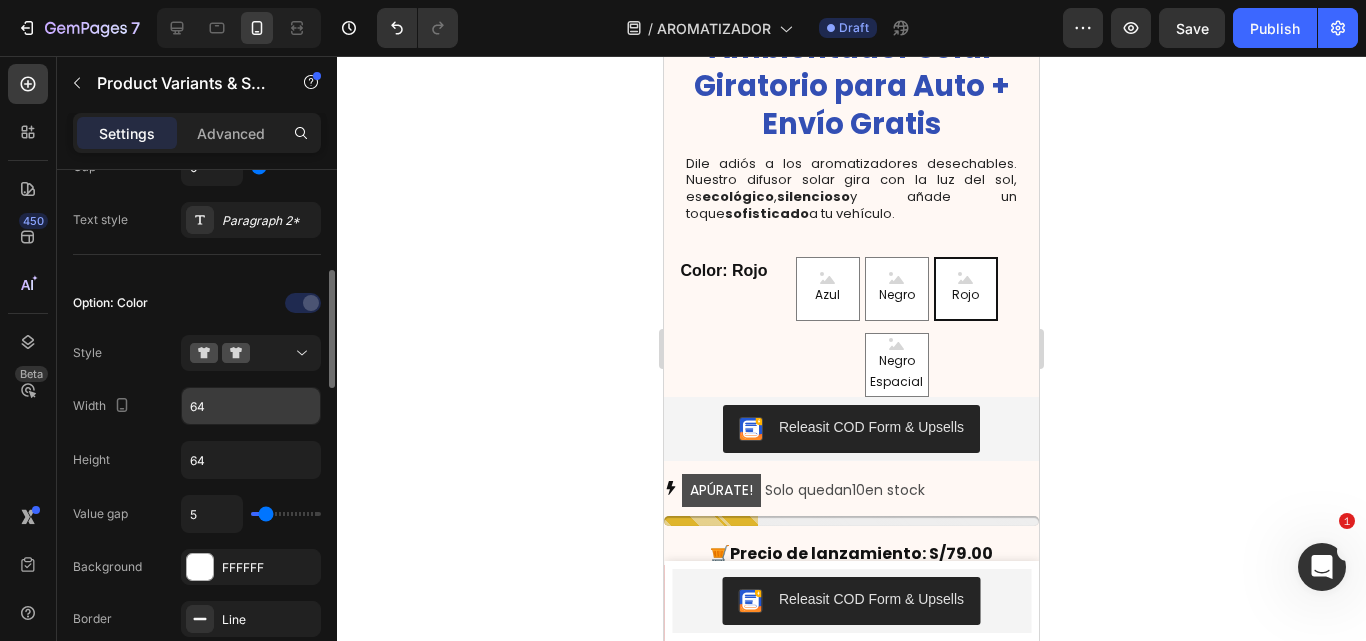 type on "345" 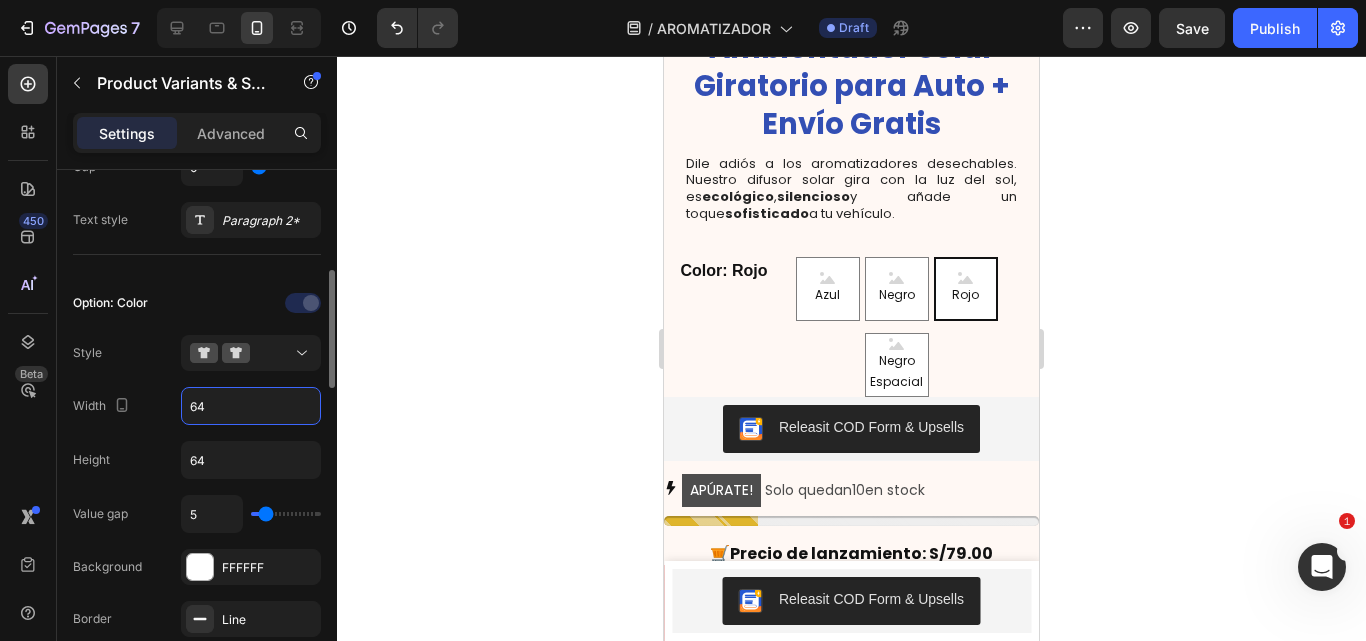 click on "64" at bounding box center (251, 406) 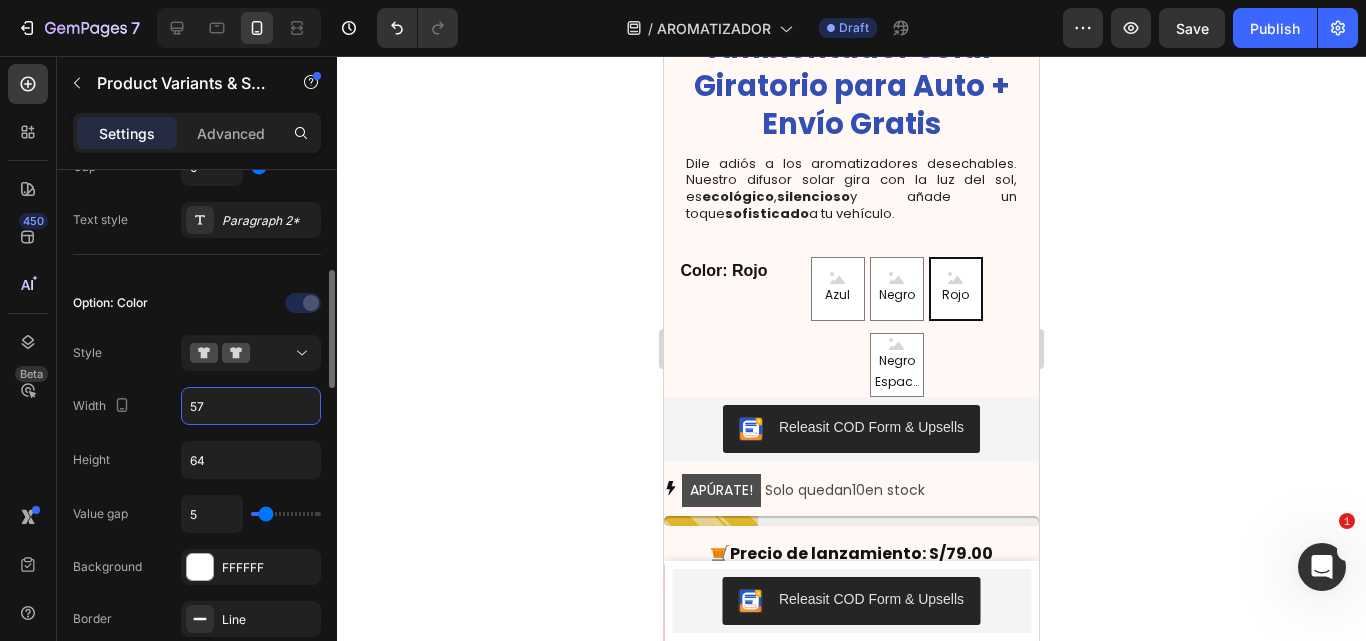 type on "58" 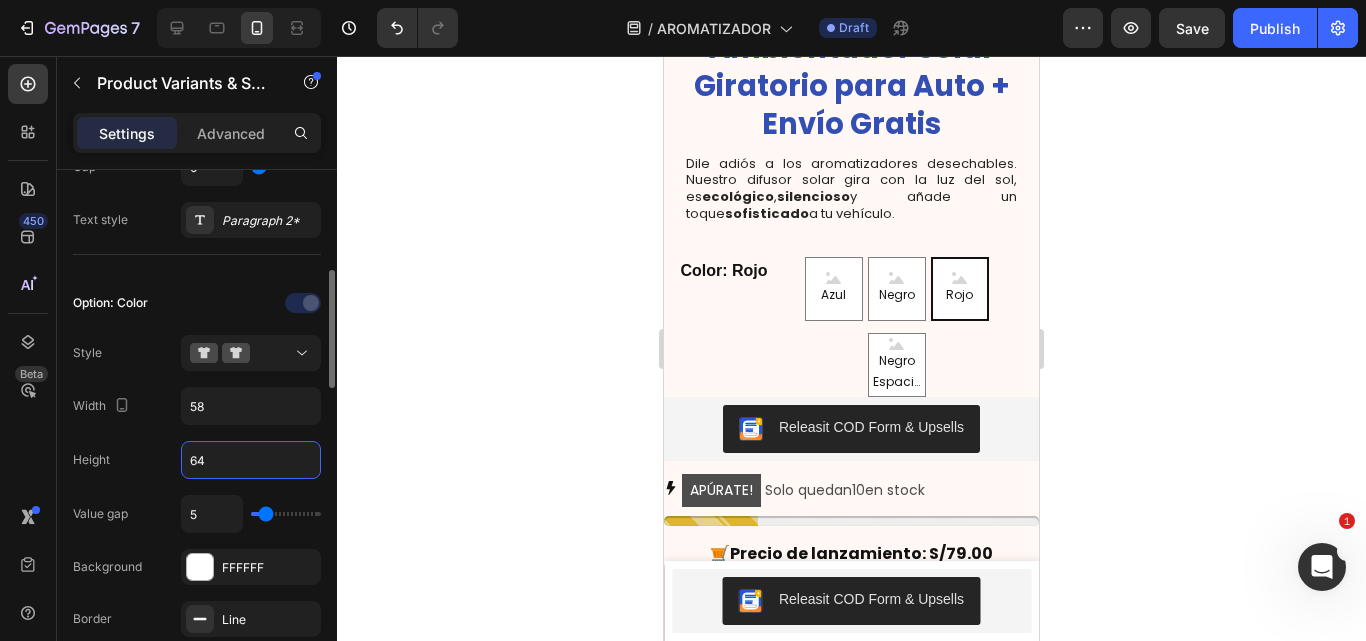 click on "64" at bounding box center (251, 460) 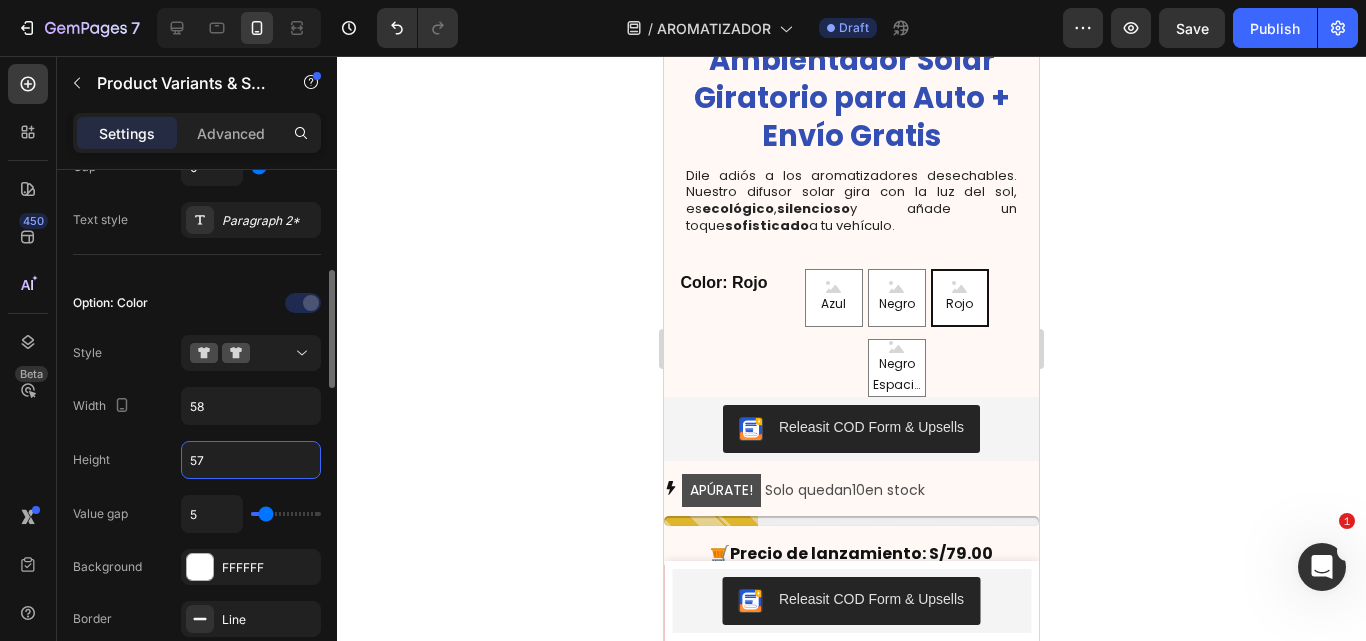scroll, scrollTop: 623, scrollLeft: 0, axis: vertical 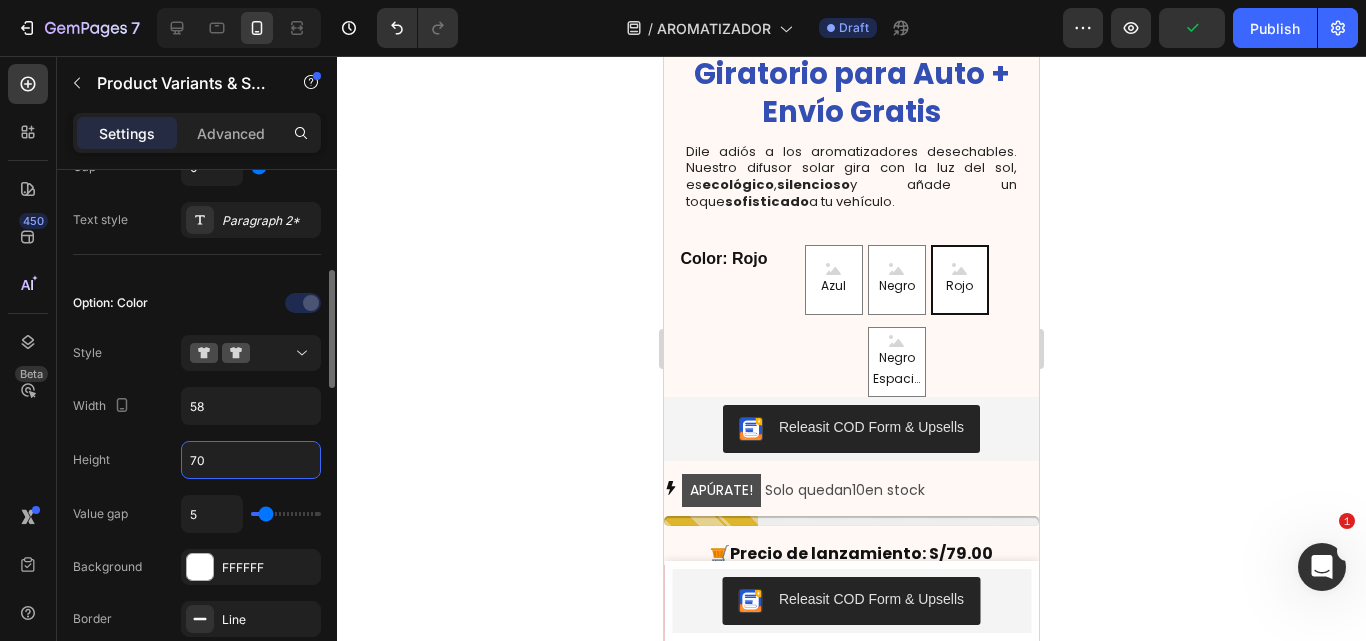 type on "71" 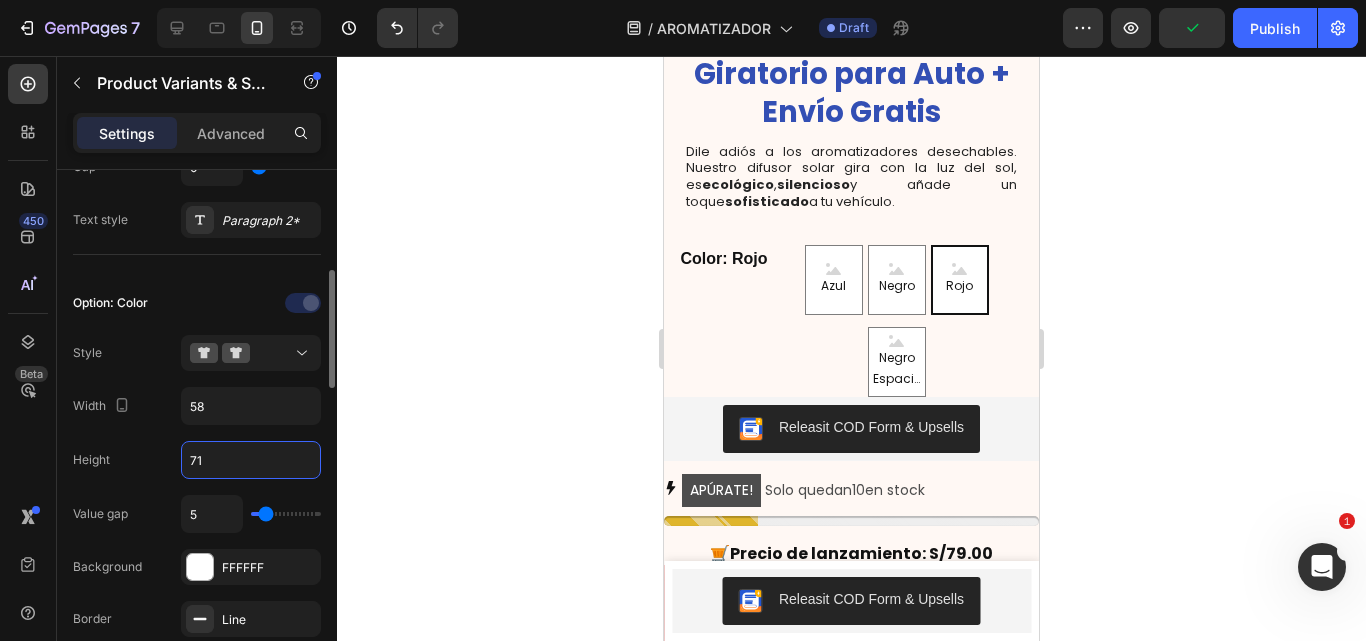 scroll, scrollTop: 655, scrollLeft: 0, axis: vertical 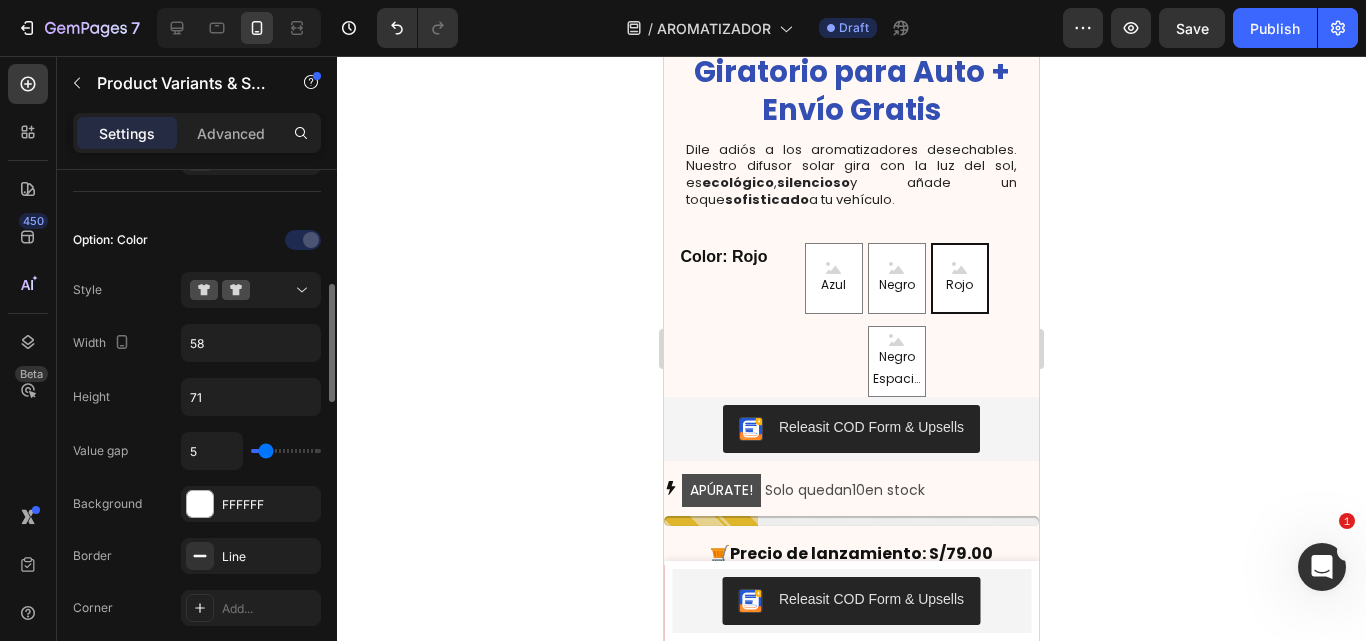 type on "0" 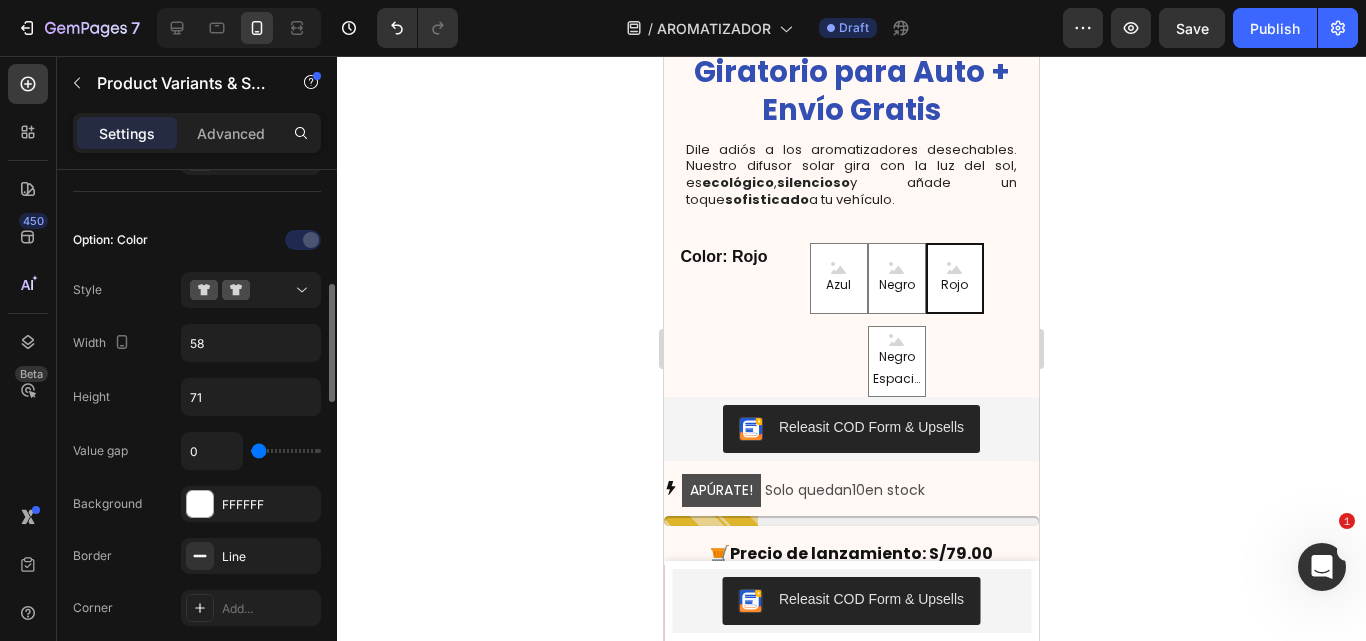 drag, startPoint x: 272, startPoint y: 448, endPoint x: 259, endPoint y: 448, distance: 13 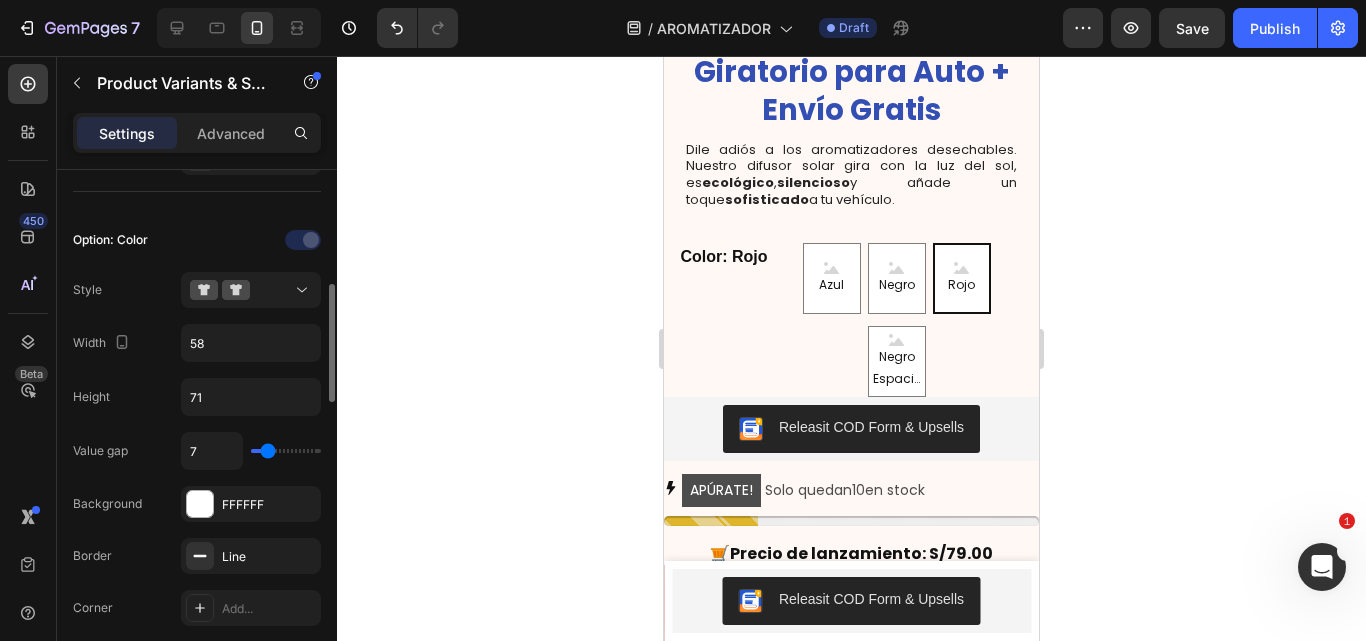 type on "7" 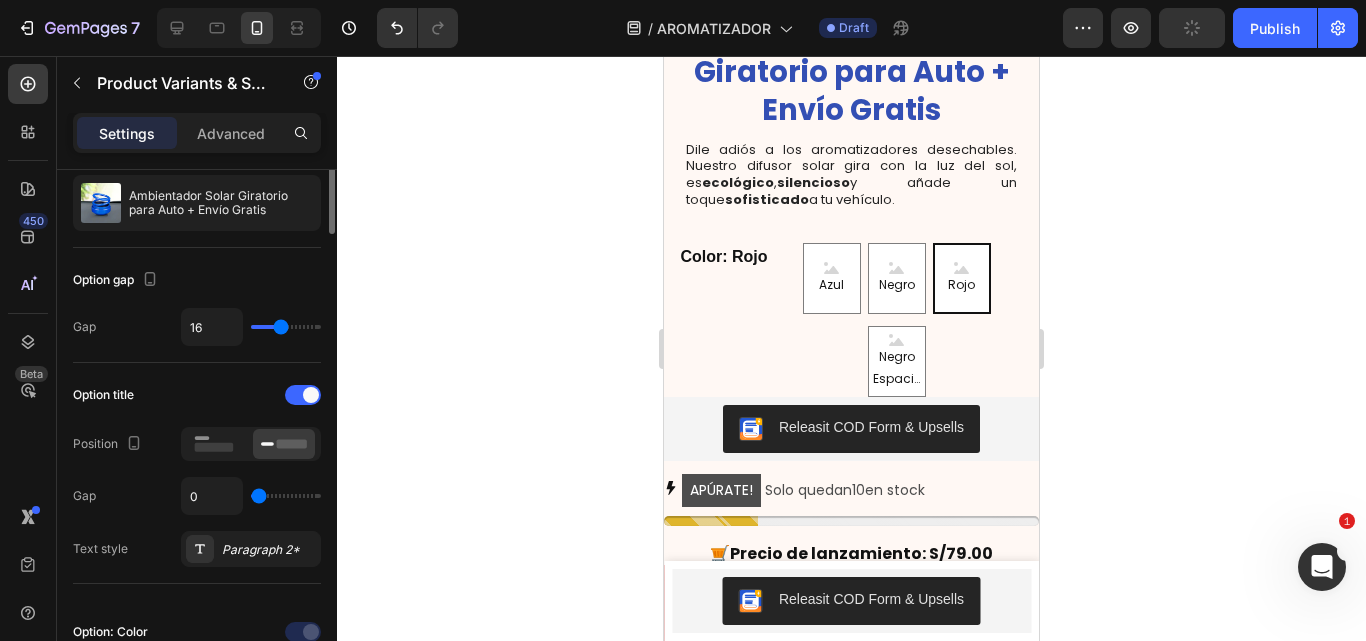 scroll, scrollTop: 0, scrollLeft: 0, axis: both 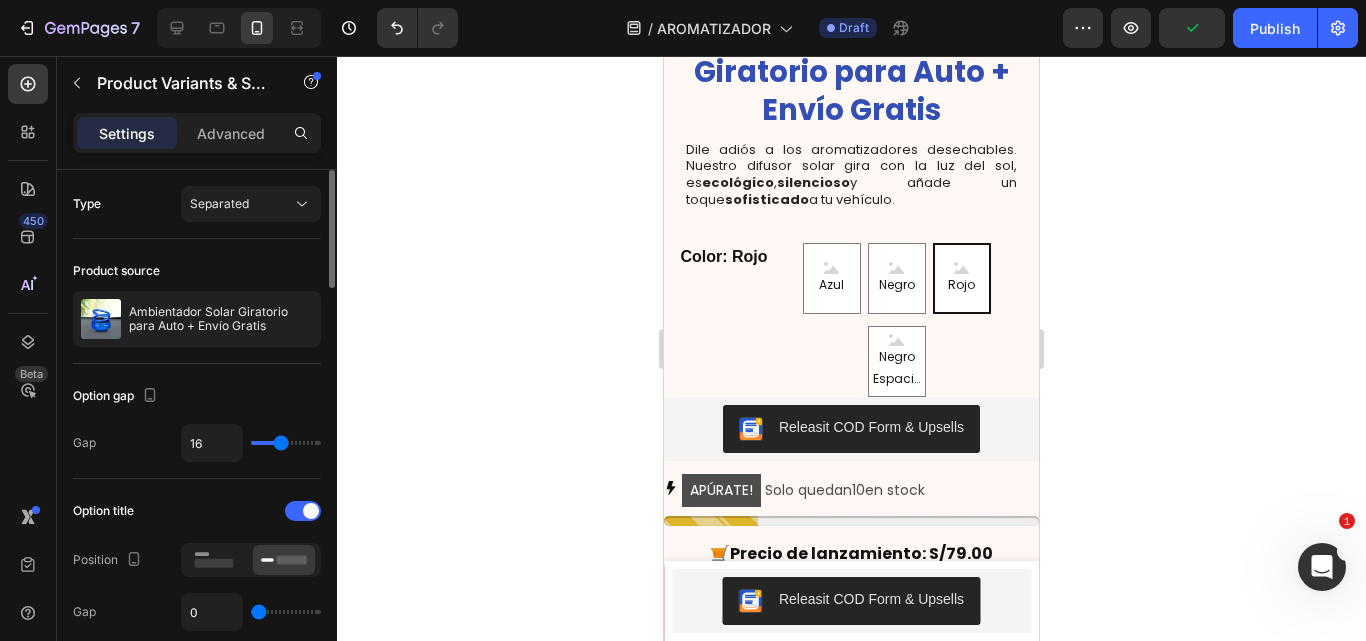 type on "6" 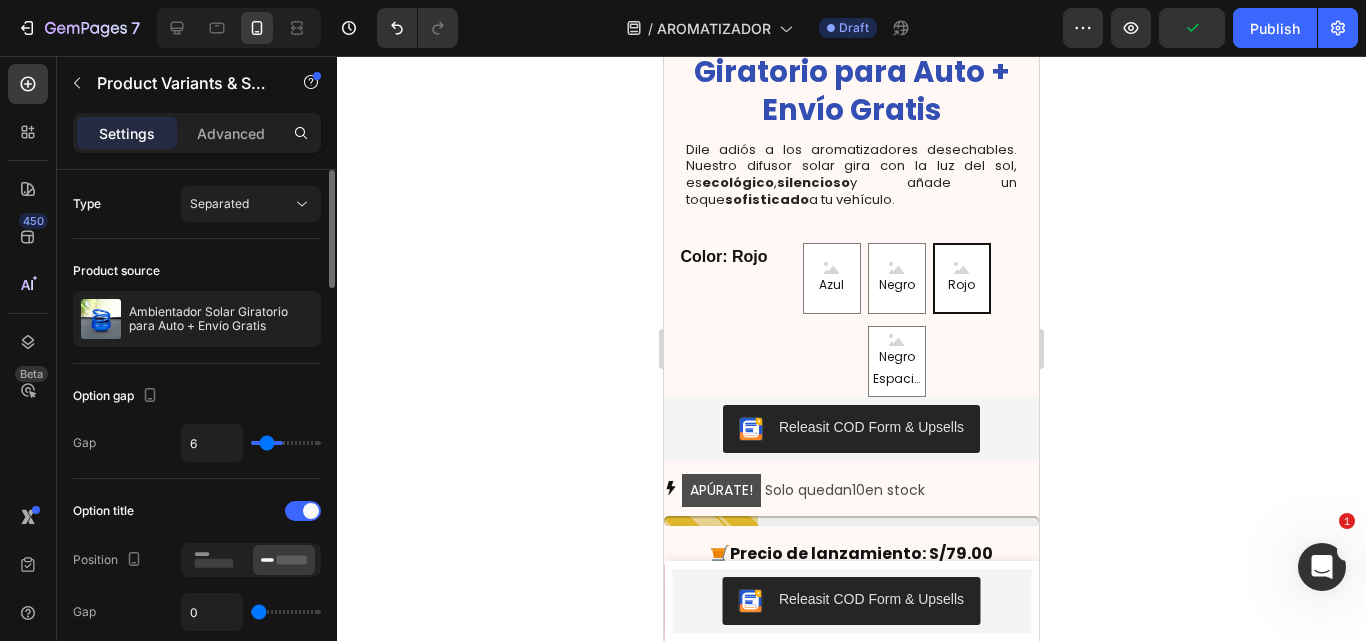 type on "5" 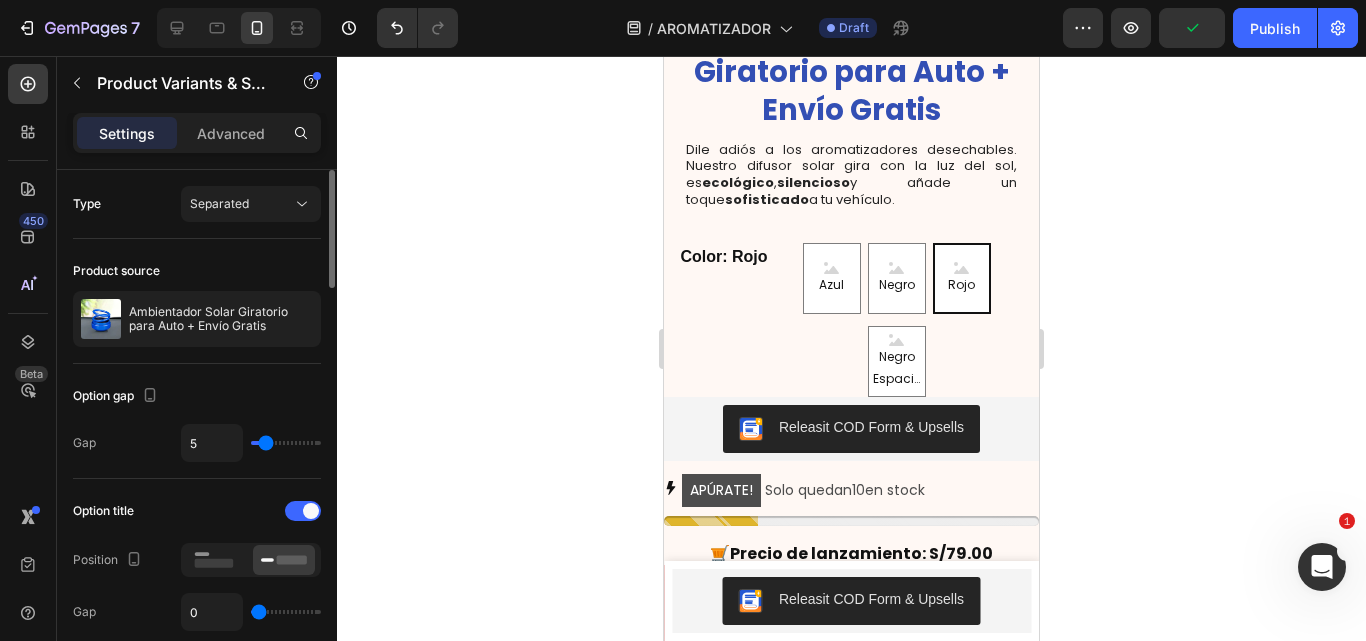 drag, startPoint x: 278, startPoint y: 437, endPoint x: 263, endPoint y: 439, distance: 15.132746 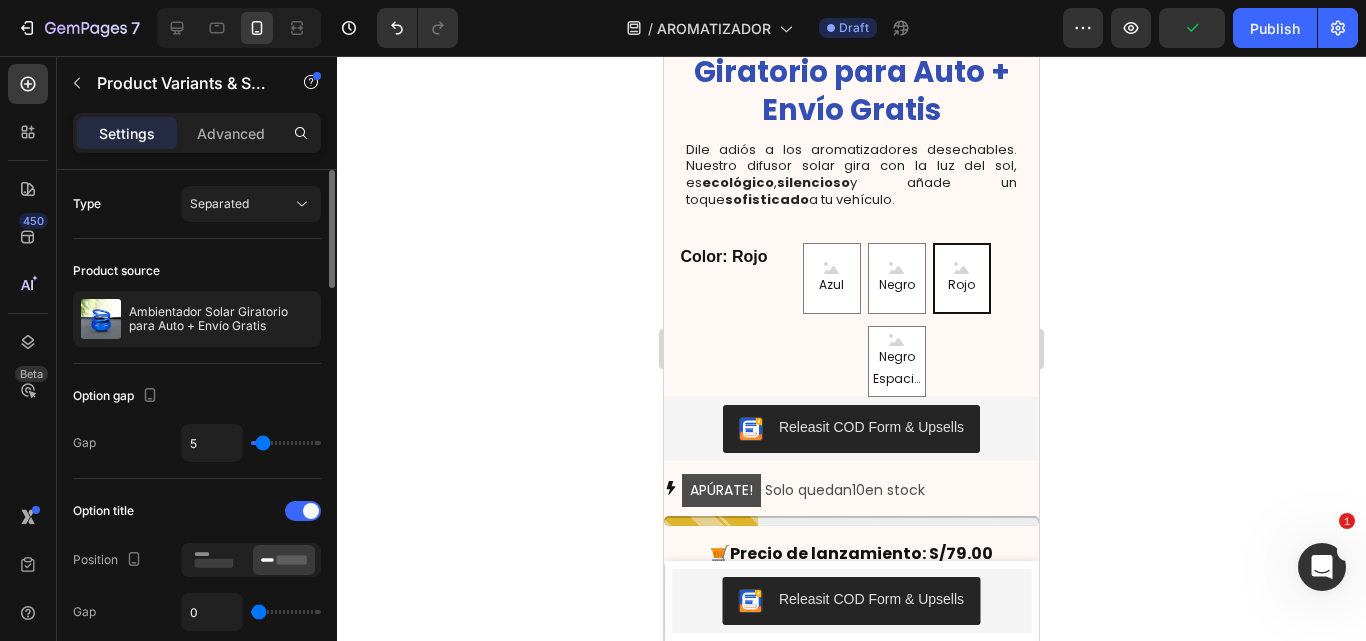type on "3" 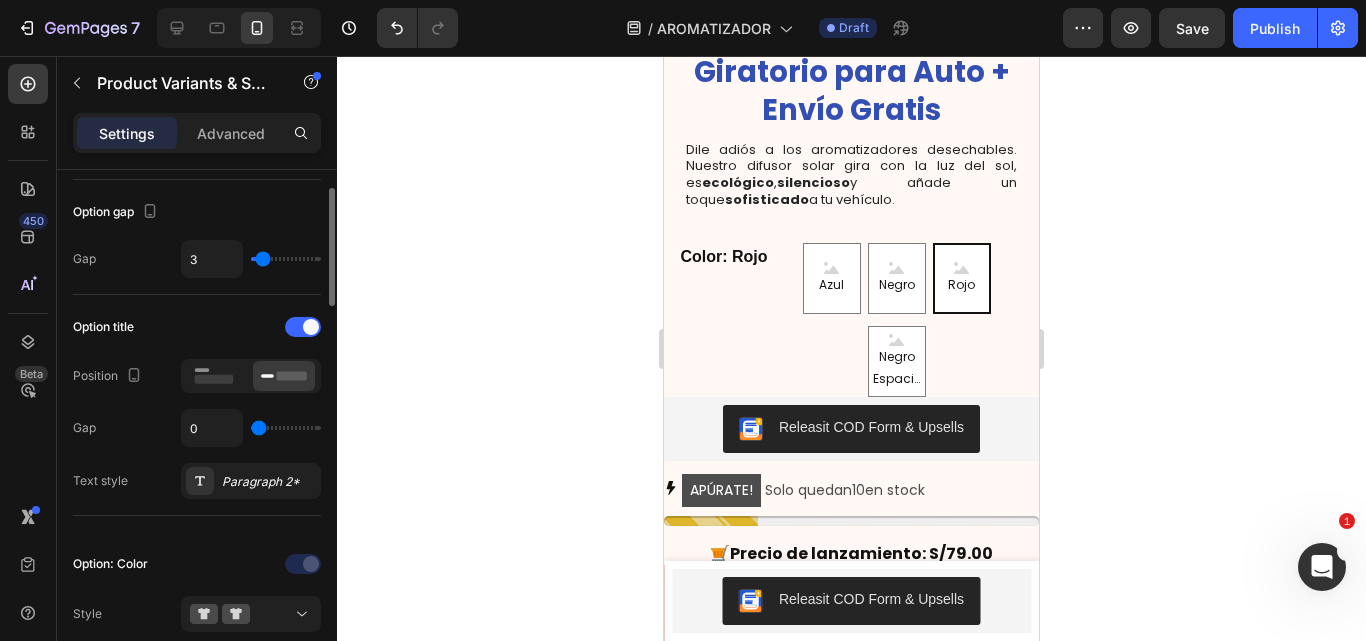 scroll, scrollTop: 197, scrollLeft: 0, axis: vertical 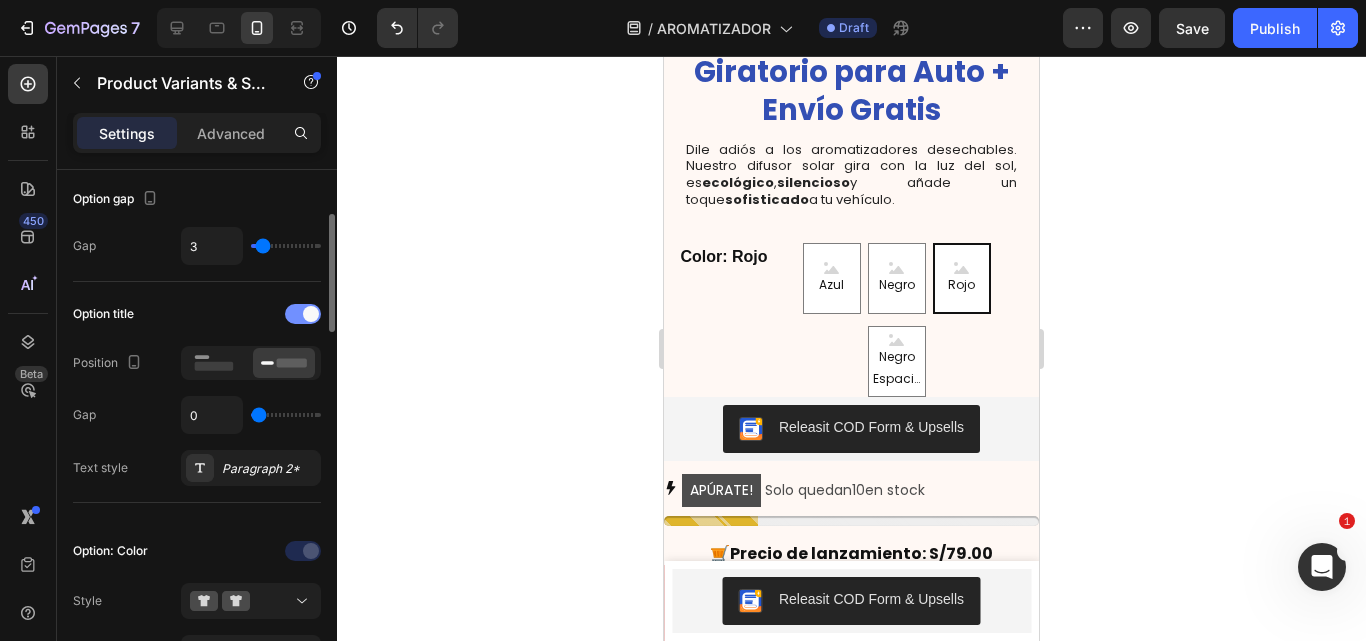 click at bounding box center (311, 314) 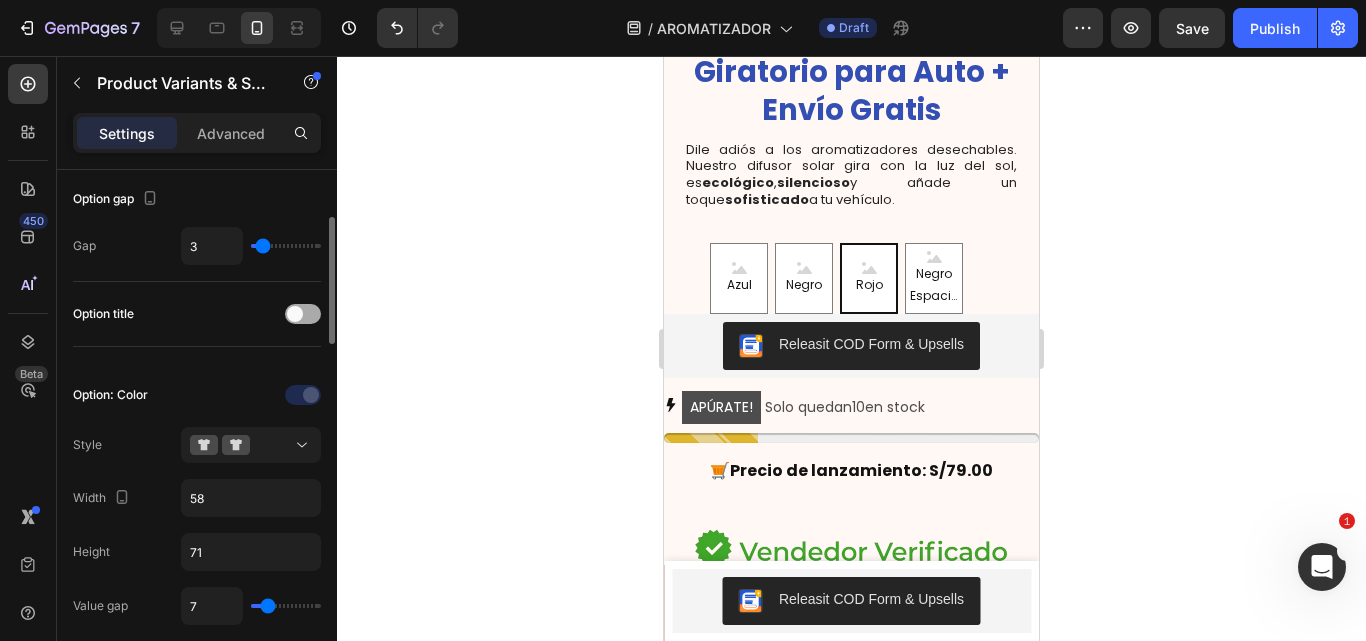 scroll, scrollTop: 572, scrollLeft: 0, axis: vertical 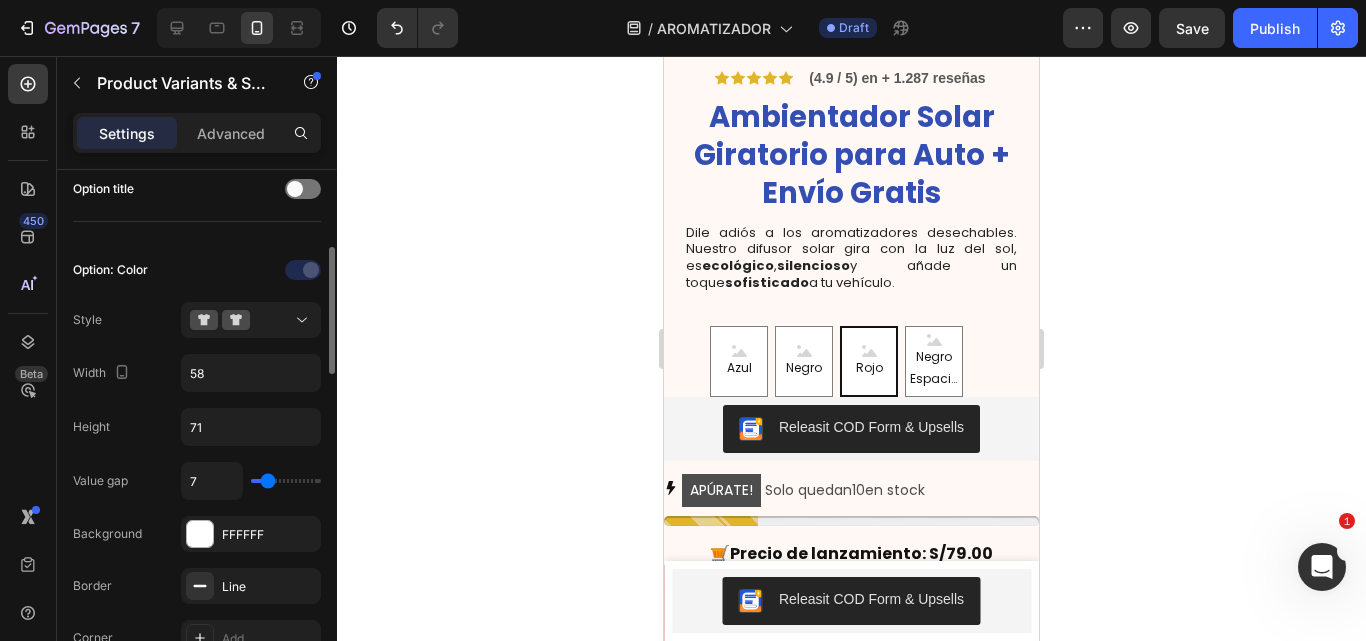click at bounding box center [286, 481] 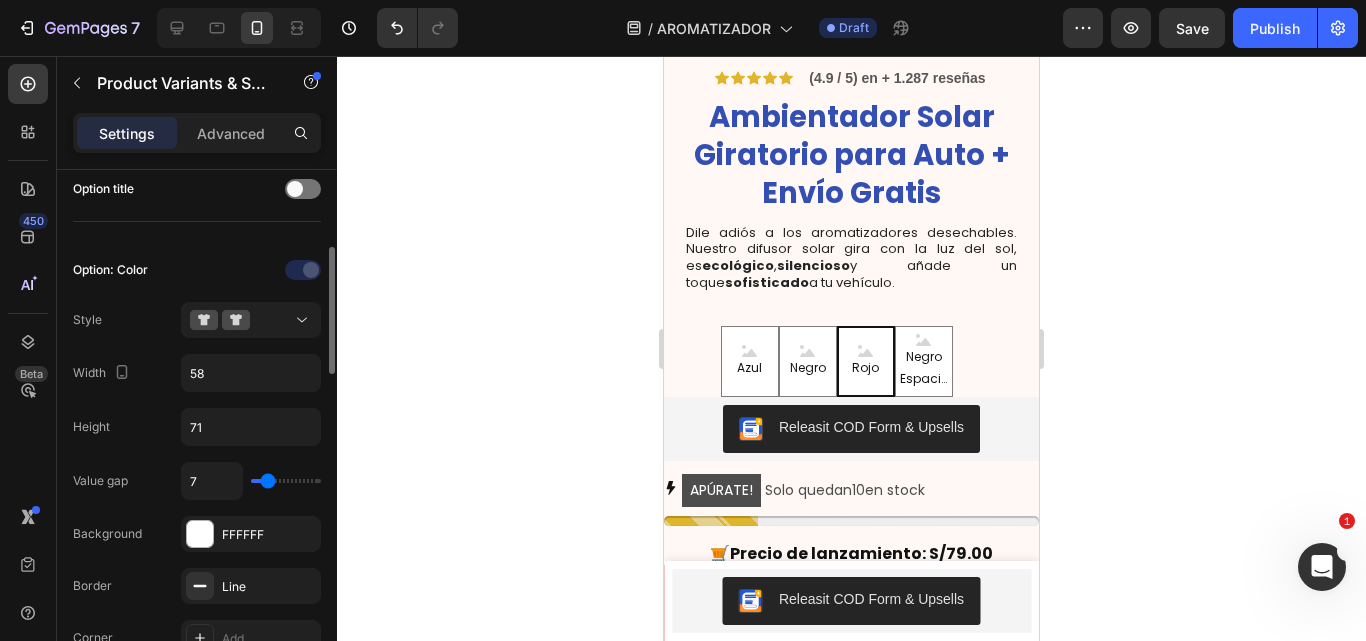 click at bounding box center [286, 481] 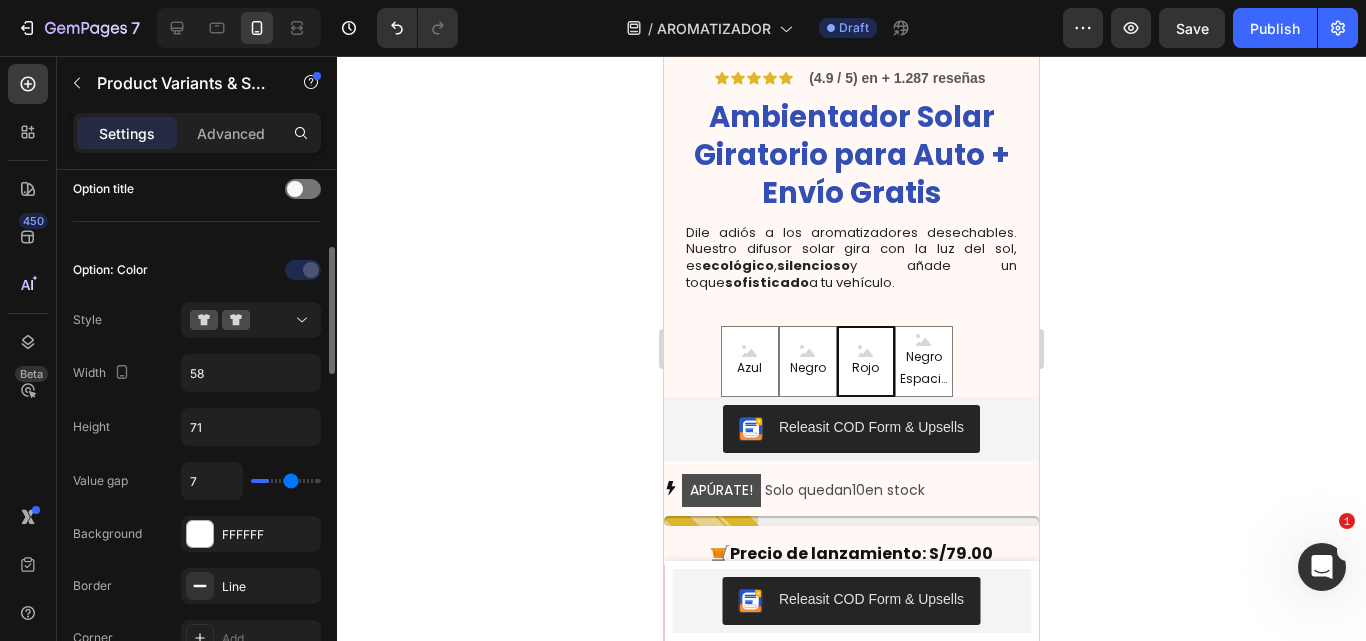 click at bounding box center (286, 481) 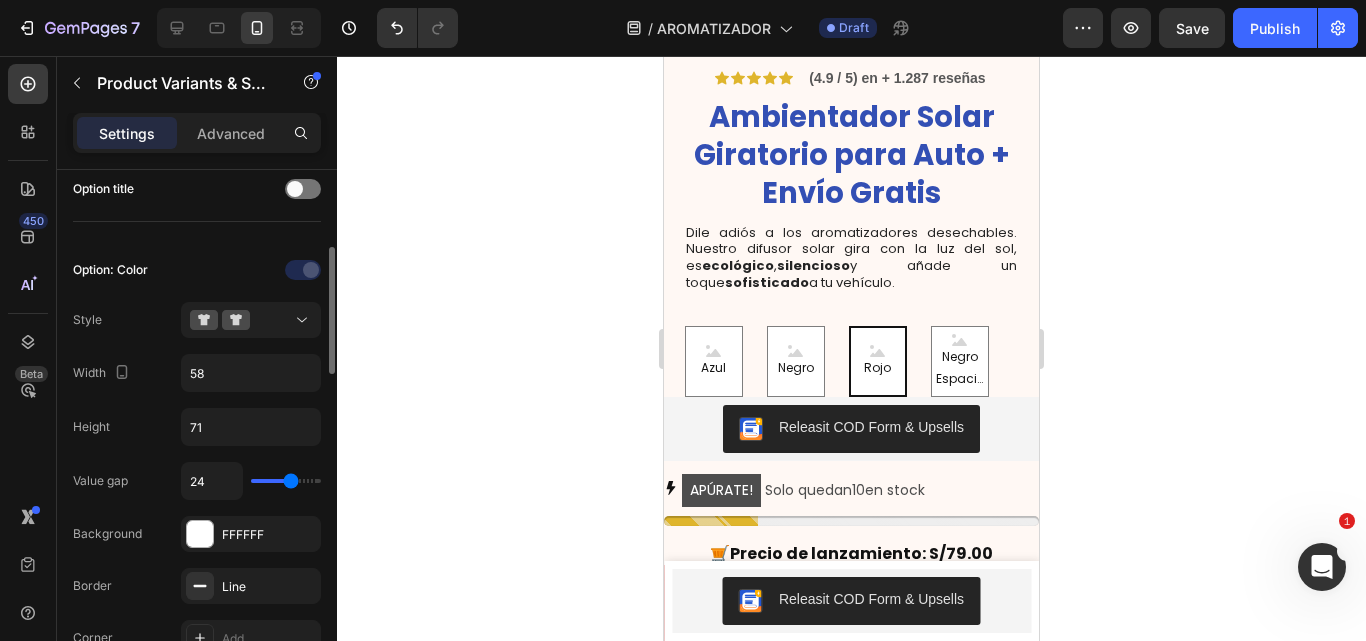 click at bounding box center [286, 481] 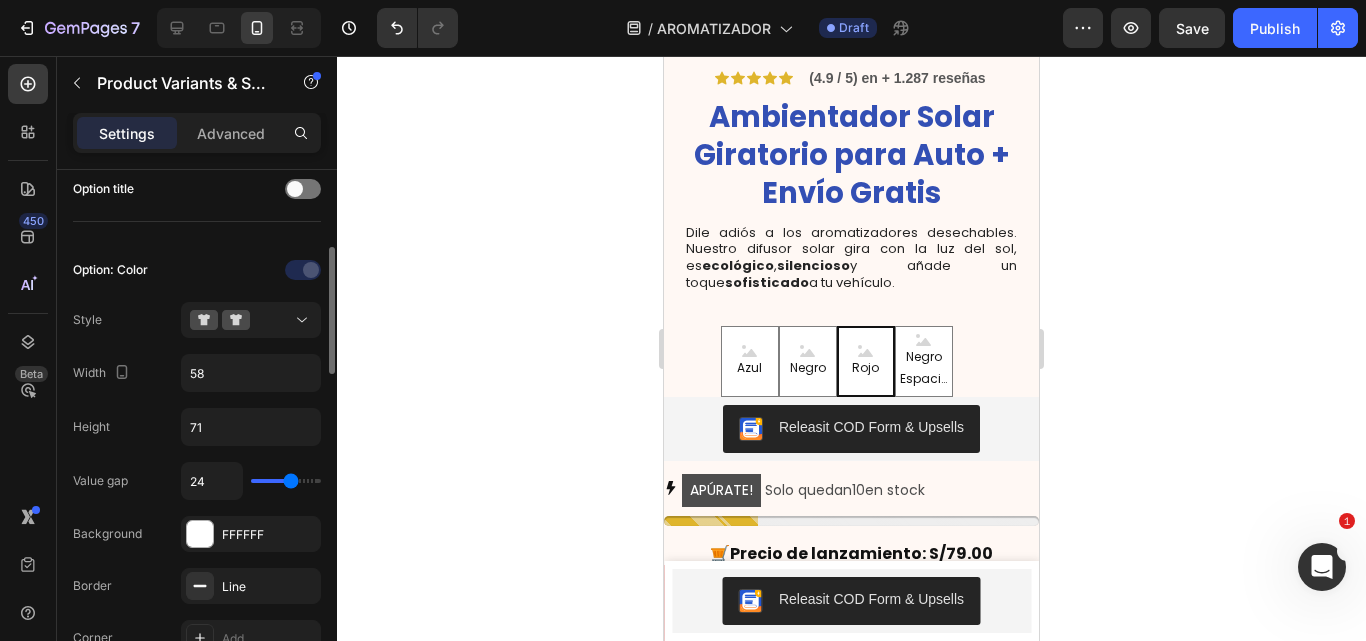 type on "17" 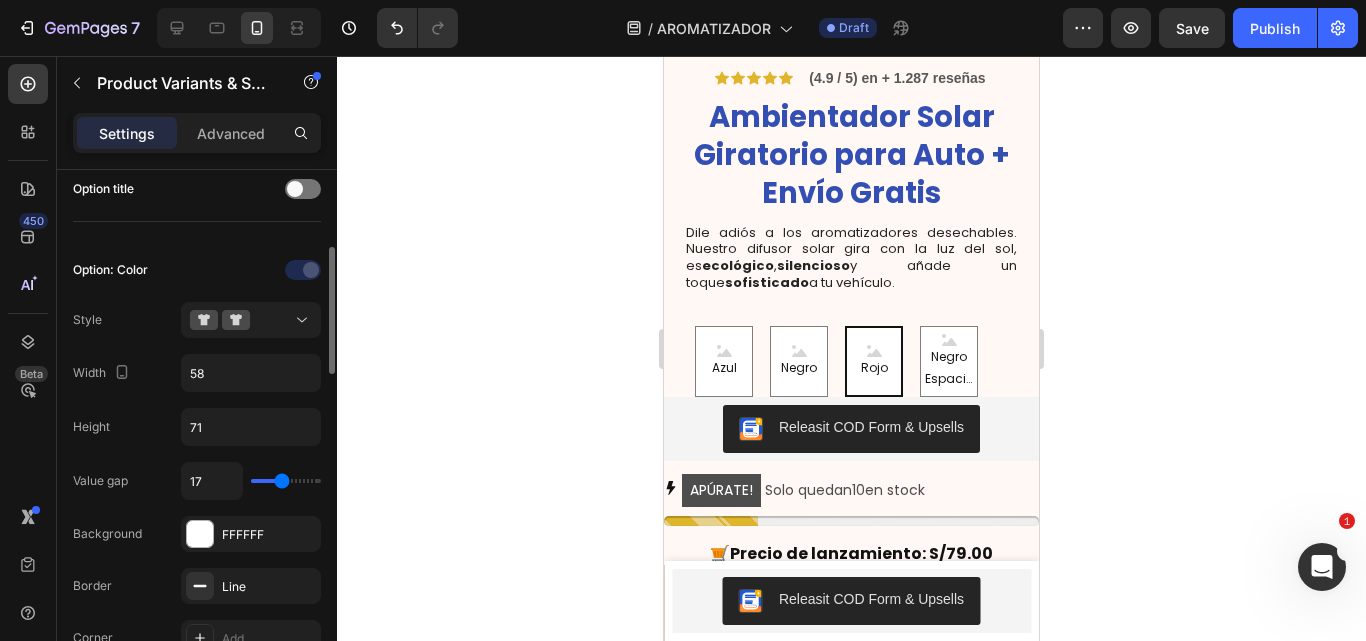 type on "17" 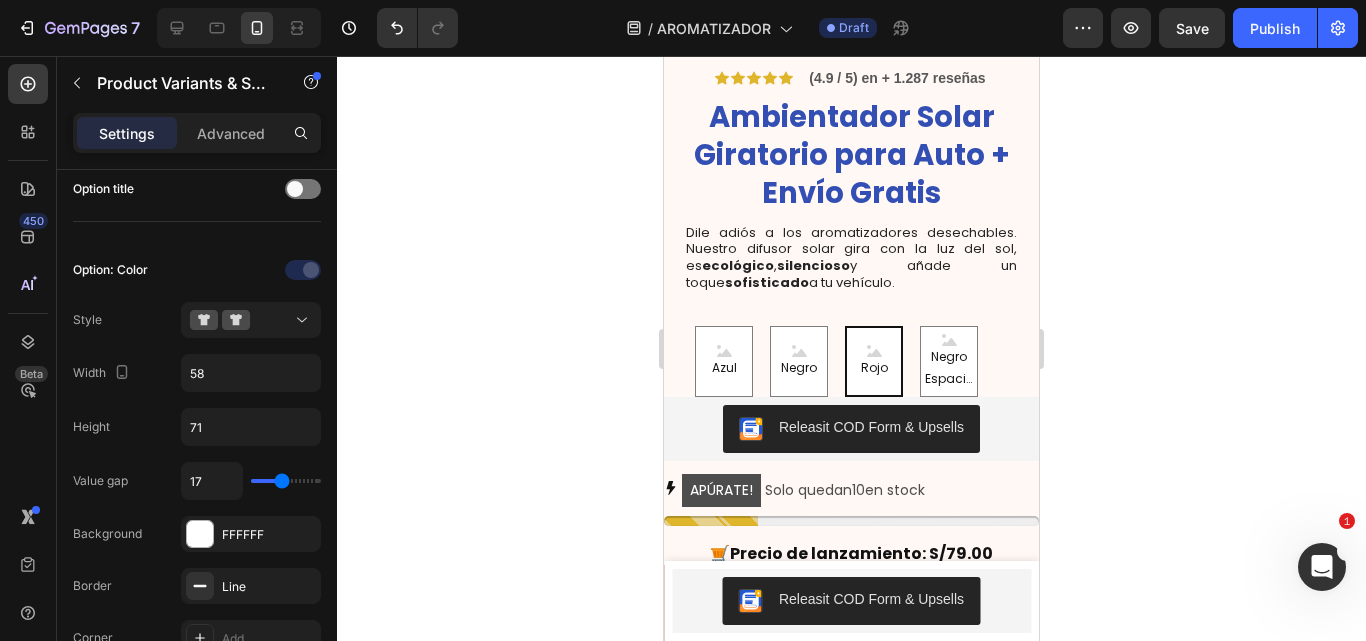click 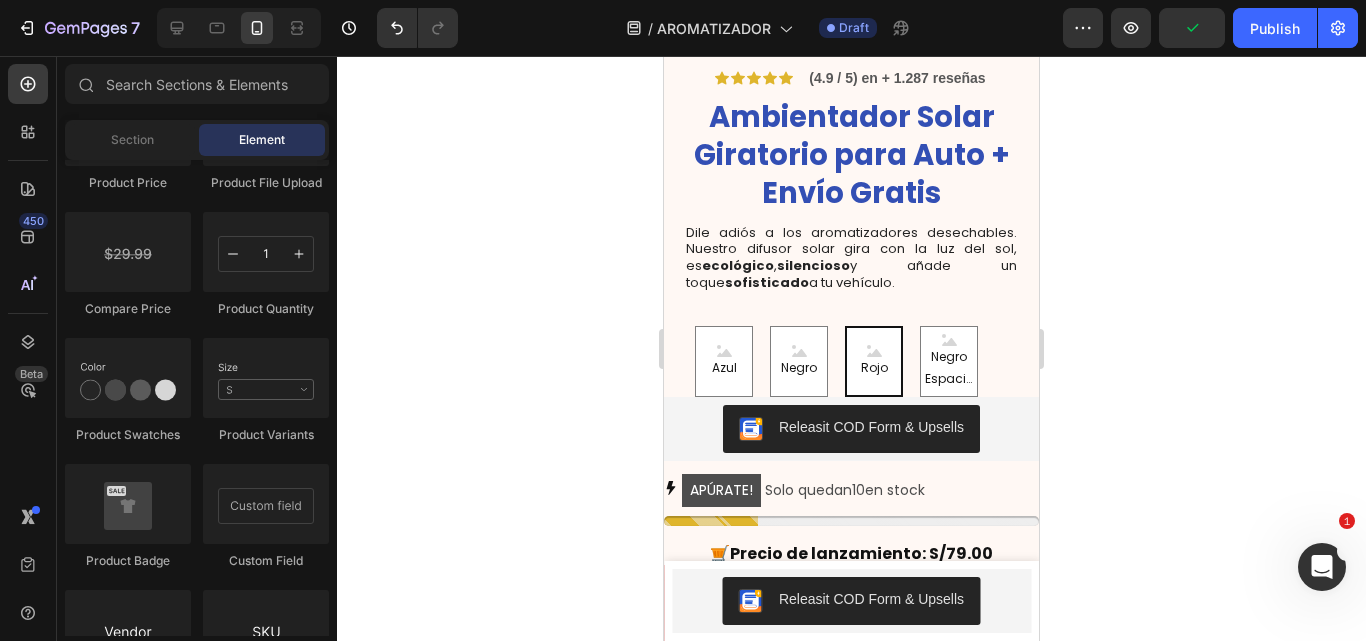 click on "7 Version history / AROMATIZADOR Draft Preview Publish" 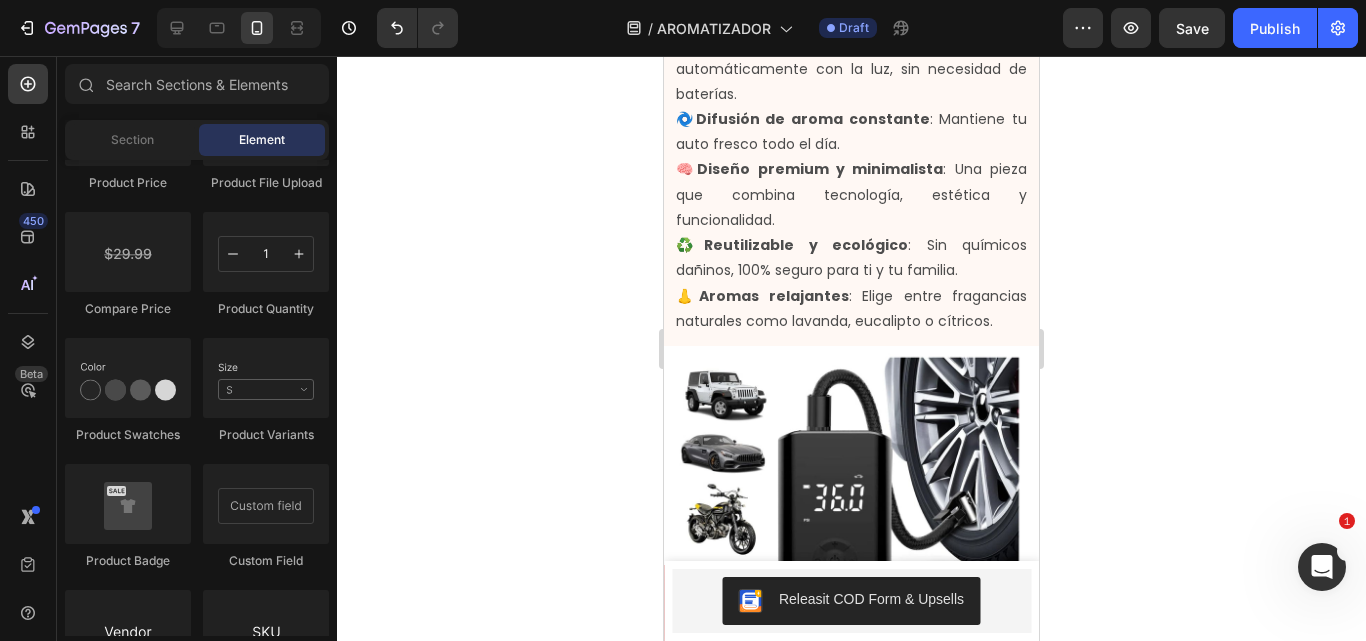 scroll, scrollTop: 1876, scrollLeft: 0, axis: vertical 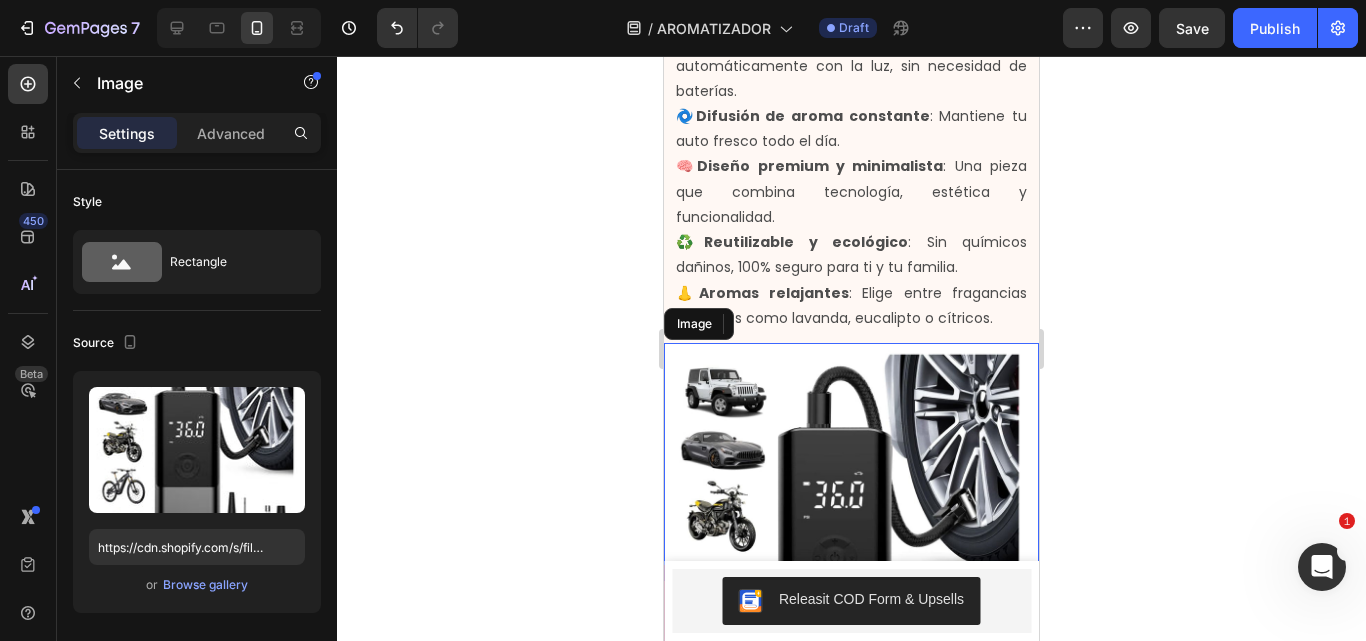 click at bounding box center [851, 530] 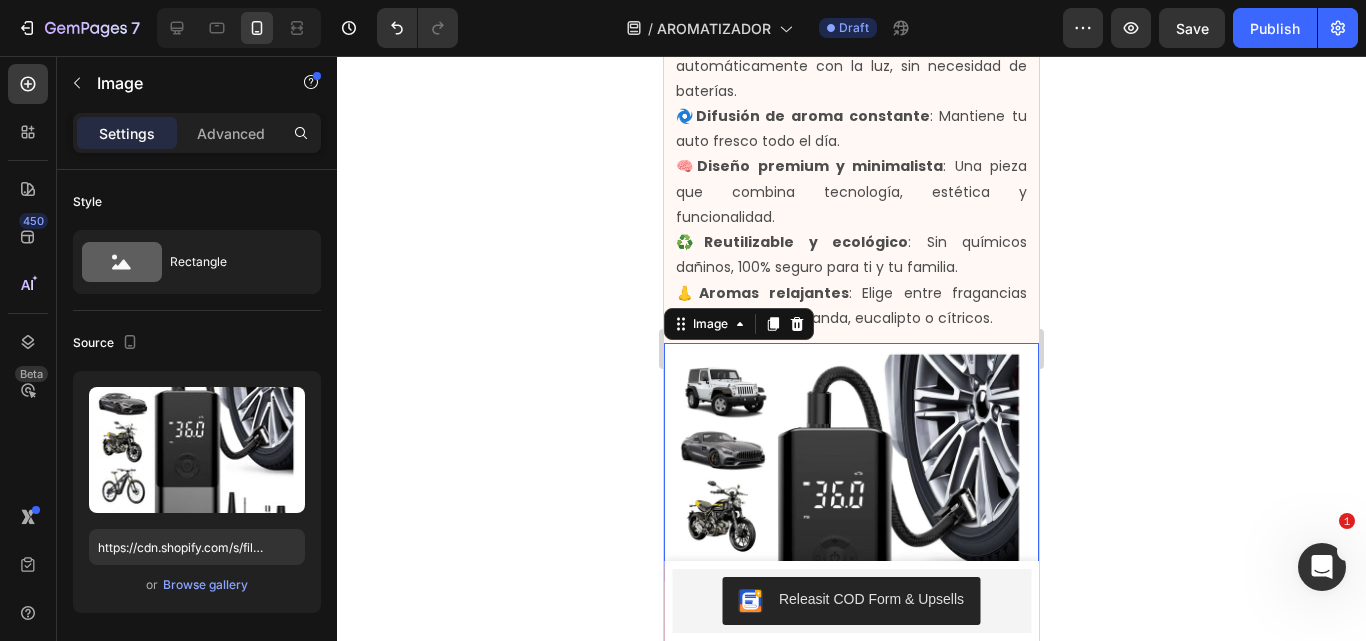 scroll, scrollTop: 2139, scrollLeft: 0, axis: vertical 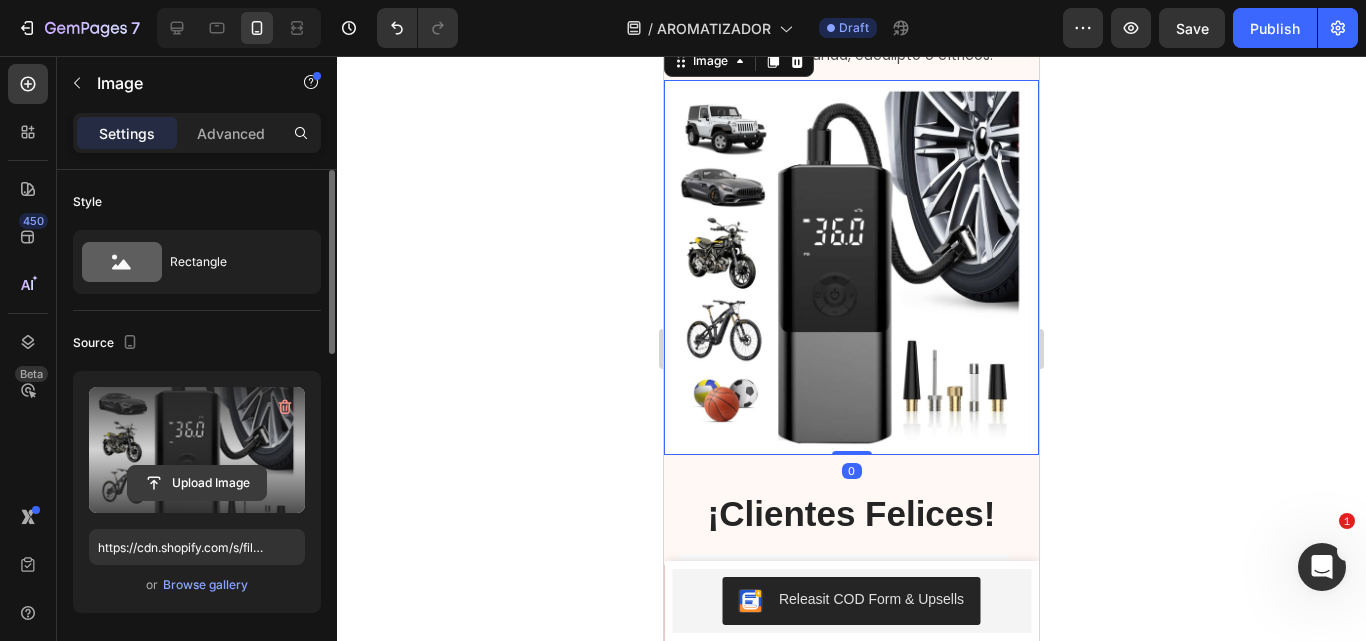 click 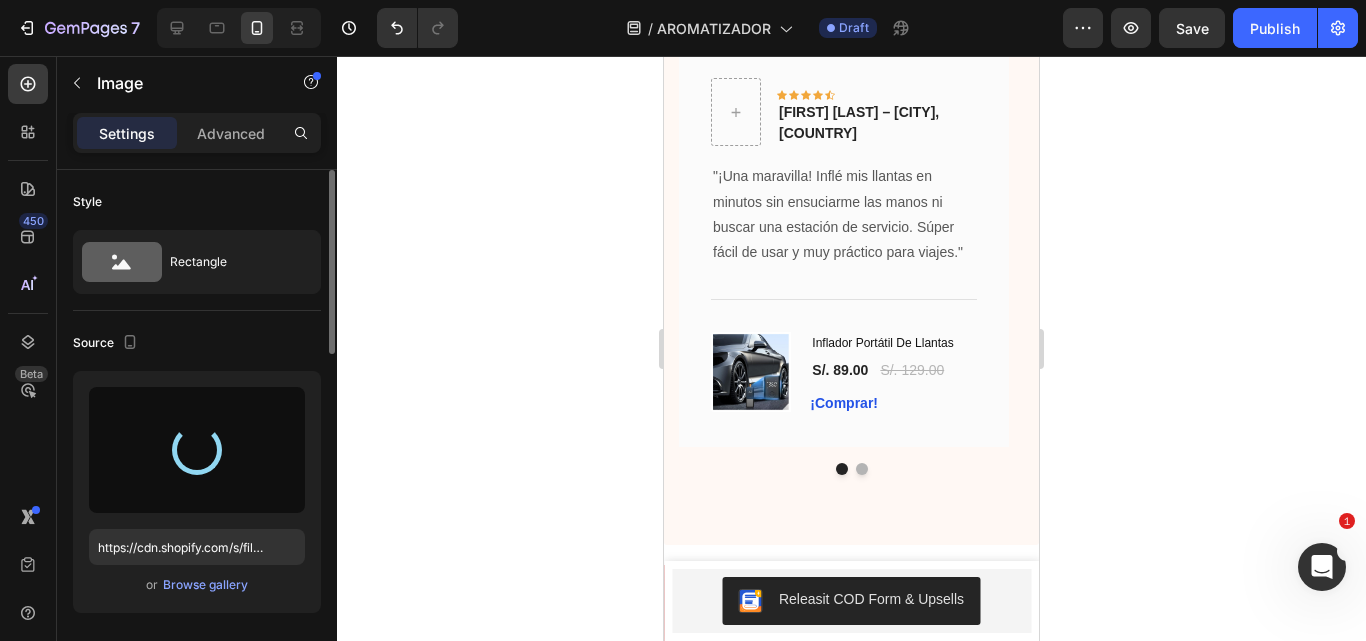 scroll, scrollTop: 2633, scrollLeft: 0, axis: vertical 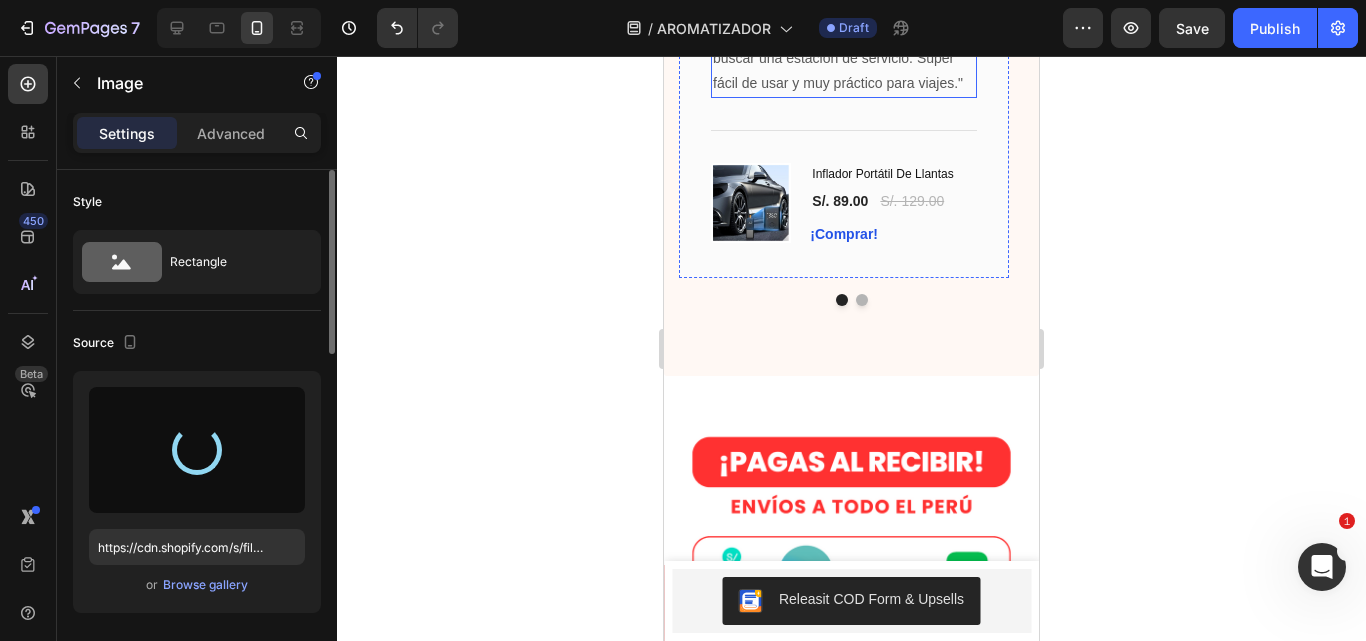 type on "https://cdn.shopify.com/s/files/1/0641/6465/9267/files/gempages_573437835185489012-15790369-9cf0-4ed3-a834-bb0fae3fc005.webp" 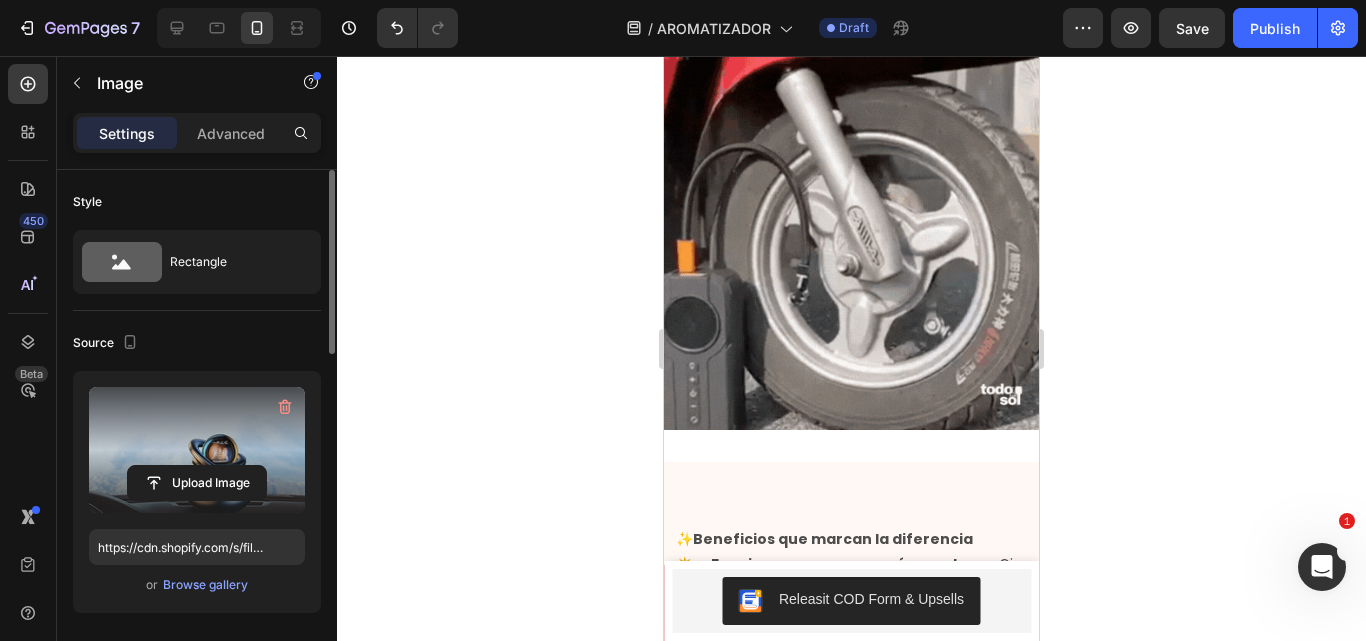 scroll, scrollTop: 1366, scrollLeft: 0, axis: vertical 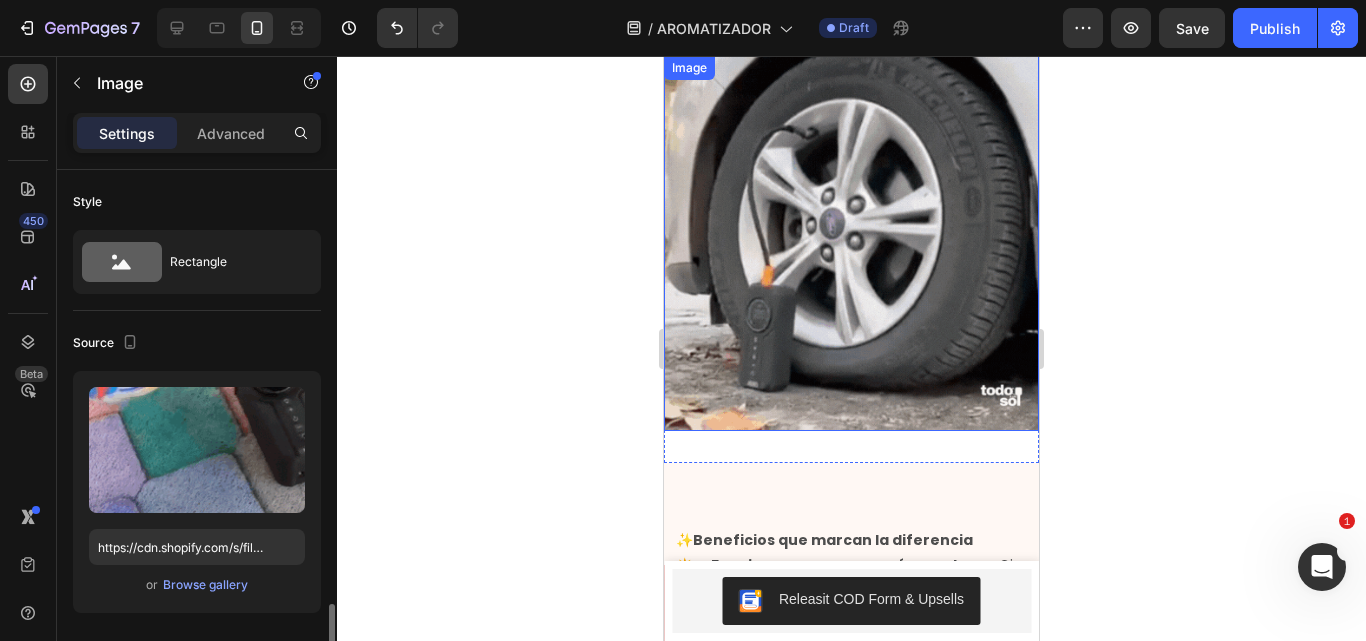 click at bounding box center (851, 243) 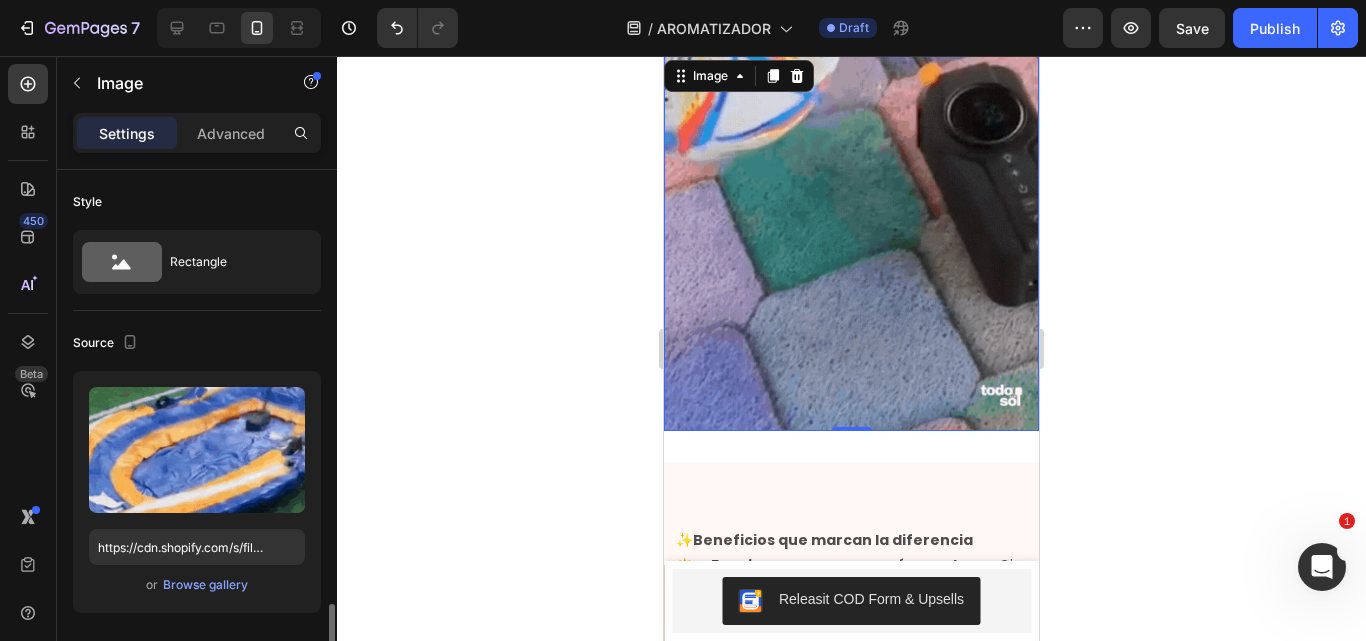 scroll, scrollTop: 322, scrollLeft: 0, axis: vertical 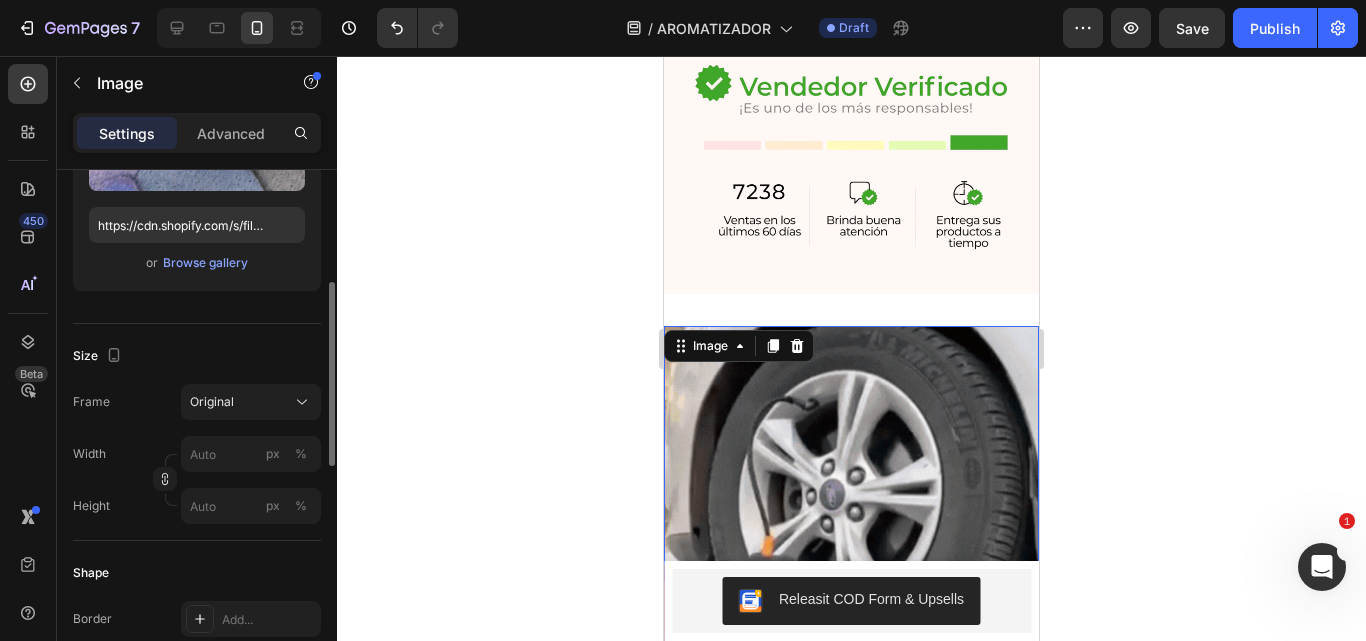 radio on "false" 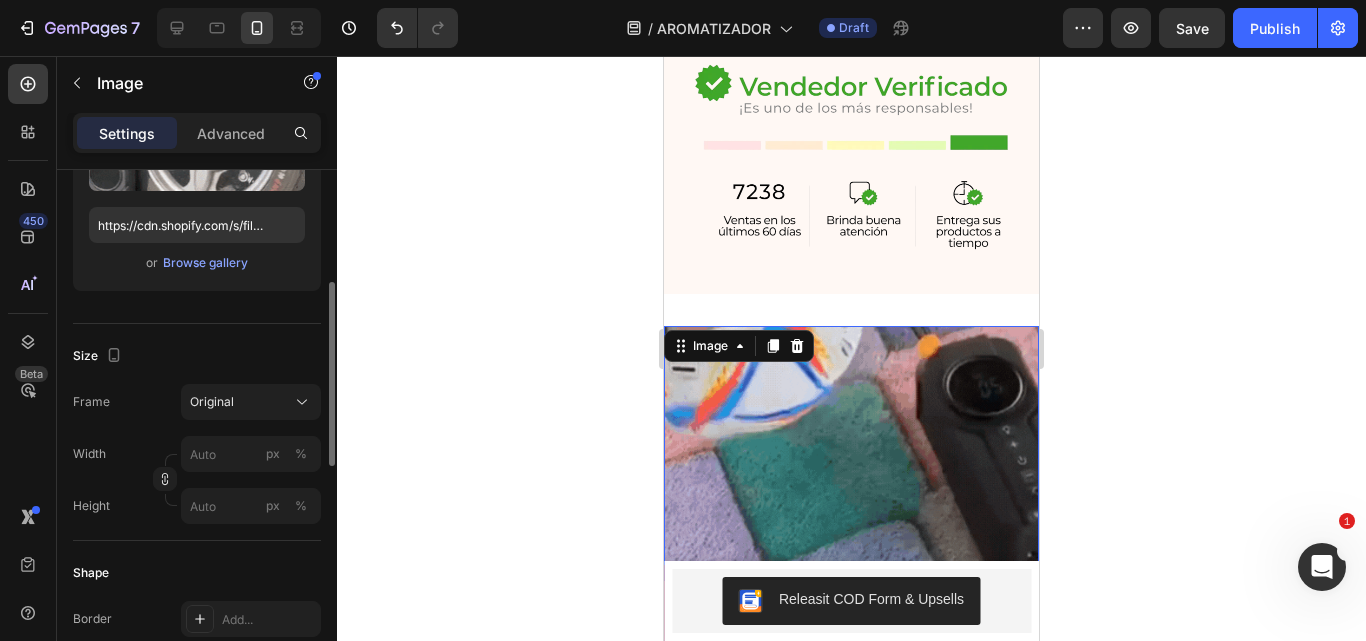 radio on "true" 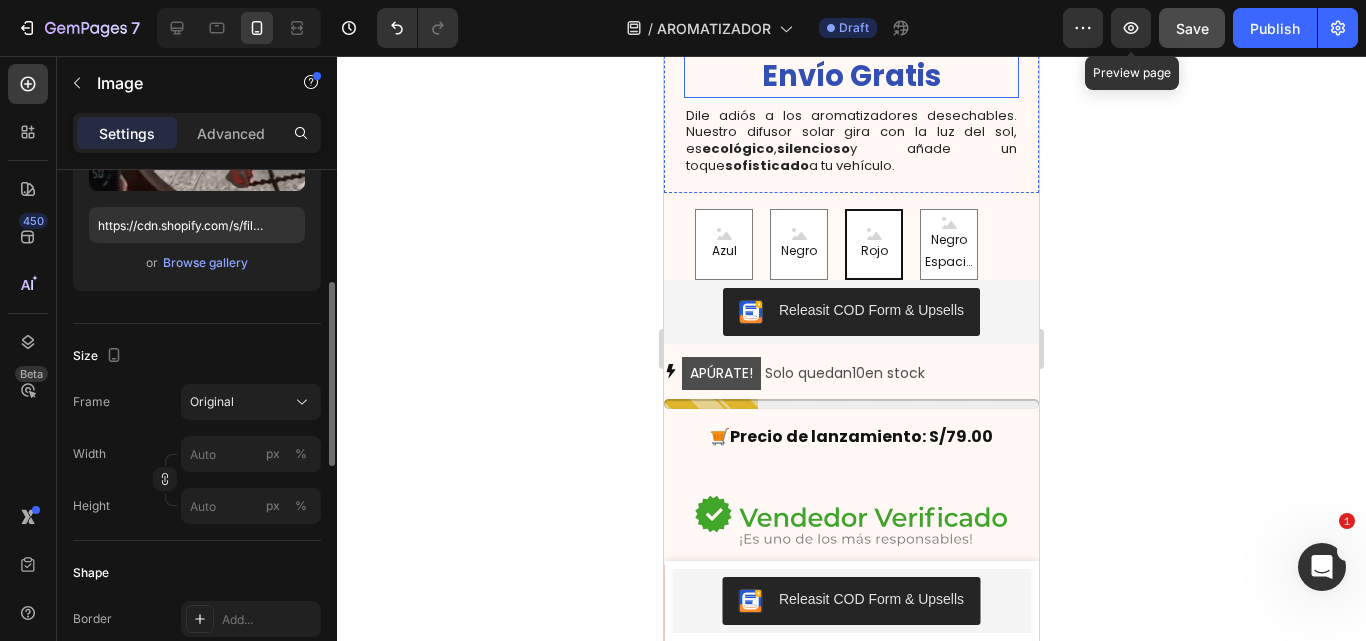 scroll, scrollTop: 690, scrollLeft: 0, axis: vertical 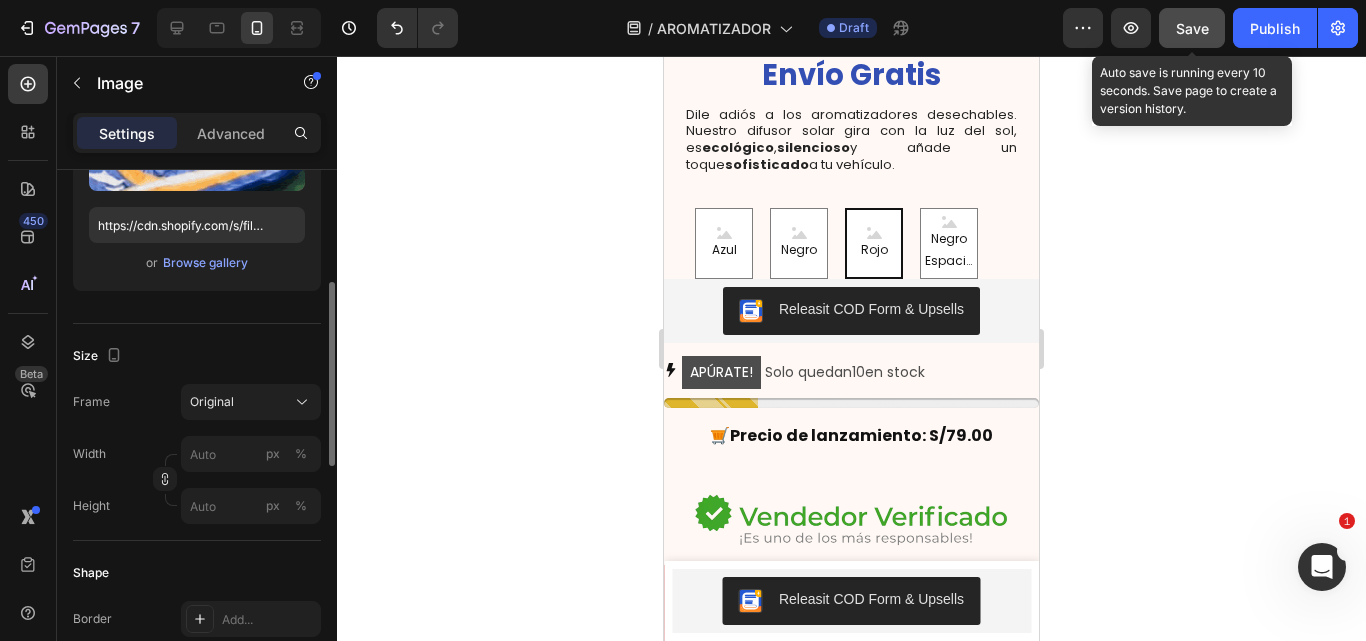 click on "Save" at bounding box center (1192, 28) 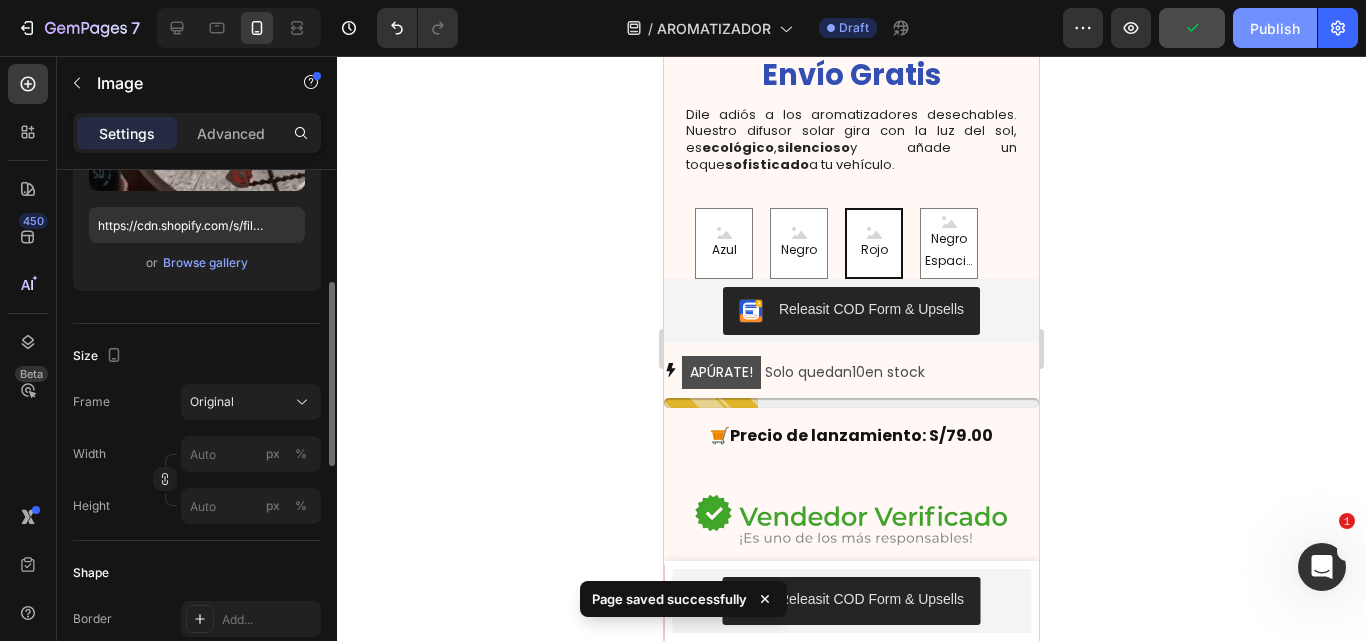 click on "Publish" at bounding box center [1275, 28] 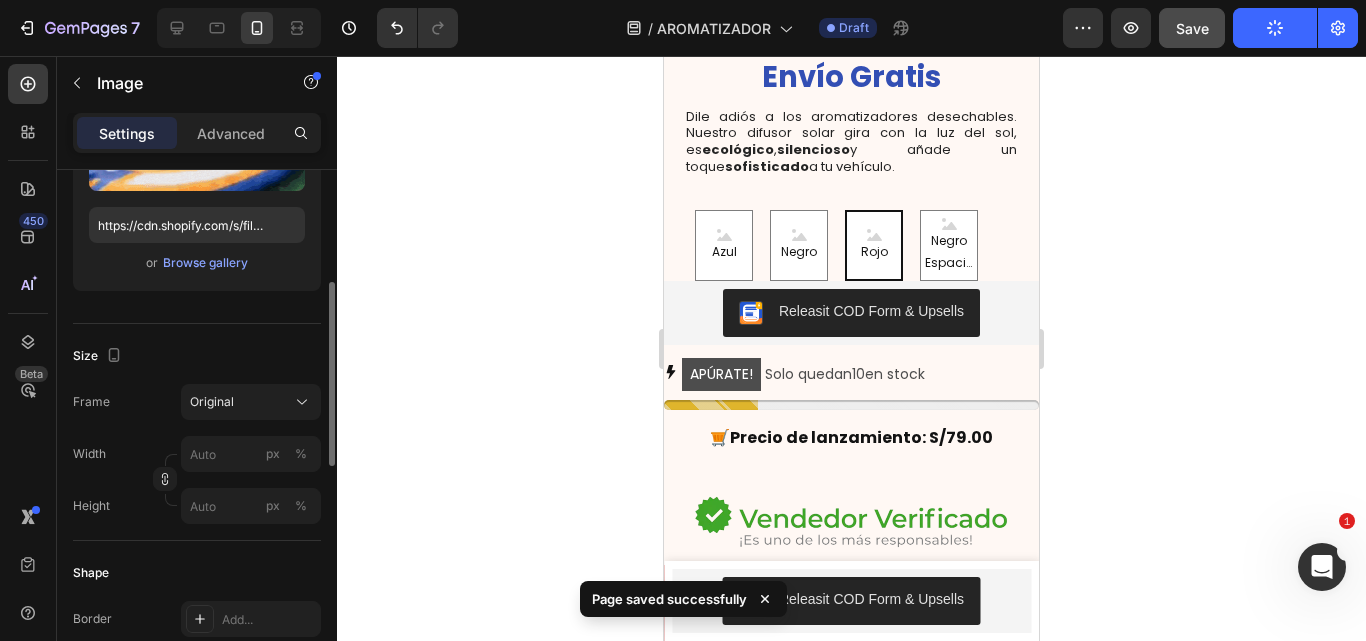 scroll, scrollTop: 687, scrollLeft: 0, axis: vertical 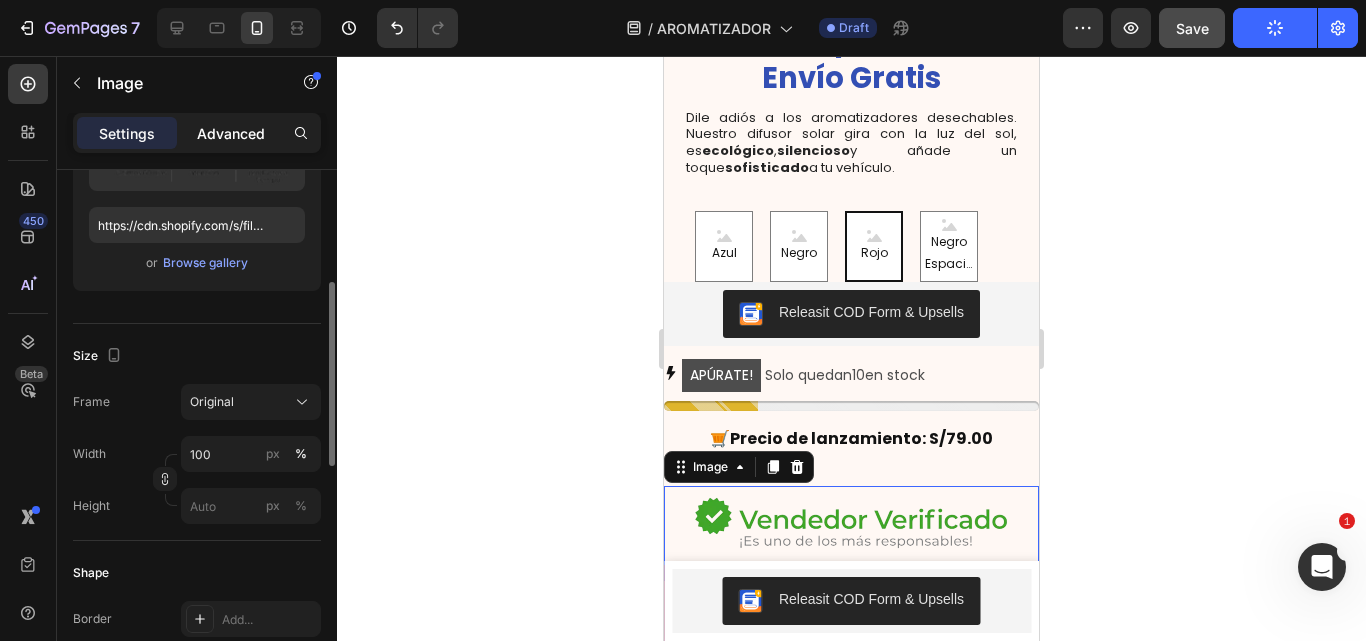 click on "Advanced" at bounding box center [231, 133] 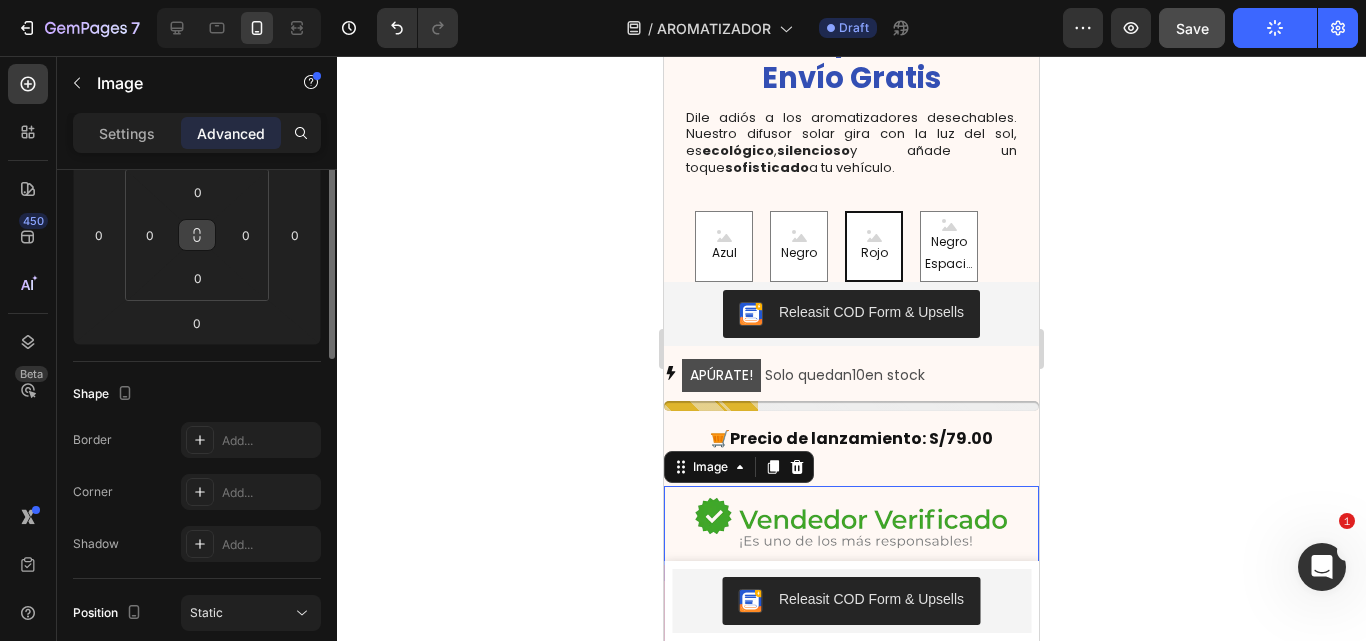 scroll, scrollTop: 212, scrollLeft: 0, axis: vertical 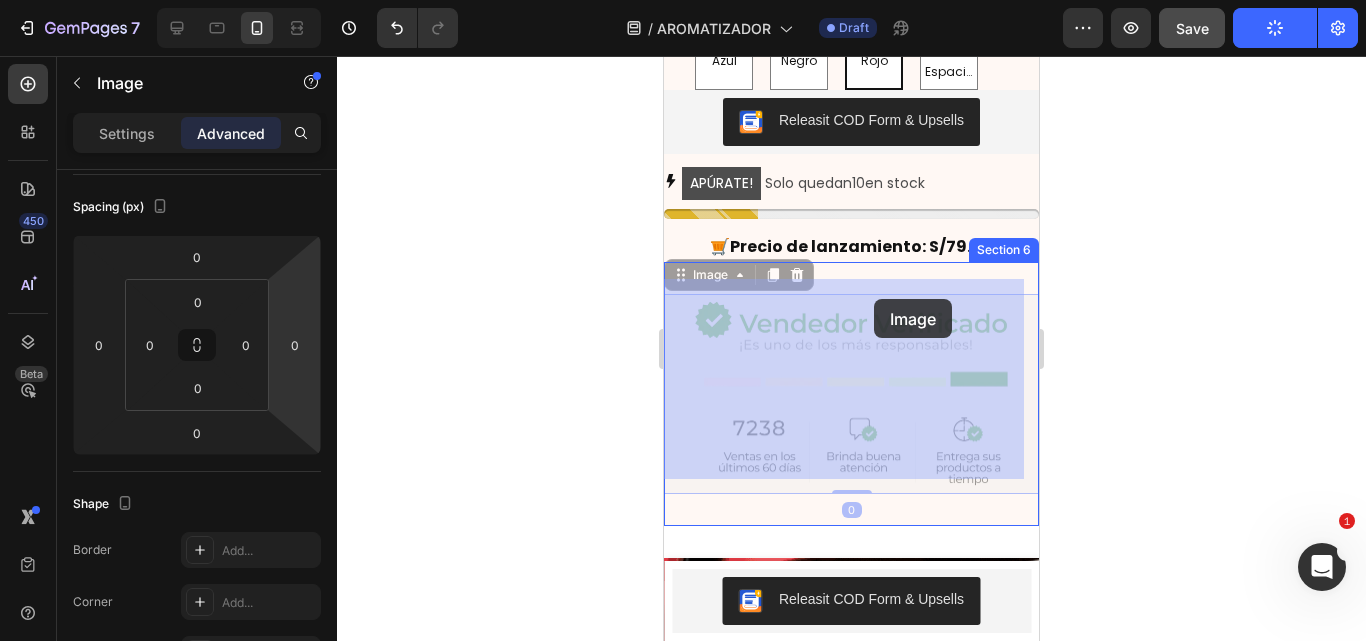 drag, startPoint x: 846, startPoint y: 415, endPoint x: 874, endPoint y: 298, distance: 120.30378 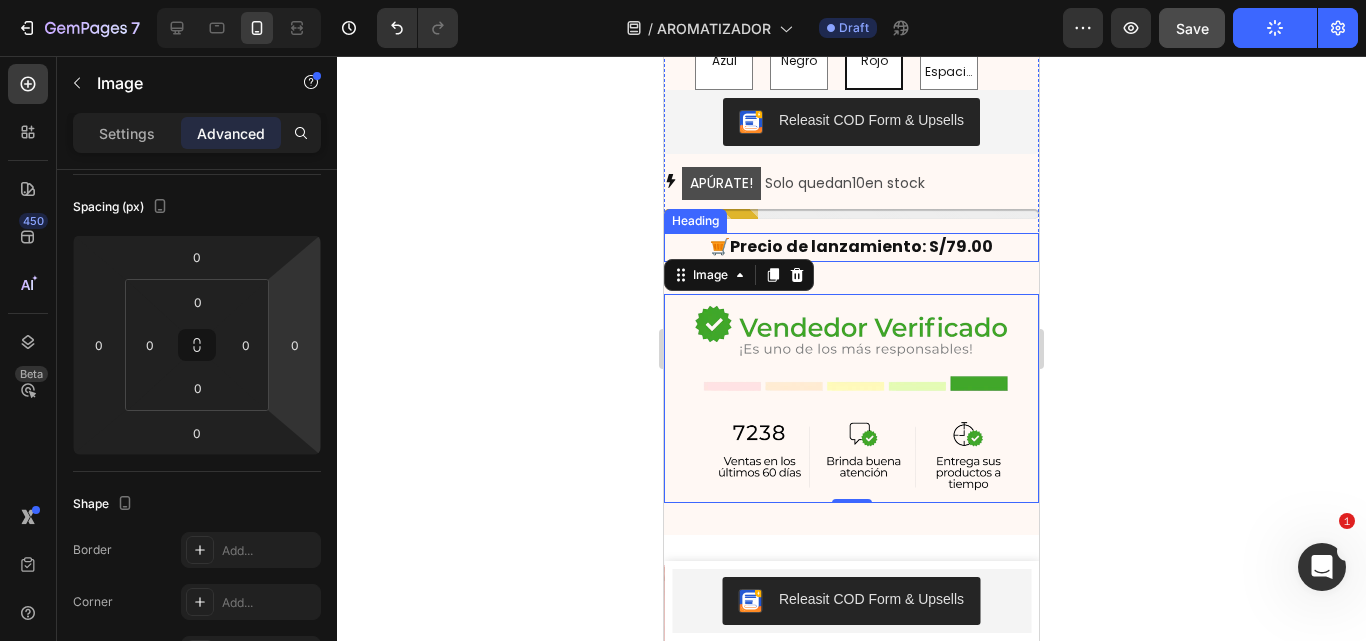 drag, startPoint x: 915, startPoint y: 282, endPoint x: 927, endPoint y: 230, distance: 53.366657 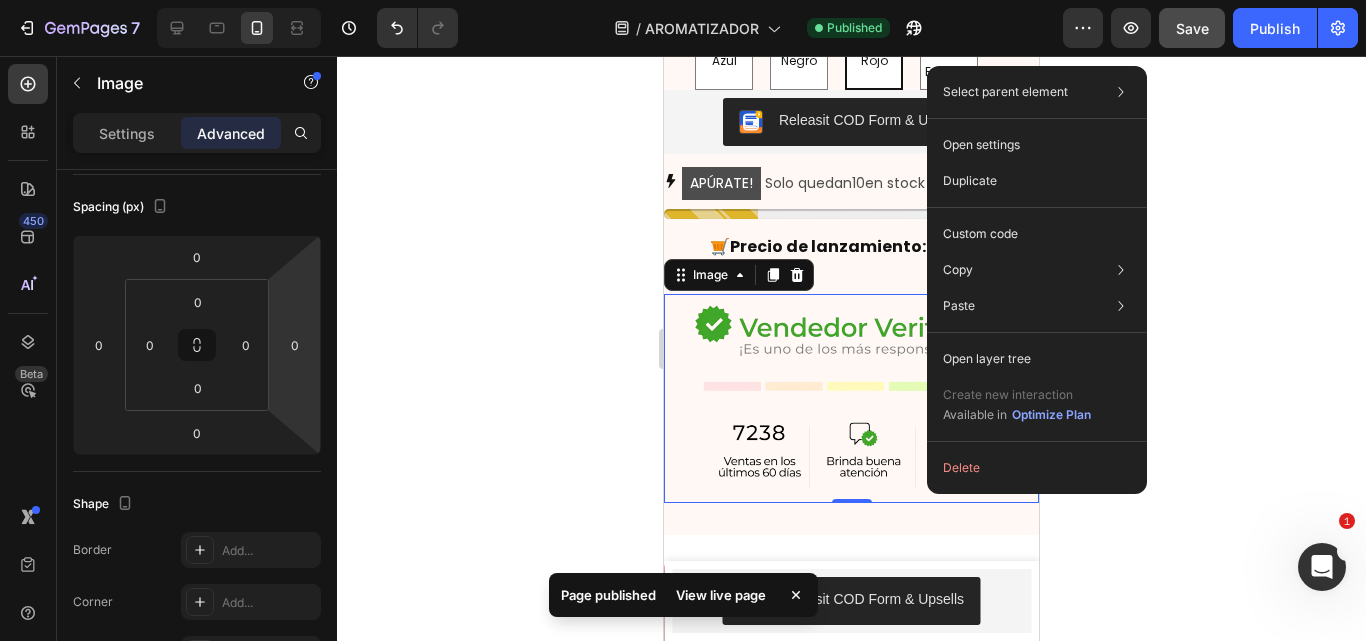 drag, startPoint x: 1565, startPoint y: 392, endPoint x: 729, endPoint y: 420, distance: 836.46875 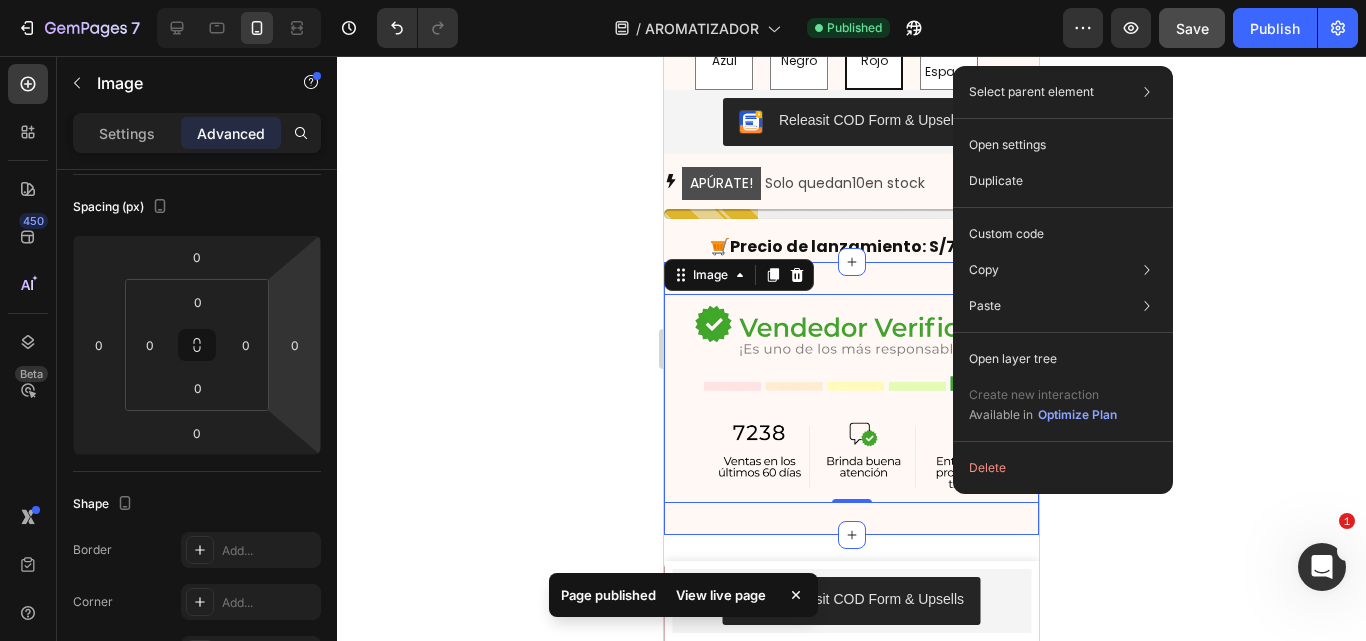 drag, startPoint x: 865, startPoint y: 415, endPoint x: 1531, endPoint y: 334, distance: 670.9076 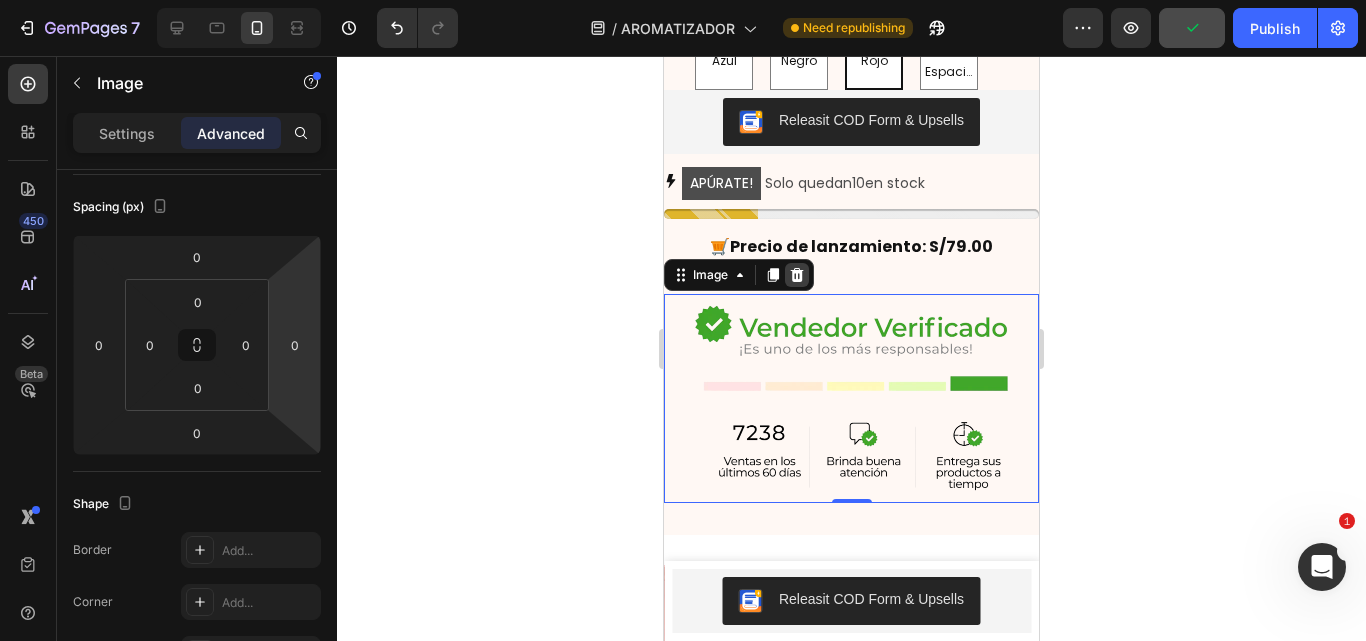drag, startPoint x: 672, startPoint y: 258, endPoint x: 792, endPoint y: 252, distance: 120.14991 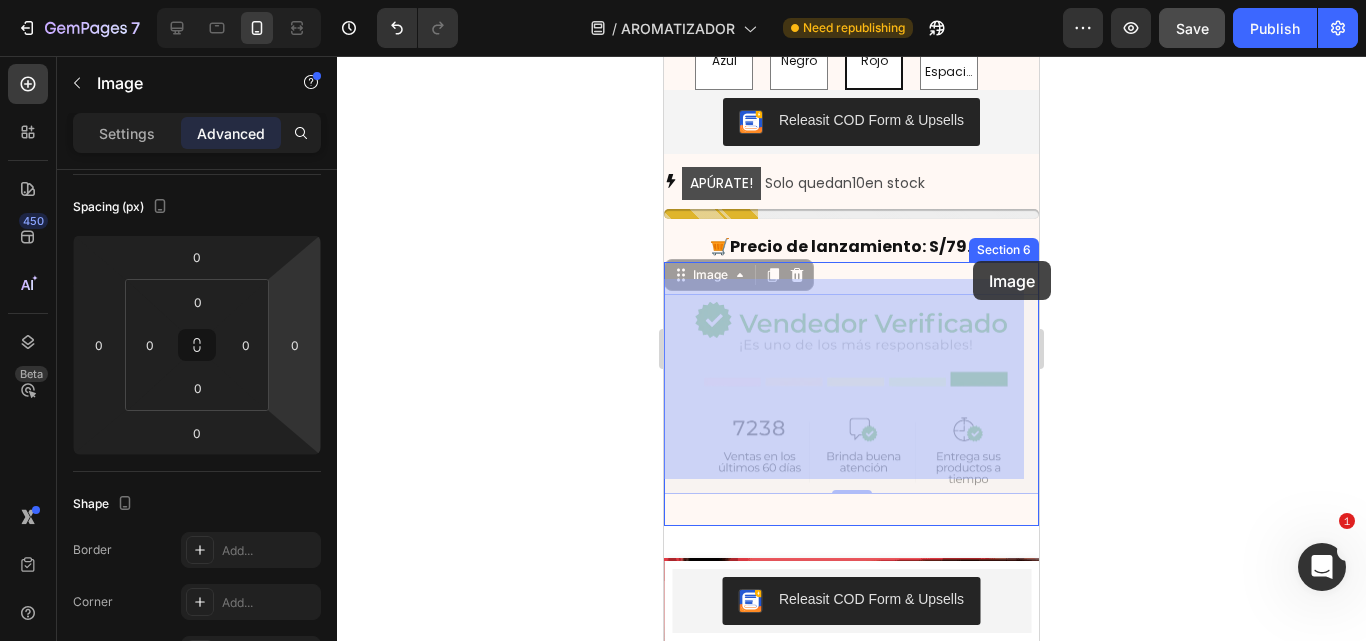 drag, startPoint x: 966, startPoint y: 344, endPoint x: 973, endPoint y: 261, distance: 83.294655 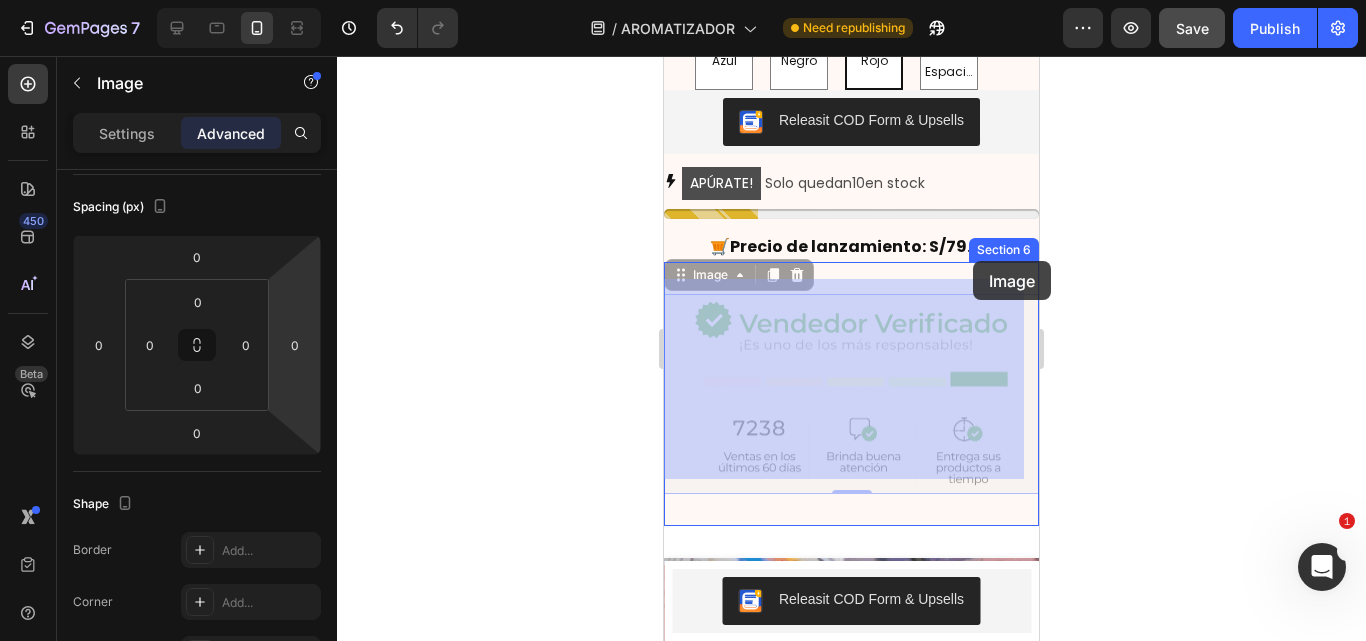 click on "iPhone 13 Mini ( 375 px) iPhone 13 Mini iPhone 13 Pro iPhone 11 Pro Max iPhone 15 Pro Max Pixel 7 Galaxy S8+ Galaxy S20 Ultra iPad Mini iPad Air iPad Pro Header
Drop element here Sticky Product Images Juguete Spinner Montessori 5 en 1 Caracol Product Title S/. 59.00 Product Price Product Price Row Setup options like colors, sizes with product variant. Add new variant or sync data Product Variants & Swatches
1
Product Quantity
Drop element here Row Product Sticky Product Images Inflador Portátil De Llantas Product Title S/. 89.00 Product Price Product Price Row Setup options like colors, sizes with product variant. Add new variant or sync data Product Variants & Swatches
1
Product Quantity Releasit COD Form & Upsells Releasit COD Form & Upsells Row Product Sticky ¡Haz que tu auto huela siempre delicioso con este accesorio! Heading Image Icon Icon Icon Icon Icon Icon List Text Block Row , Row" at bounding box center [851, 992] 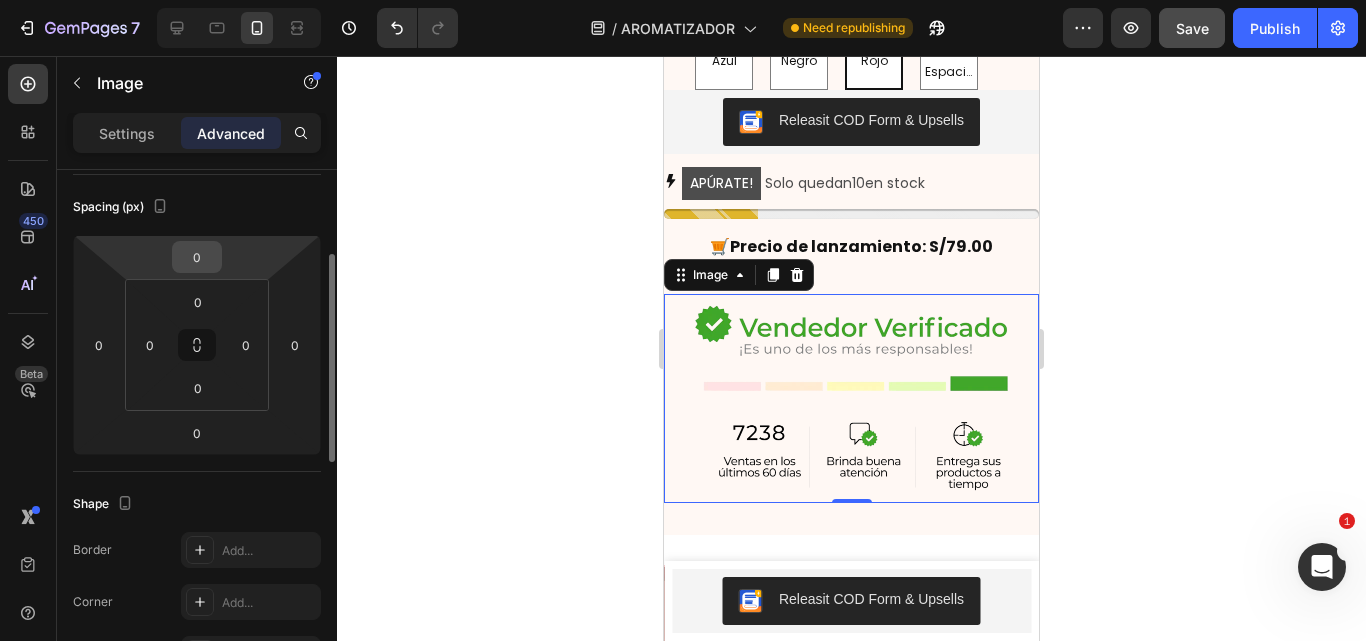 click on "0" at bounding box center (197, 257) 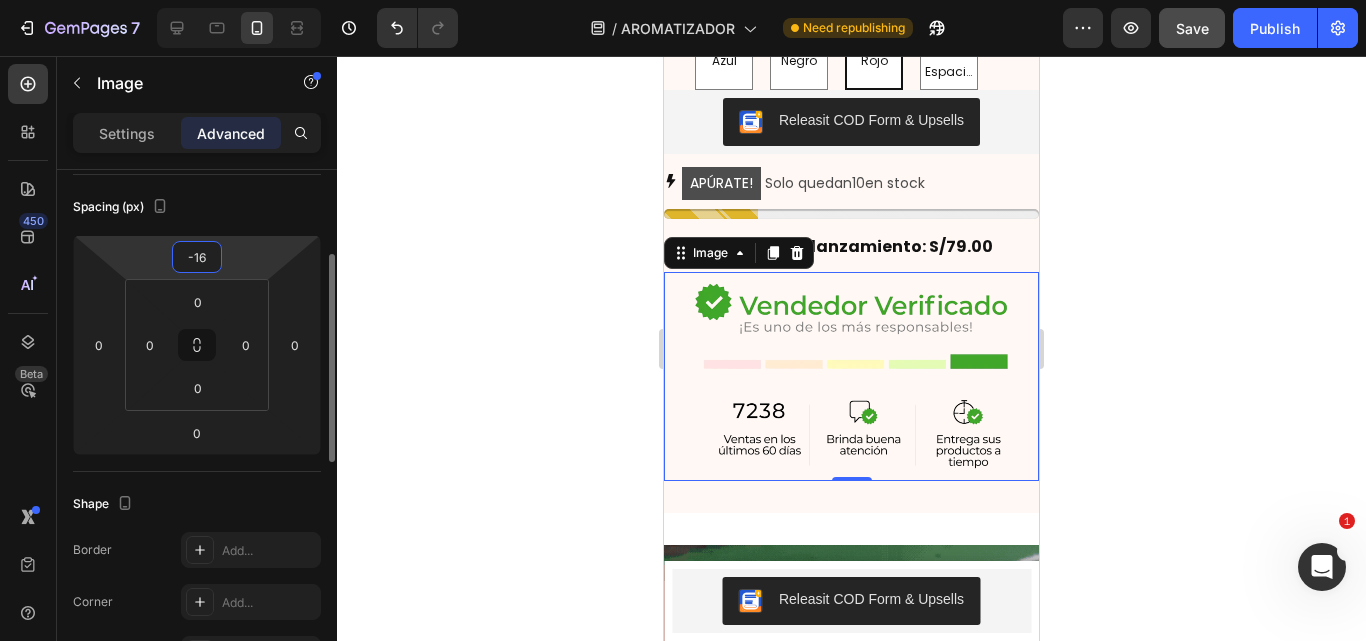 type on "-15" 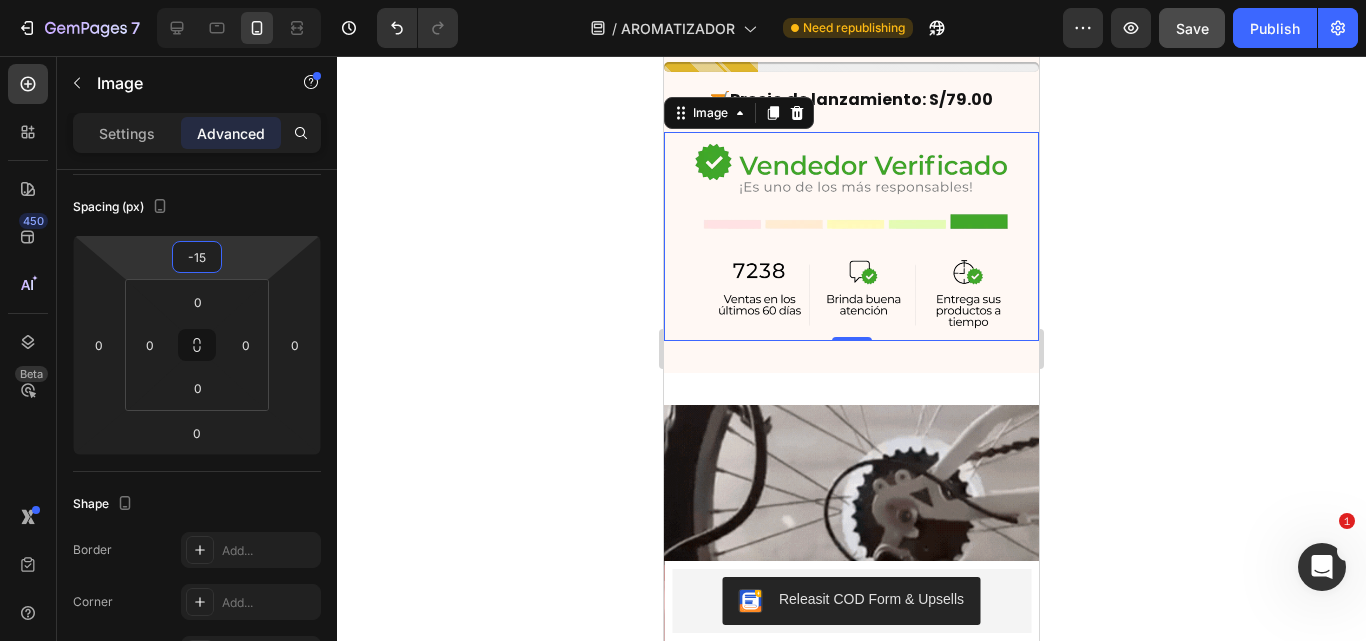 scroll, scrollTop: 1027, scrollLeft: 0, axis: vertical 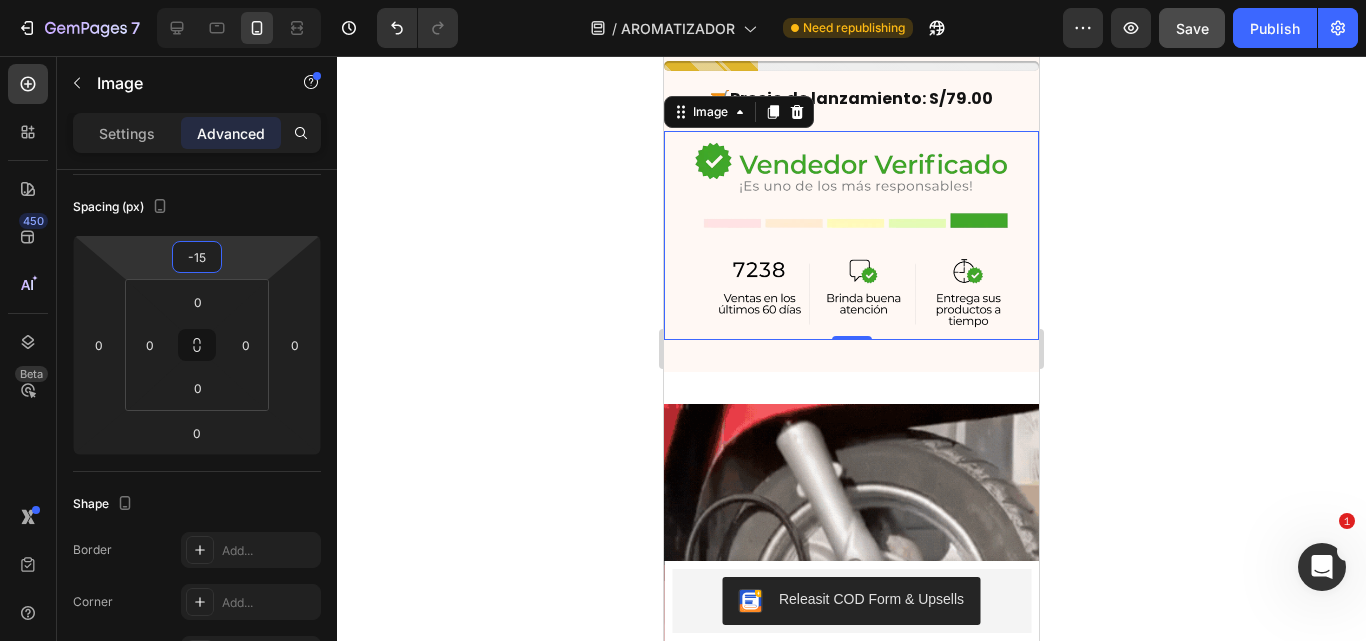 click at bounding box center [851, 591] 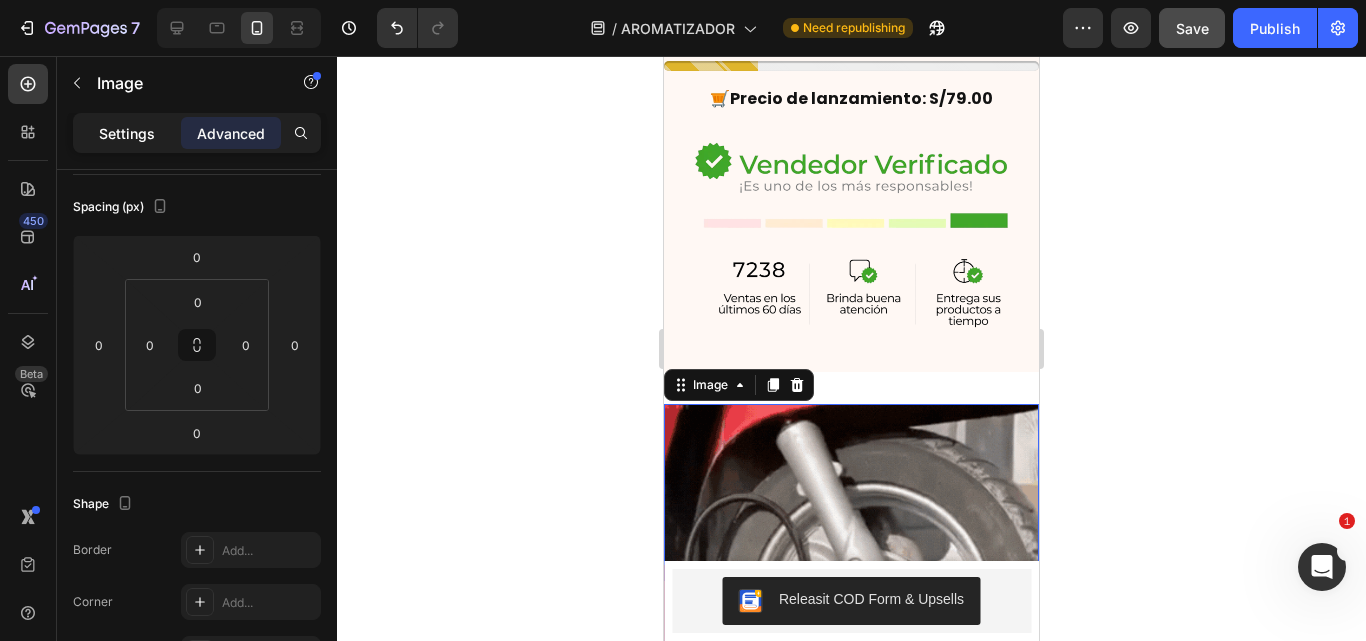 click on "Settings" at bounding box center [127, 133] 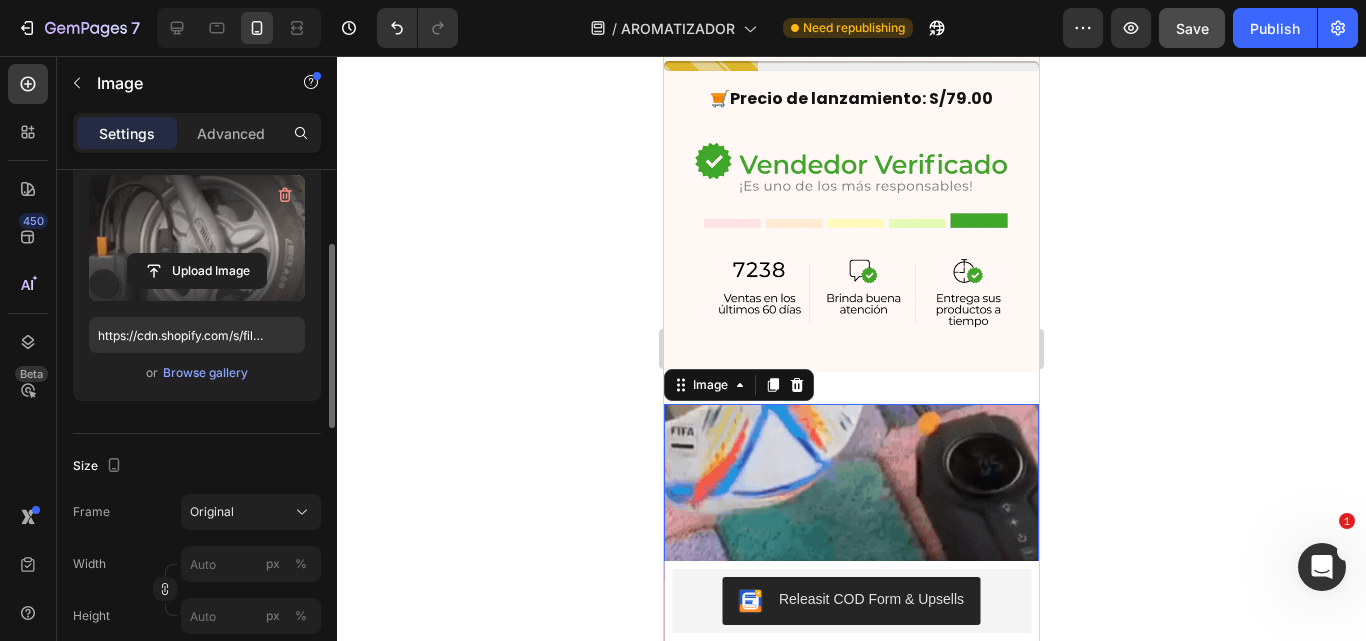 click at bounding box center [197, 238] 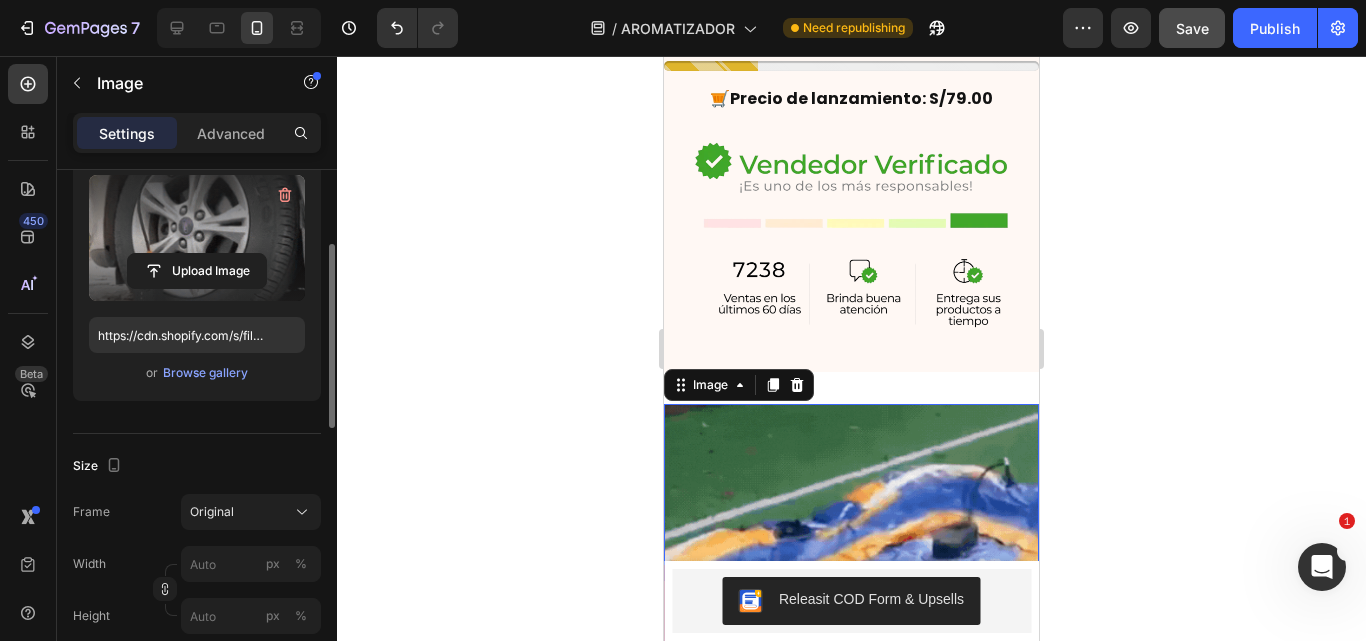 click 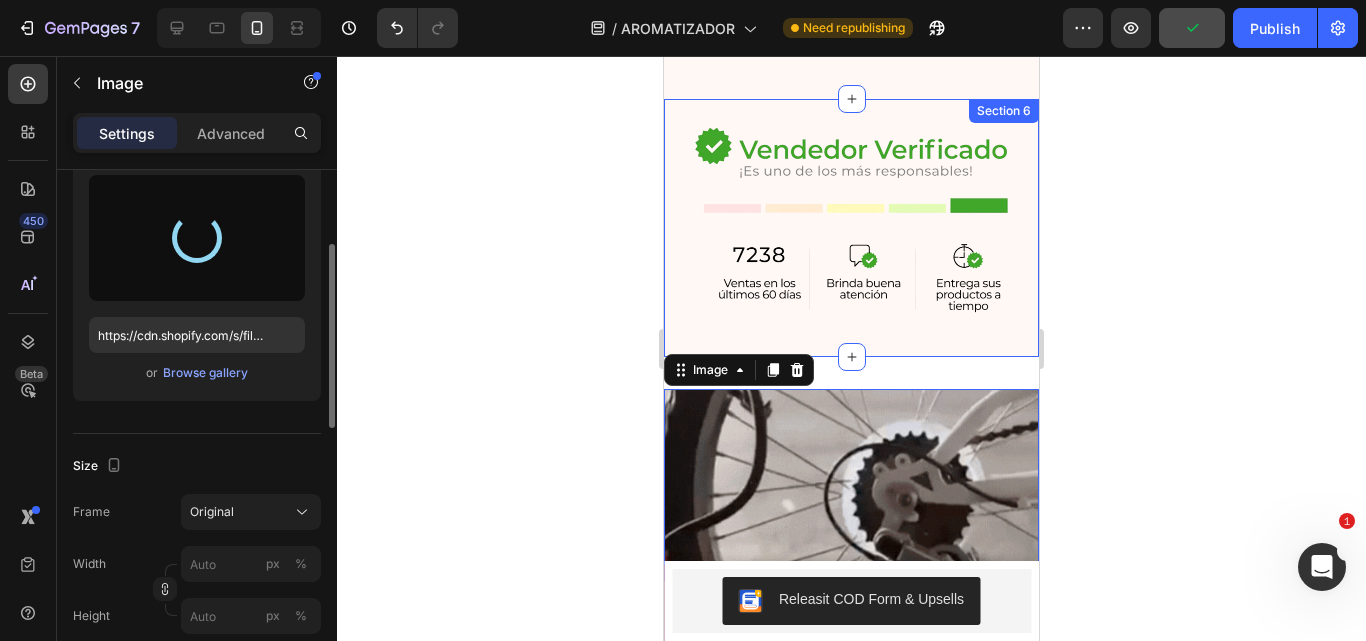 scroll, scrollTop: 1230, scrollLeft: 0, axis: vertical 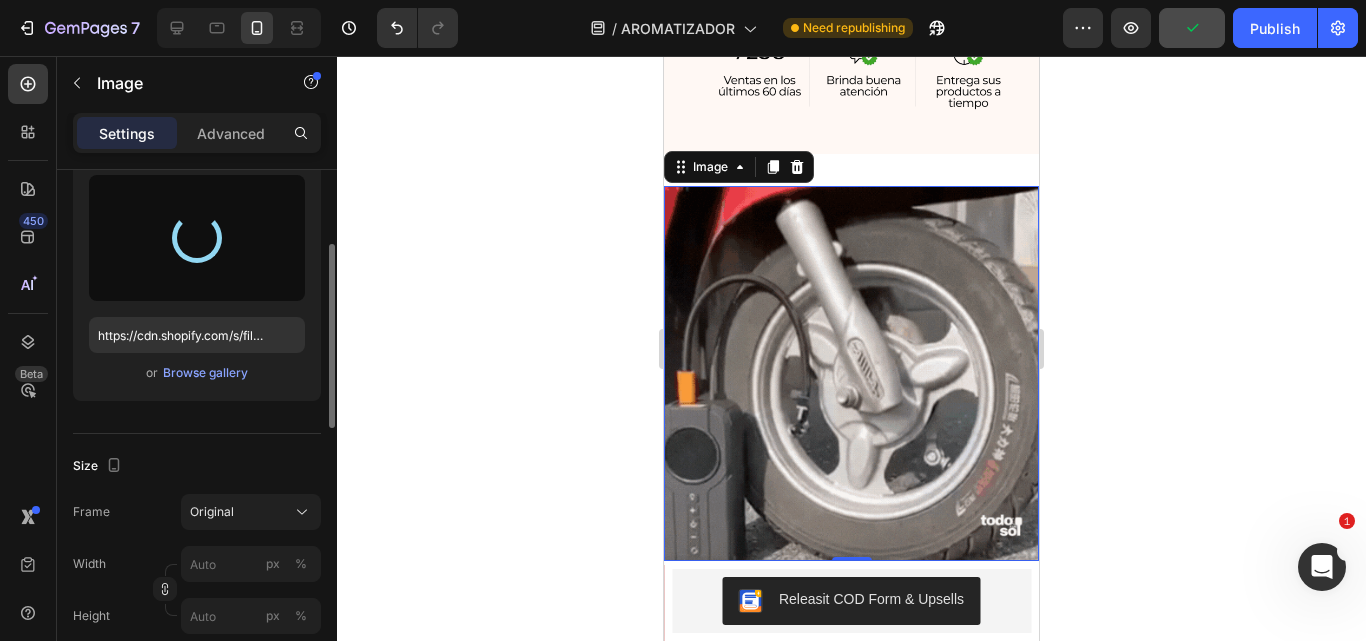 type on "https://cdn.shopify.com/s/files/1/0641/6465/9267/files/gempages_573437835185489012-2b182817-fe63-47a5-8a1c-5dc10f9f80c4.gif" 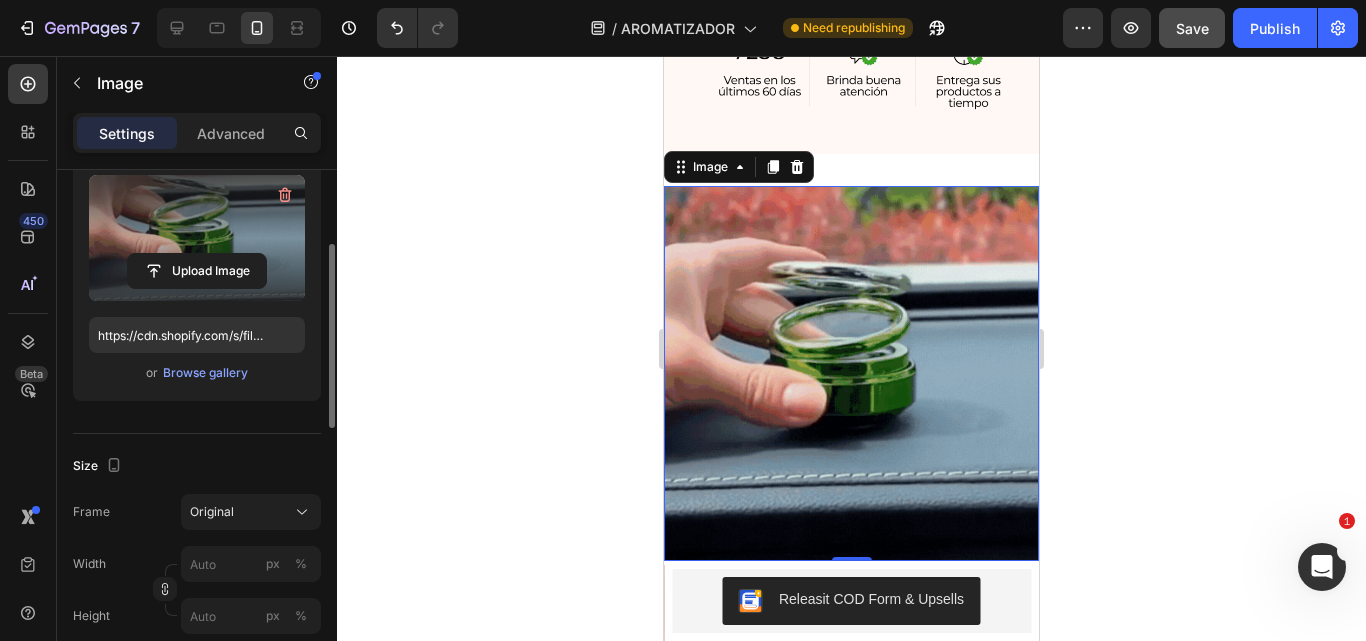 click on "Settings Advanced" at bounding box center (197, 133) 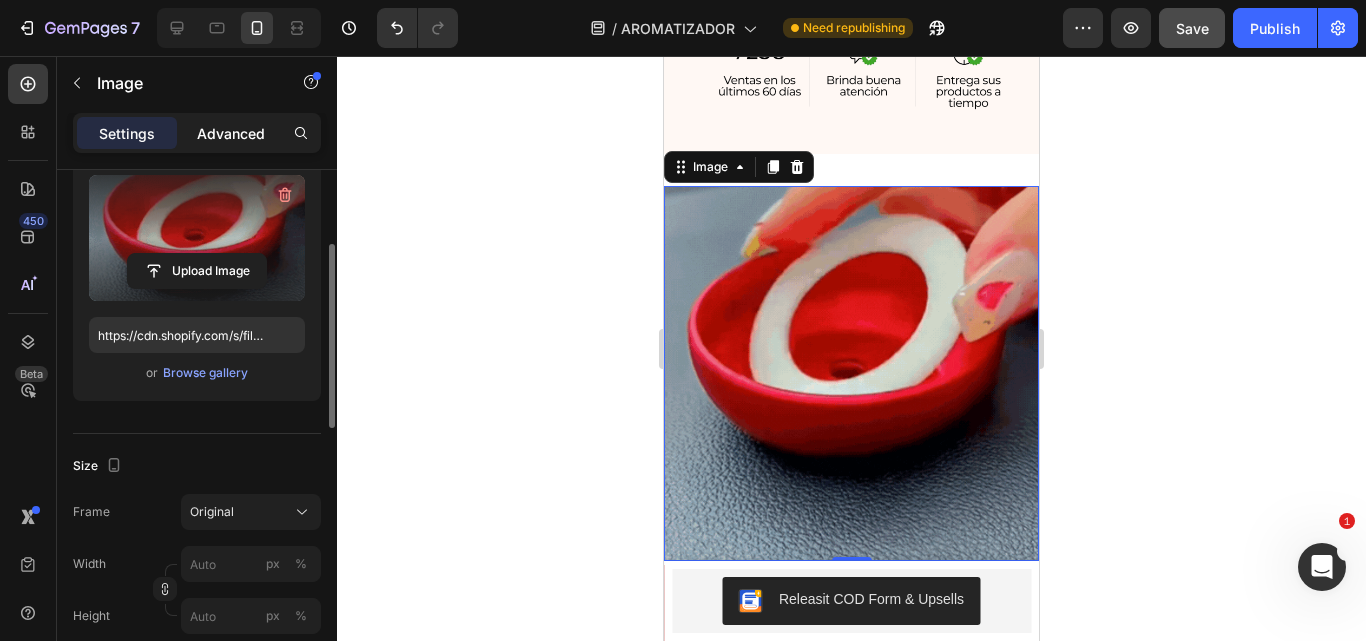 click on "Advanced" at bounding box center (231, 133) 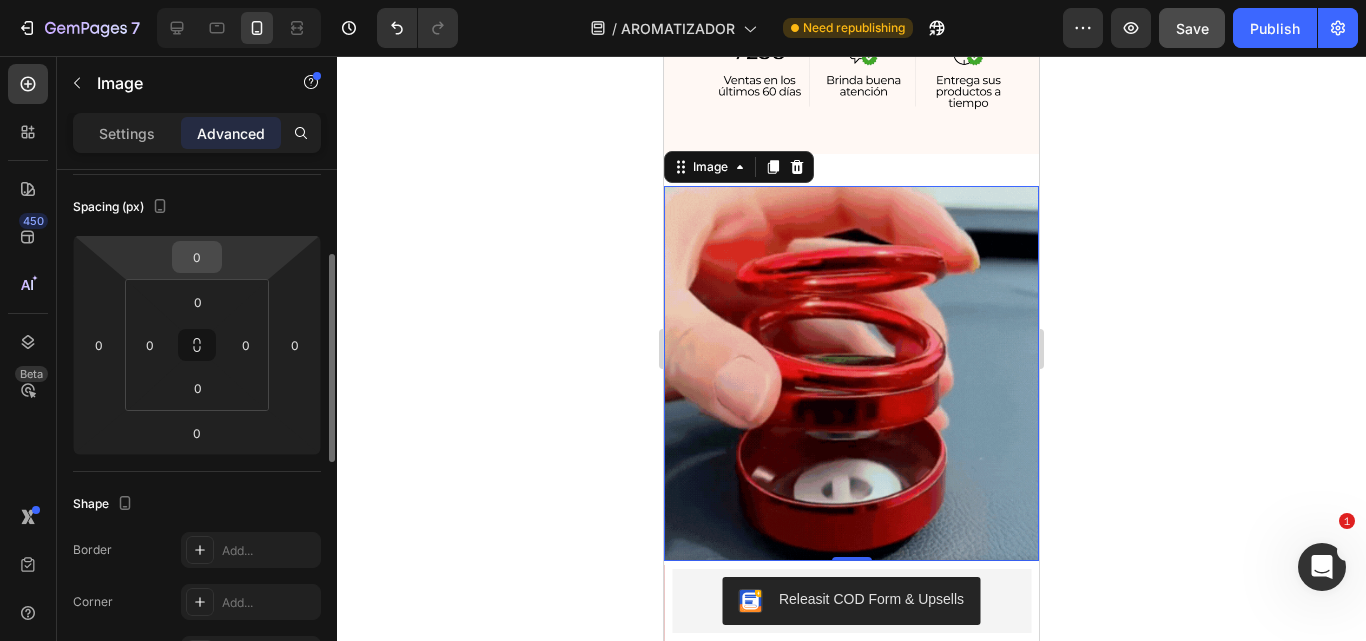 click on "0" at bounding box center [197, 257] 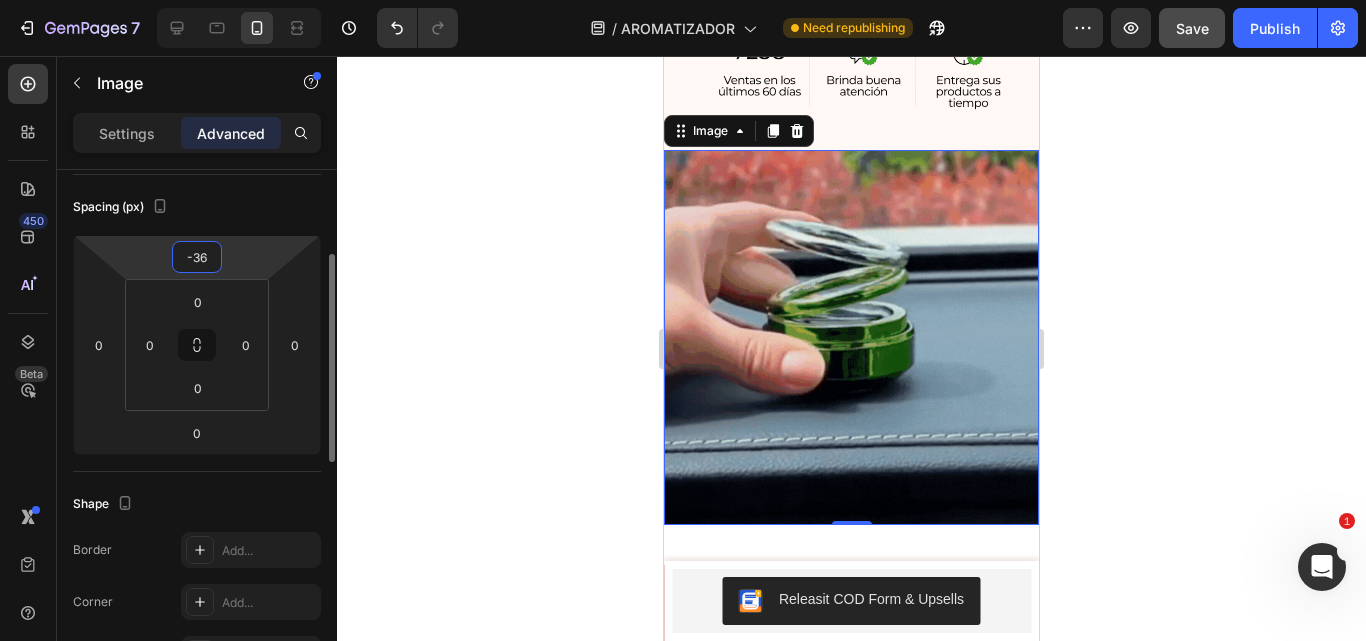 type on "-35" 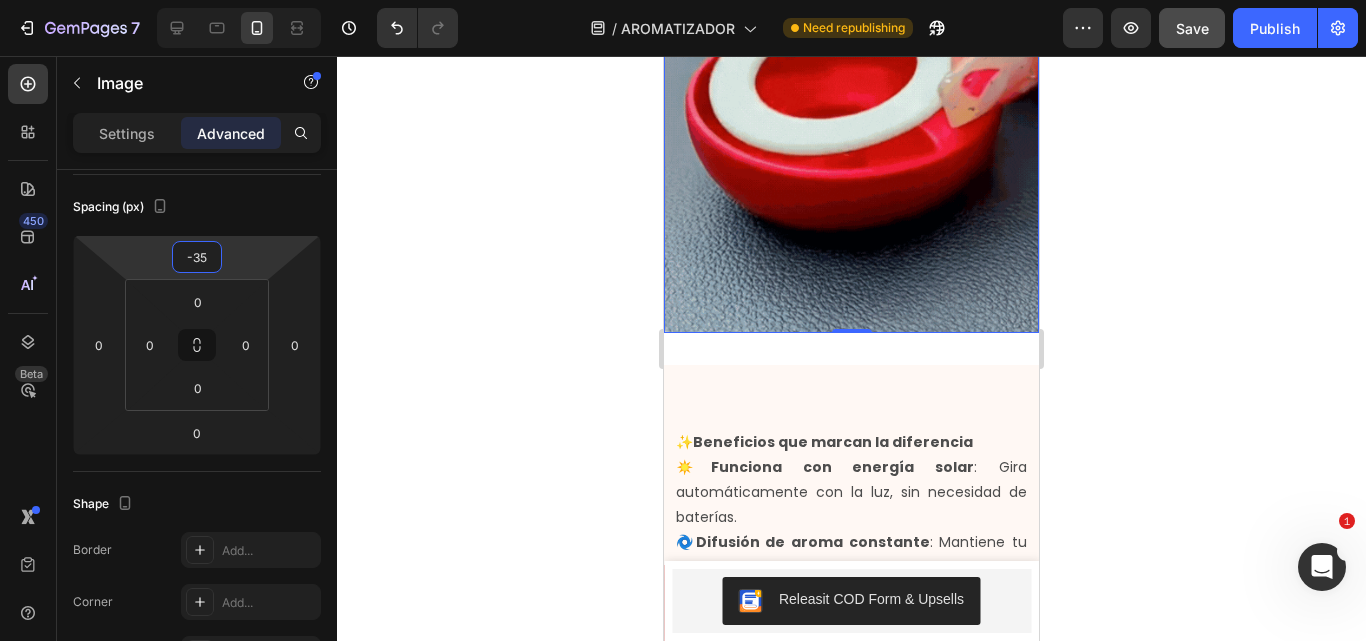 scroll, scrollTop: 1425, scrollLeft: 0, axis: vertical 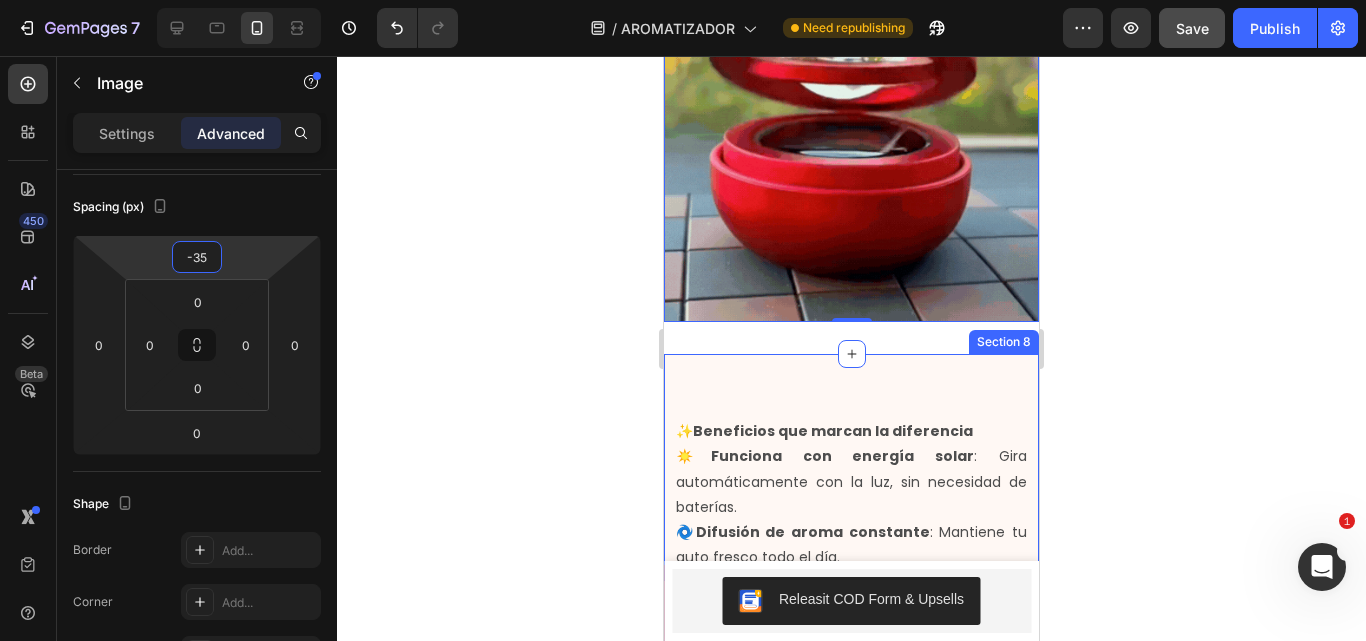 click on "✨ Beneficios que marcan la diferencia ☀️ Funciona con energía solar : Gira automáticamente con la luz, sin necesidad de baterías. 🌀 Difusión de aroma constante : Mantiene tu auto fresco todo el día. 🧠 Diseño premium y minimalista : Una pieza que combina tecnología, estética y funcionalidad. ♻️ Reutilizable y ecológico : Sin químicos dañinos, 100% seguro para ti y tu familia. 👃 Aromas relajantes : Elige entre fragancias naturales como lavanda, eucalipto o cítricos. Text Block Image Section 8" at bounding box center (851, 760) 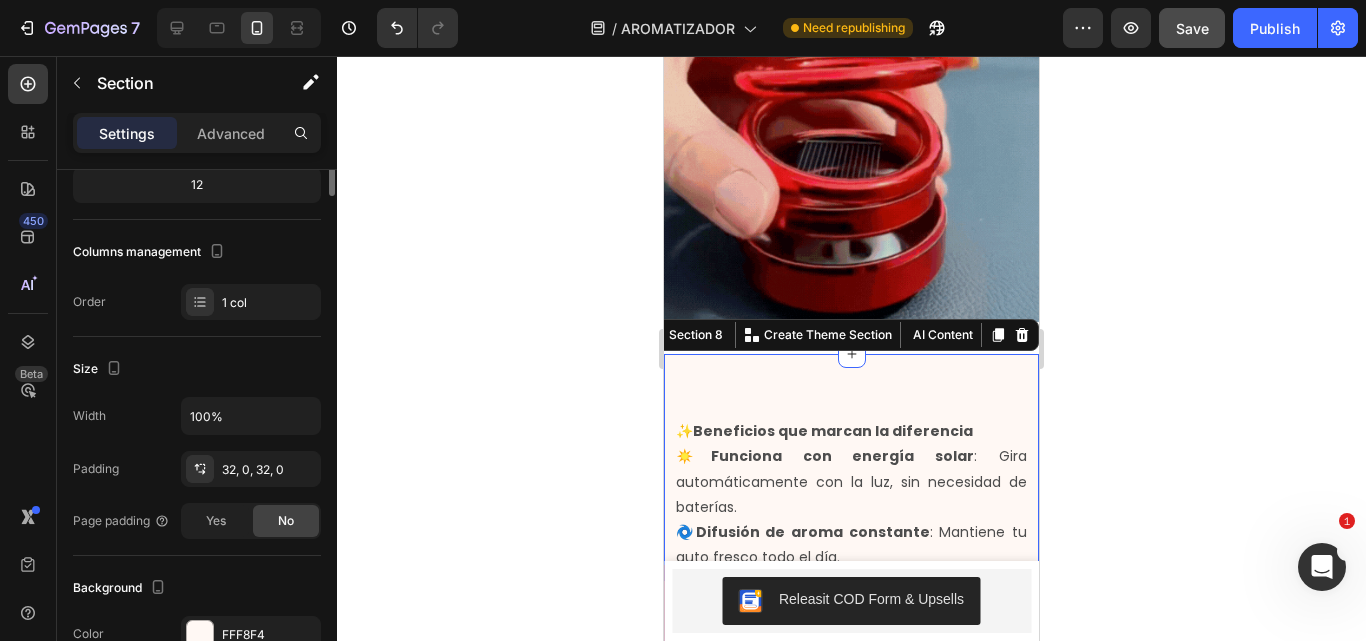 scroll, scrollTop: 0, scrollLeft: 0, axis: both 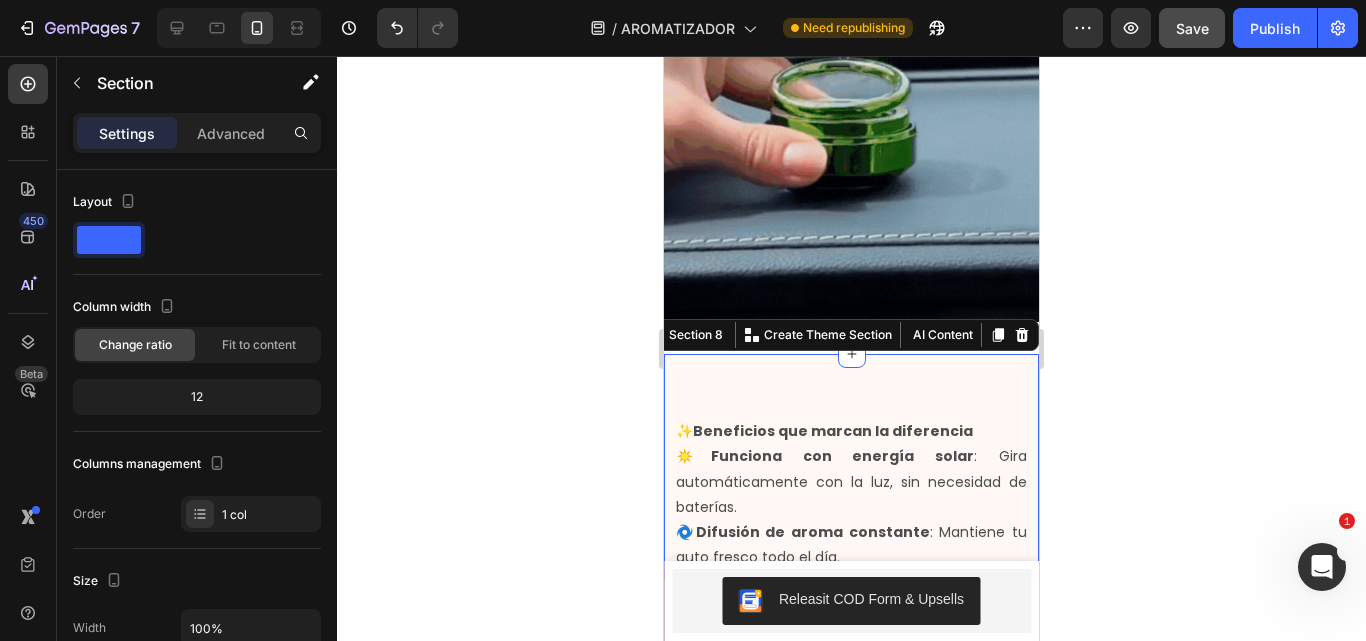 click on "Settings Advanced" at bounding box center (197, 133) 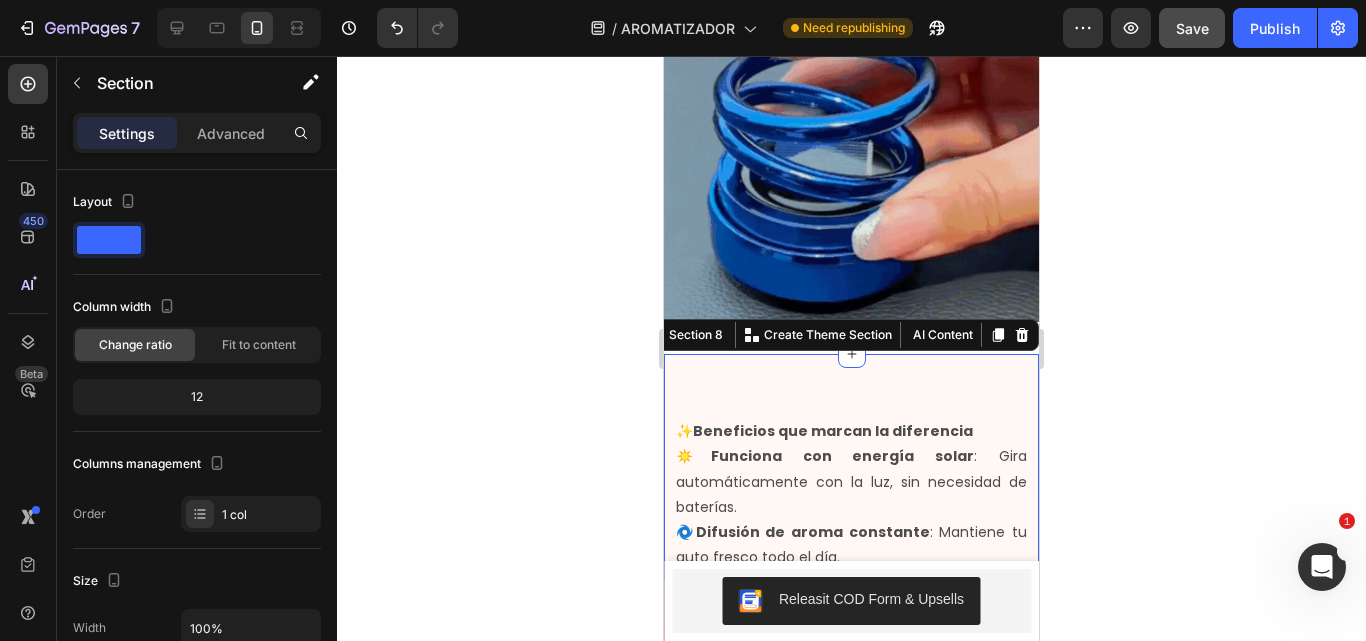 click on "Settings Advanced" at bounding box center [197, 133] 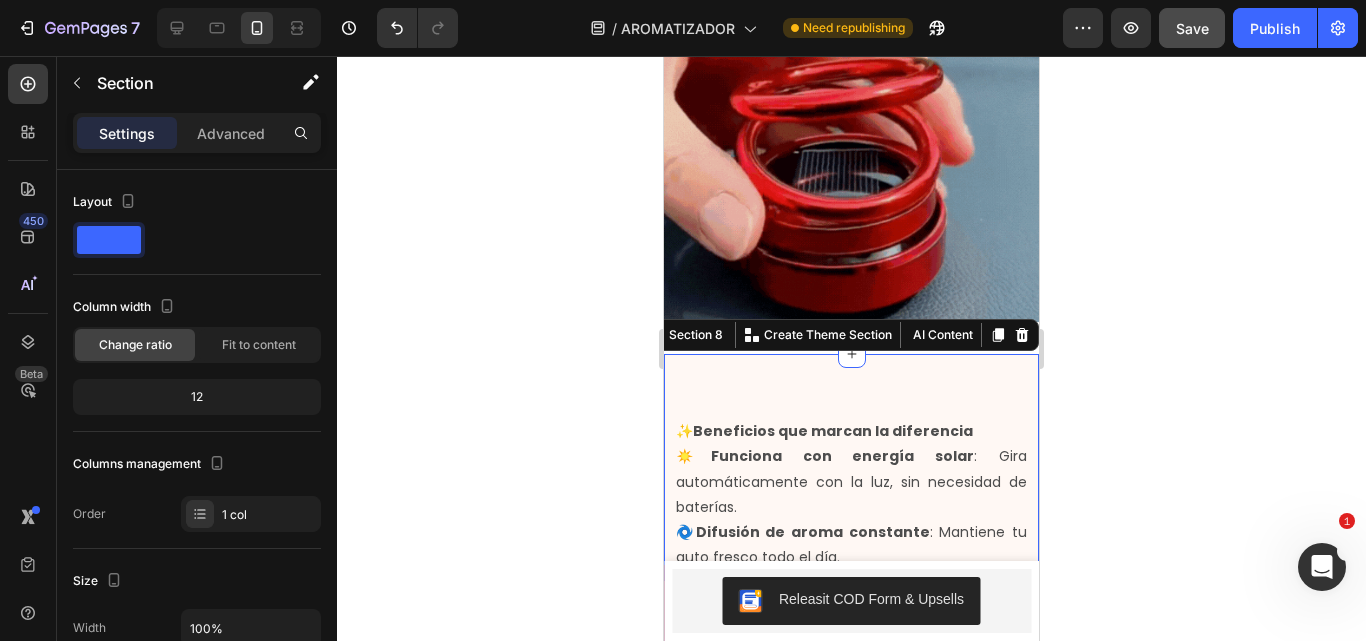 click on "Settings Advanced" at bounding box center (197, 141) 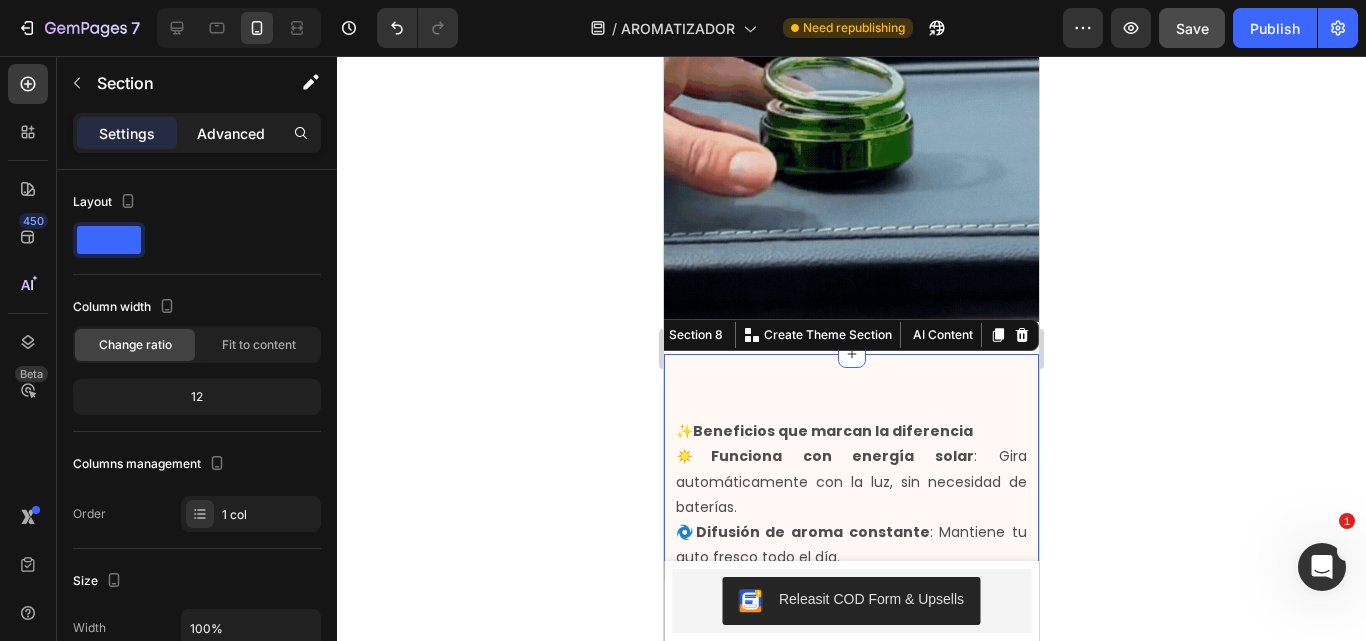 click on "Advanced" at bounding box center (231, 133) 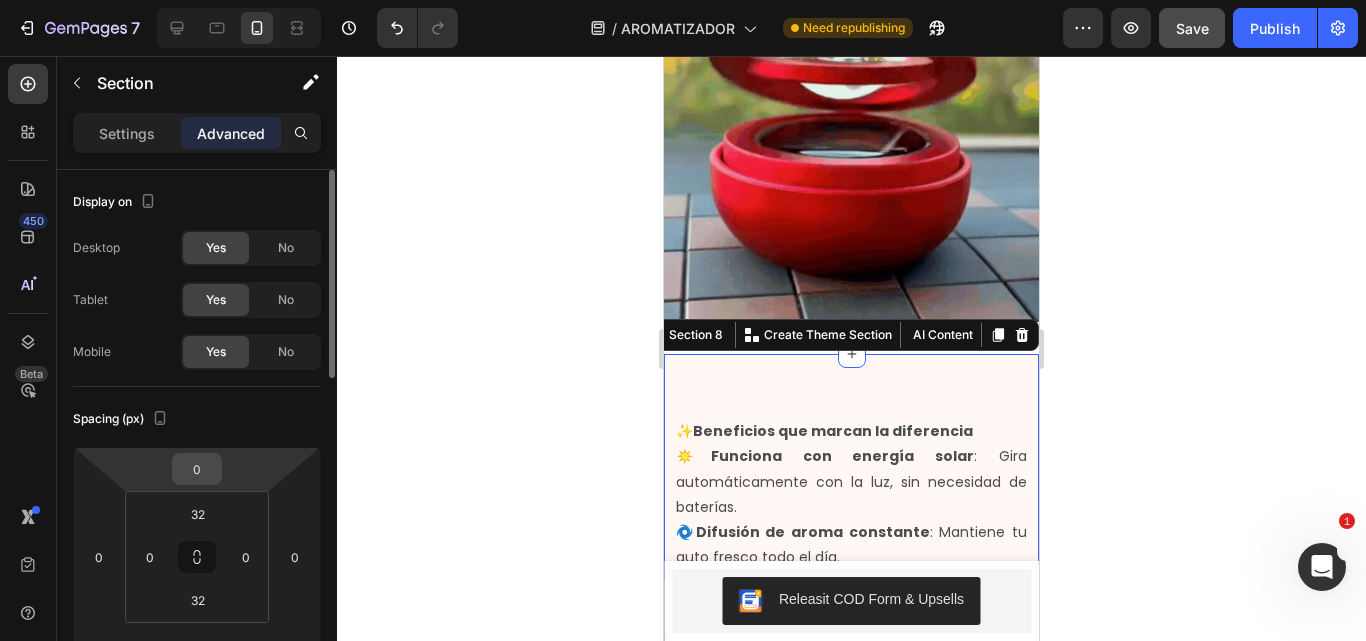 click on "0" at bounding box center [197, 469] 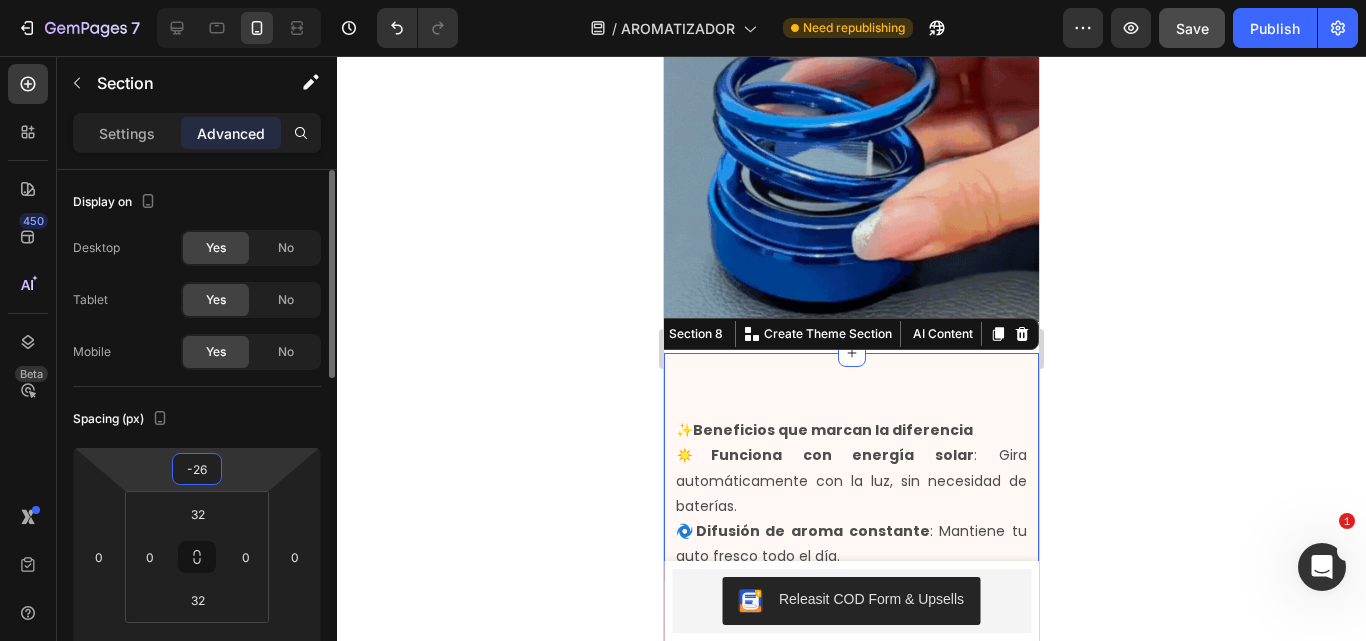 type on "-27" 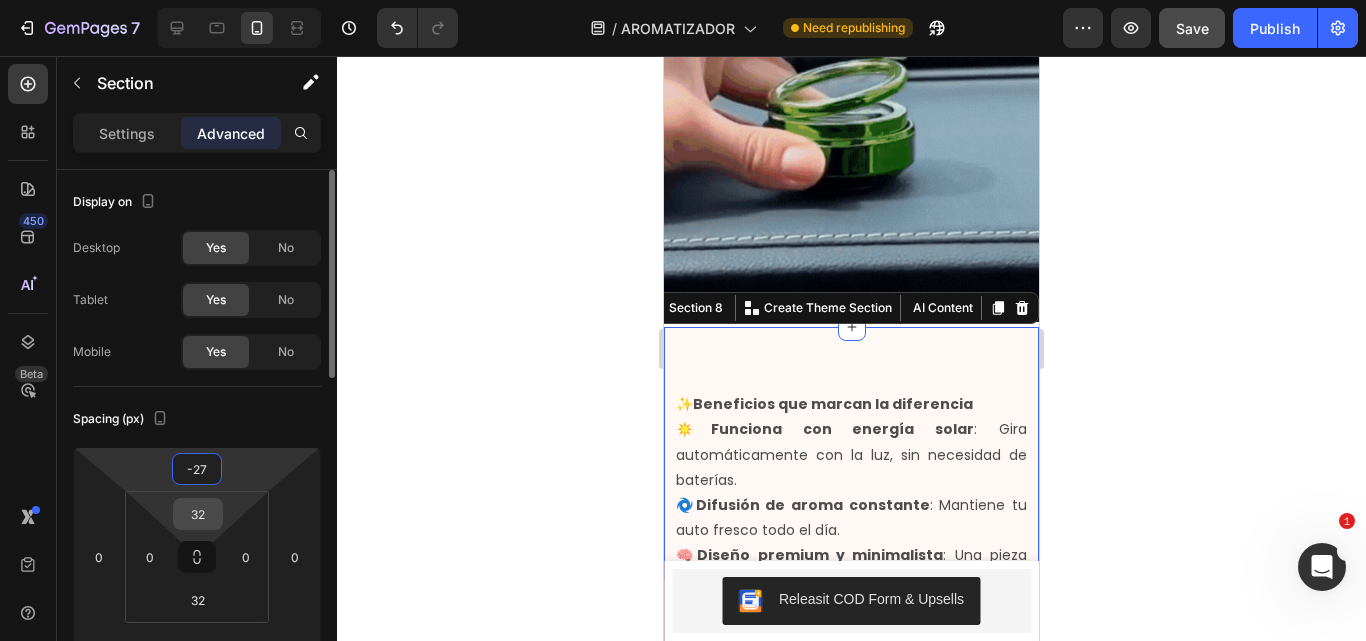 click on "32" at bounding box center (198, 514) 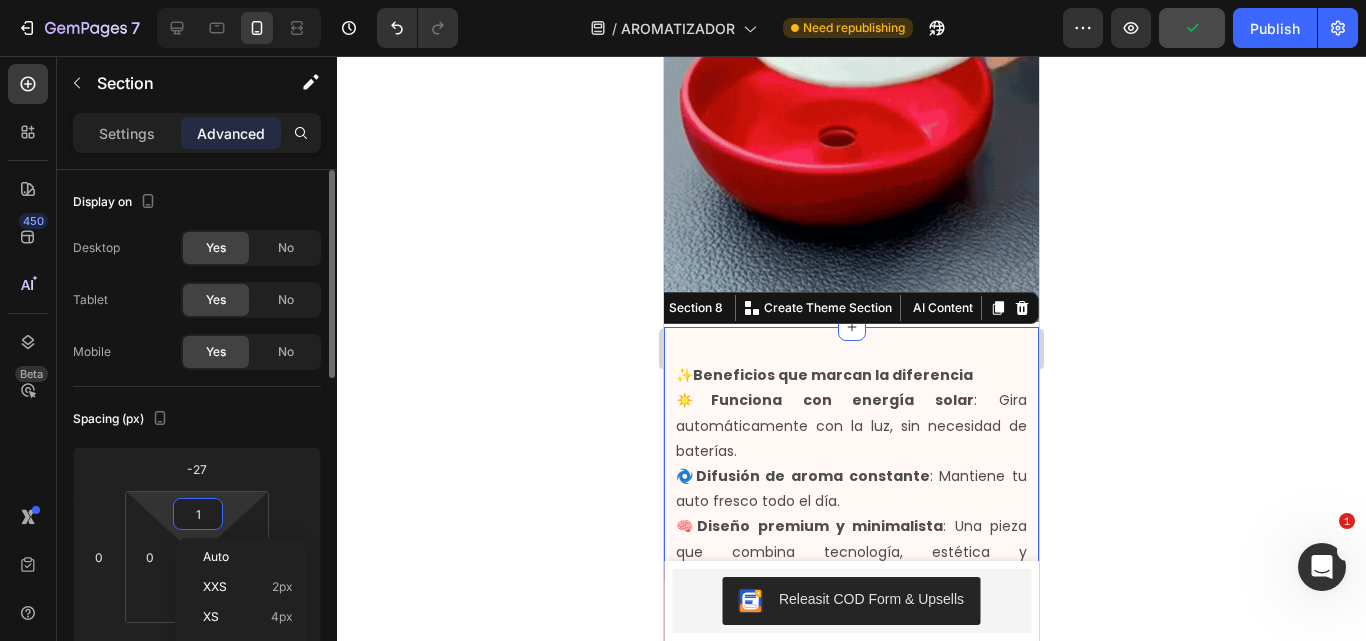 type on "0" 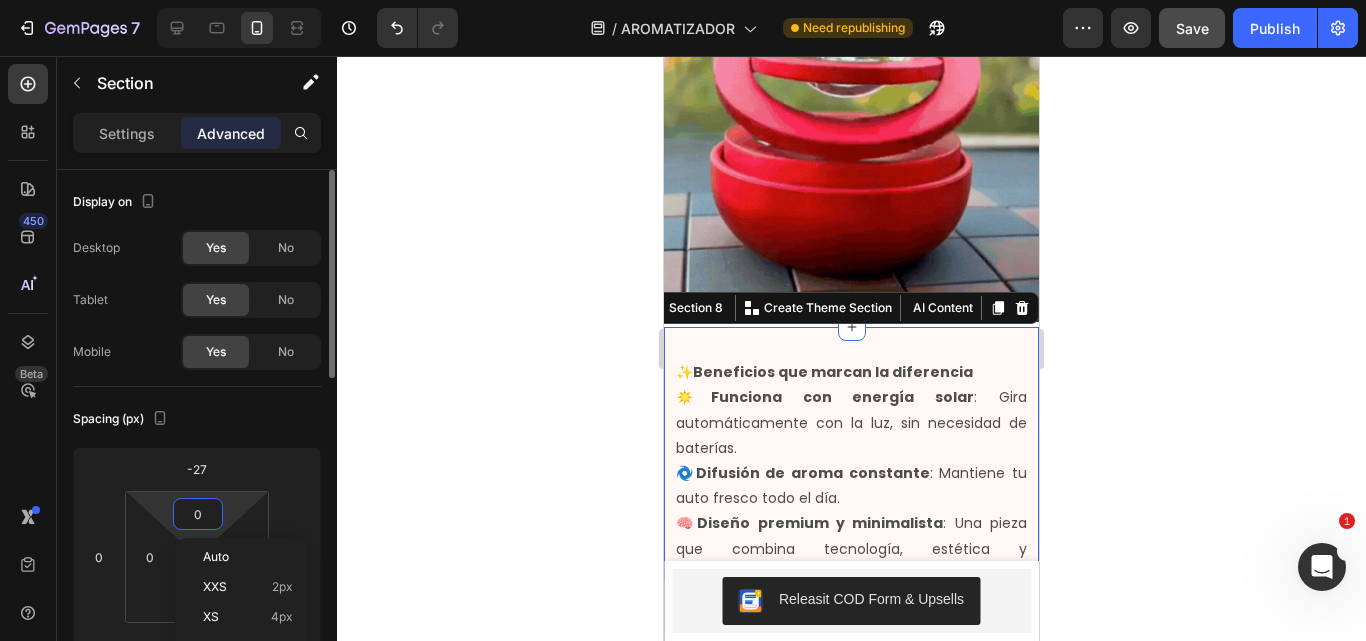 click on "0" at bounding box center [198, 514] 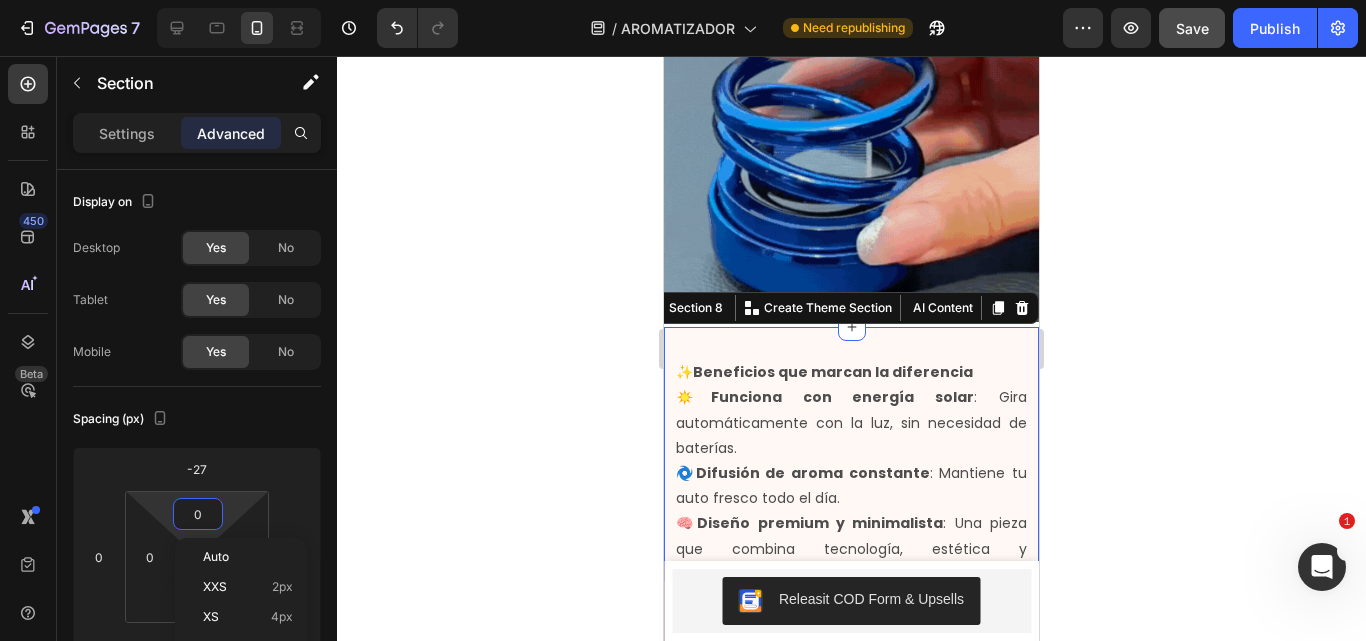 click 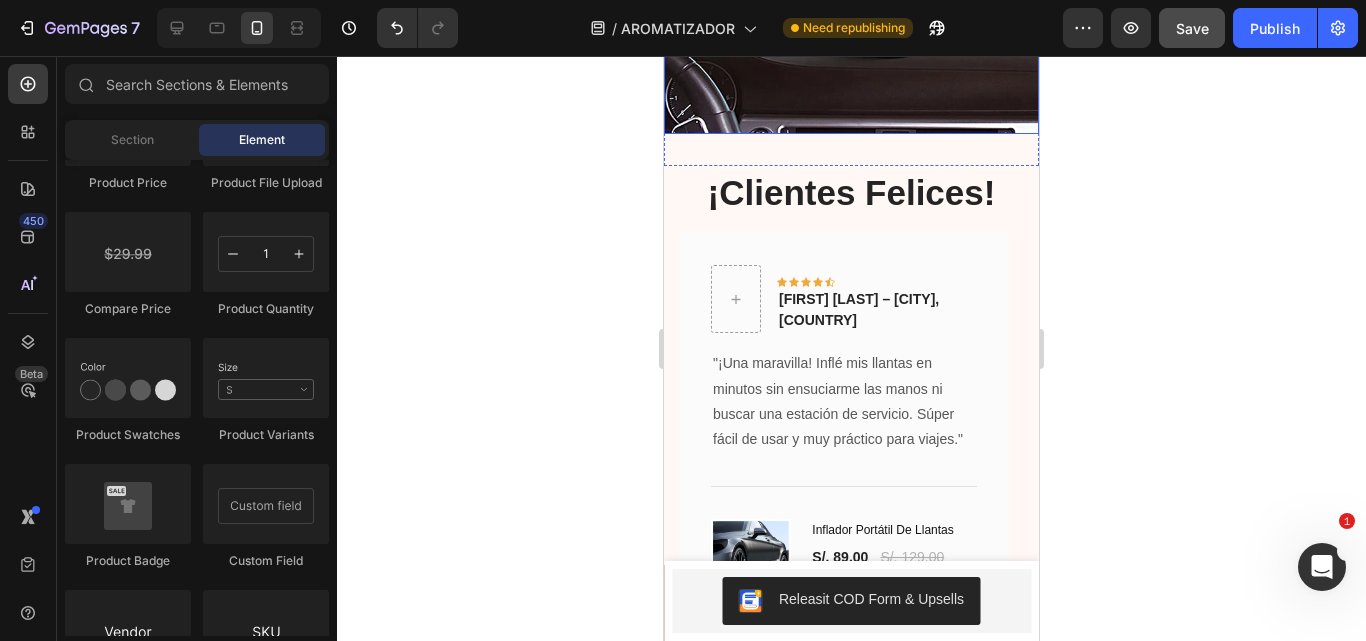 scroll, scrollTop: 2358, scrollLeft: 0, axis: vertical 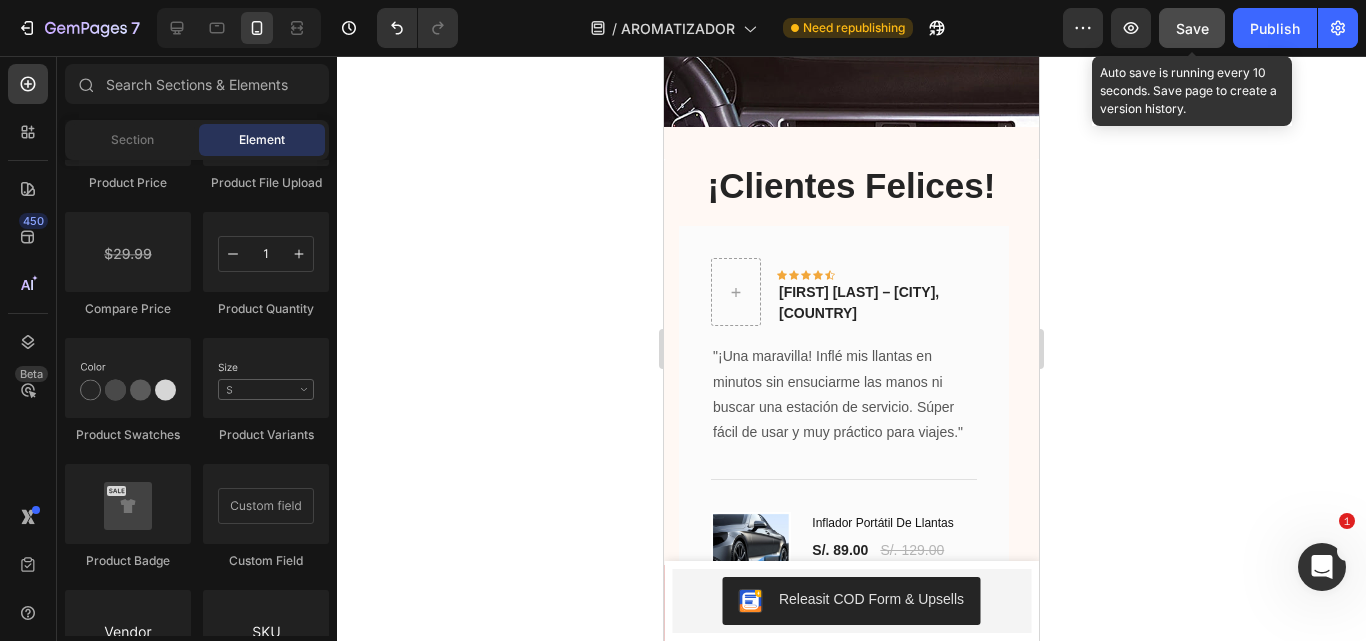 click on "Save" 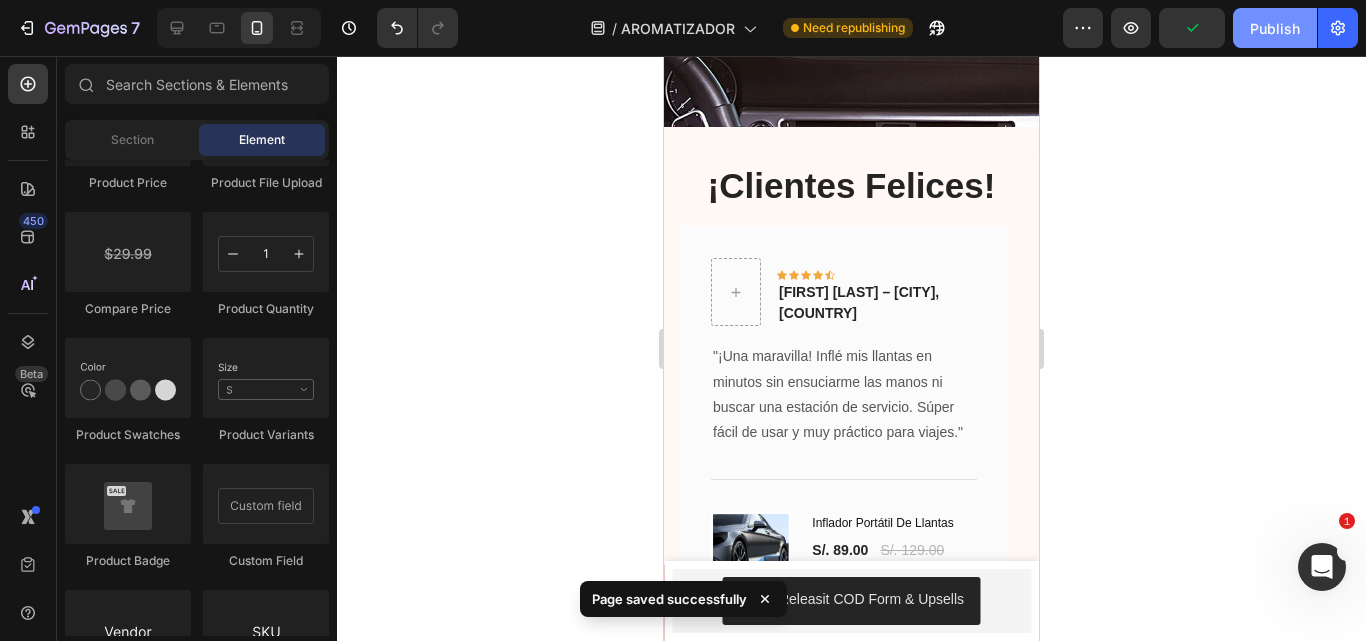 click on "Publish" at bounding box center [1275, 28] 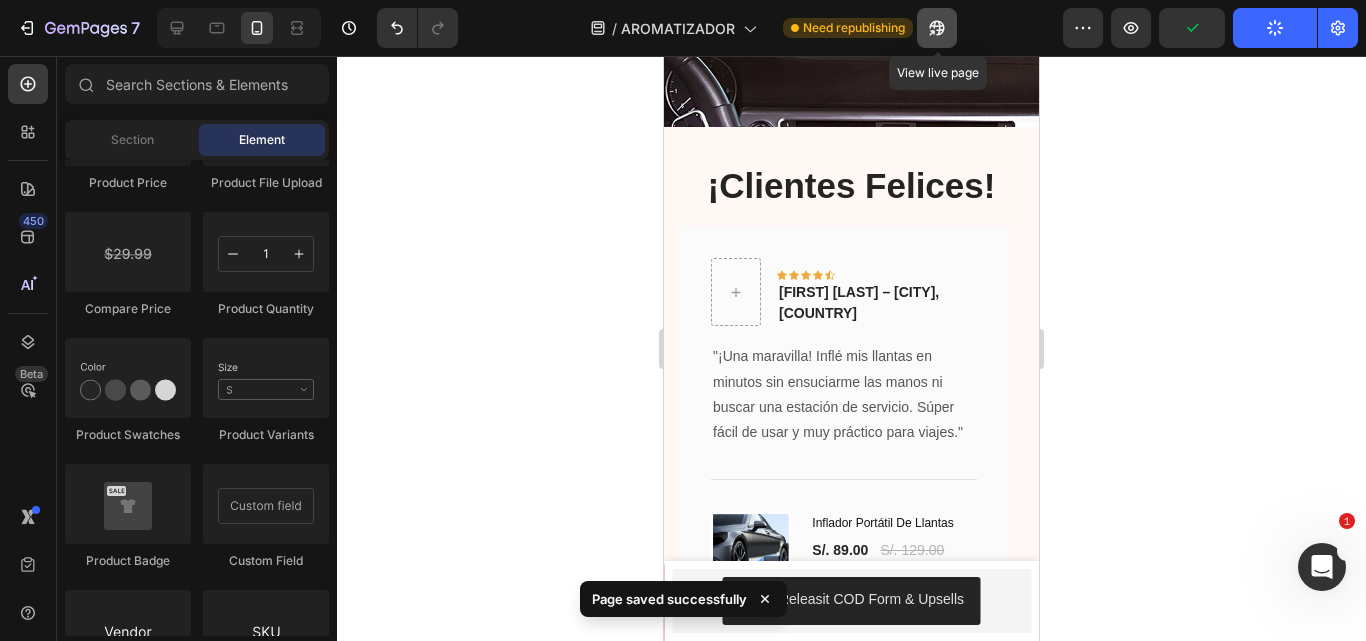 click 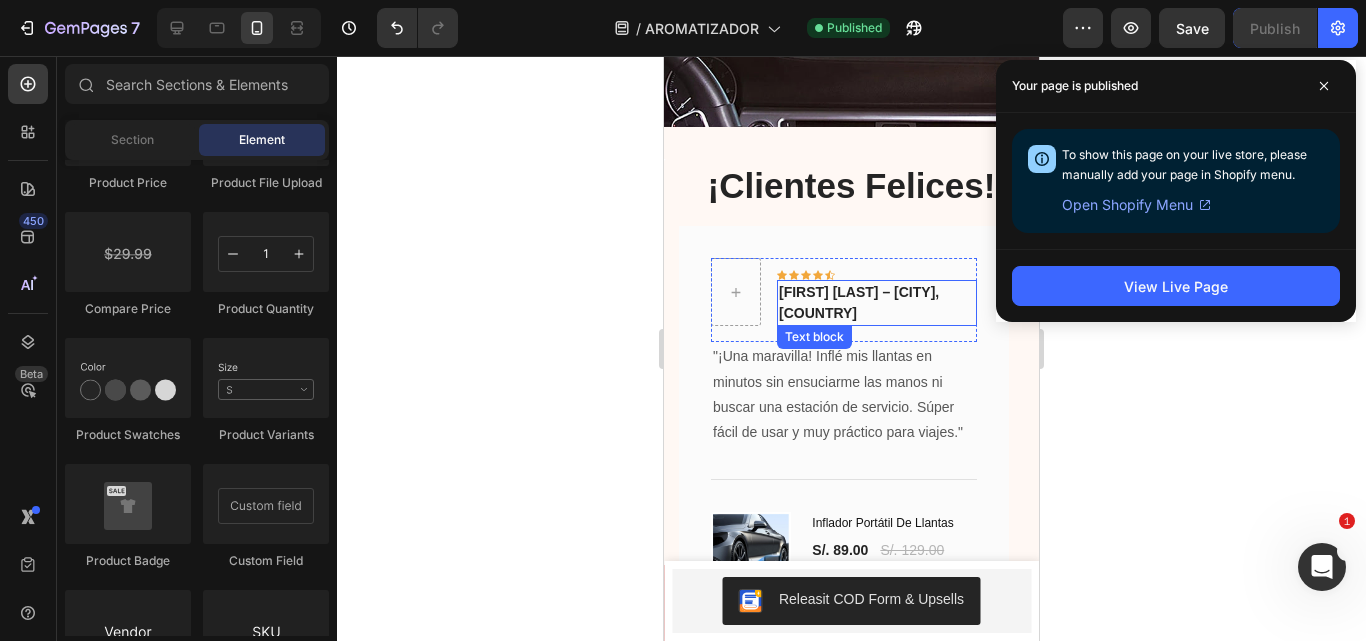 scroll, scrollTop: 1840, scrollLeft: 0, axis: vertical 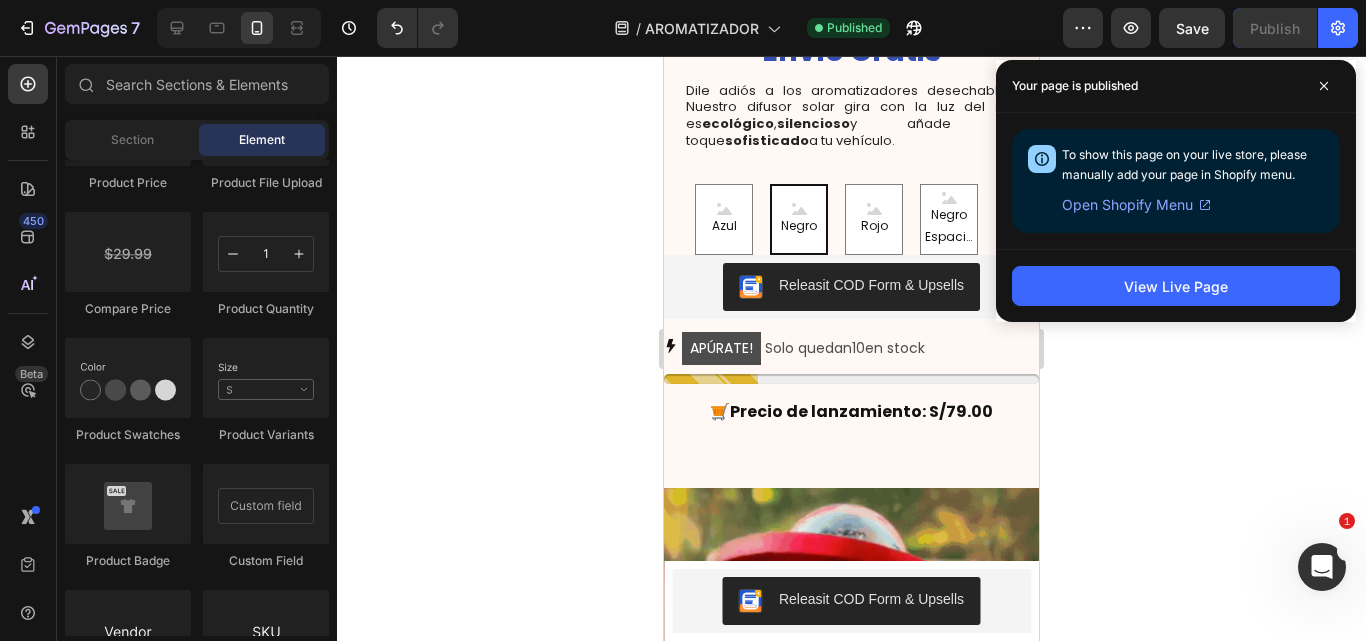 radio on "false" 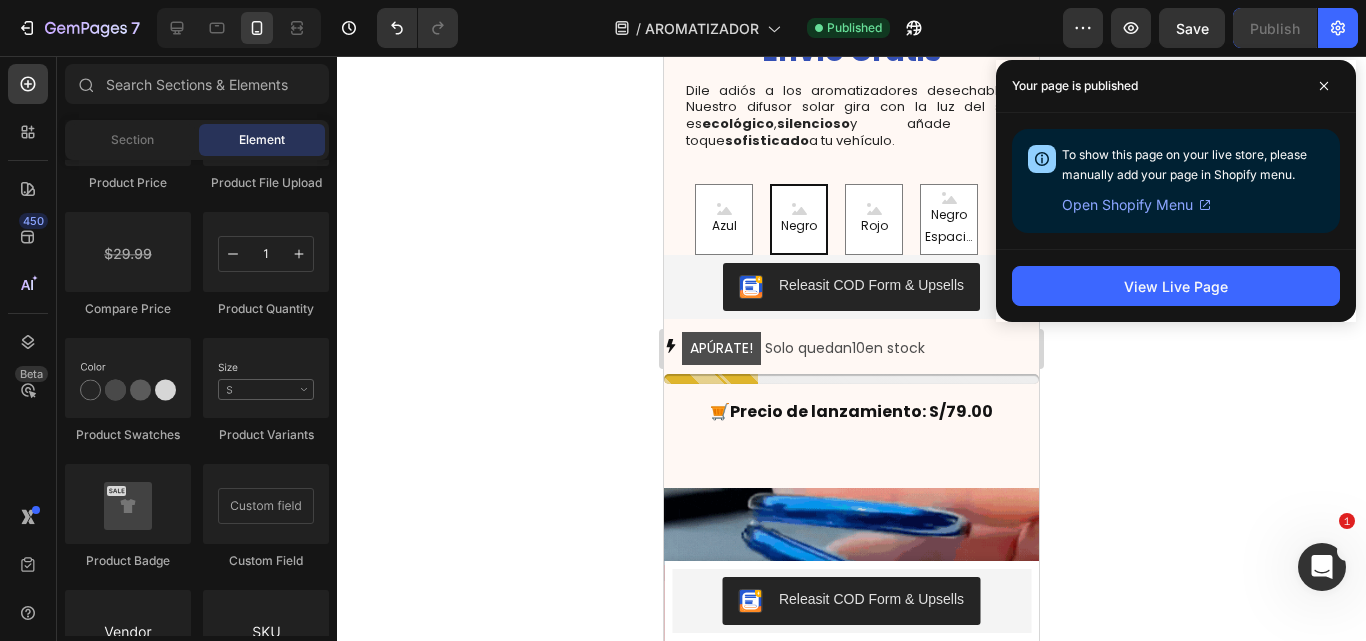 radio on "true" 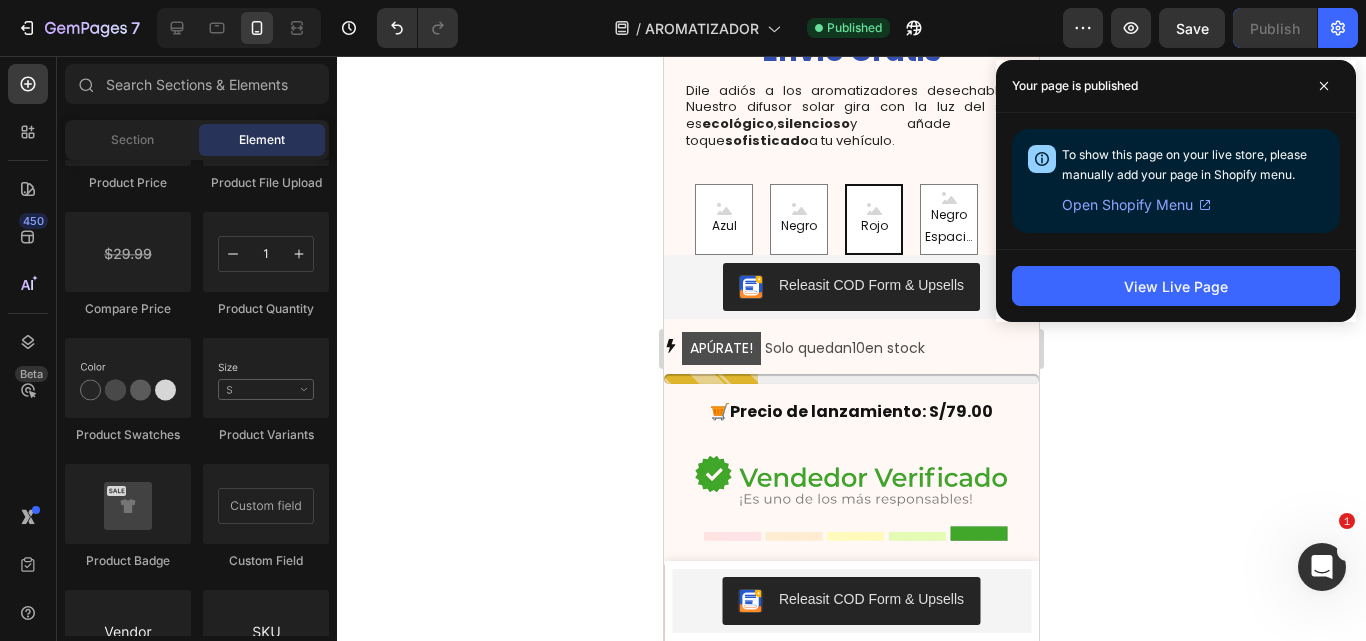 scroll, scrollTop: 713, scrollLeft: 0, axis: vertical 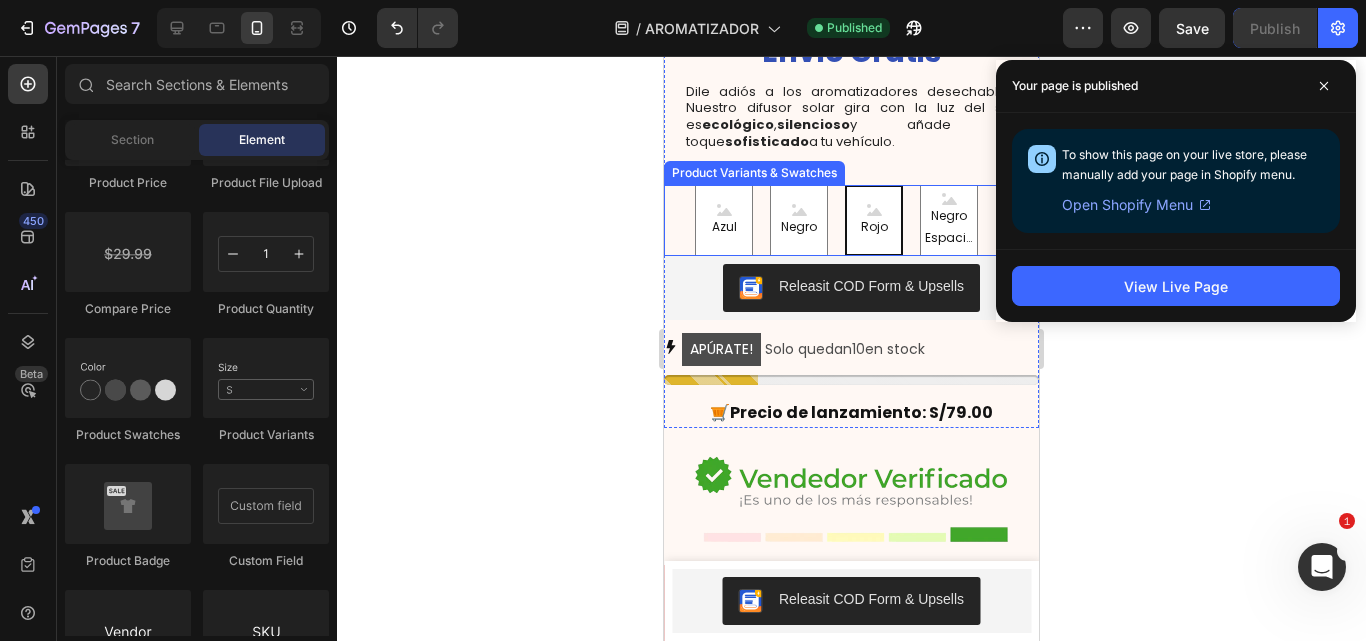 click on "Azul Azul     Azul Negro Negro     Negro Rojo Rojo     Rojo Negro Espacial Negro Espacial     Negro Espacial" at bounding box center [836, 220] 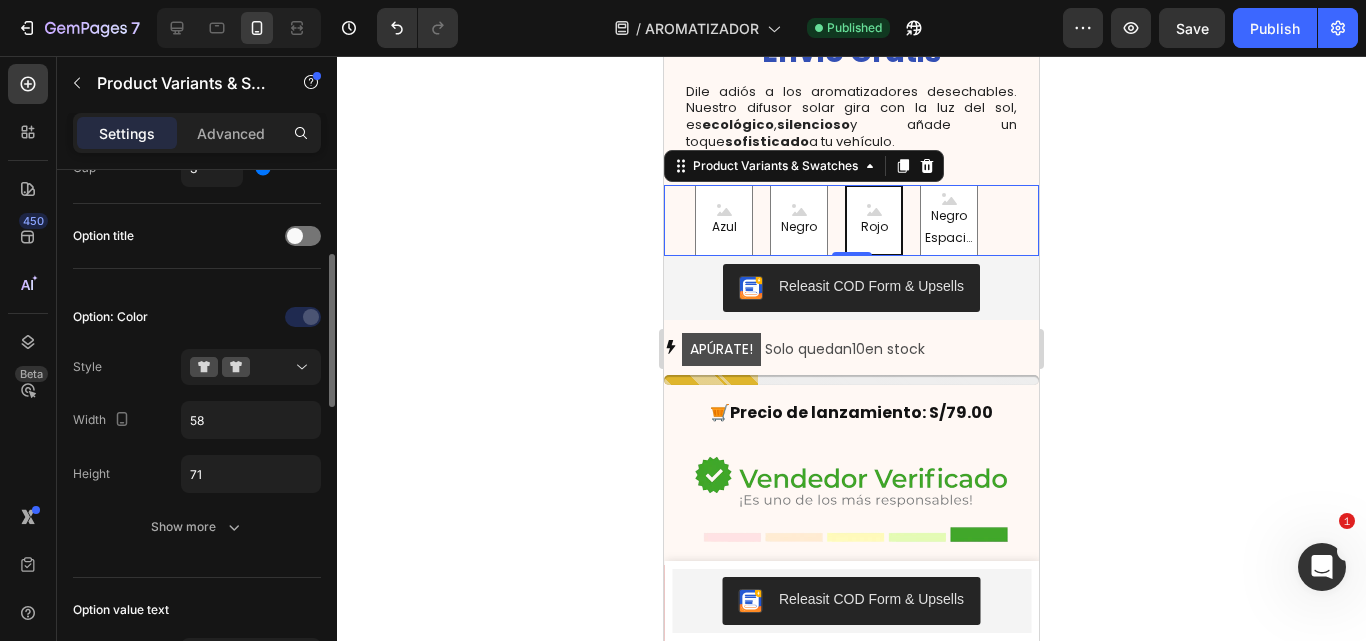 scroll, scrollTop: 282, scrollLeft: 0, axis: vertical 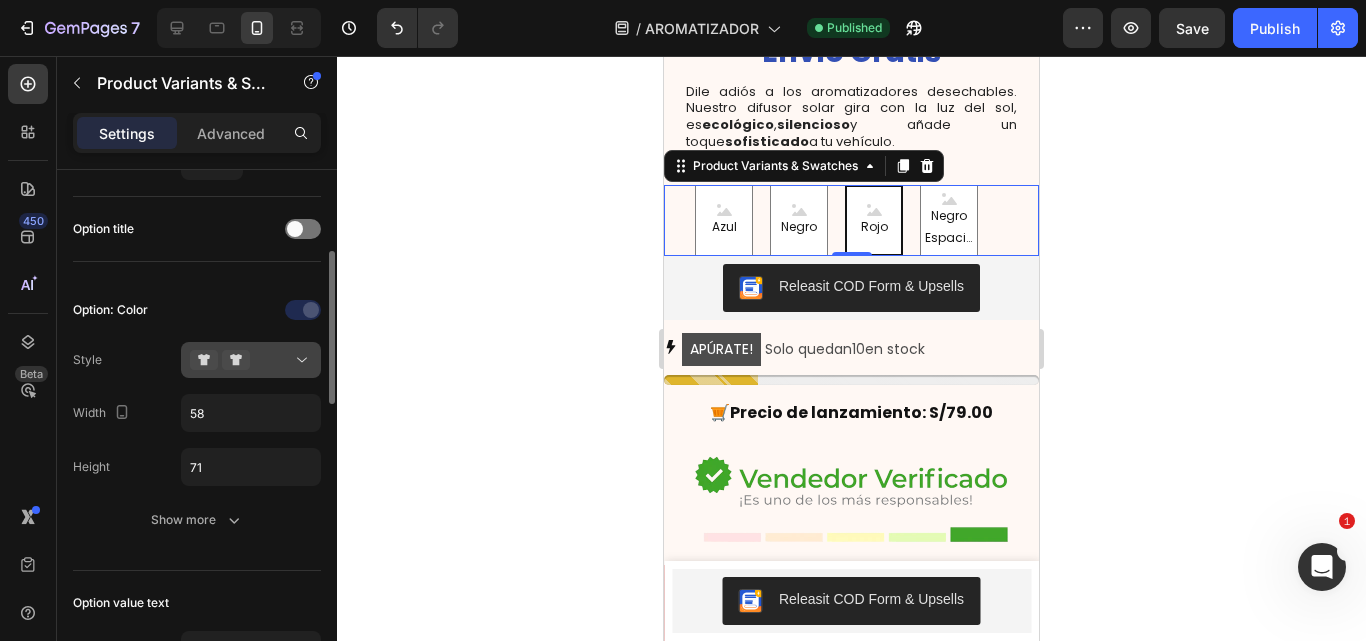 click 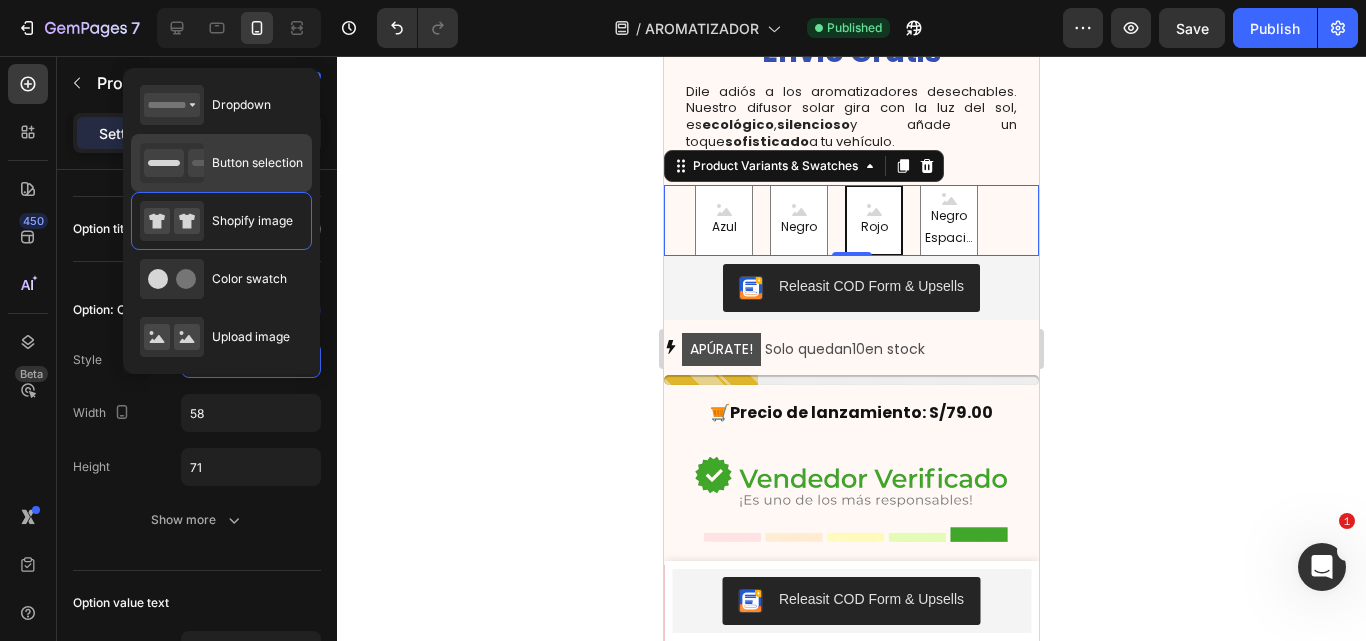 click on "Button selection" 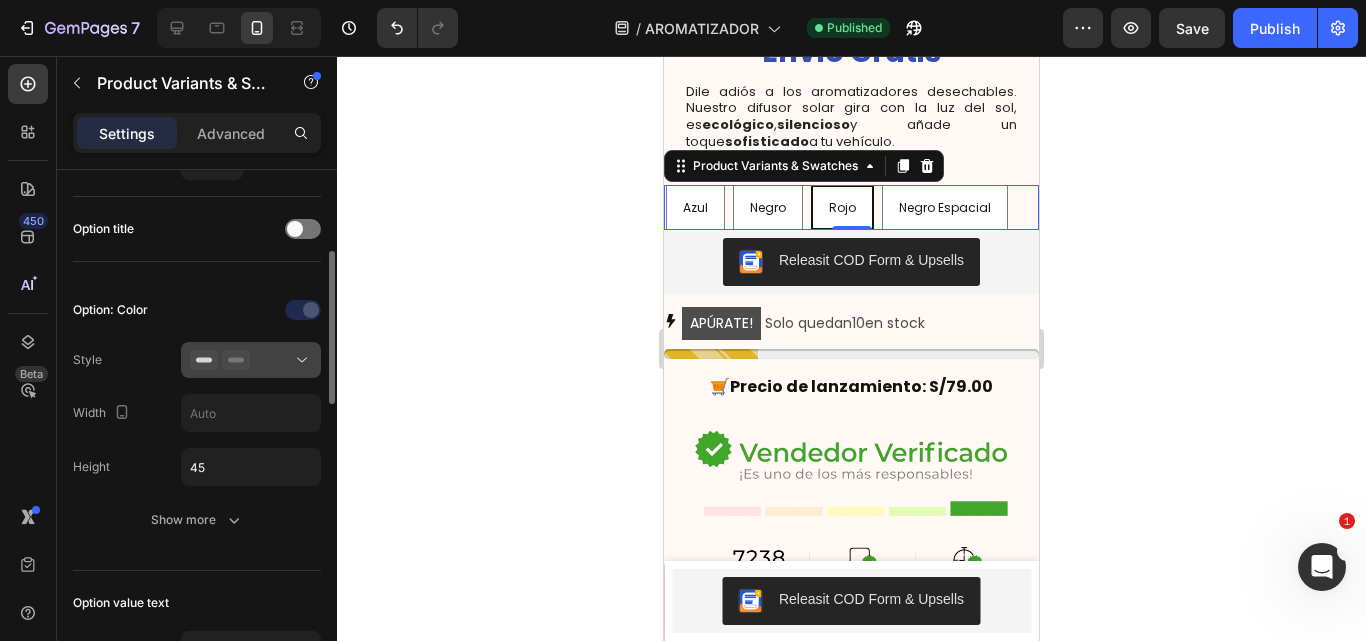 click at bounding box center [251, 360] 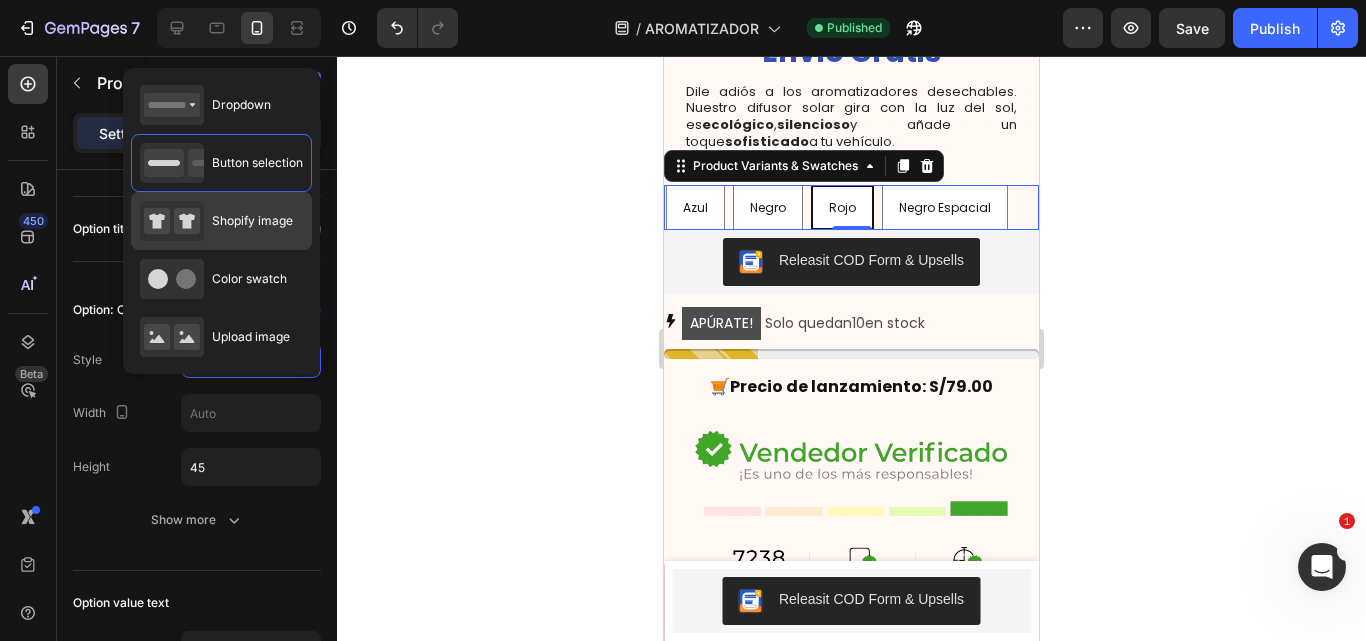 click on "Shopify image" at bounding box center (252, 221) 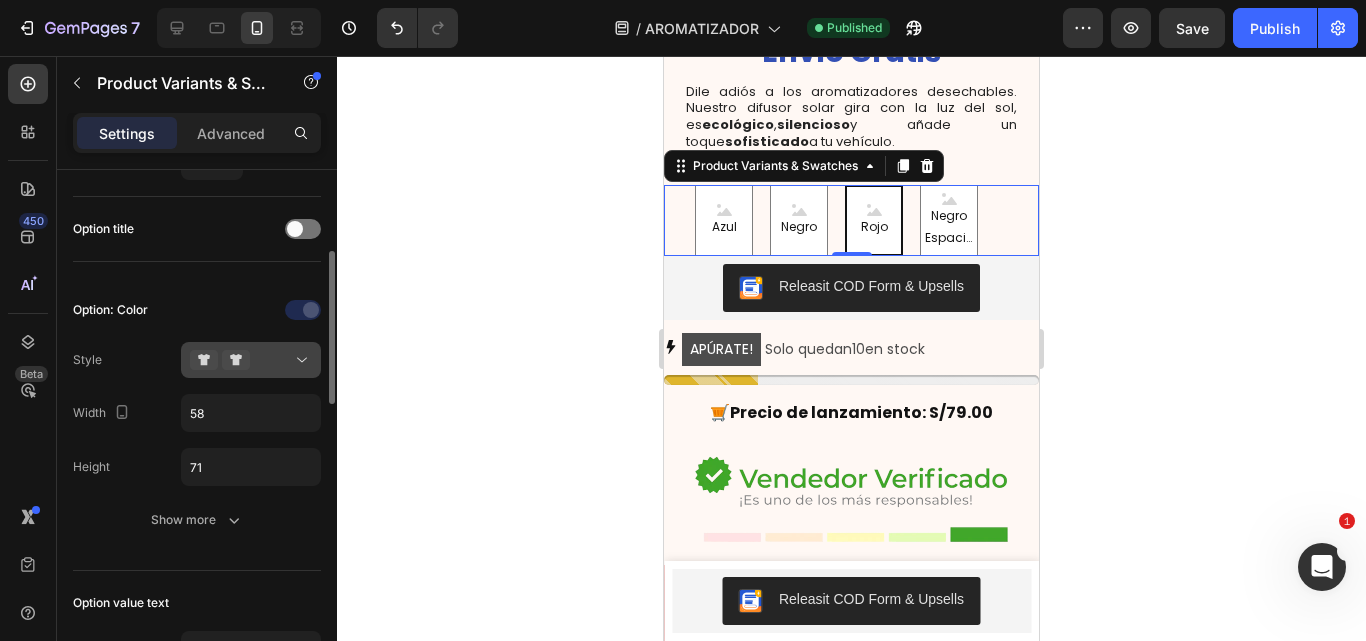 click at bounding box center [251, 360] 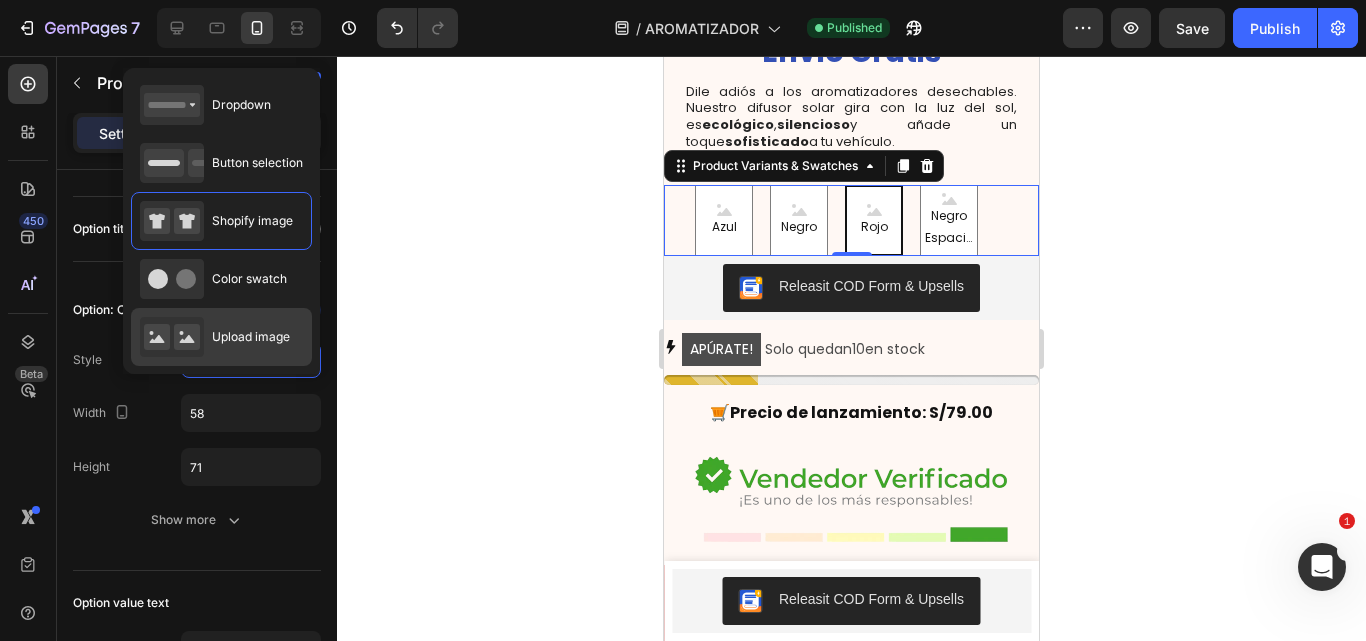 click on "Upload image" 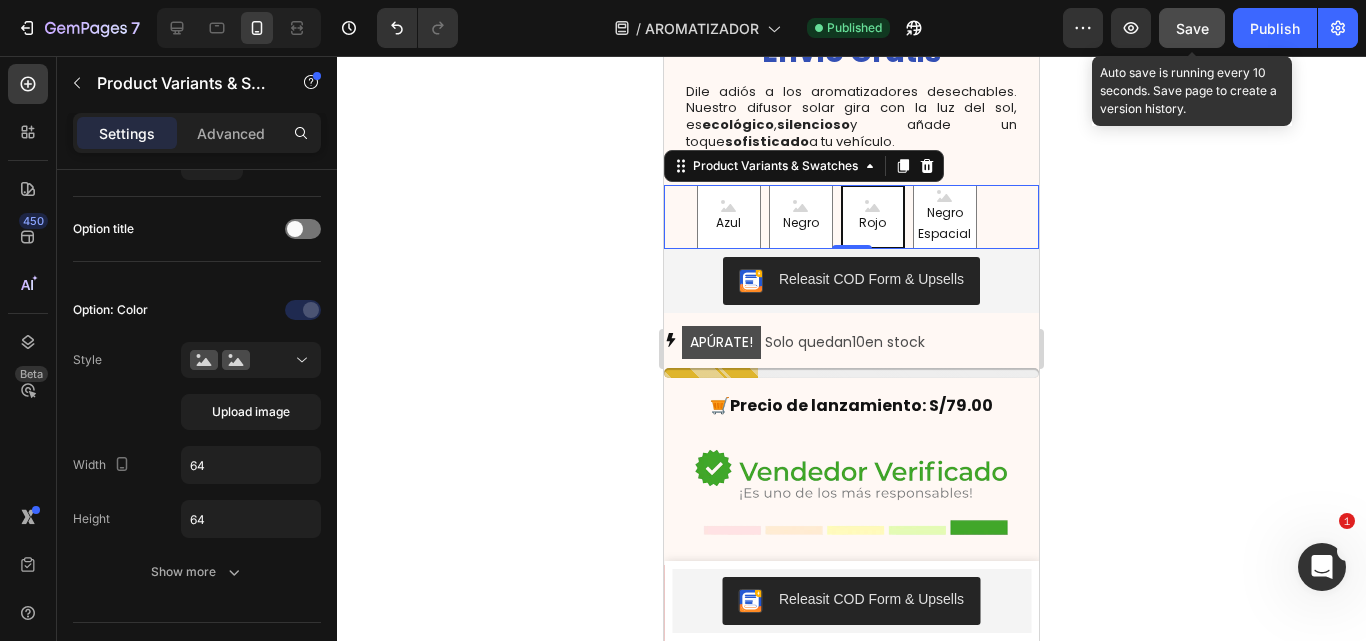 click on "Save" 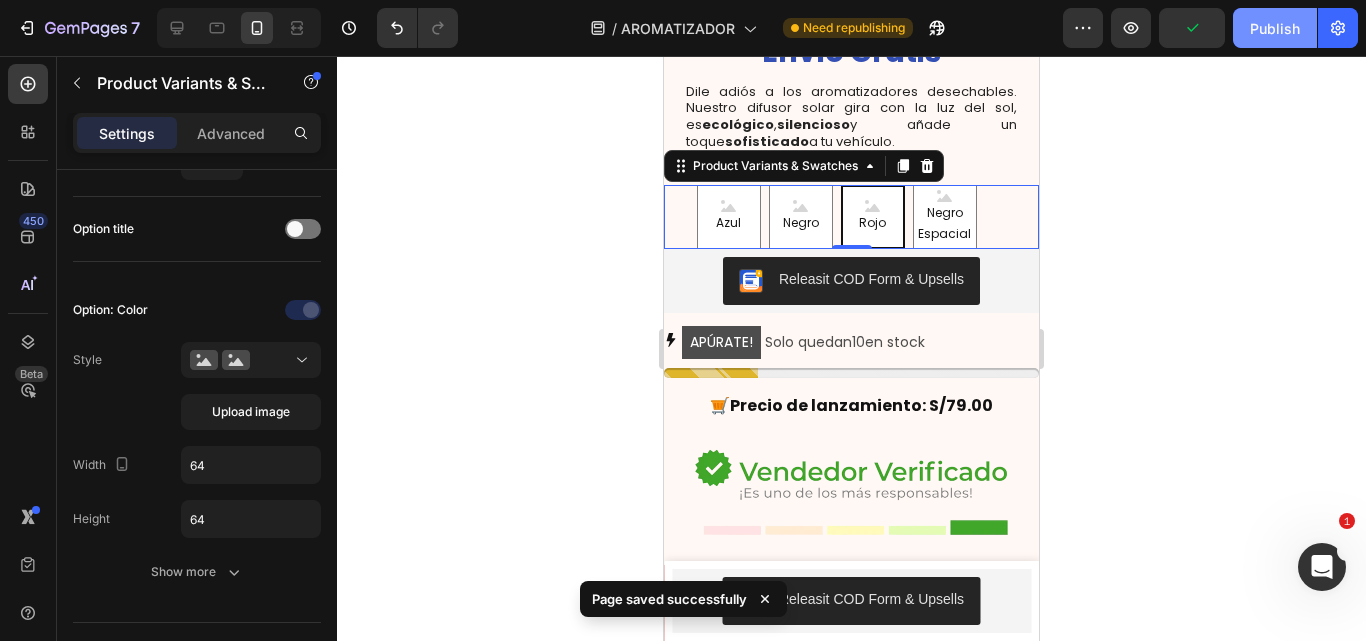 click on "Publish" at bounding box center [1275, 28] 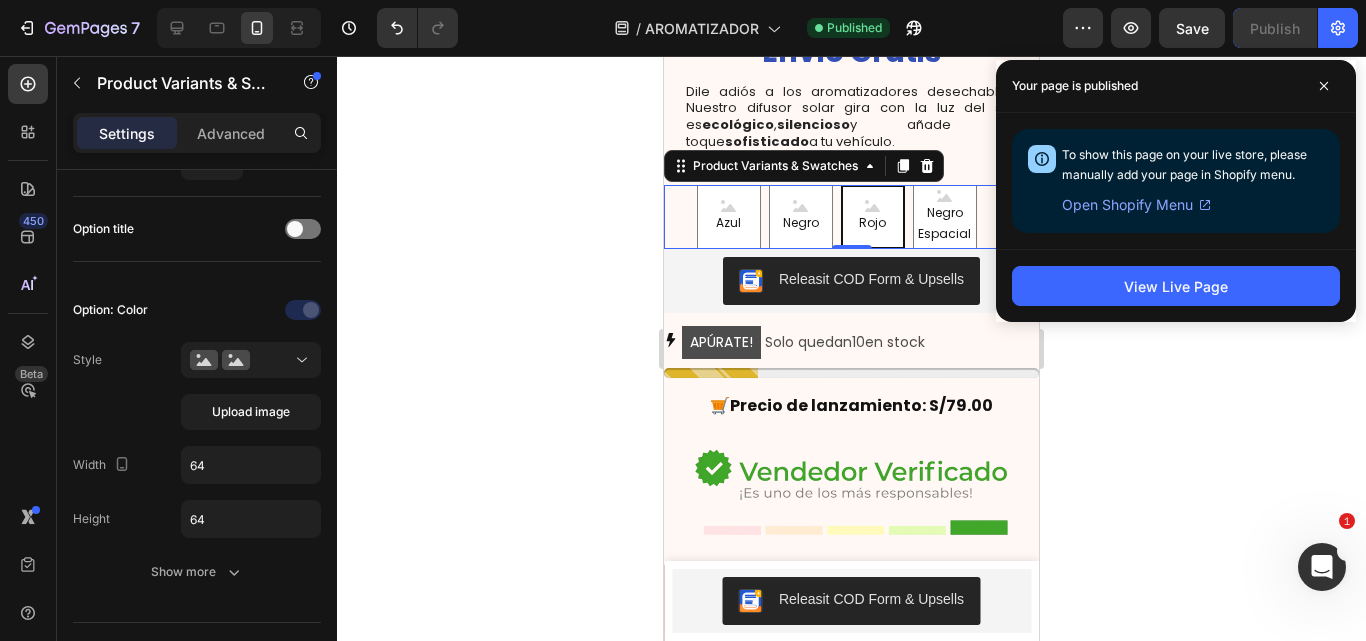 click 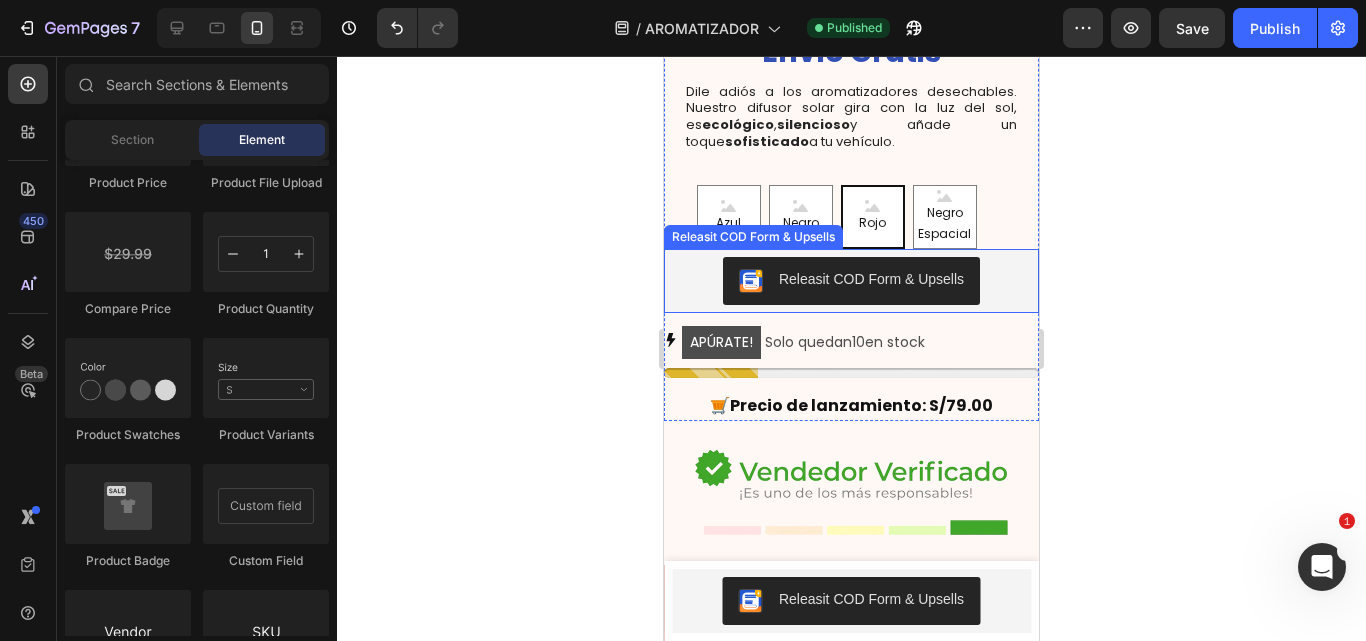 click on "Releasit COD Form & Upsells" at bounding box center [871, 279] 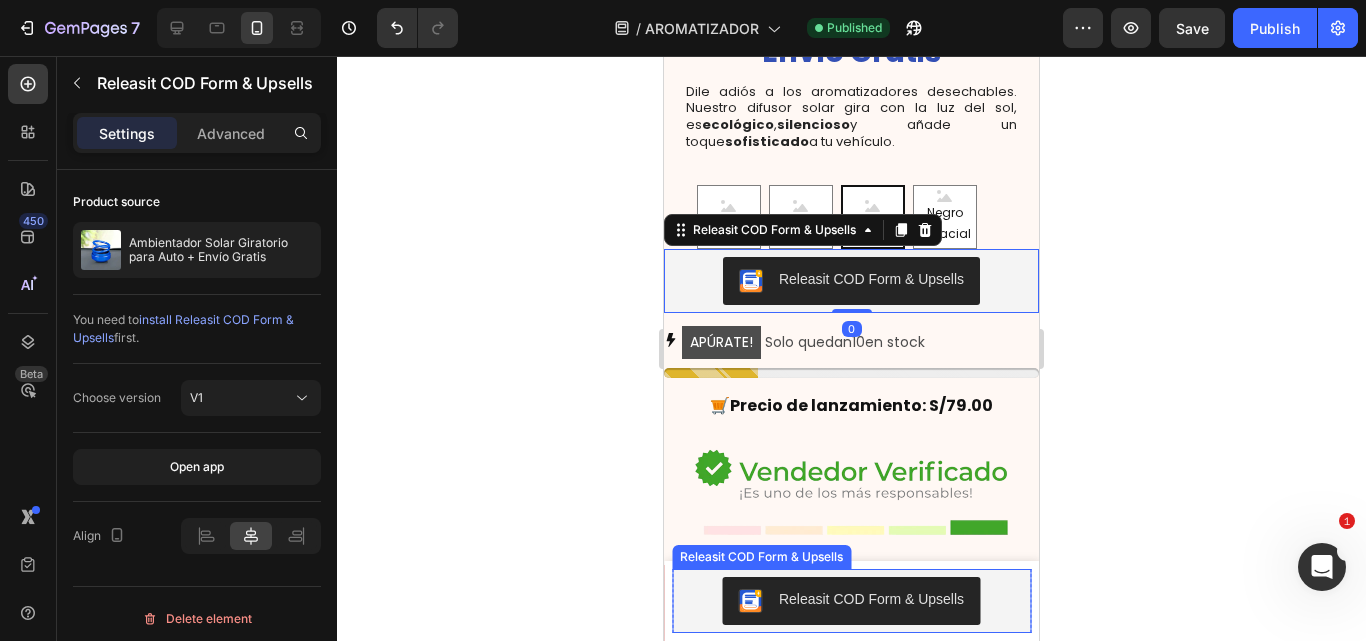 click on "Releasit COD Form & Upsells" at bounding box center (851, 601) 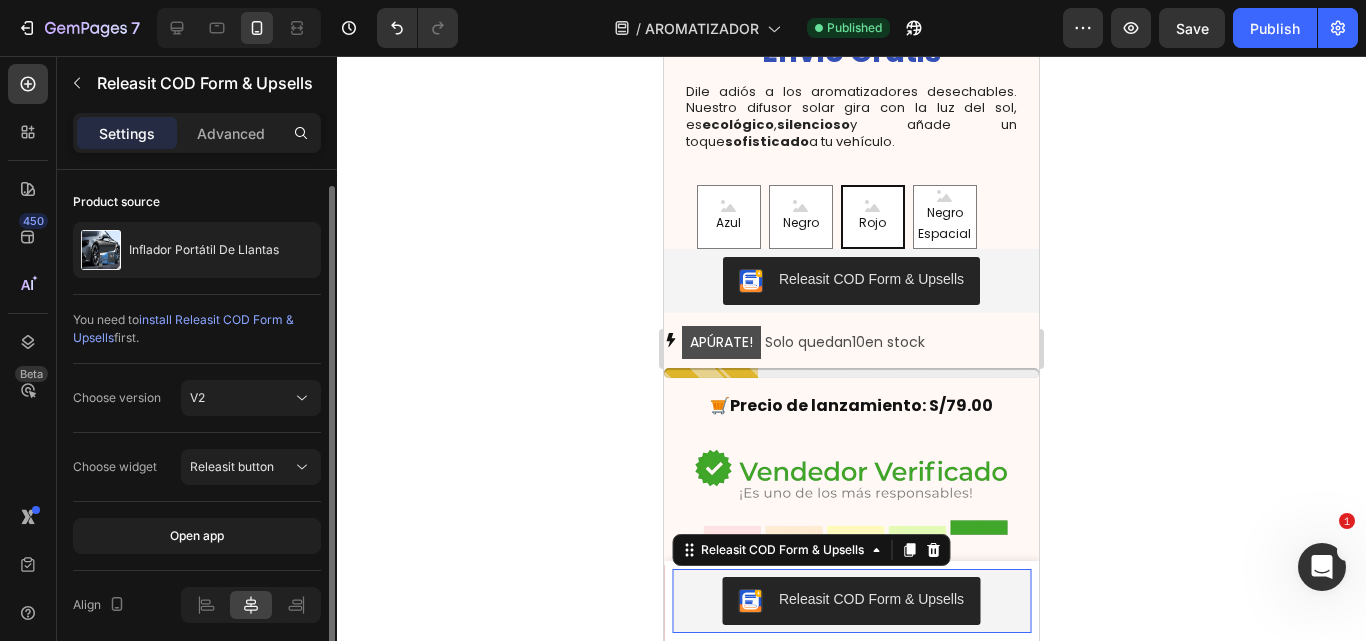 scroll, scrollTop: 9, scrollLeft: 0, axis: vertical 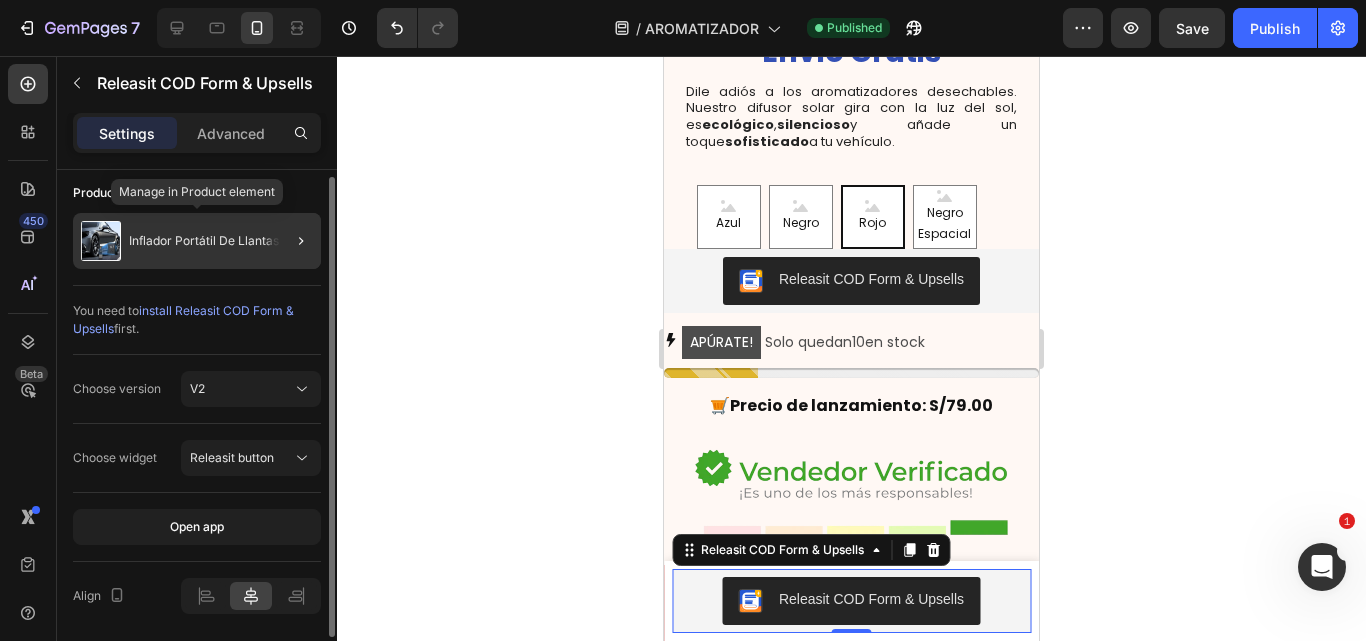 click on "Inflador Portátil De Llantas" 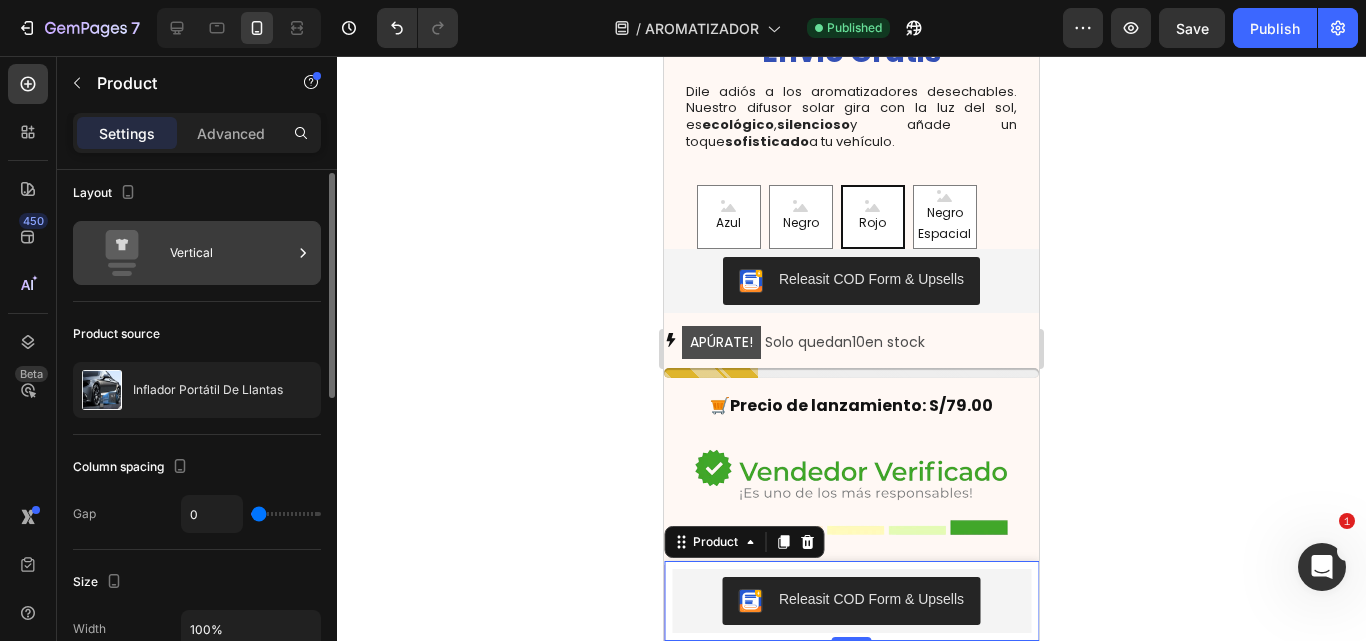 scroll, scrollTop: 0, scrollLeft: 0, axis: both 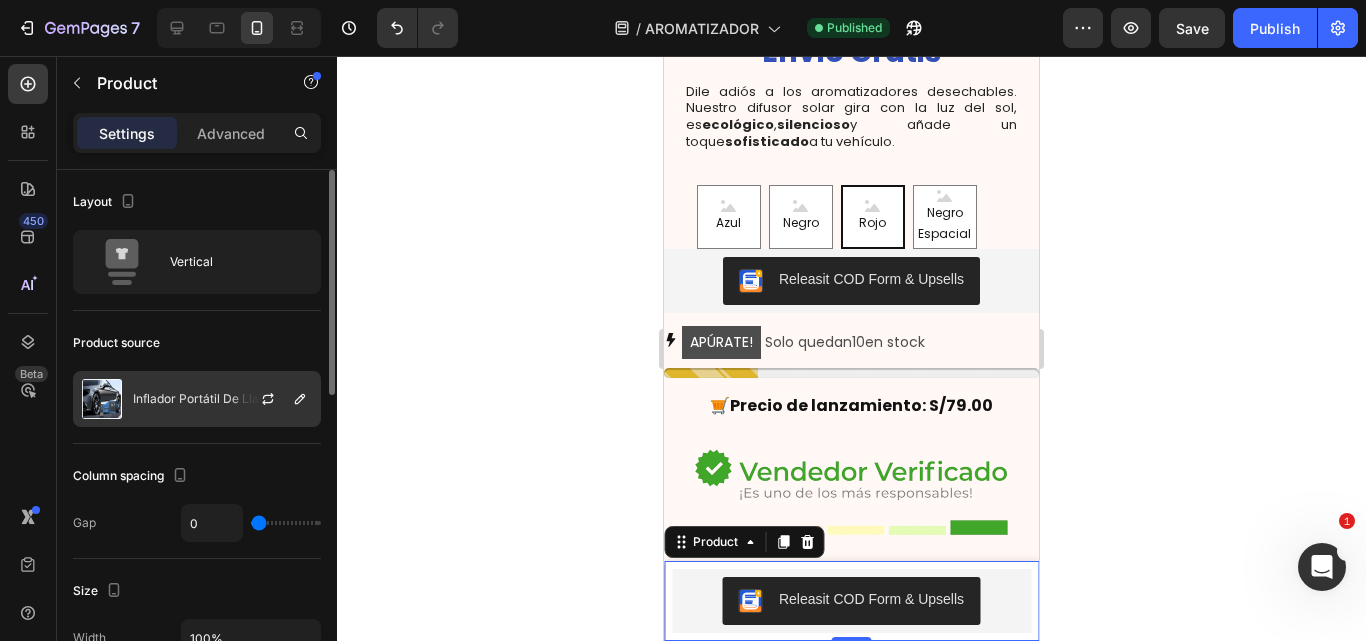 click on "Inflador Portátil De Llantas" 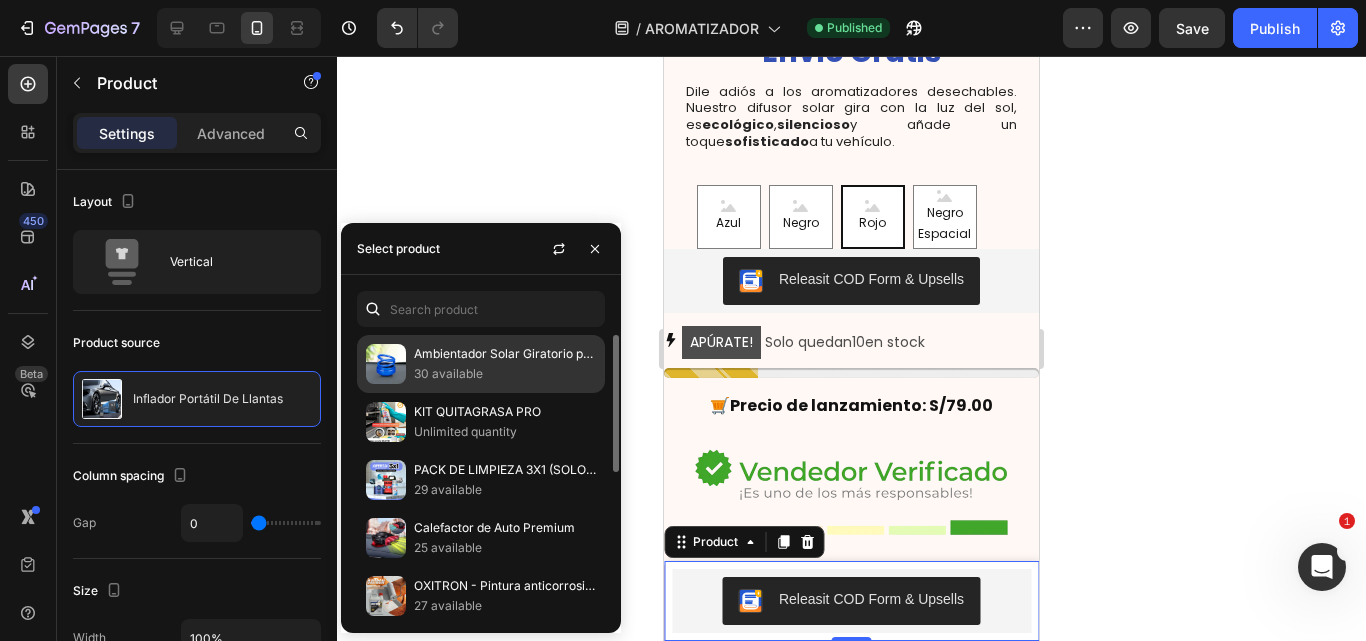 click on "30 available" at bounding box center (505, 374) 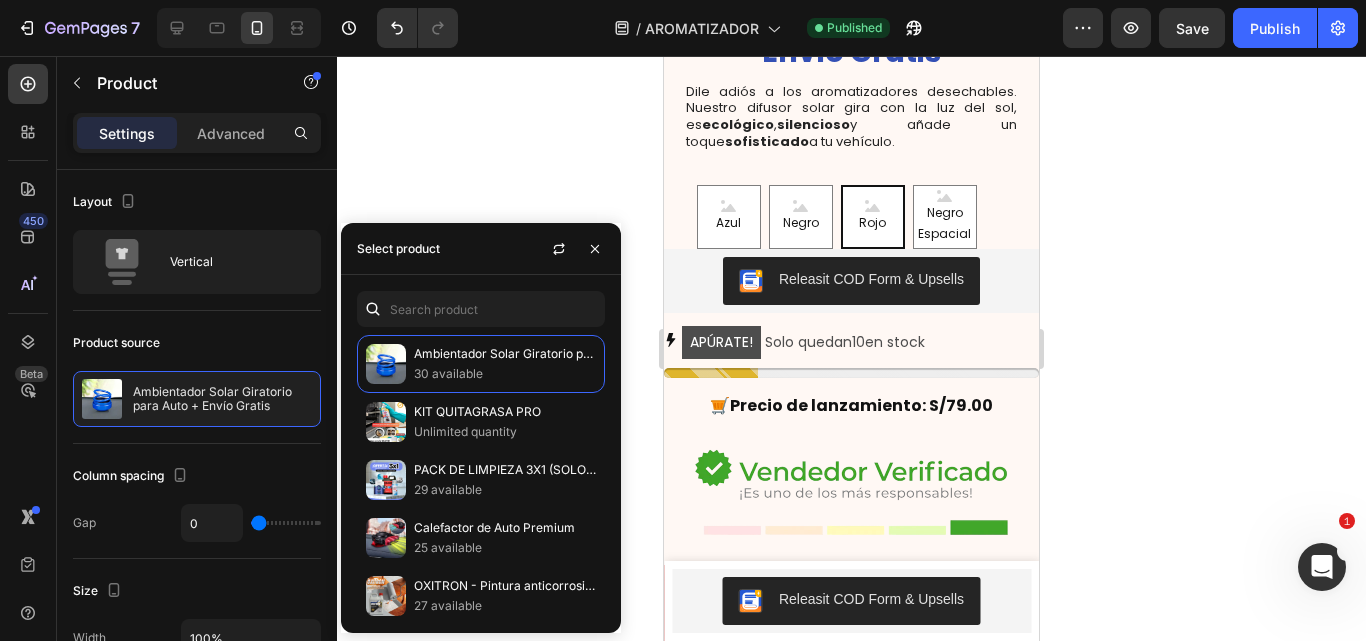 click 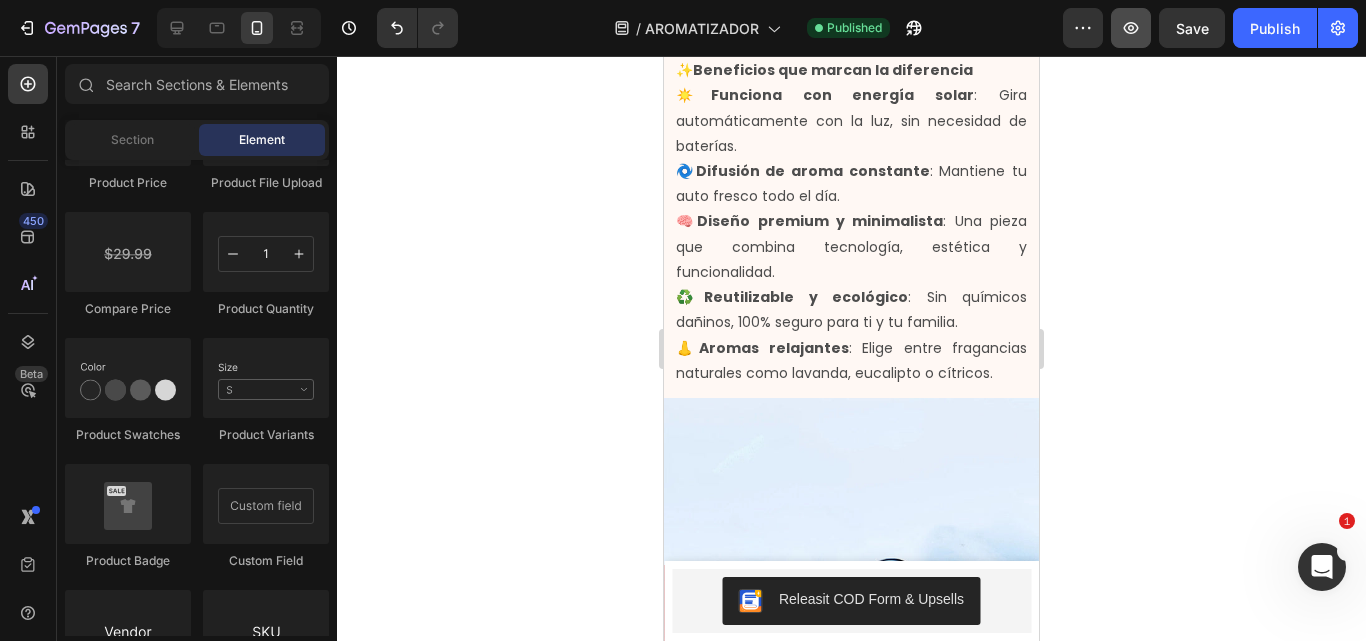 scroll, scrollTop: 2422, scrollLeft: 0, axis: vertical 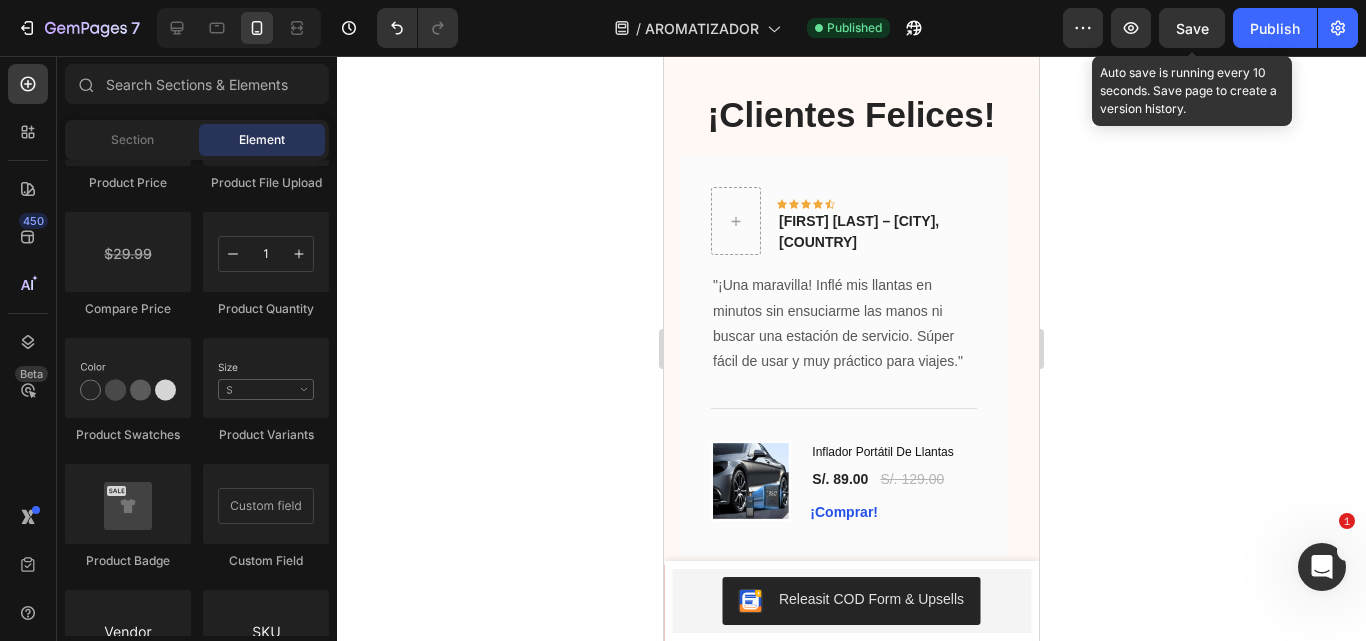 click on "Save" at bounding box center [1192, 28] 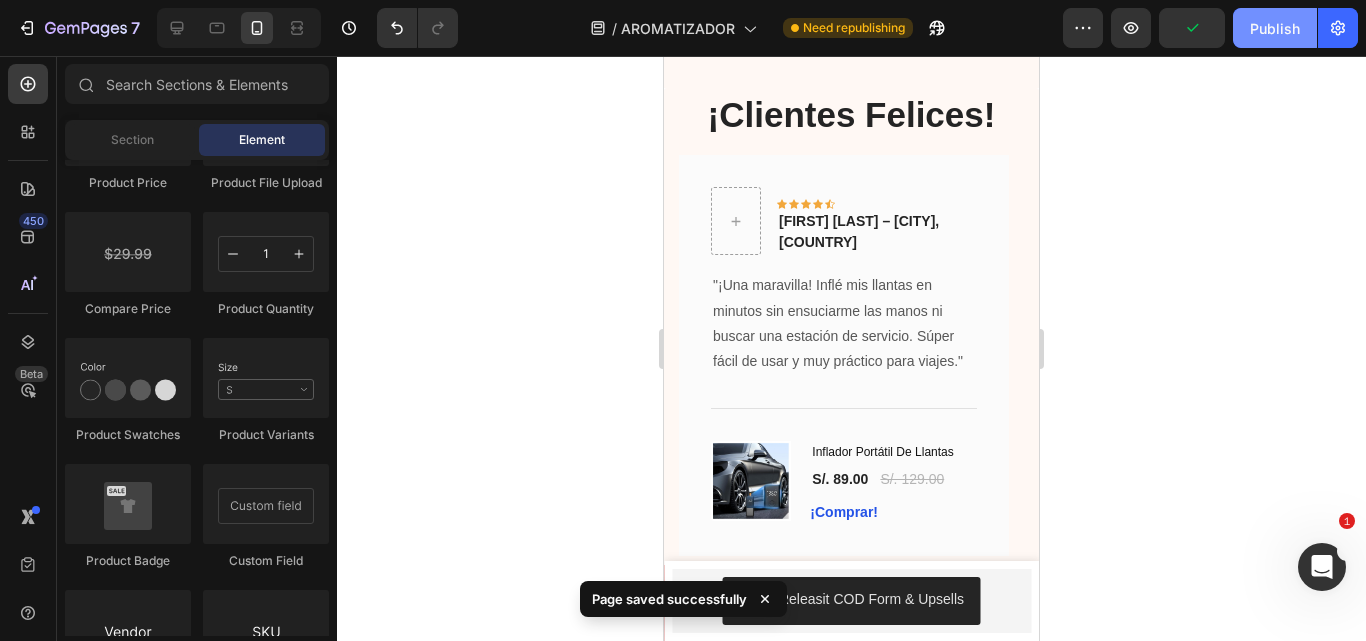 click on "Publish" at bounding box center [1275, 28] 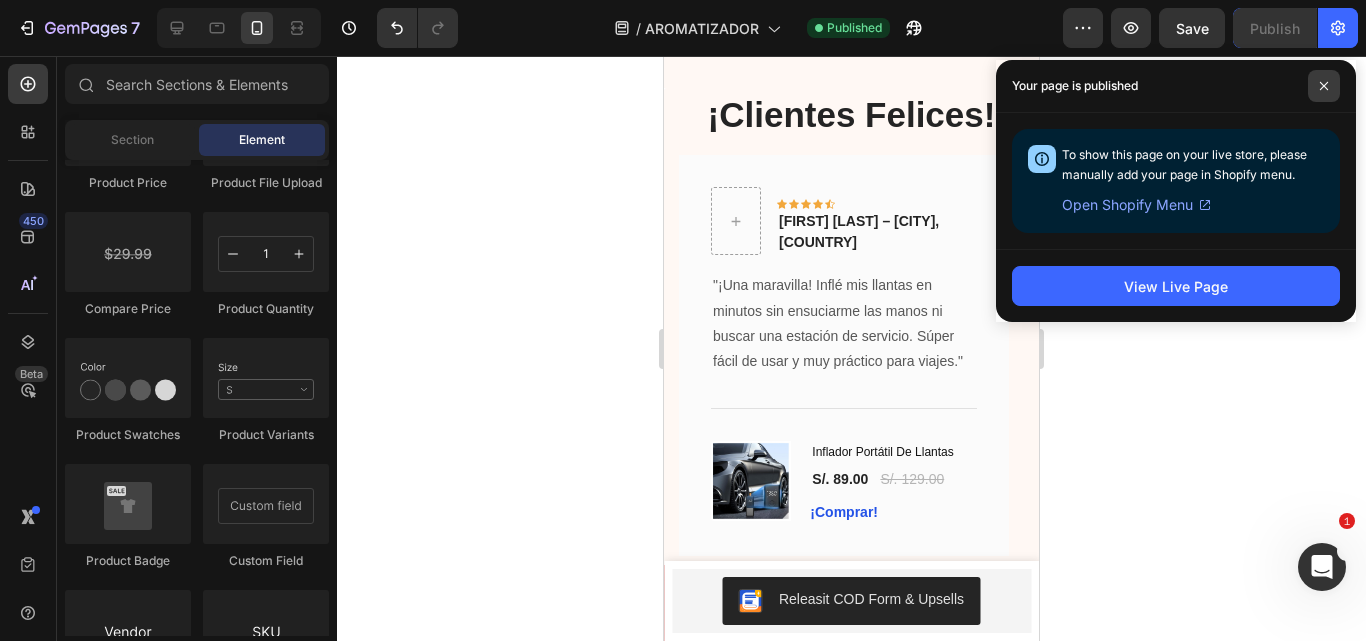 click at bounding box center [1324, 86] 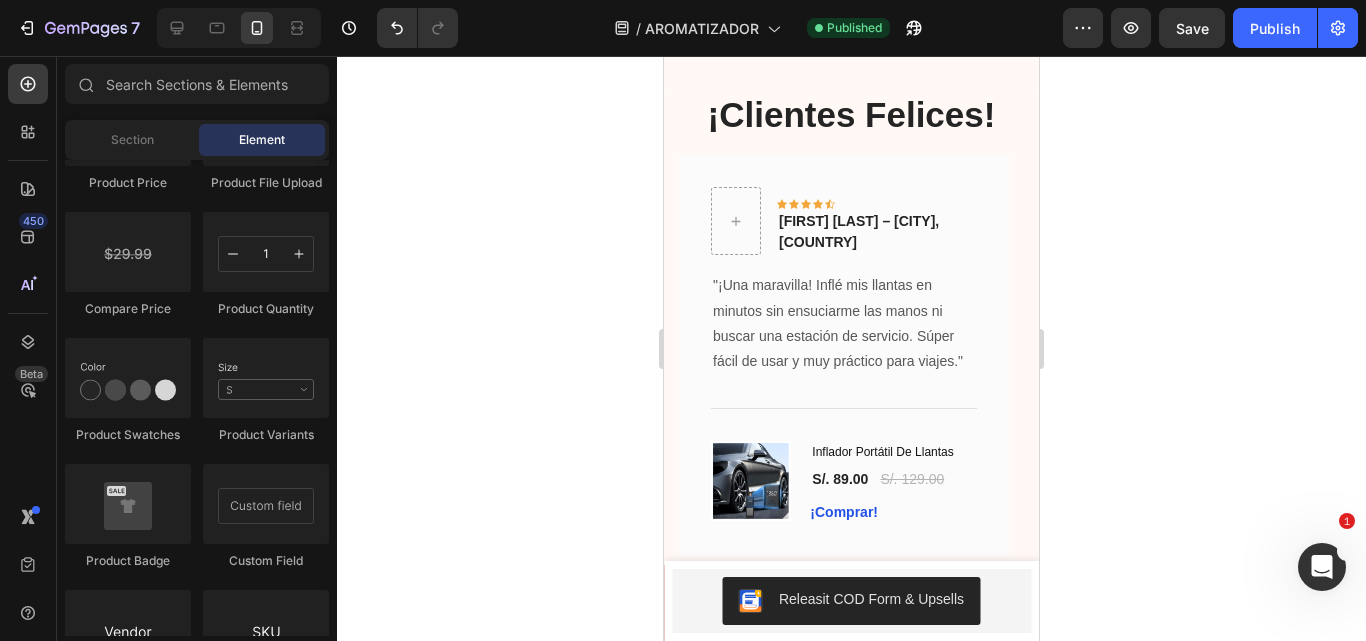 scroll, scrollTop: 1866, scrollLeft: 0, axis: vertical 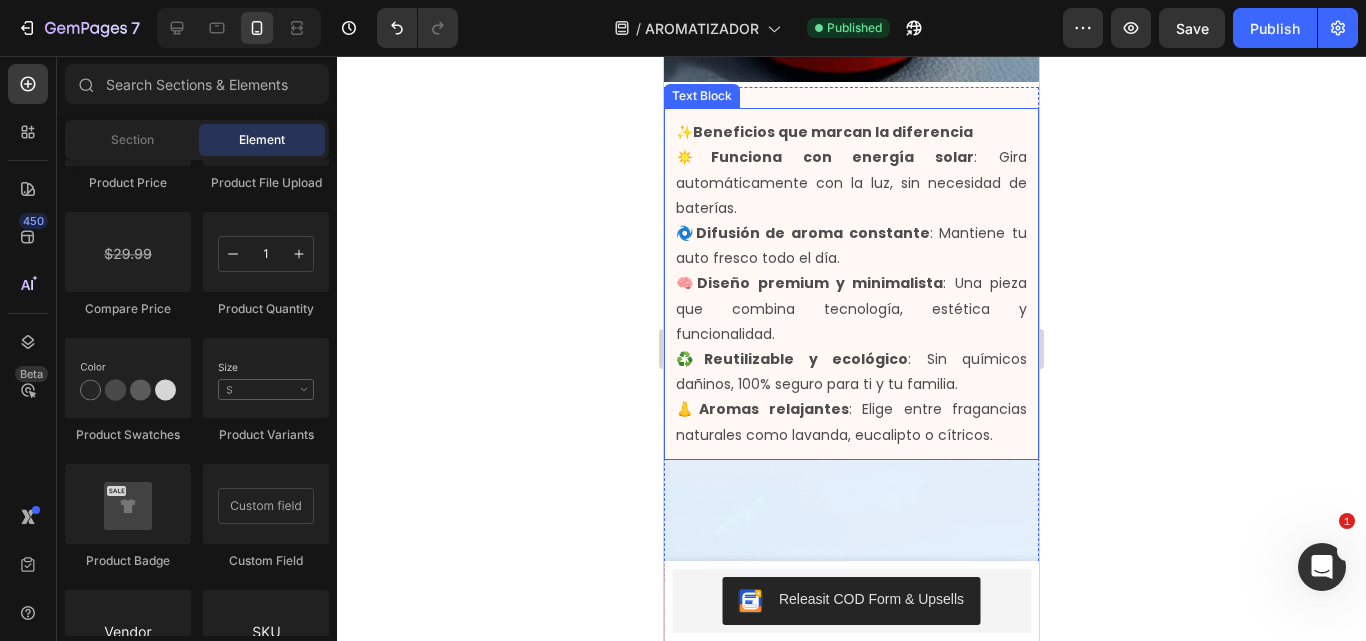 radio on "false" 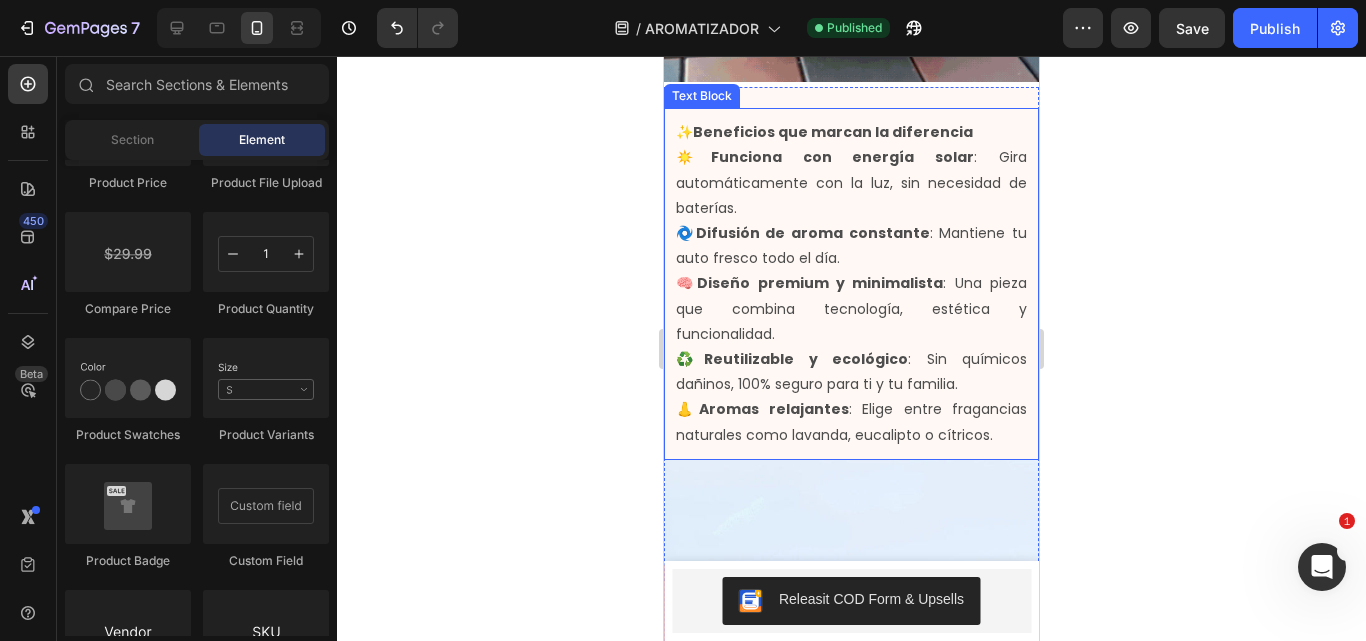 radio on "true" 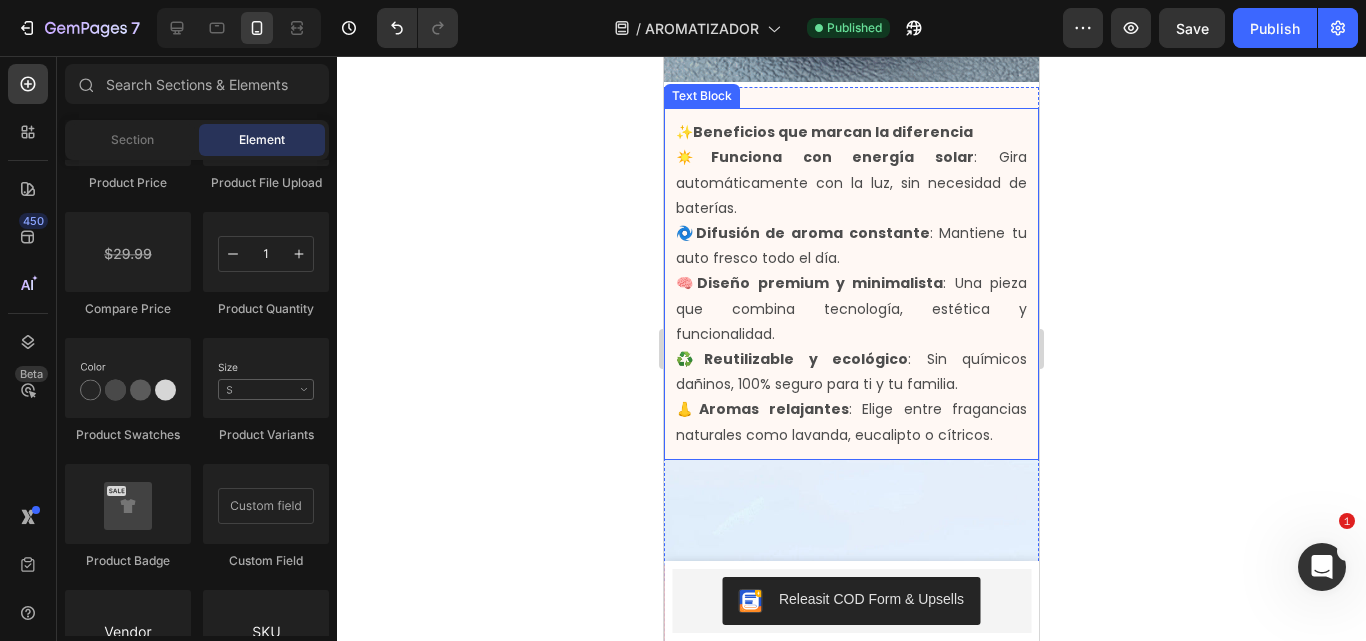 scroll, scrollTop: 558, scrollLeft: 0, axis: vertical 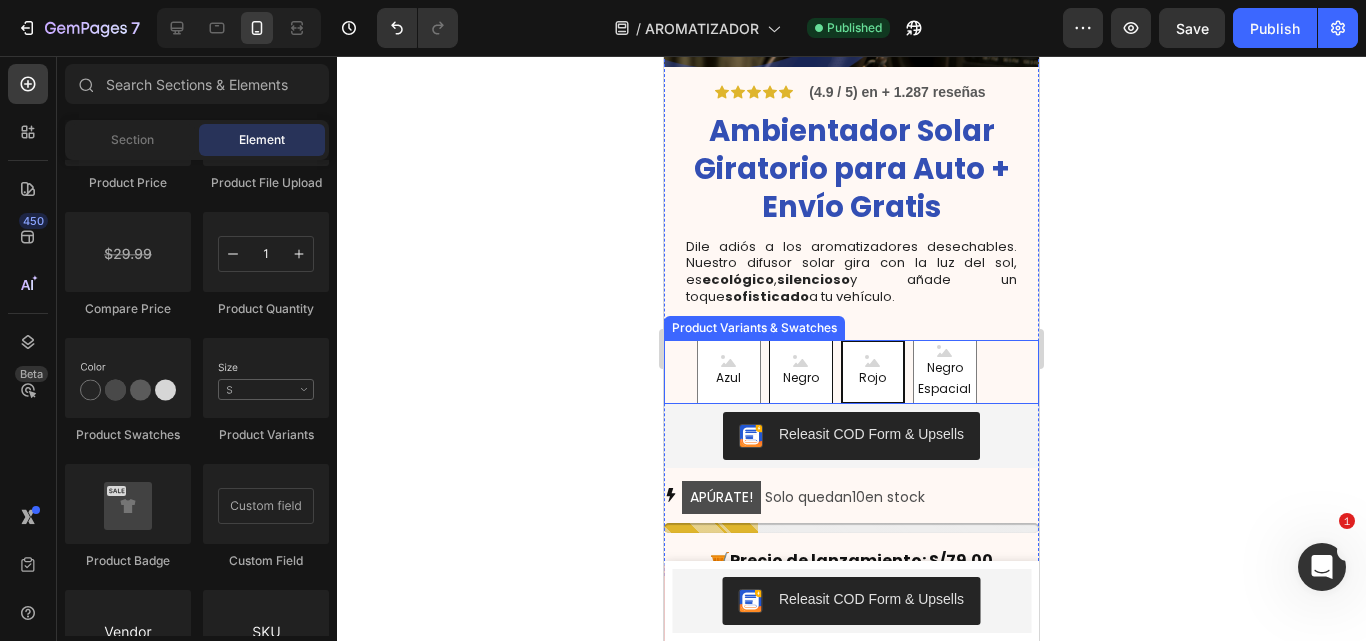 click on "Negro" at bounding box center [801, 372] 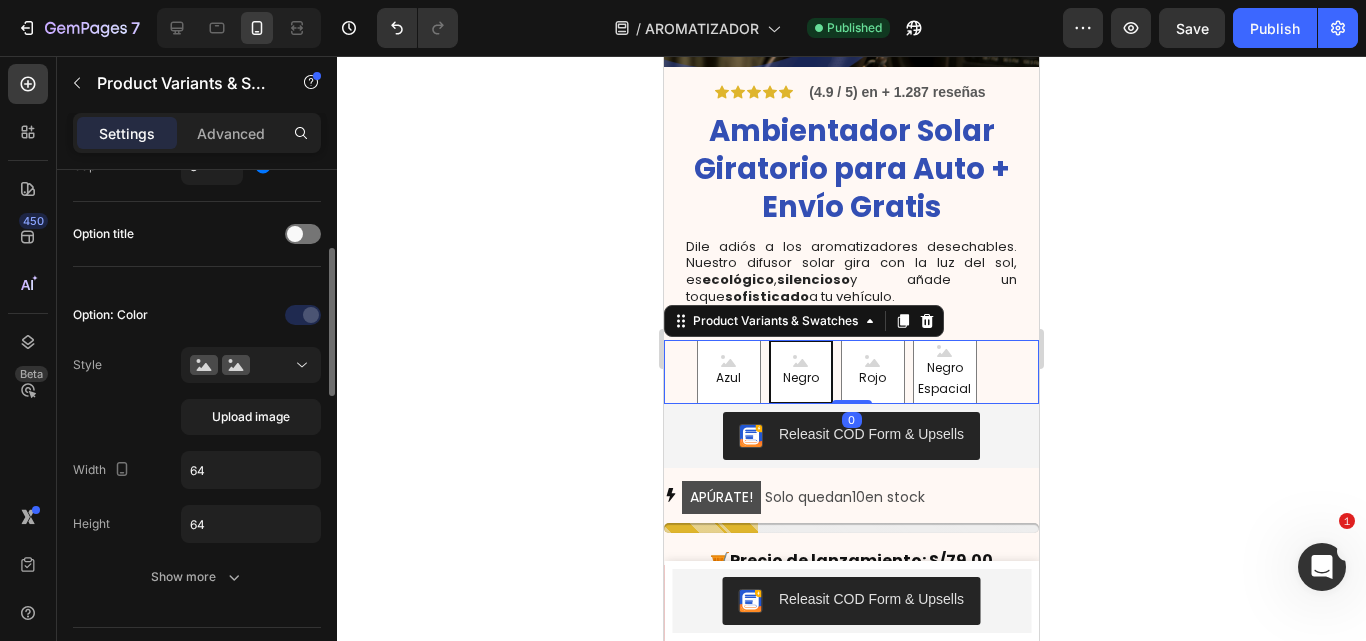 scroll, scrollTop: 278, scrollLeft: 0, axis: vertical 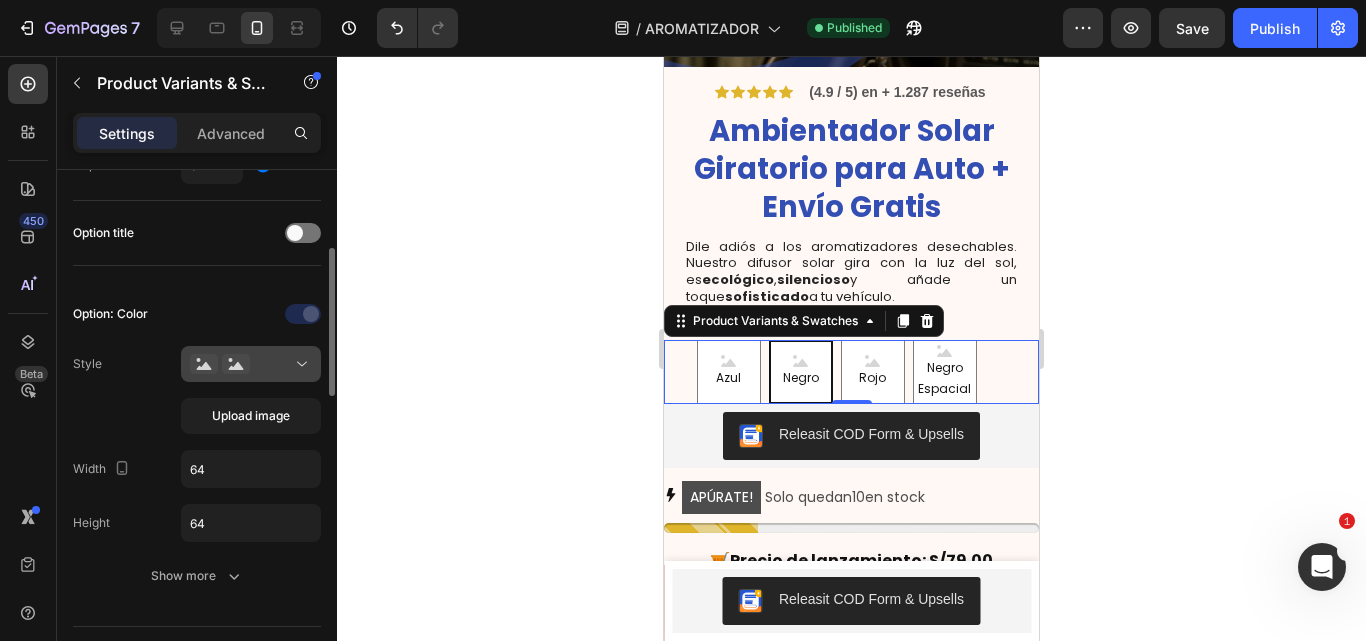 drag, startPoint x: 246, startPoint y: 446, endPoint x: 192, endPoint y: 358, distance: 103.24728 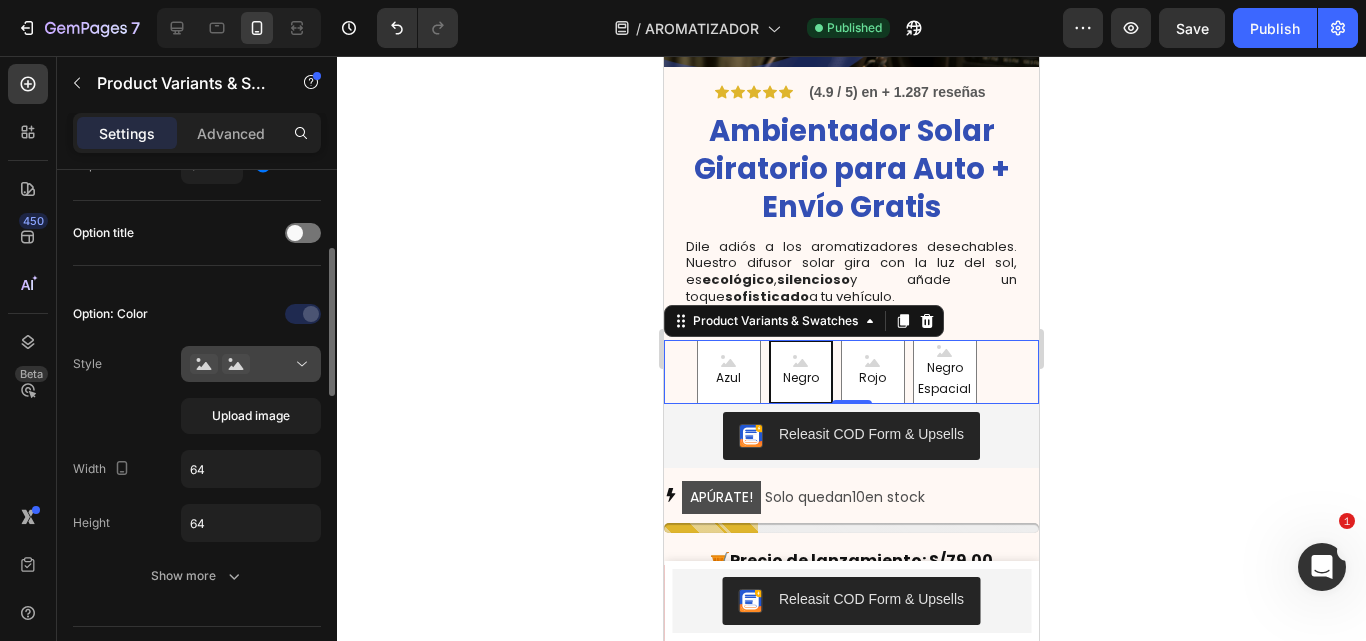 click 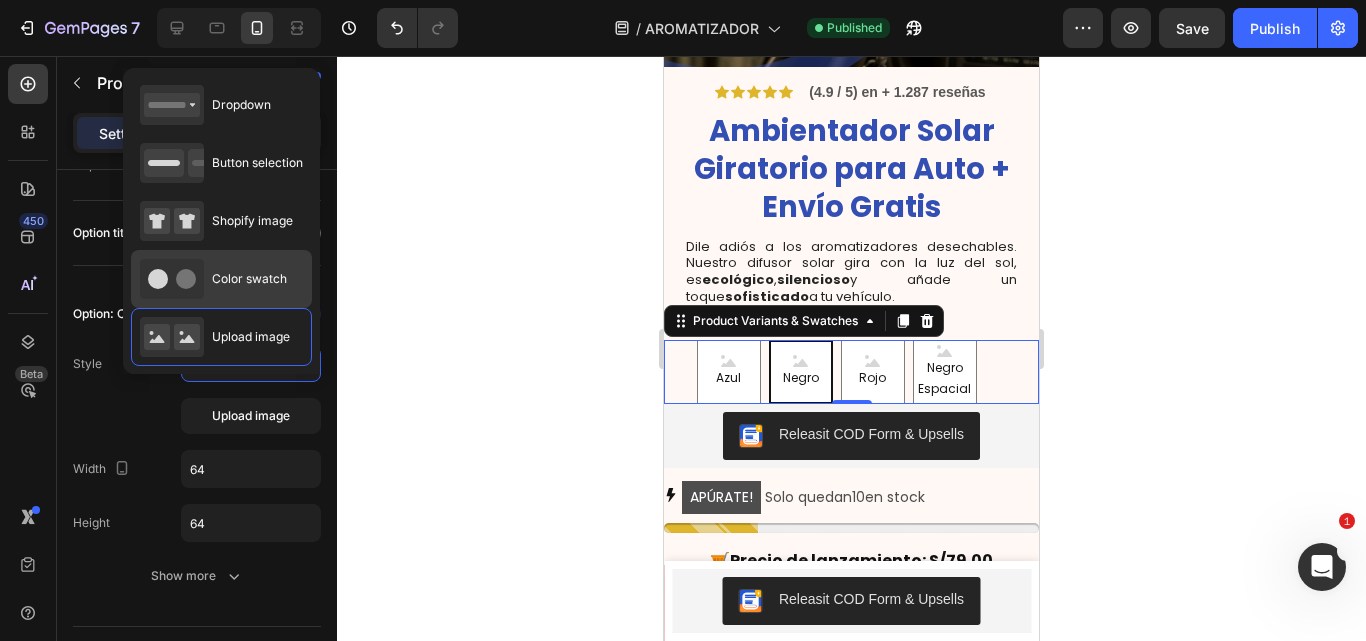 click on "Color swatch" at bounding box center [213, 279] 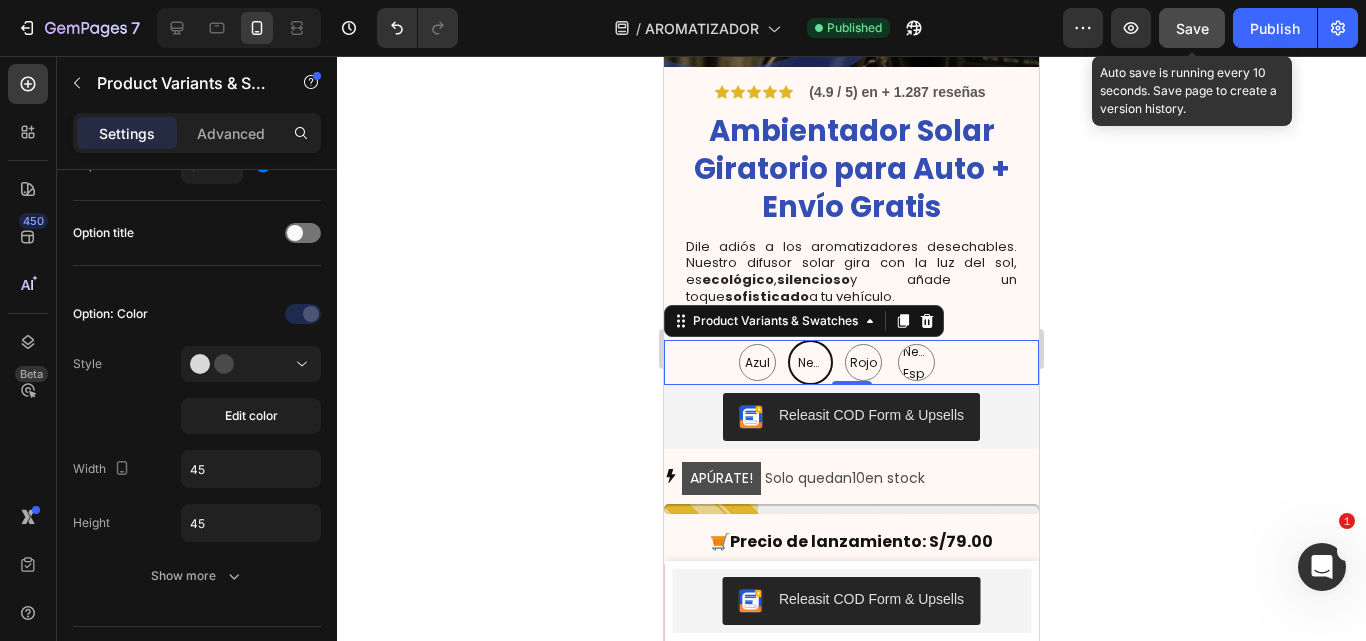 click on "Save" 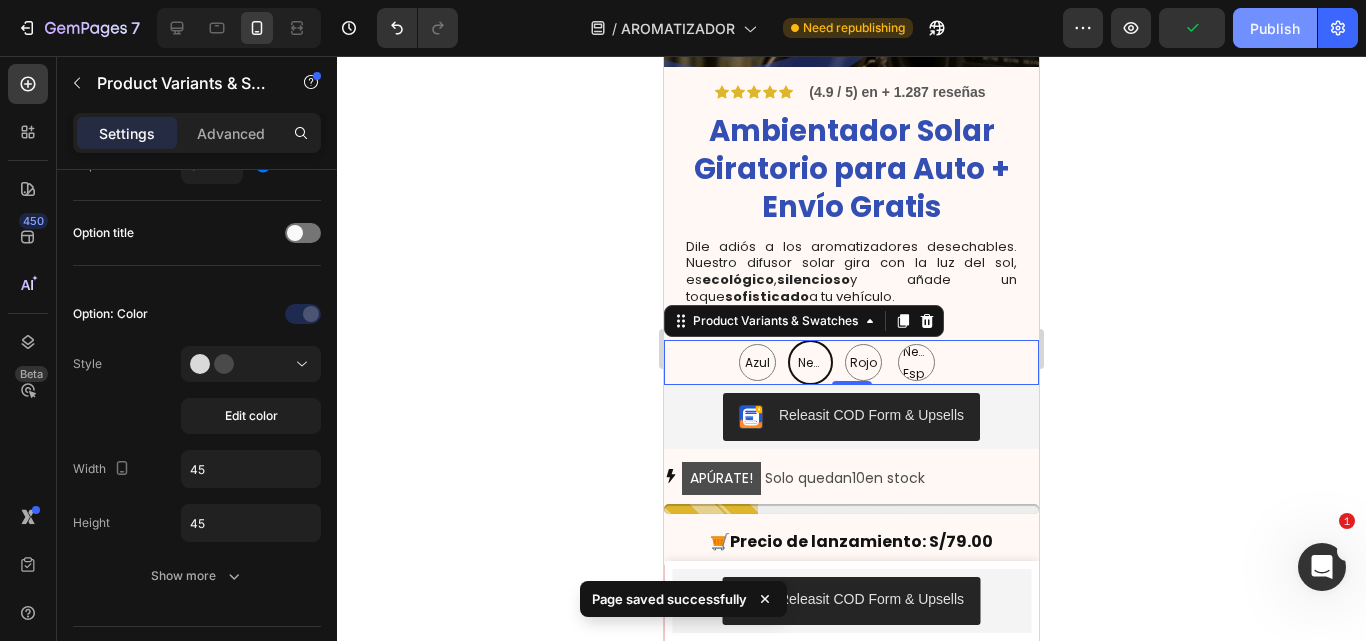 click on "Publish" at bounding box center (1275, 28) 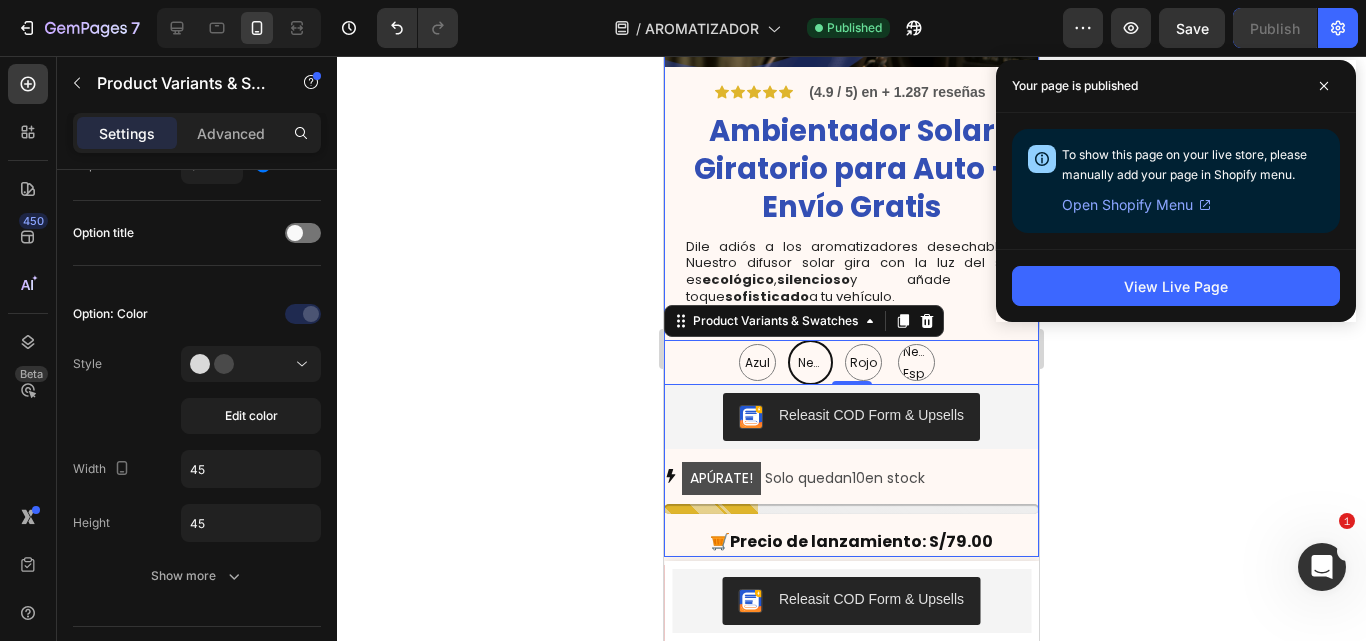 scroll, scrollTop: 993, scrollLeft: 0, axis: vertical 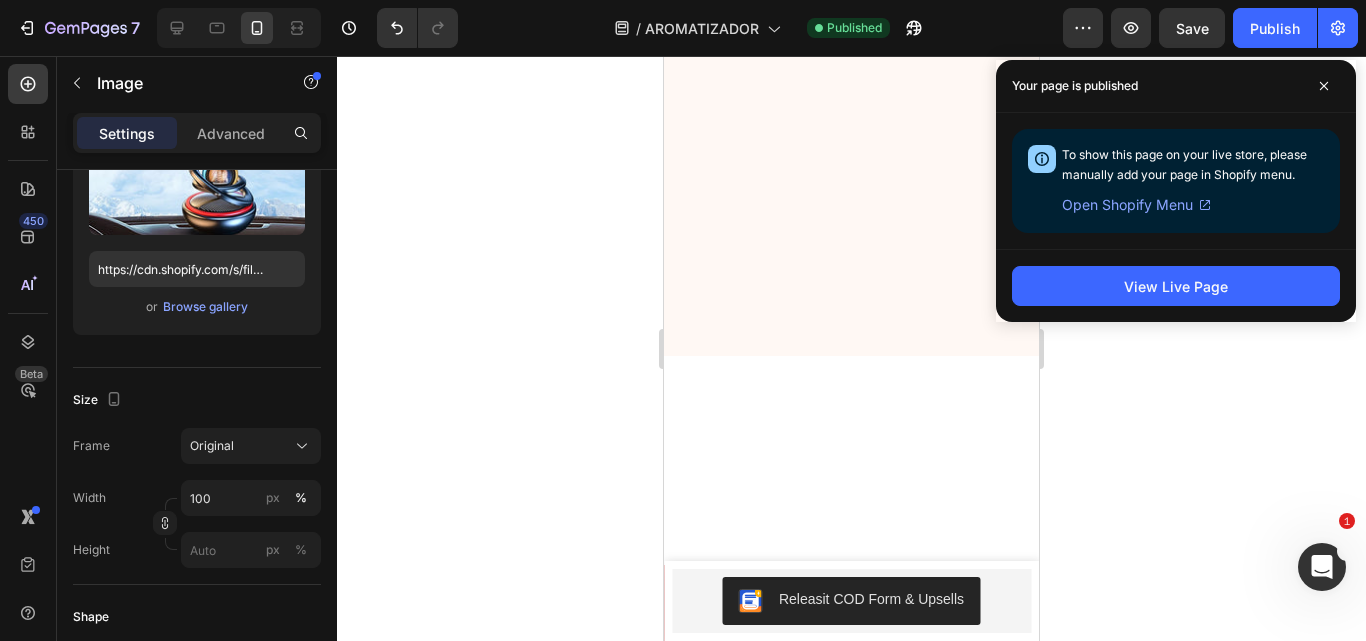 click at bounding box center [851, 1278] 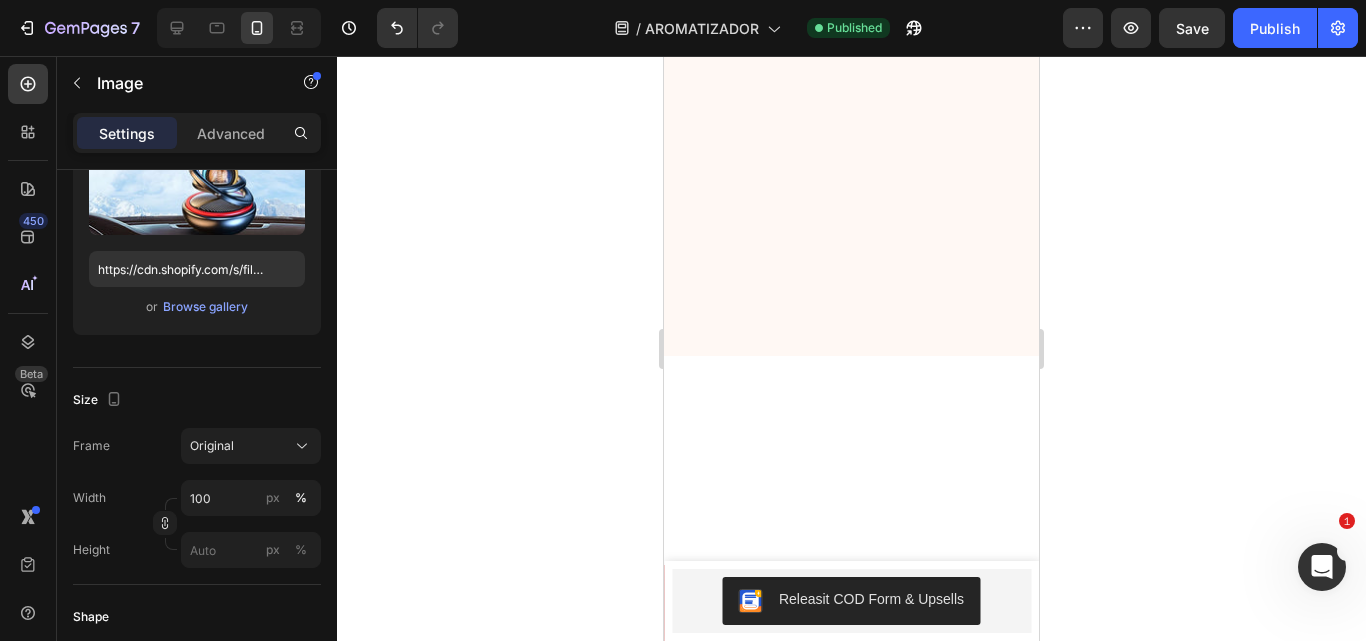 scroll, scrollTop: 2145, scrollLeft: 0, axis: vertical 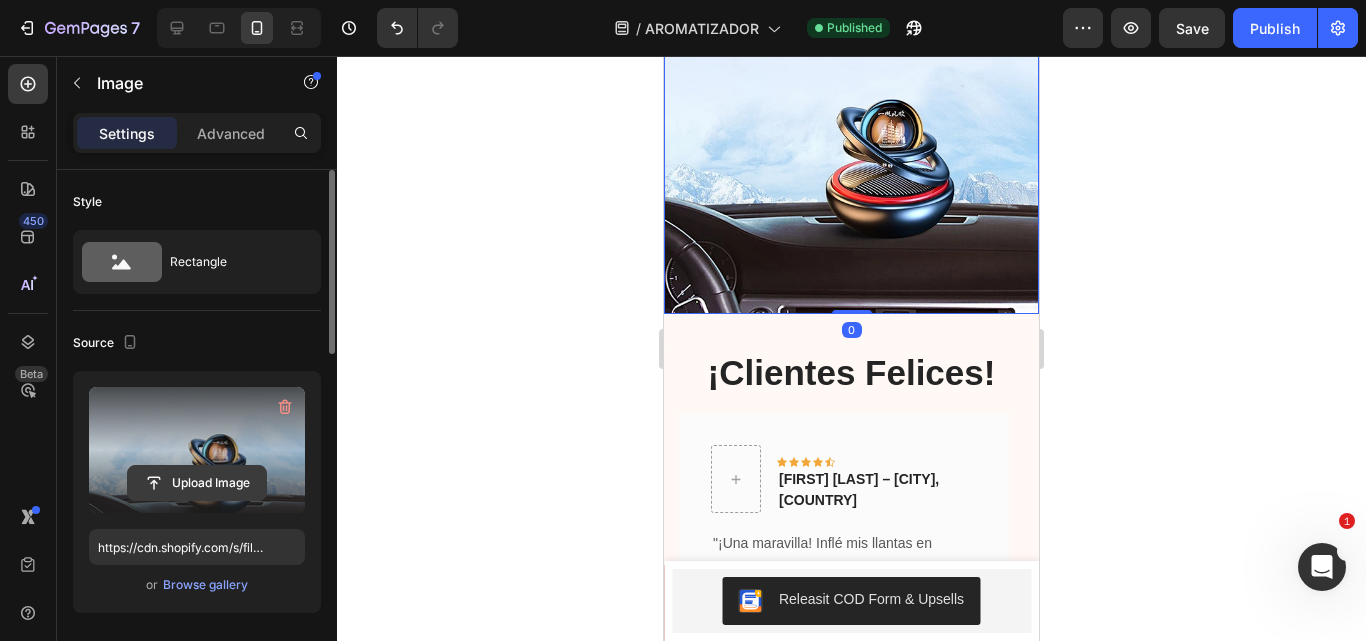 click 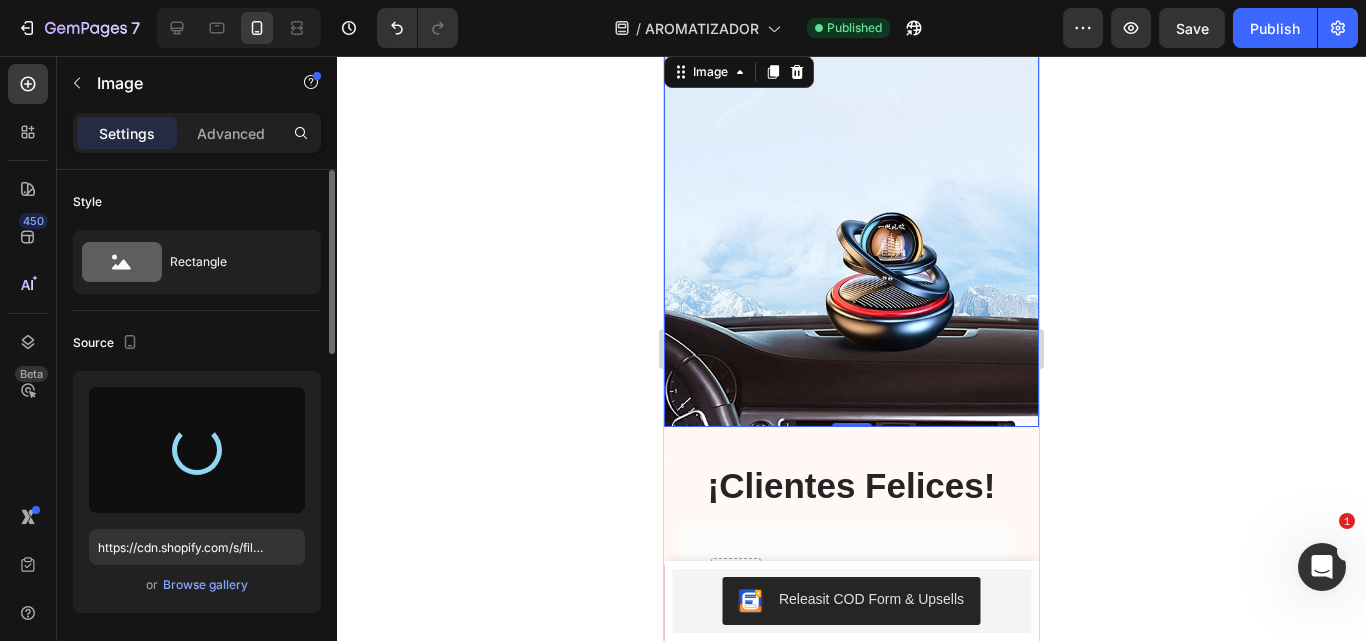 scroll, scrollTop: 2031, scrollLeft: 0, axis: vertical 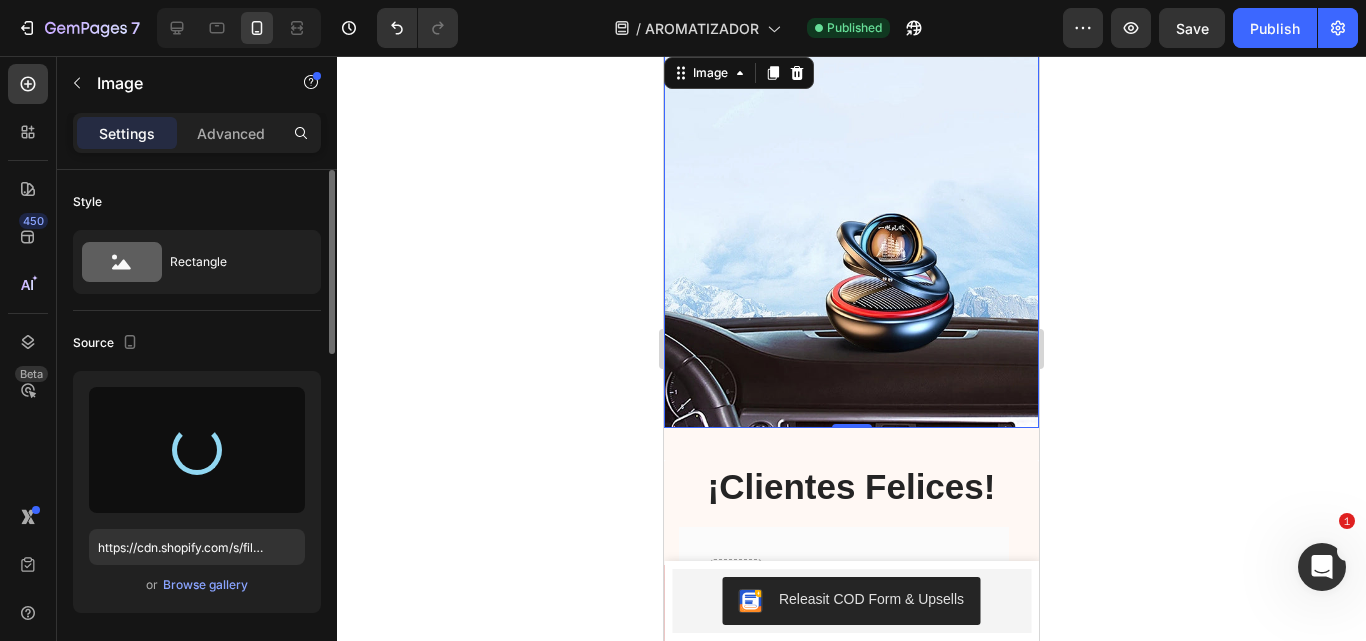 type on "https://cdn.shopify.com/s/files/1/0641/6465/9267/files/gempages_573437835185489012-83f71fda-7e3f-4c9a-8755-9cdec4451bc0.png" 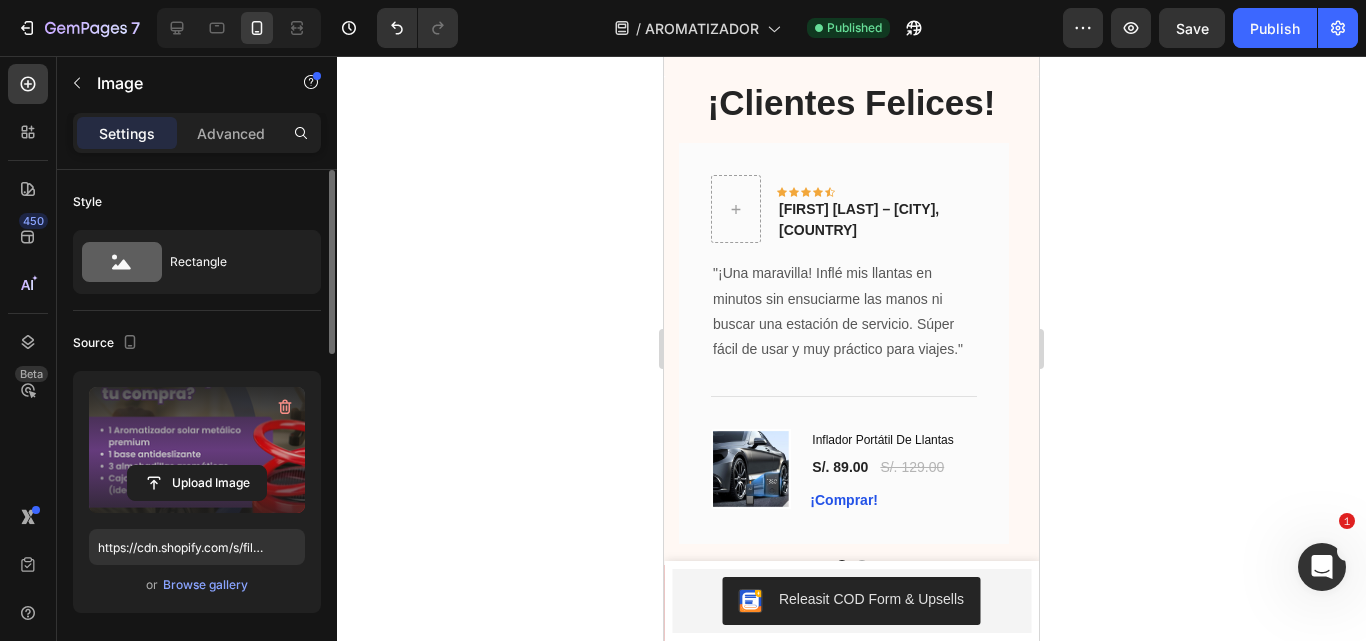 scroll, scrollTop: 2416, scrollLeft: 0, axis: vertical 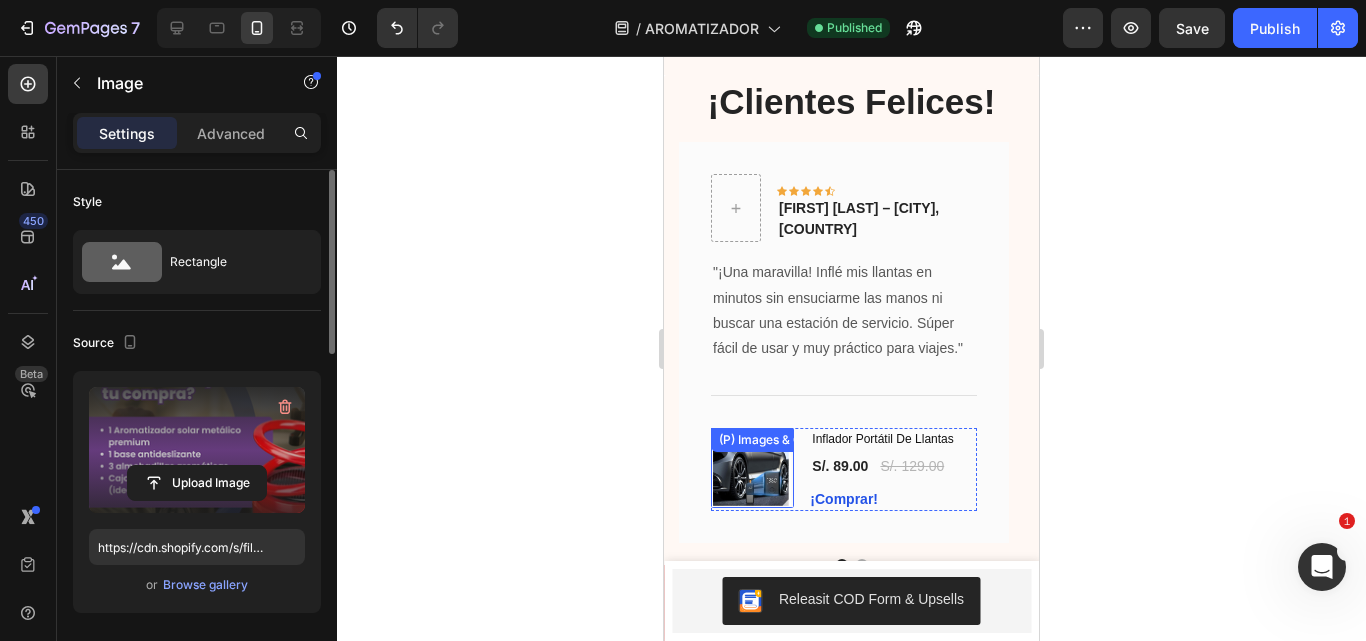 click on "(P) Images & Gallery" at bounding box center (776, 440) 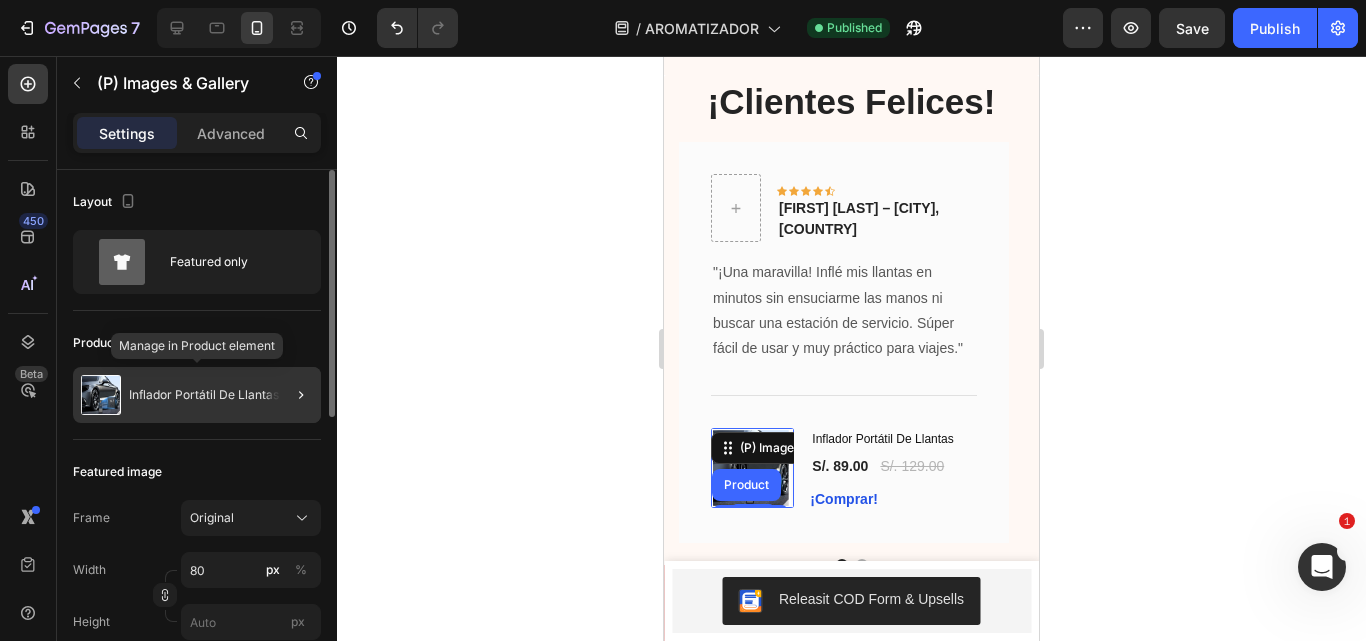 click on "Inflador Portátil De Llantas" 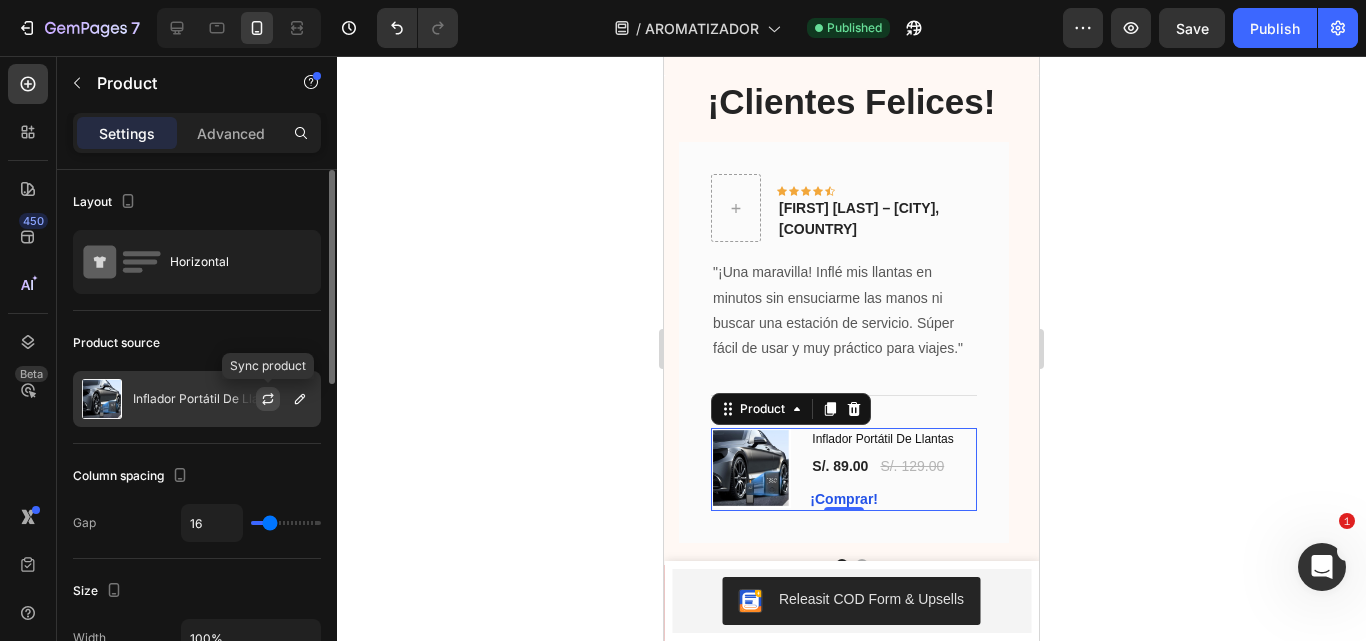 click 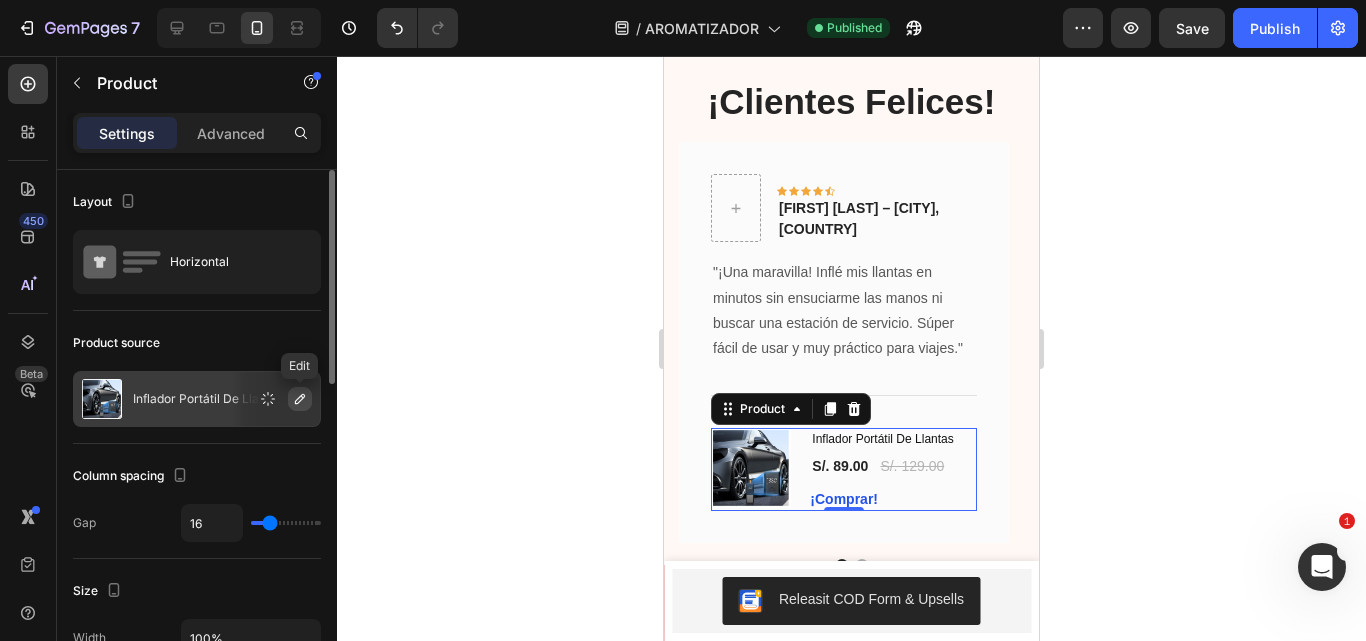 click 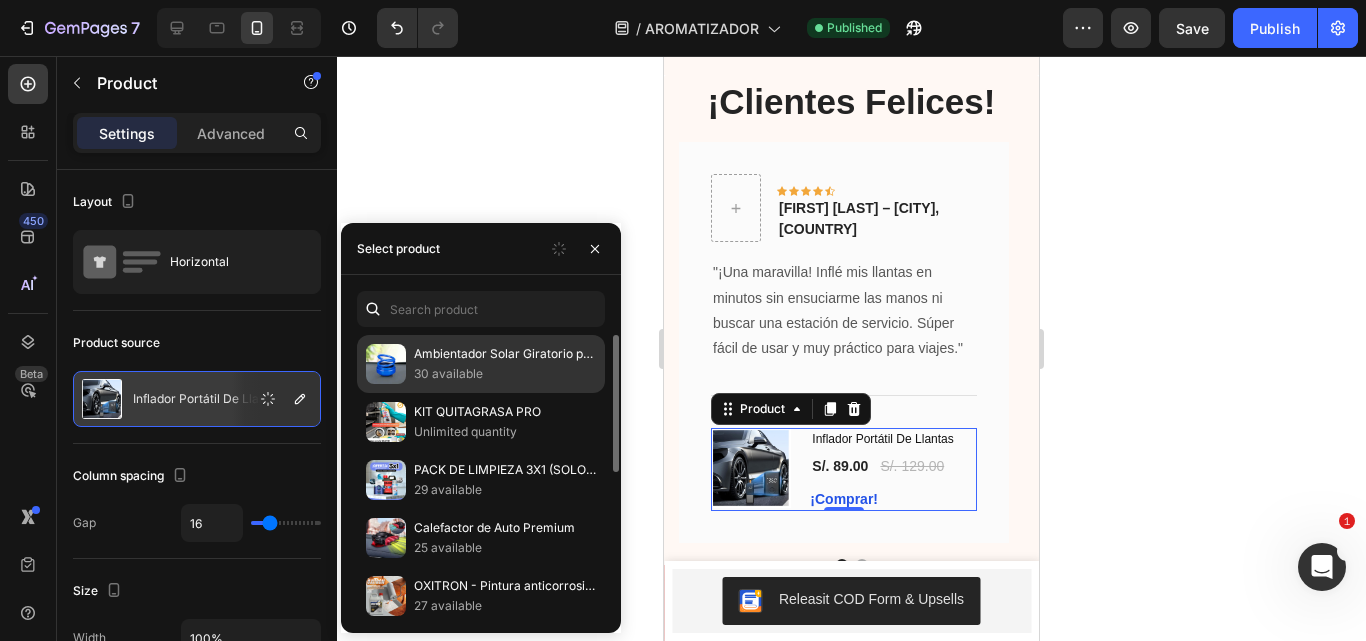 click on "Ambientador Solar Giratorio para Auto + Envío Gratis" at bounding box center (505, 354) 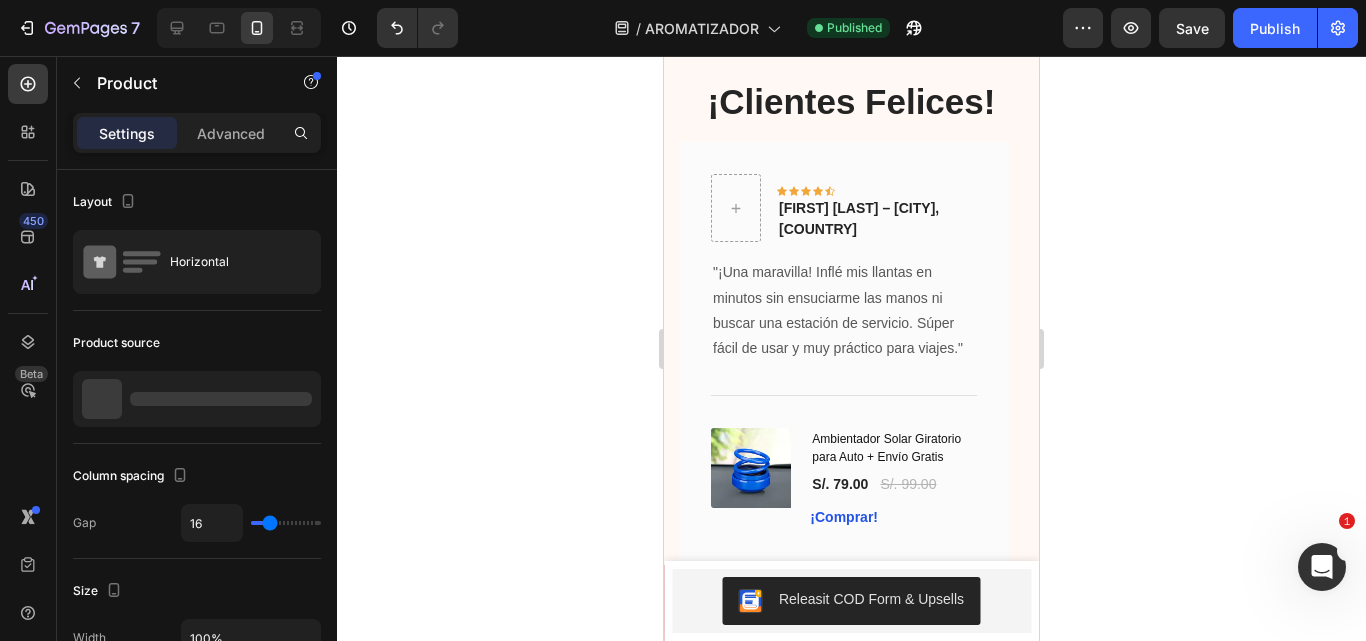 click 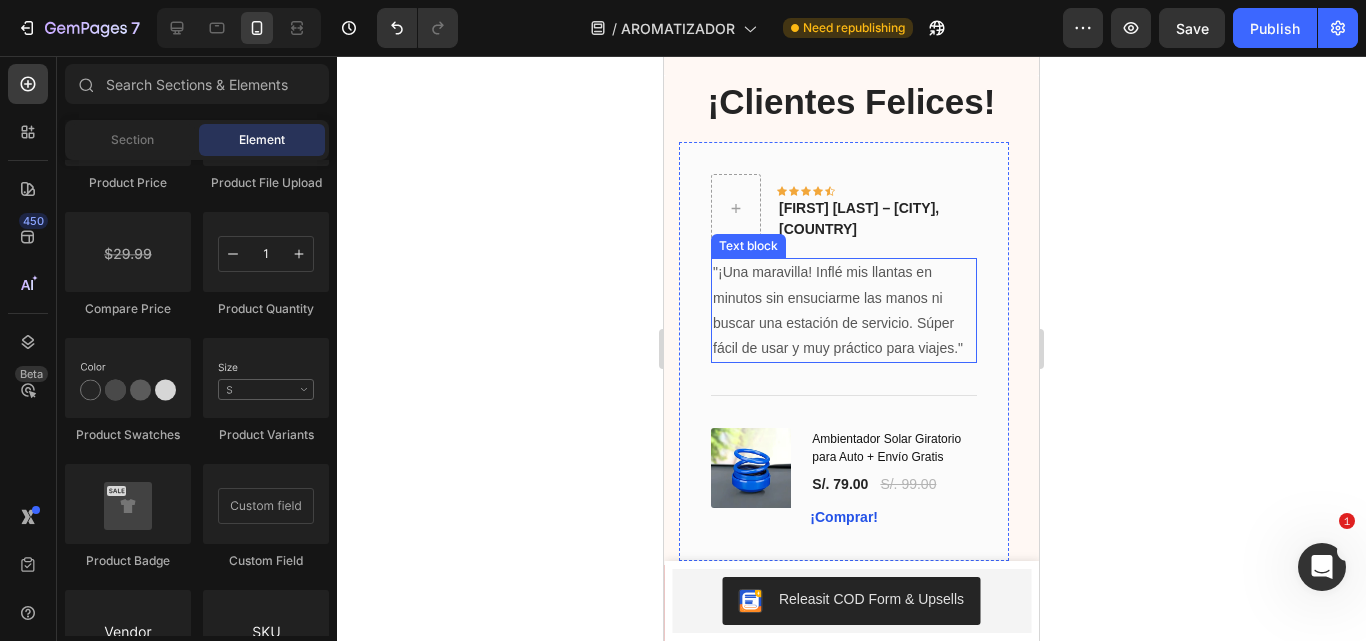 click on ""¡Una maravilla! Inflé mis llantas en minutos sin ensuciarme las manos ni buscar una estación de servicio. Súper fácil de usar y muy práctico para viajes."" at bounding box center [844, 310] 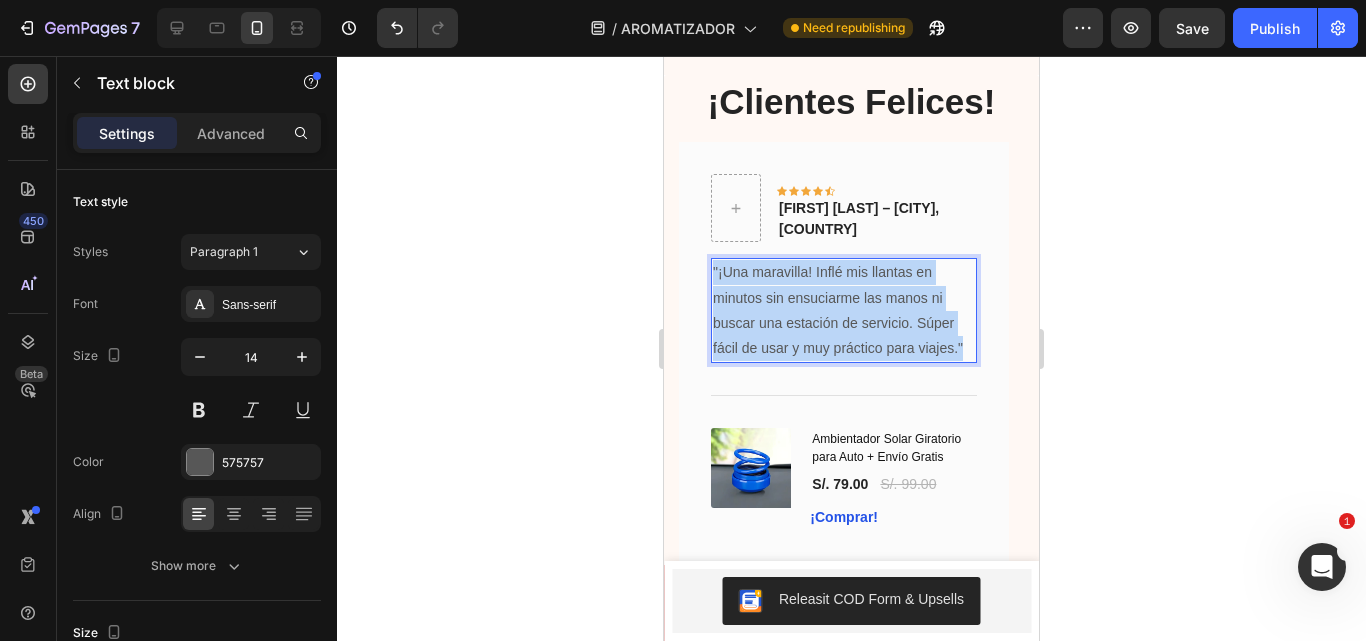 click on ""¡Una maravilla! Inflé mis llantas en minutos sin ensuciarme las manos ni buscar una estación de servicio. Súper fácil de usar y muy práctico para viajes."" at bounding box center (844, 310) 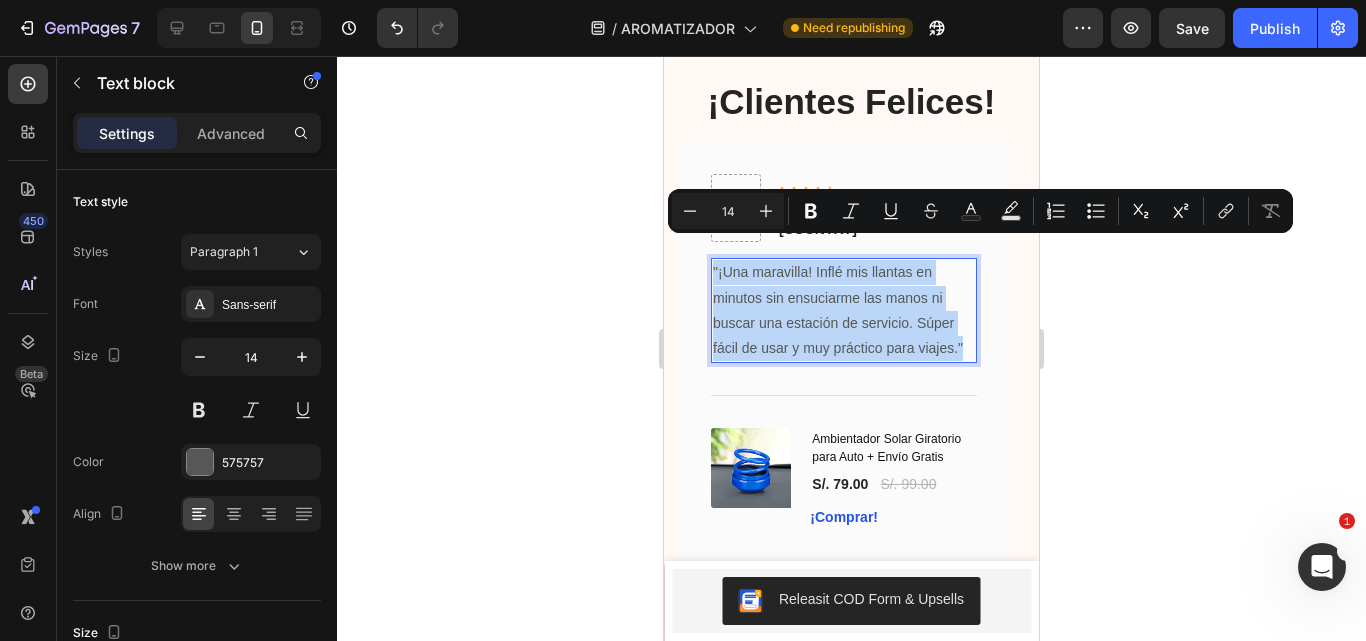 click on ""¡Una maravilla! Inflé mis llantas en minutos sin ensuciarme las manos ni buscar una estación de servicio. Súper fácil de usar y muy práctico para viajes."" at bounding box center (844, 310) 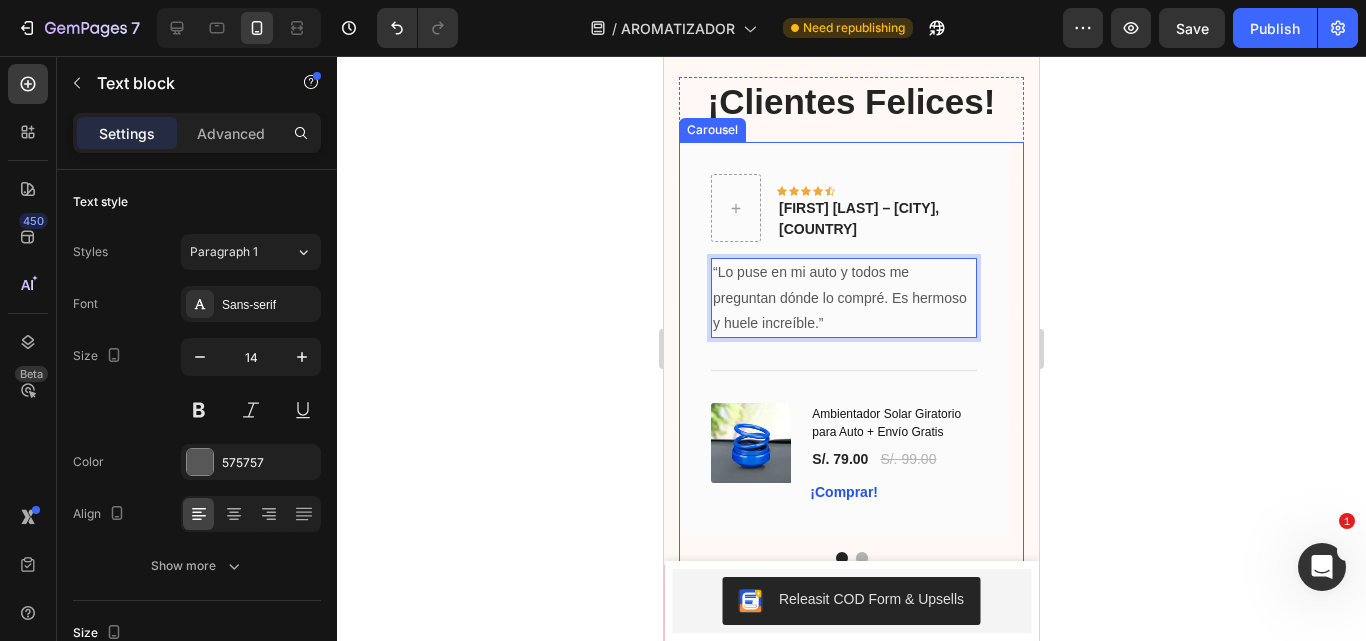 click at bounding box center (862, 558) 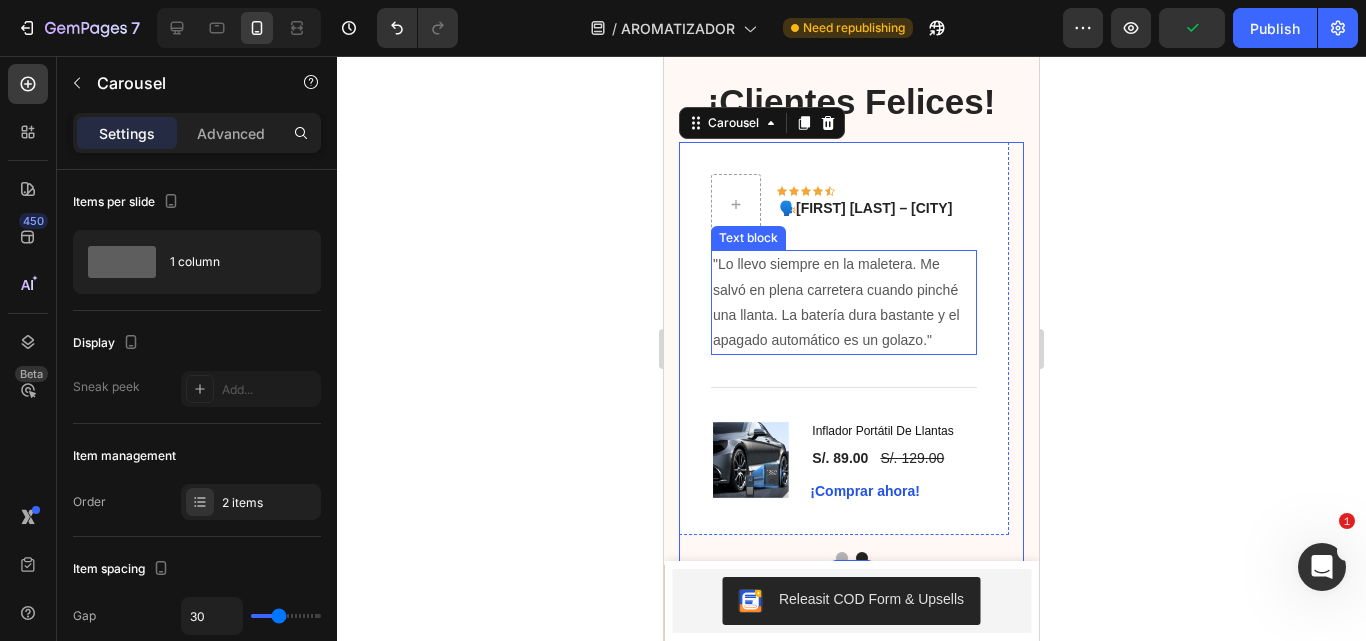 click on ""Lo llevo siempre en la maletera. Me salvó en plena carretera cuando pinché una llanta. La batería dura bastante y el apagado automático es un golazo."" at bounding box center [844, 302] 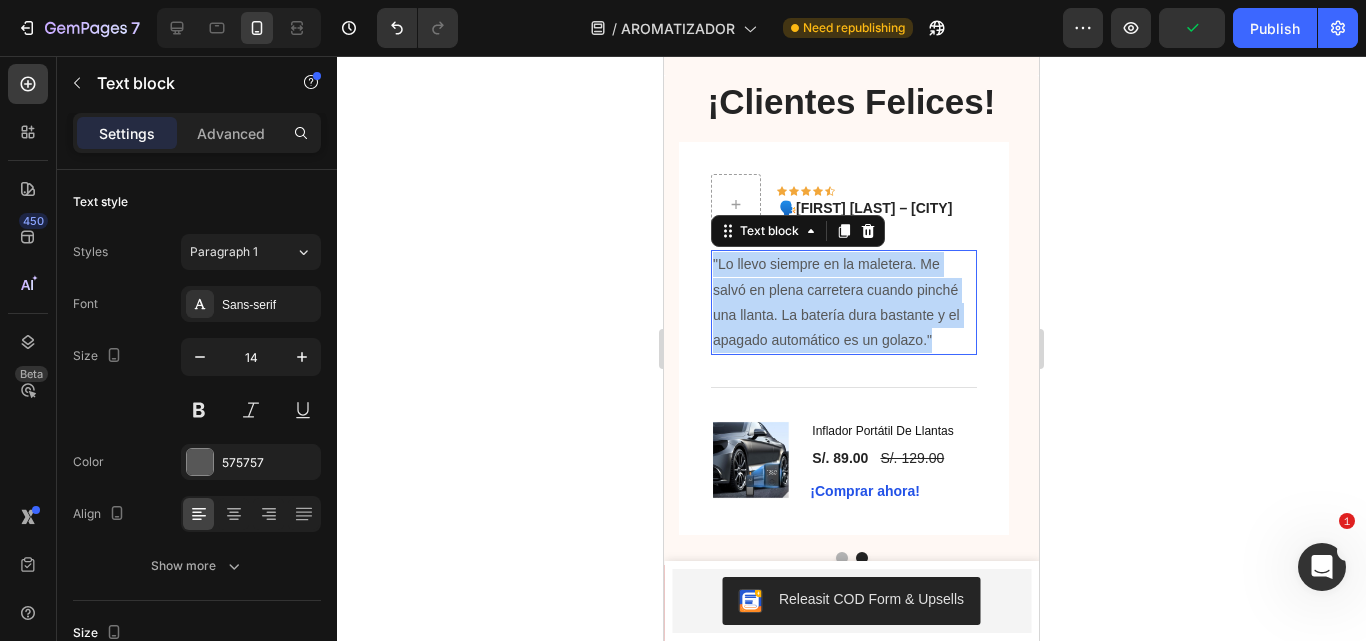 click on ""Lo llevo siempre en la maletera. Me salvó en plena carretera cuando pinché una llanta. La batería dura bastante y el apagado automático es un golazo."" at bounding box center [844, 302] 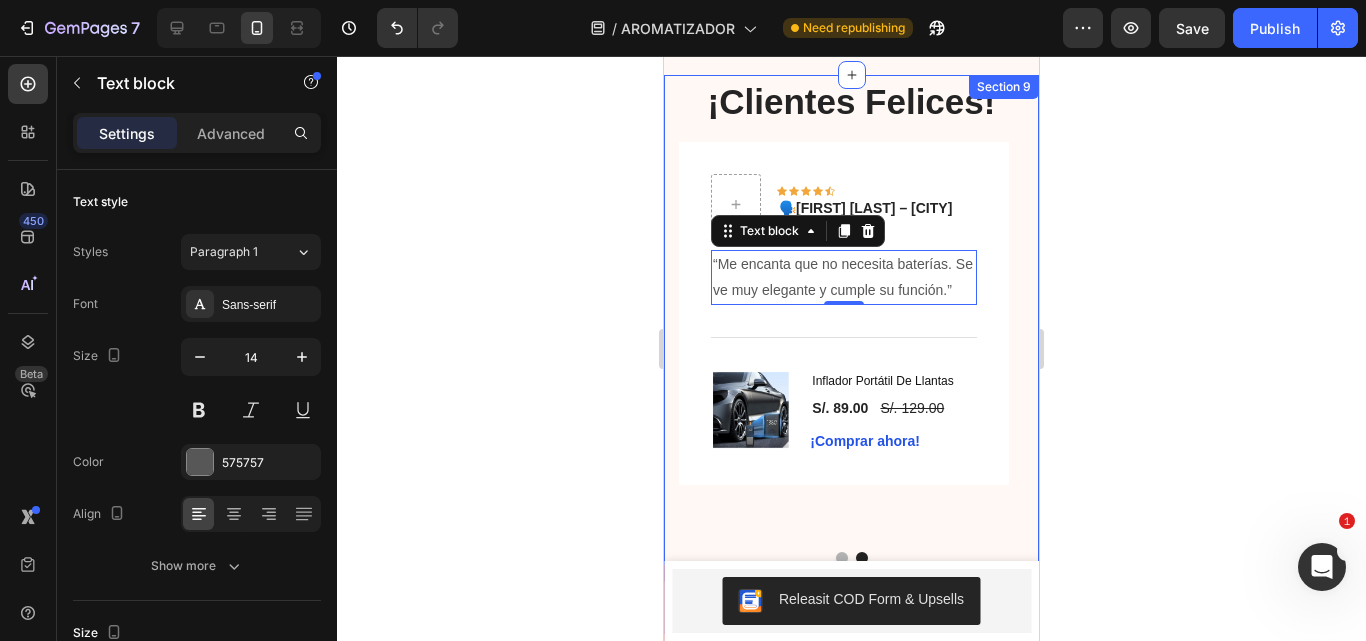 drag, startPoint x: 1083, startPoint y: 254, endPoint x: 1123, endPoint y: 132, distance: 128.39003 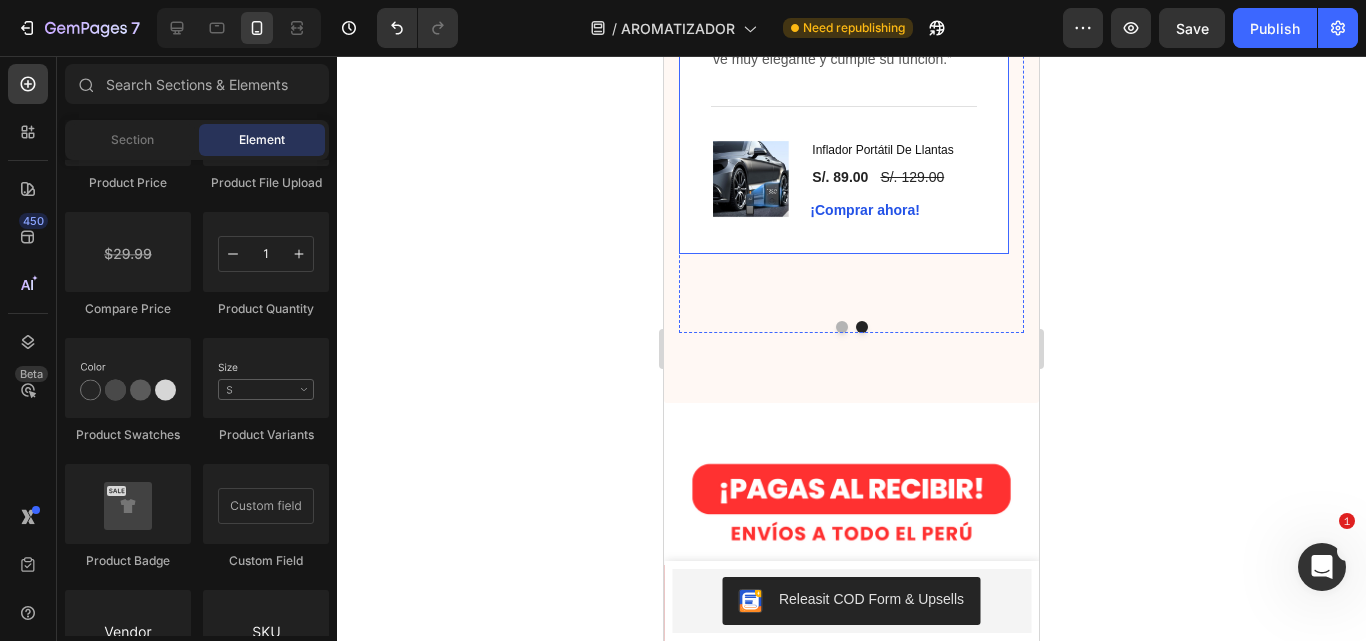 scroll, scrollTop: 2633, scrollLeft: 0, axis: vertical 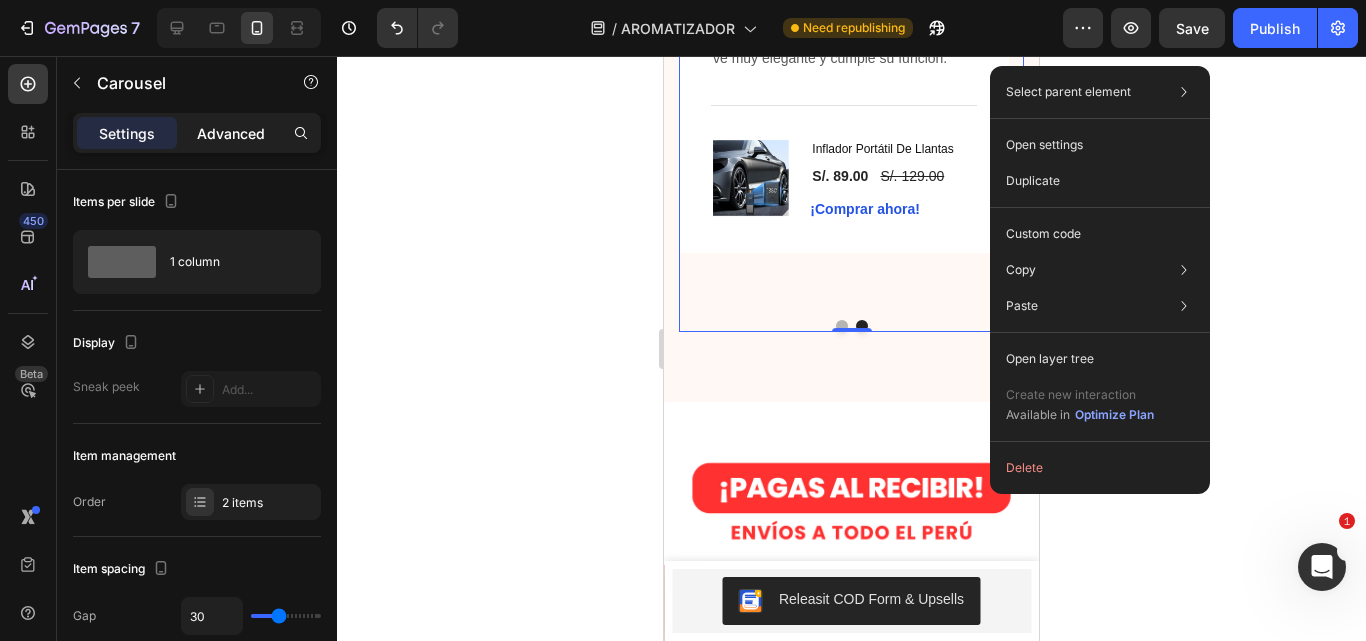 click on "Advanced" at bounding box center [231, 133] 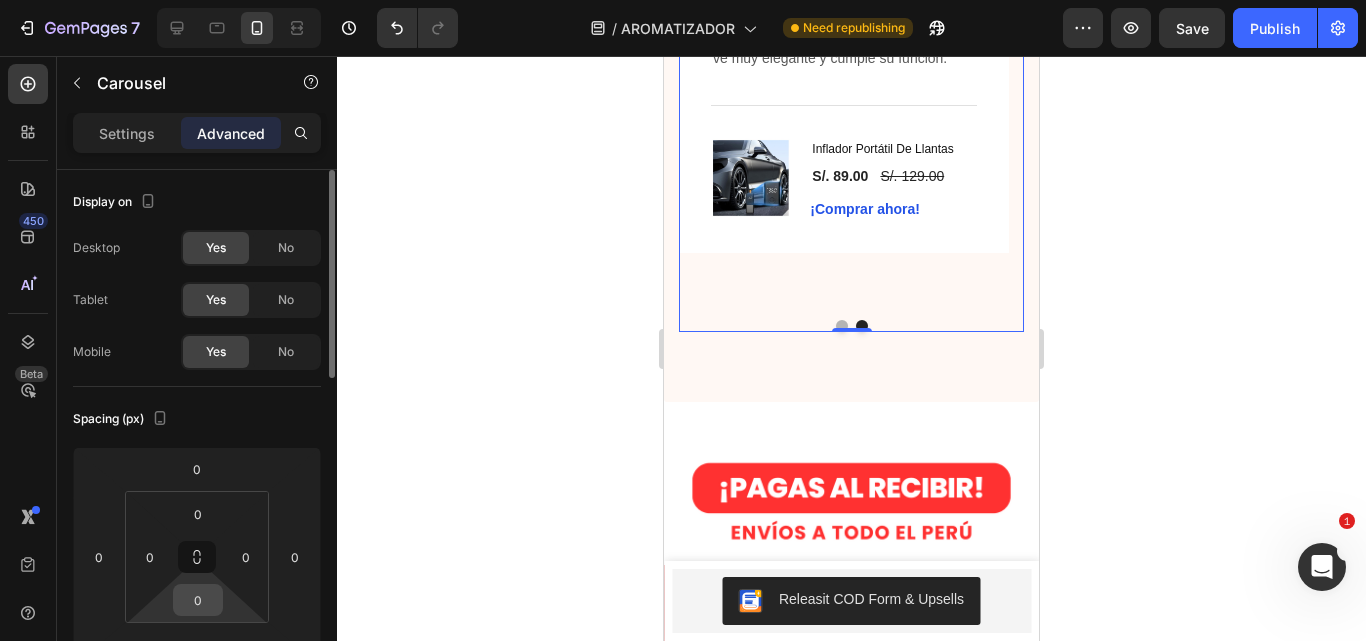 scroll, scrollTop: 151, scrollLeft: 0, axis: vertical 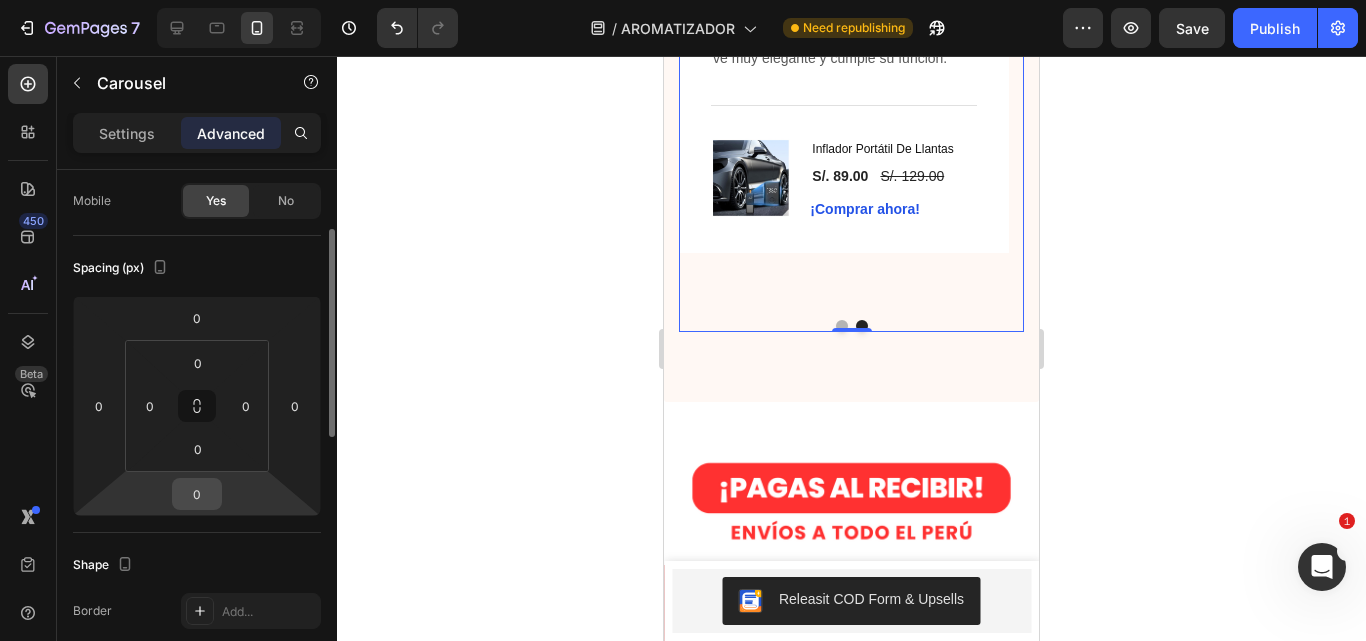 click on "0" at bounding box center (197, 494) 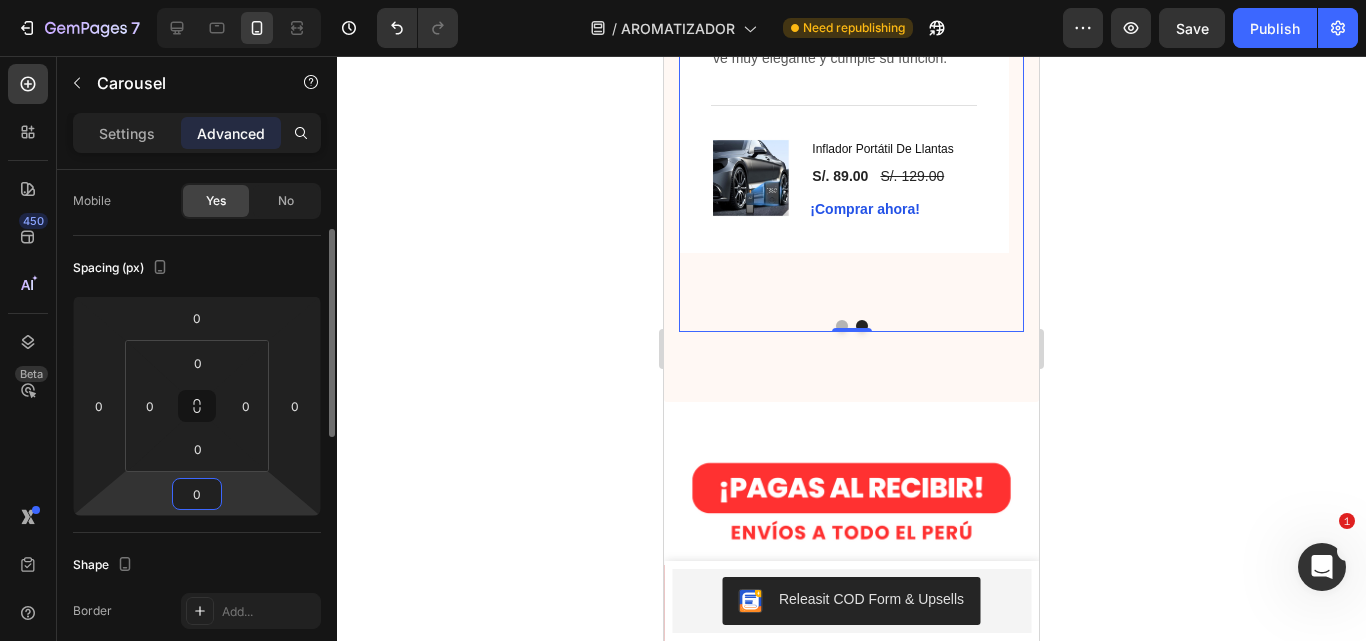 click on "0" at bounding box center (197, 494) 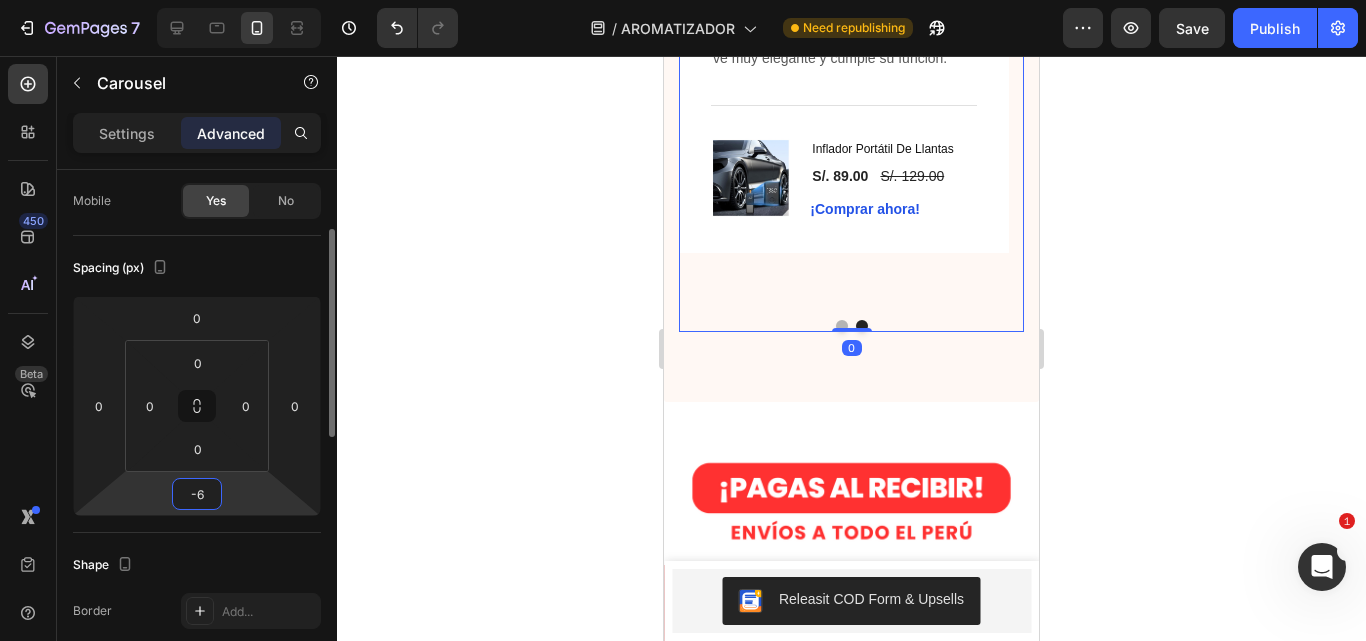 click on "-6" at bounding box center [197, 494] 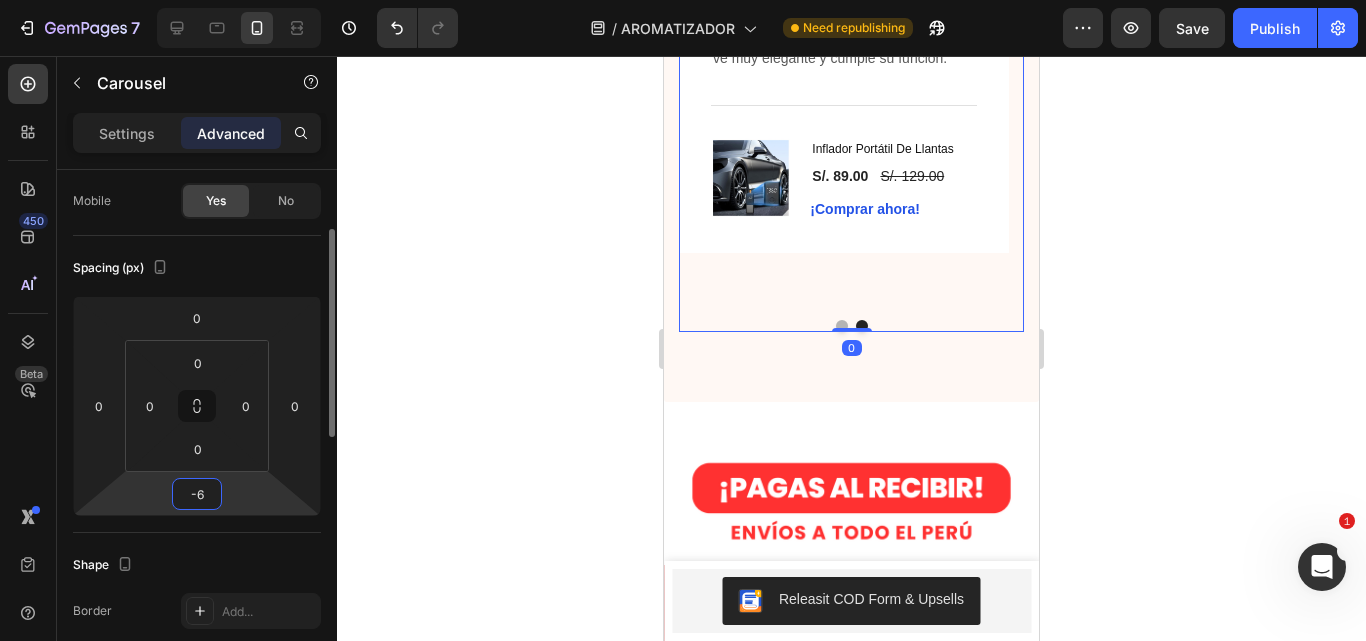 click on "-6" at bounding box center [197, 494] 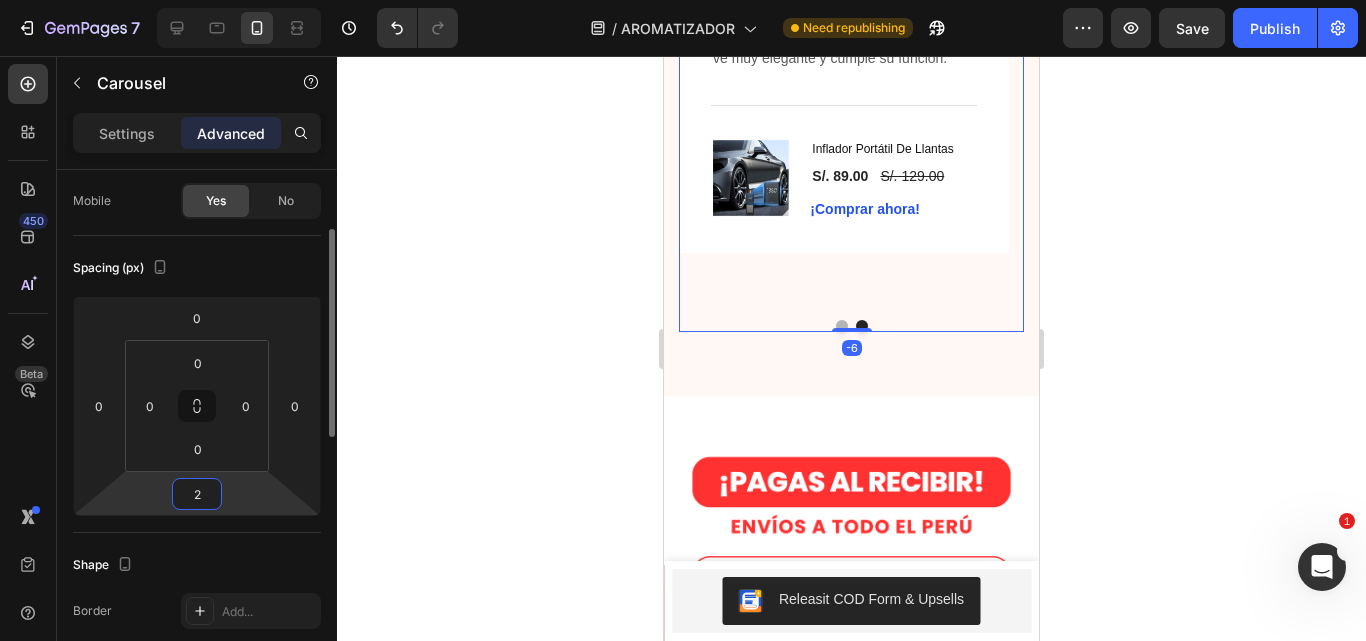 type on "1" 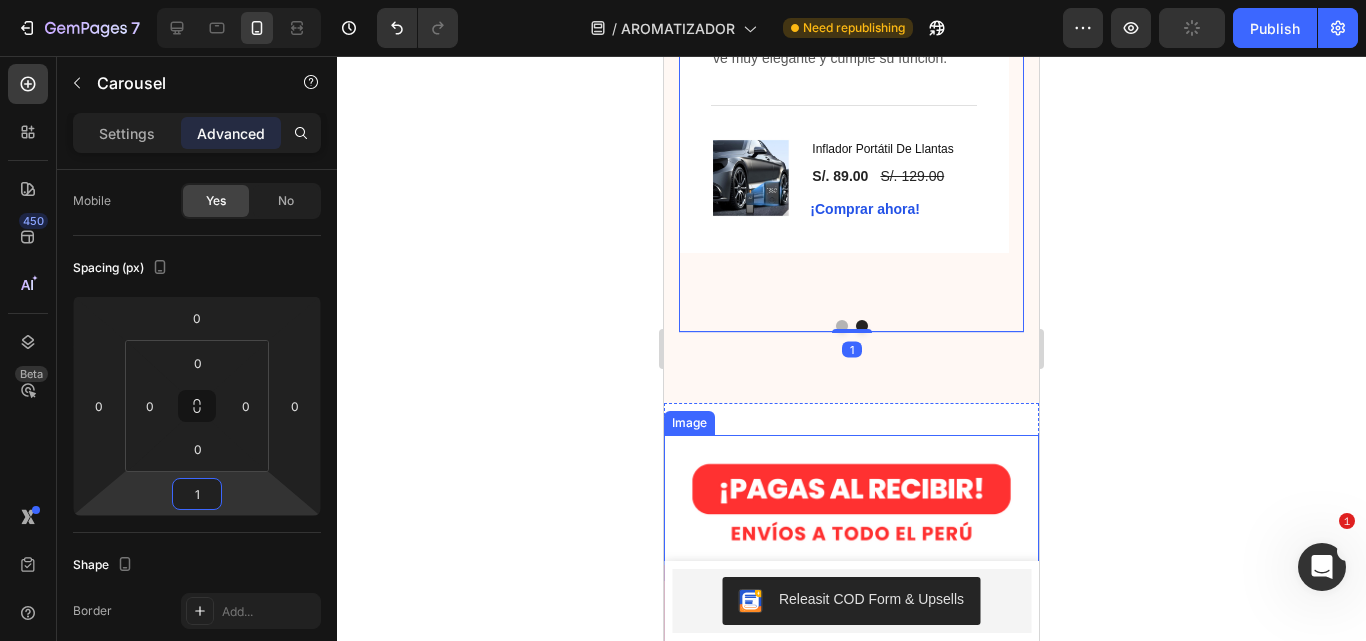 click at bounding box center [851, 622] 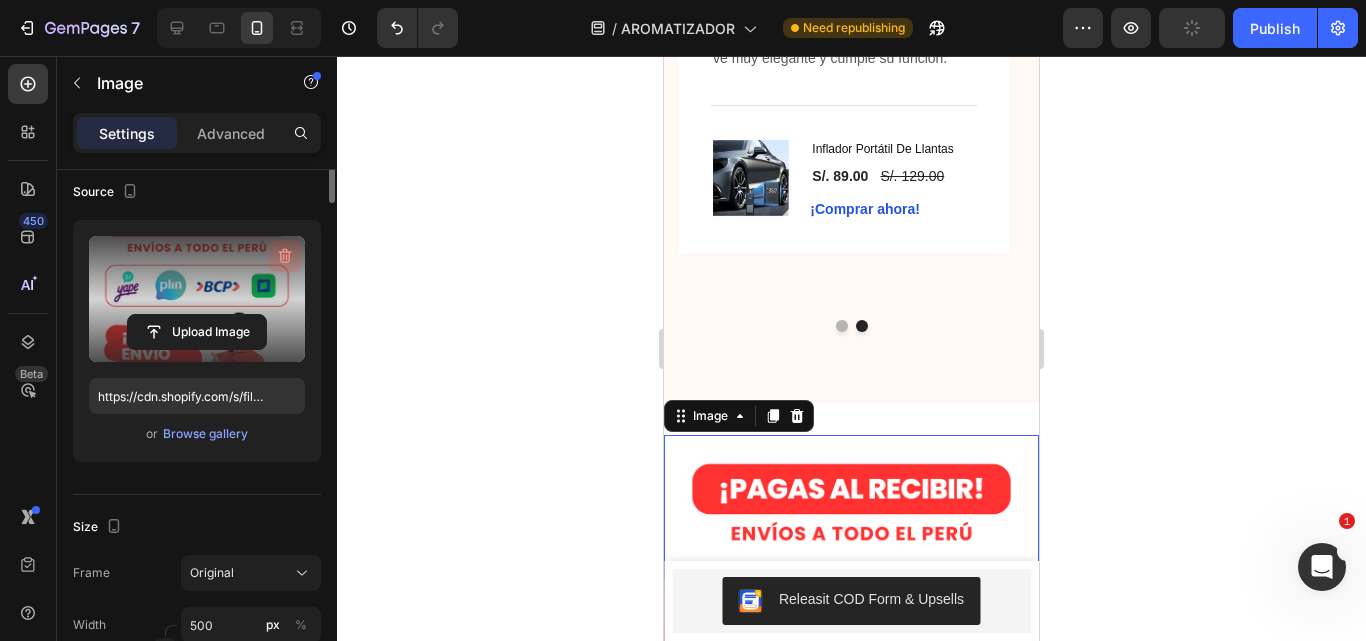 scroll, scrollTop: 0, scrollLeft: 0, axis: both 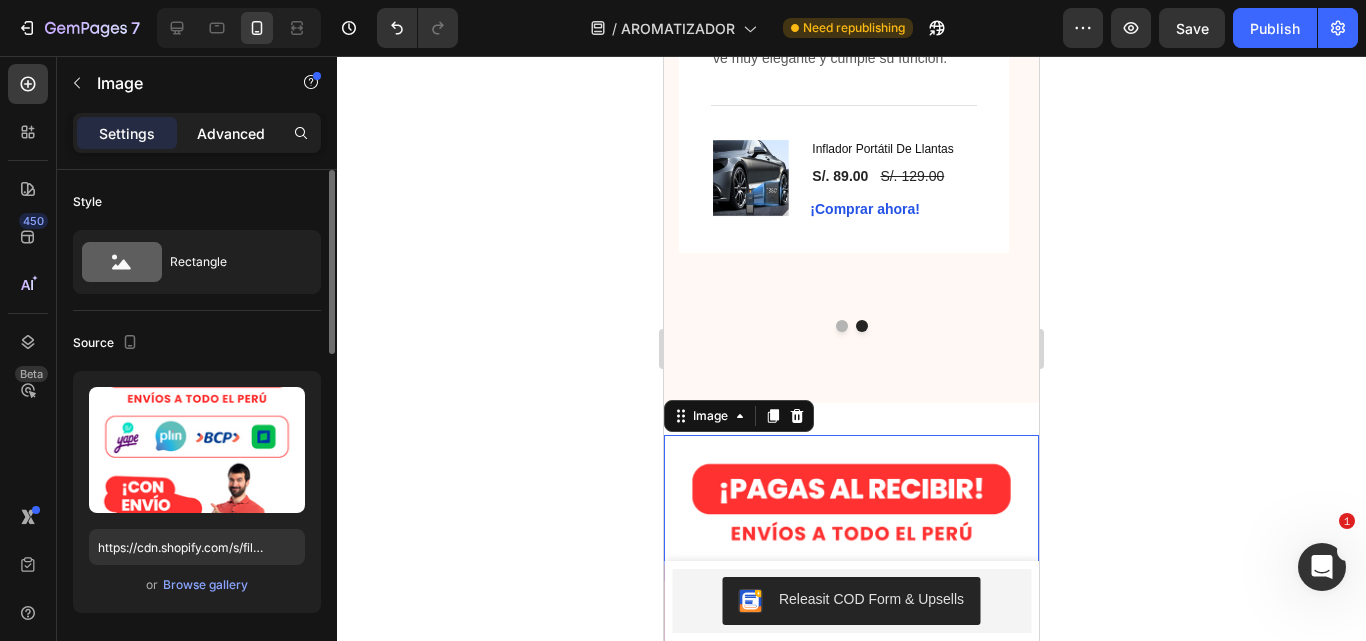 click on "Advanced" at bounding box center (231, 133) 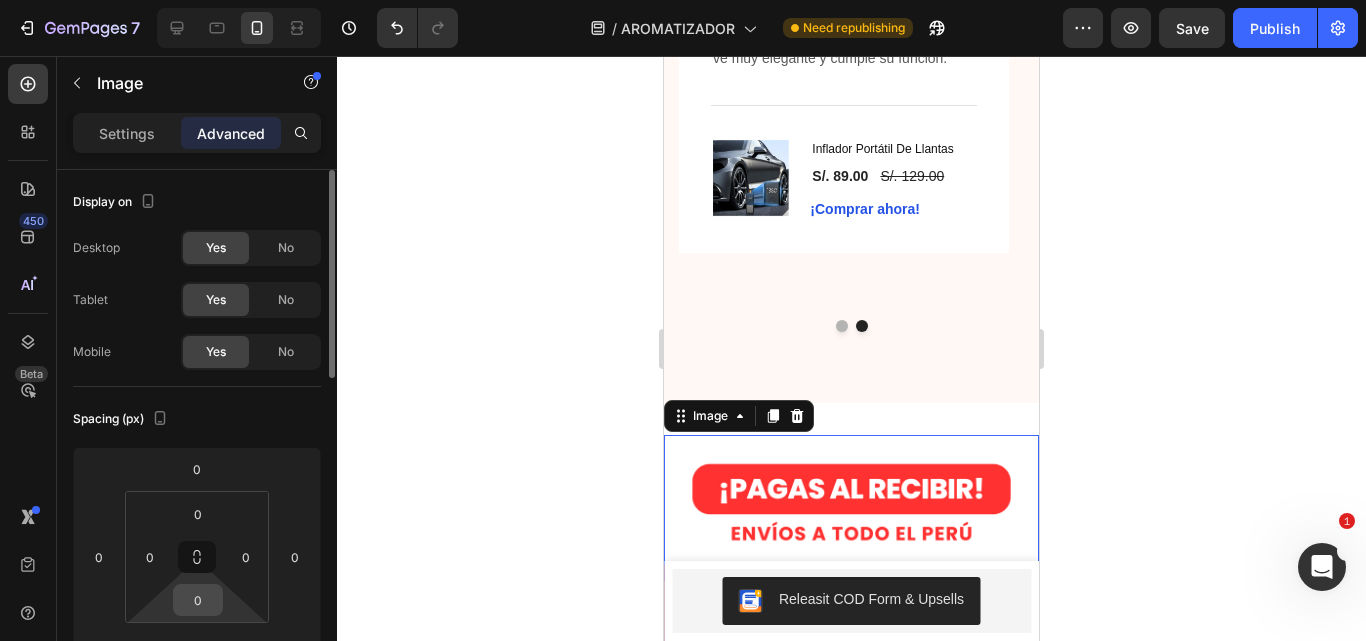 click on "0" at bounding box center [198, 600] 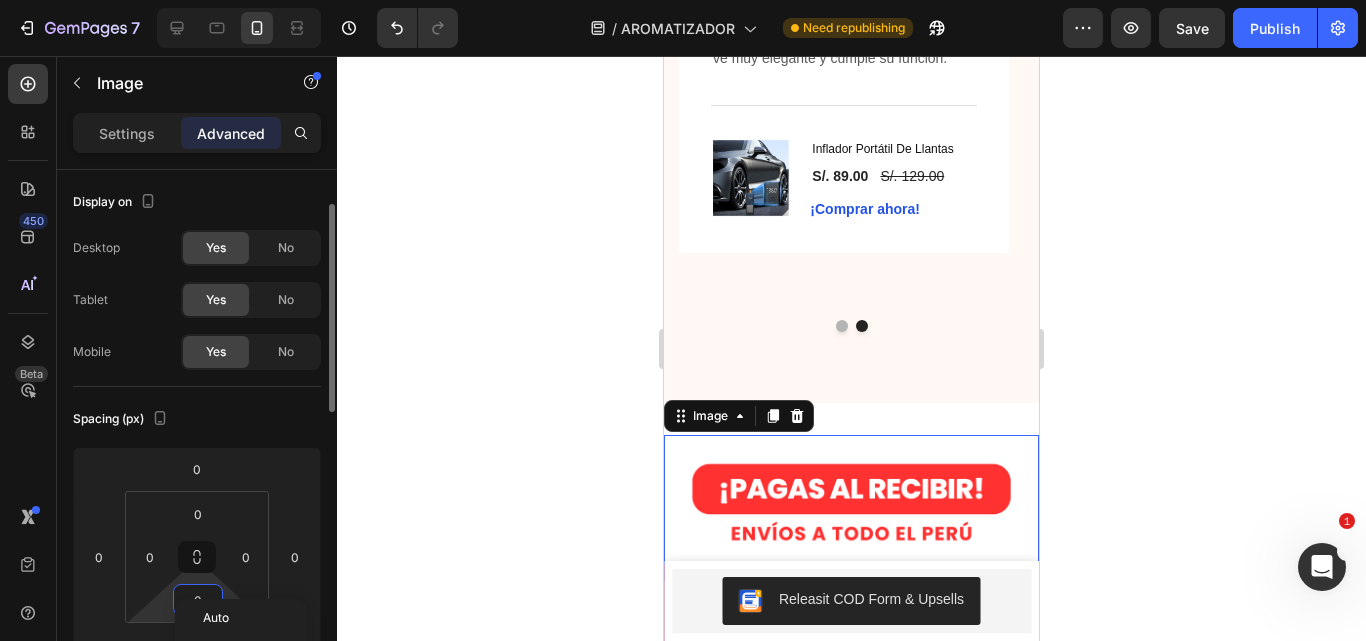 scroll, scrollTop: 25, scrollLeft: 0, axis: vertical 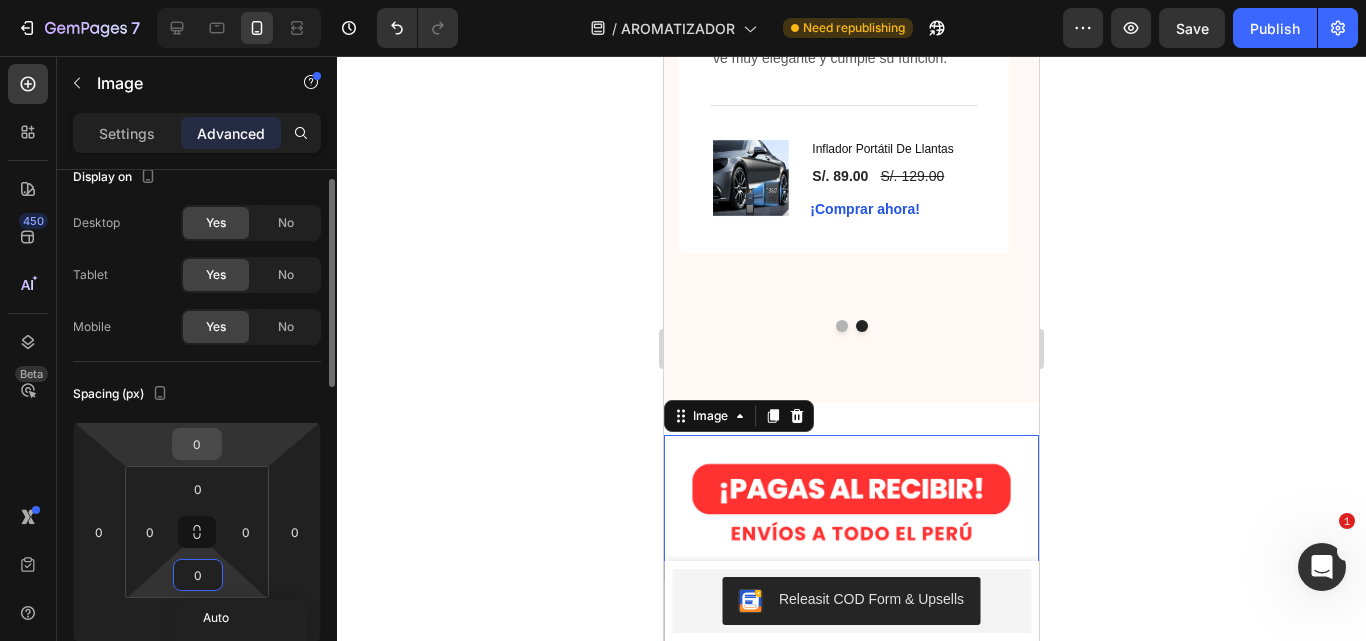 click on "0" at bounding box center [197, 444] 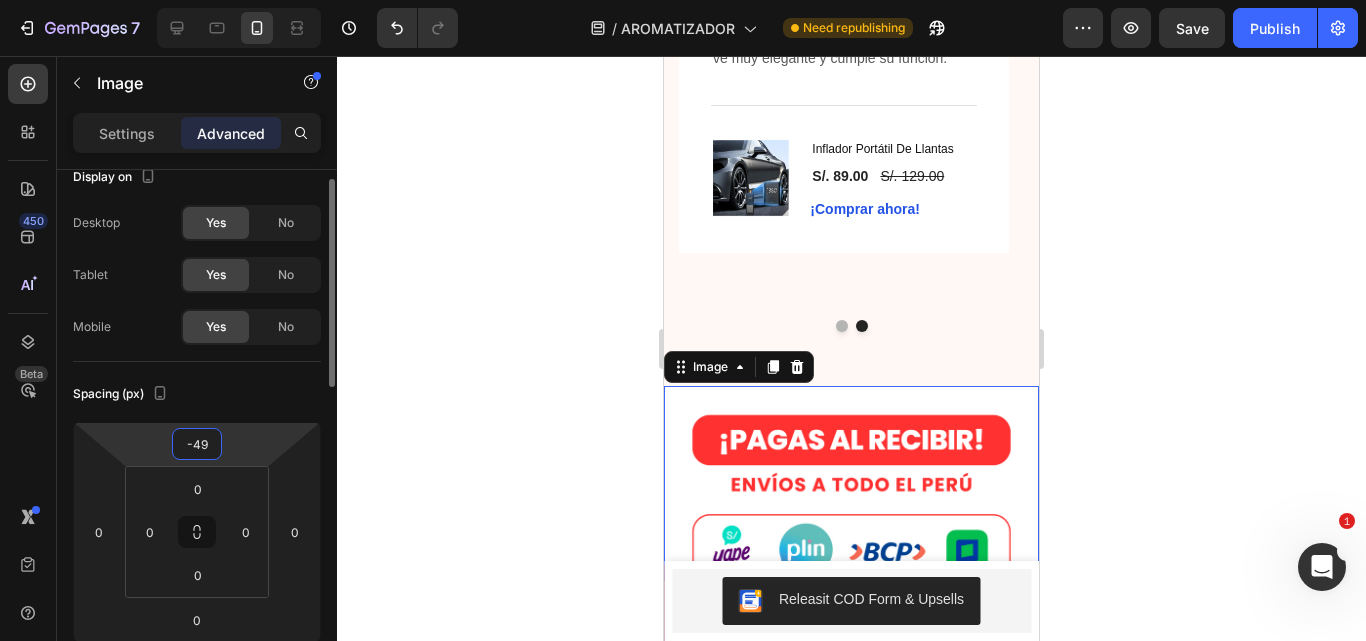 type on "-50" 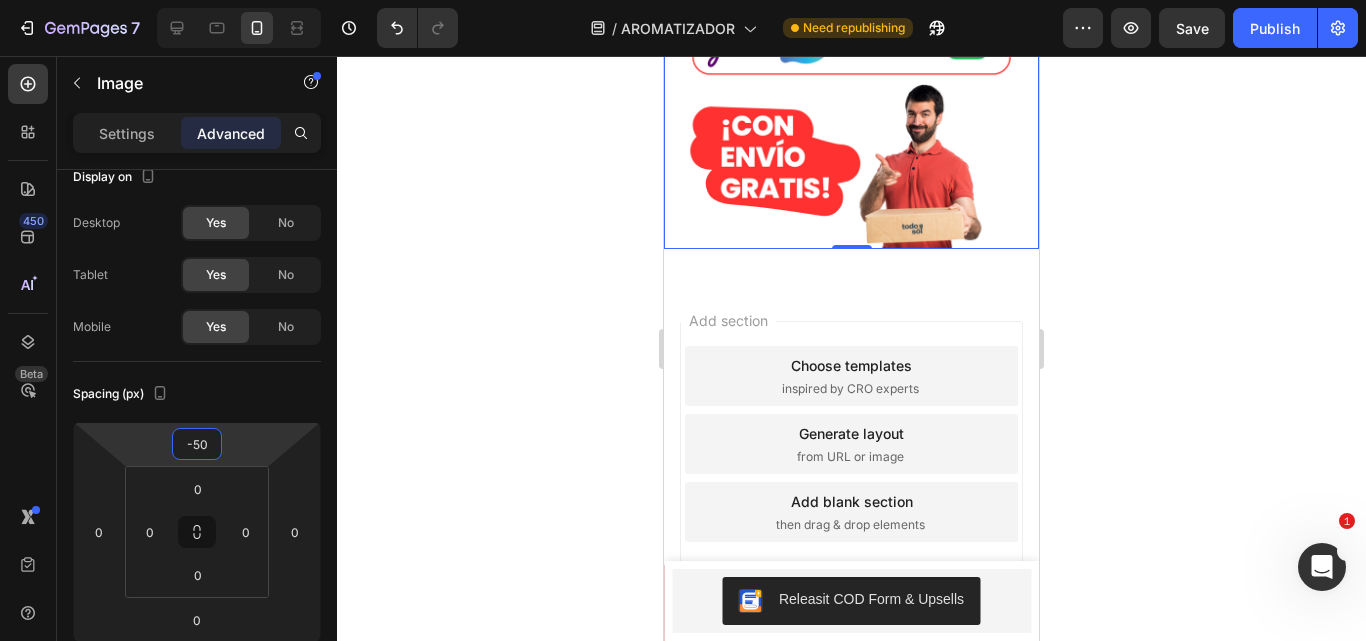 scroll, scrollTop: 3133, scrollLeft: 0, axis: vertical 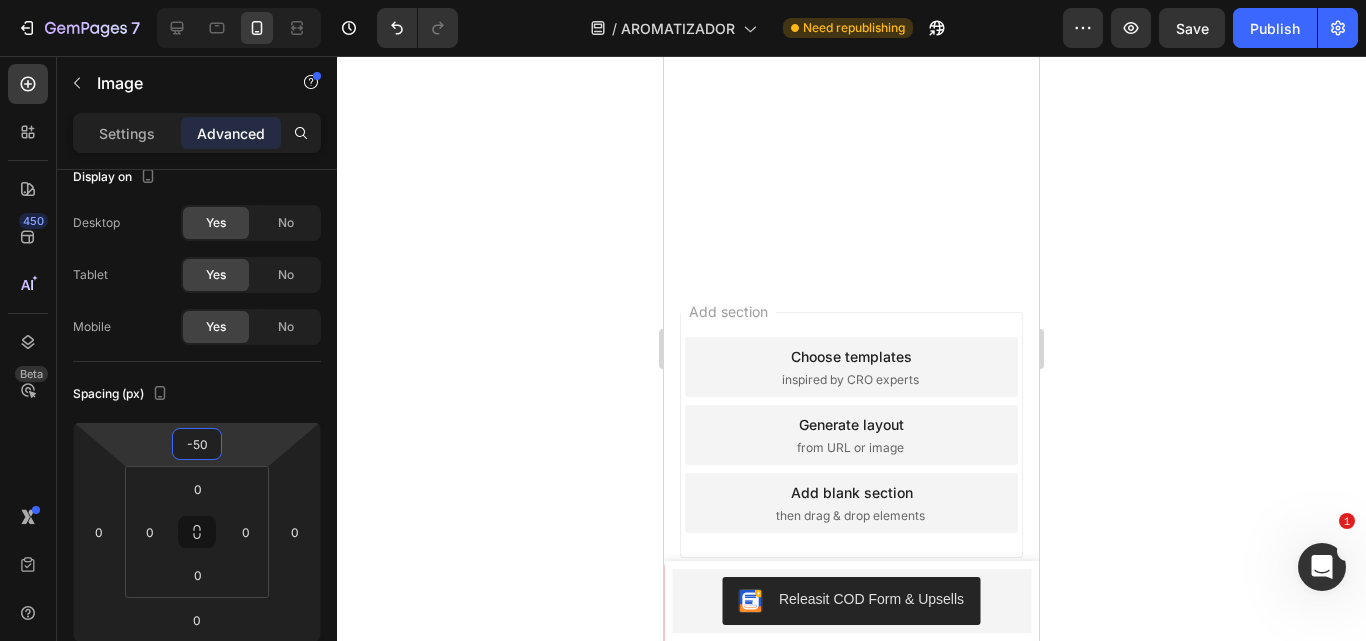 radio on "true" 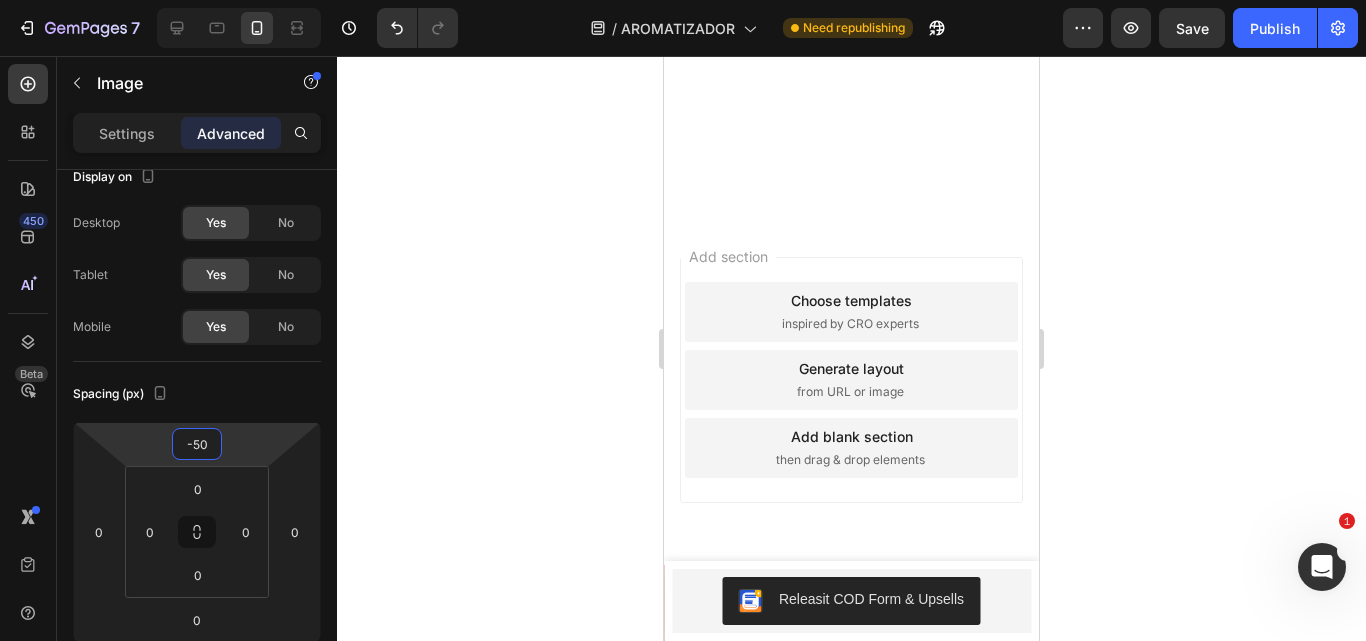 scroll, scrollTop: 443, scrollLeft: 0, axis: vertical 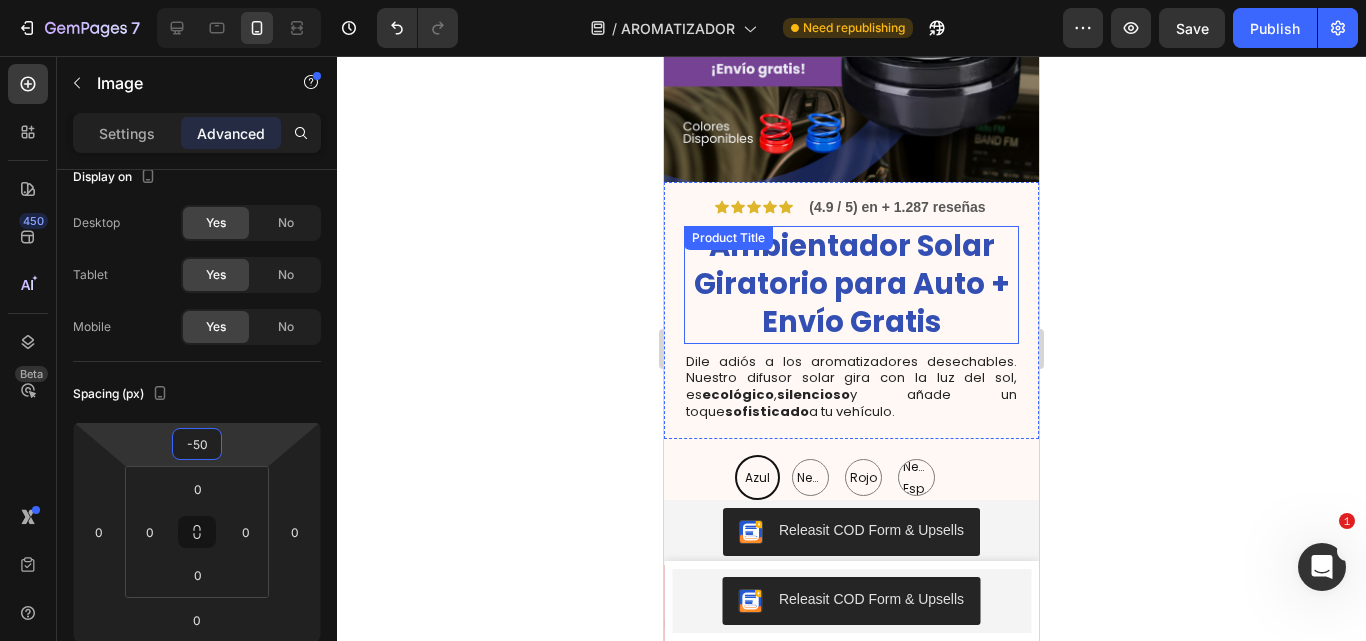 click at bounding box center (851, -6) 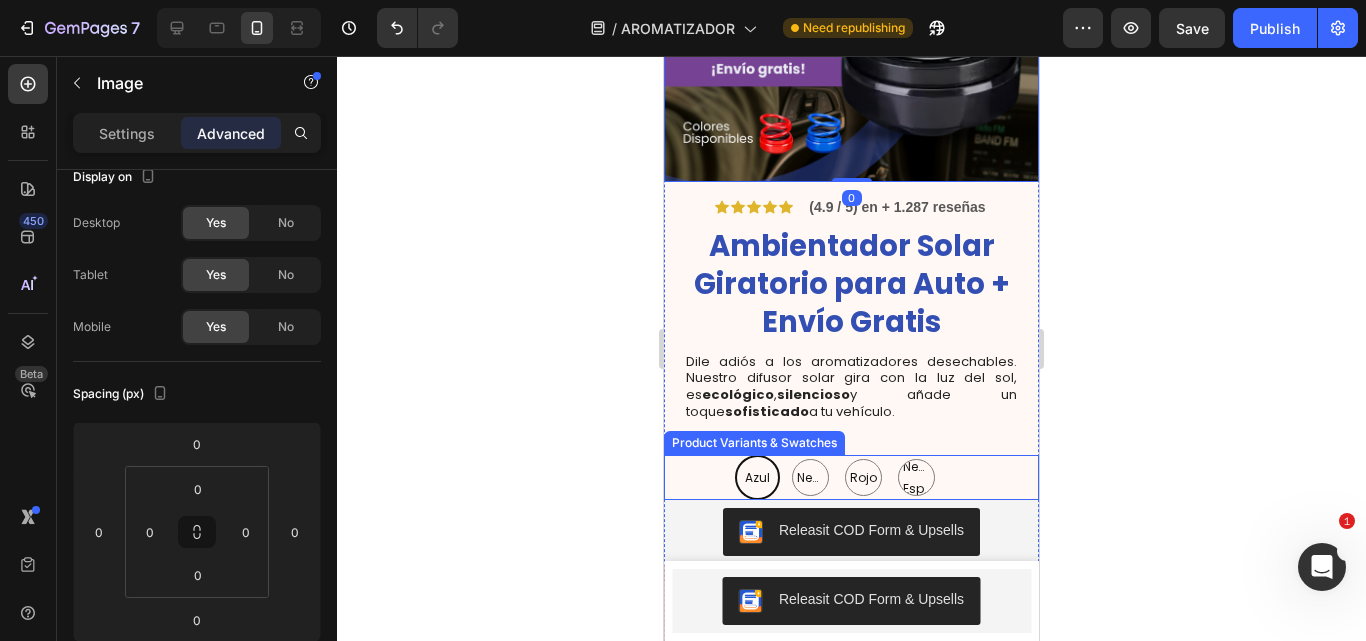 click on "Negro" at bounding box center [810, 477] 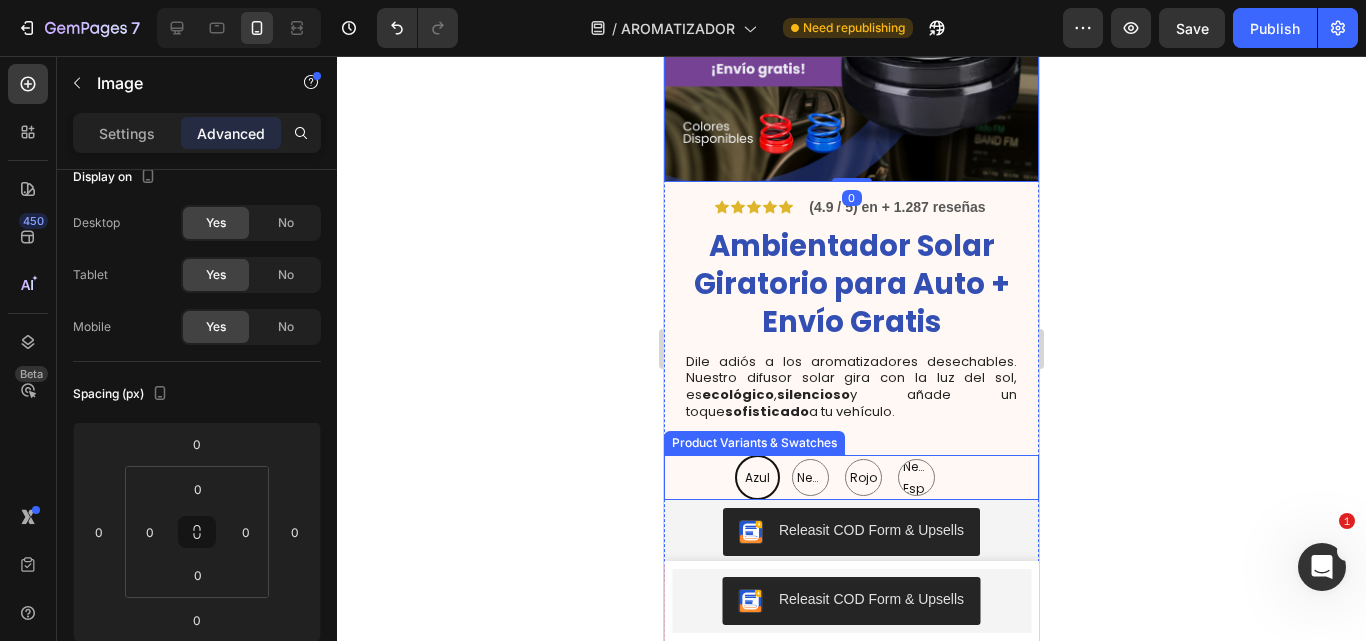 click on "Negro Negro     Negro" at bounding box center (809, 454) 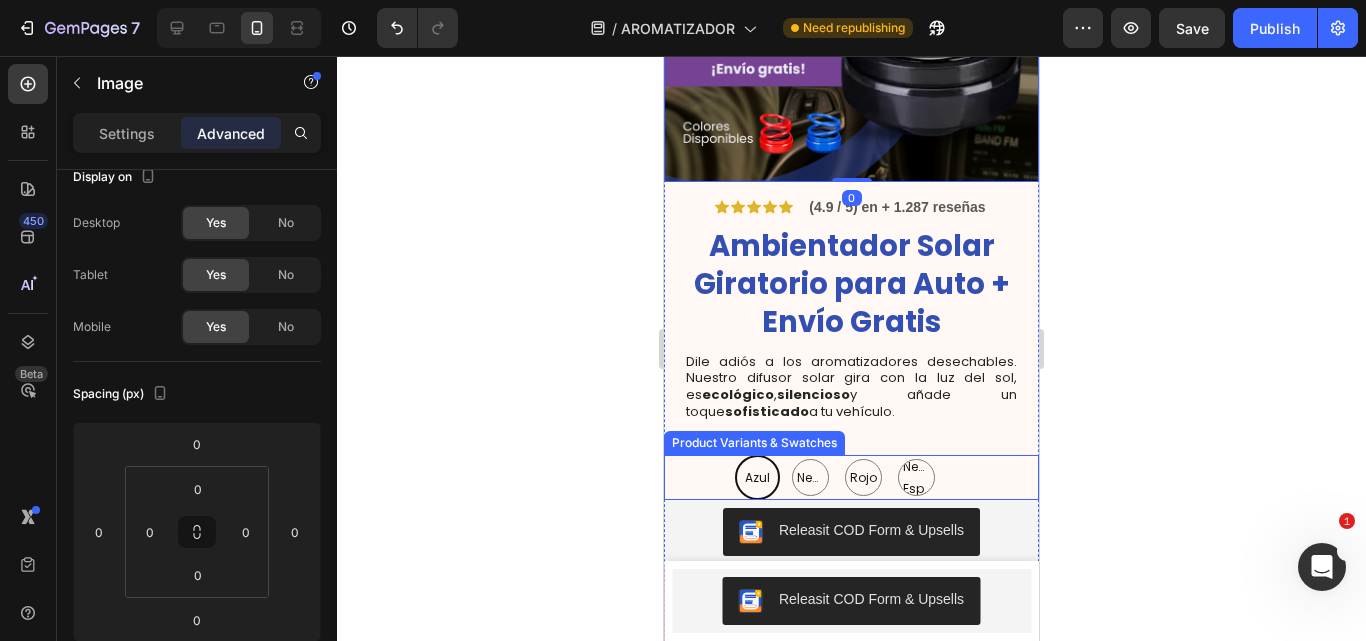 radio on "true" 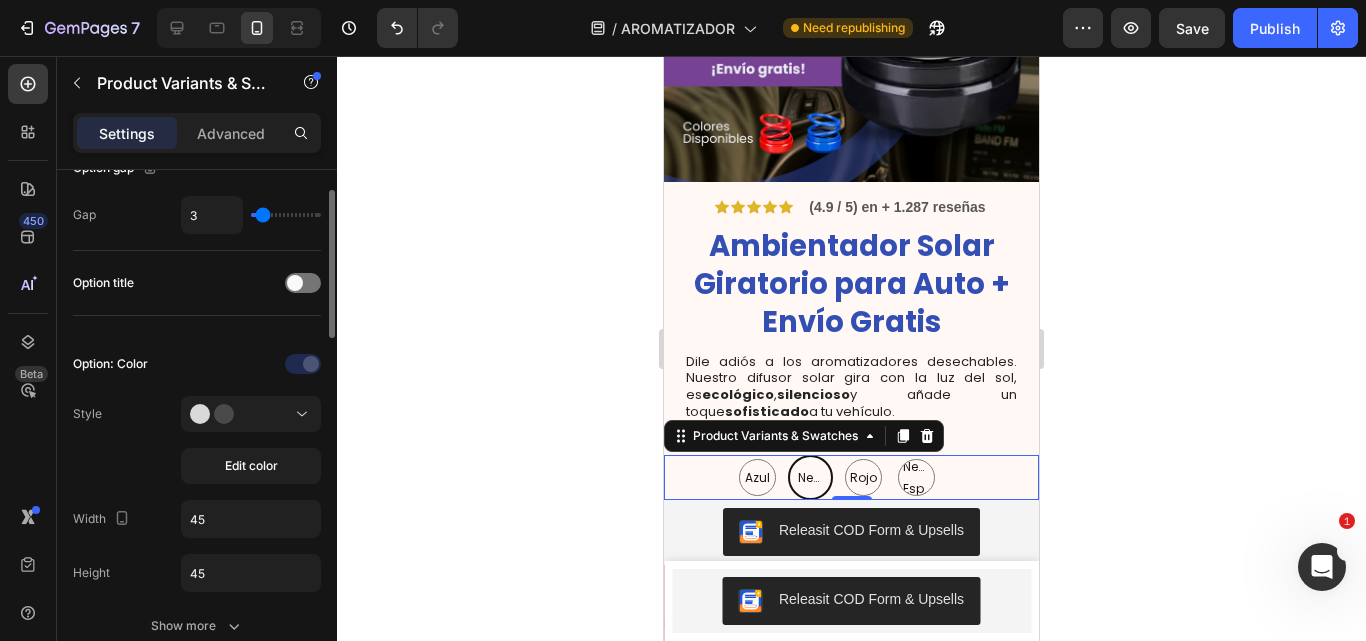 scroll, scrollTop: 236, scrollLeft: 0, axis: vertical 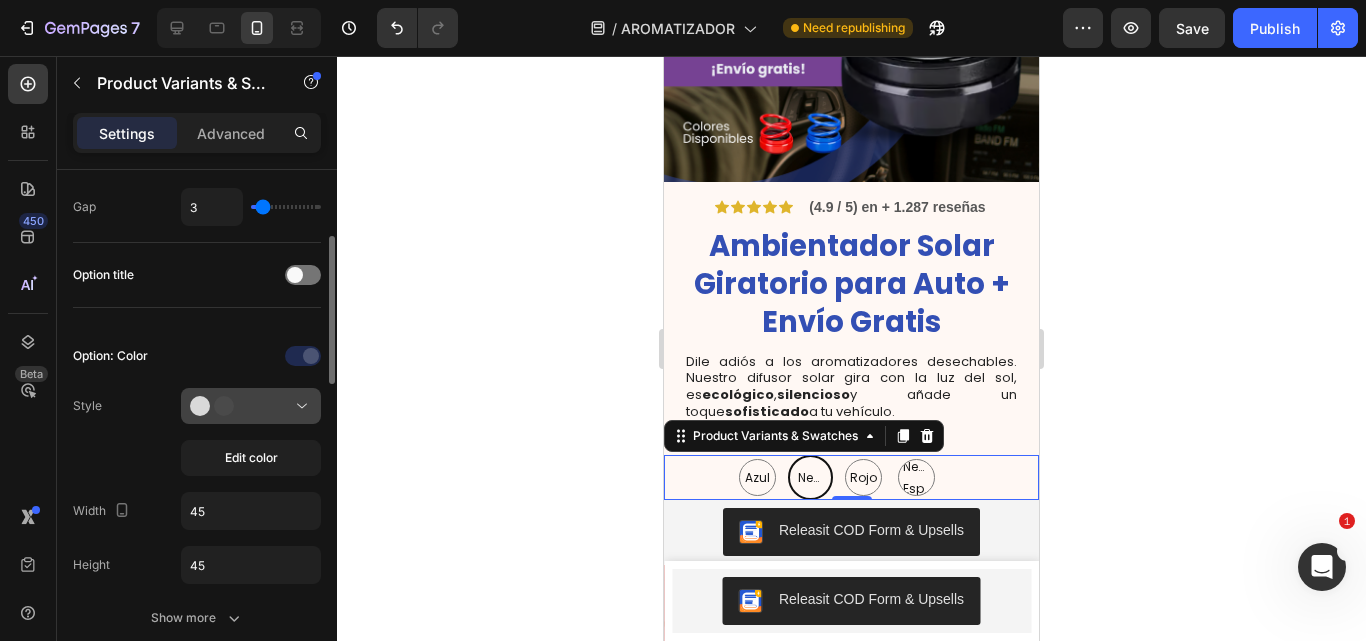 click at bounding box center (251, 406) 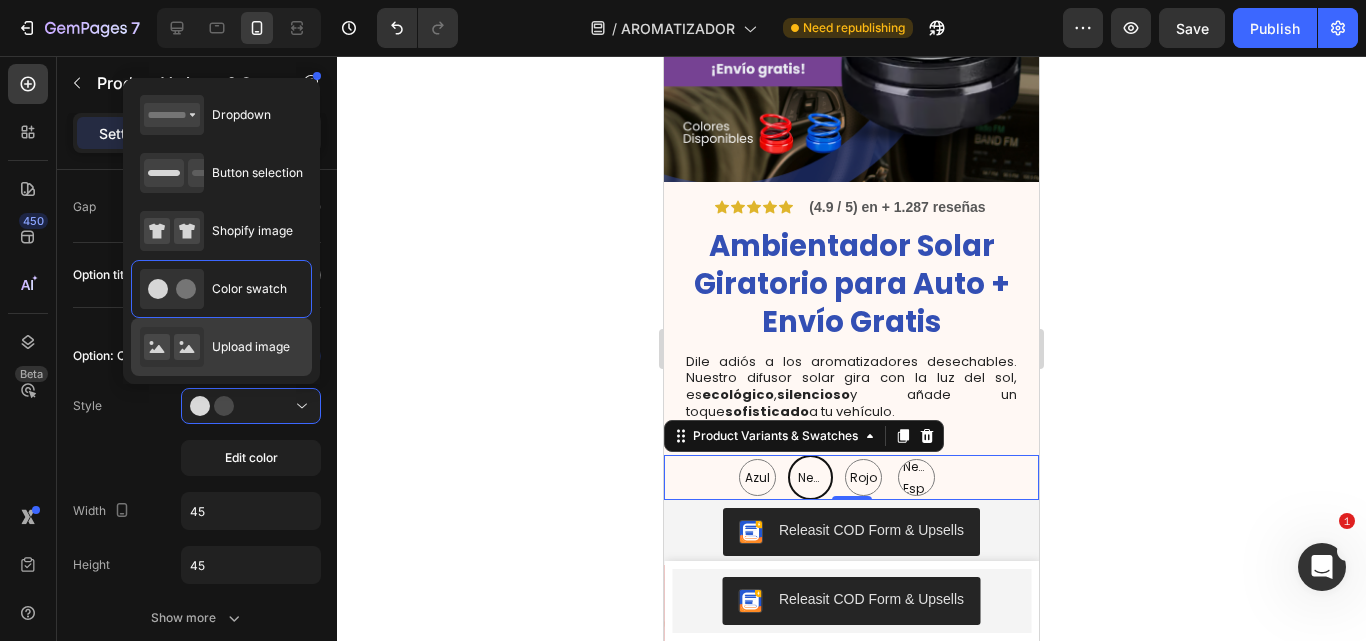 click on "Upload image" at bounding box center [215, 347] 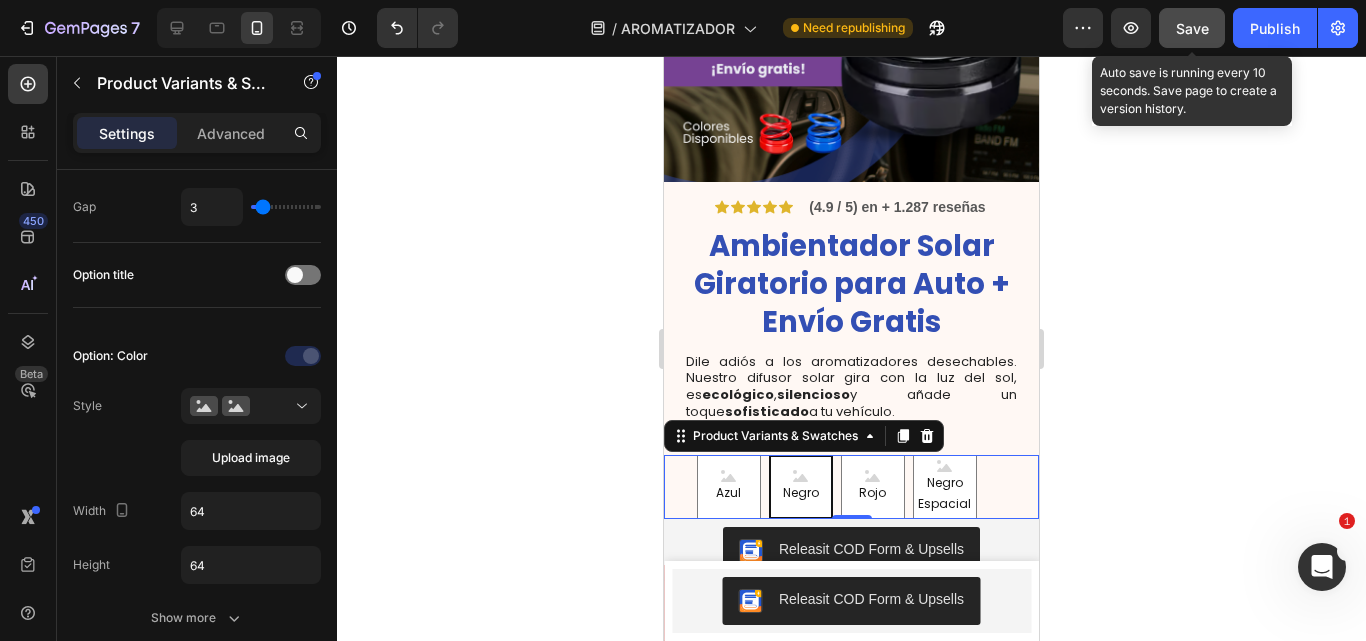 click on "Save" 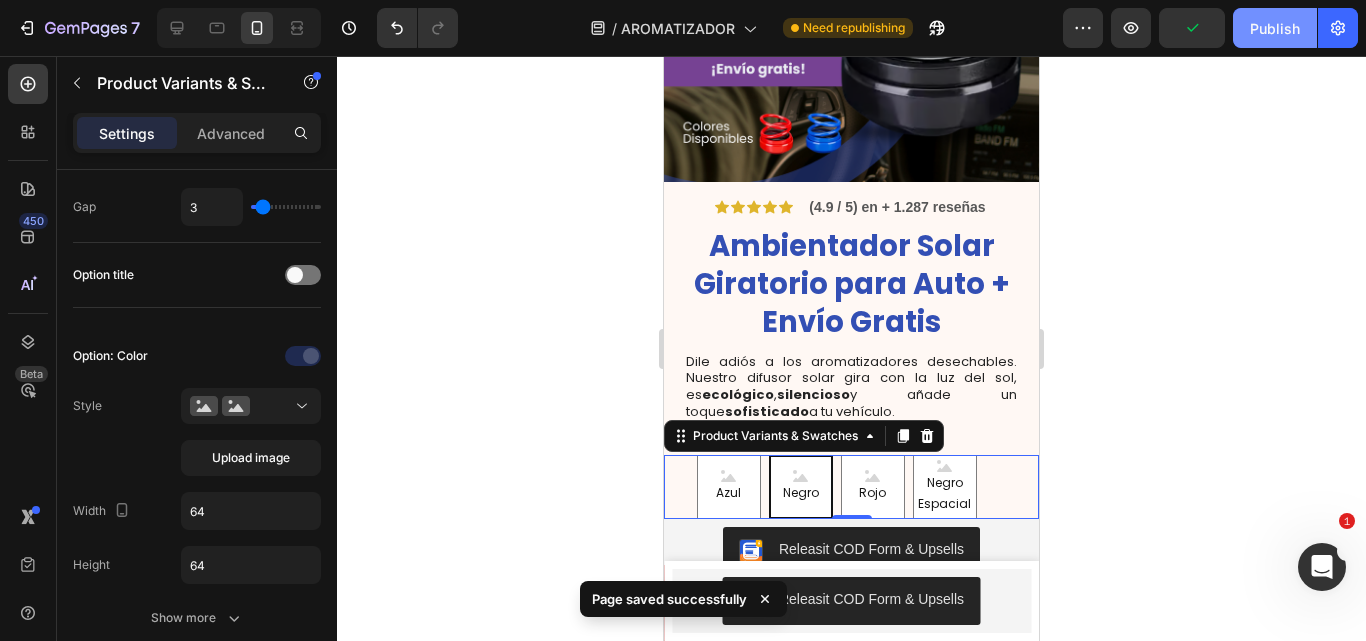 click on "Publish" 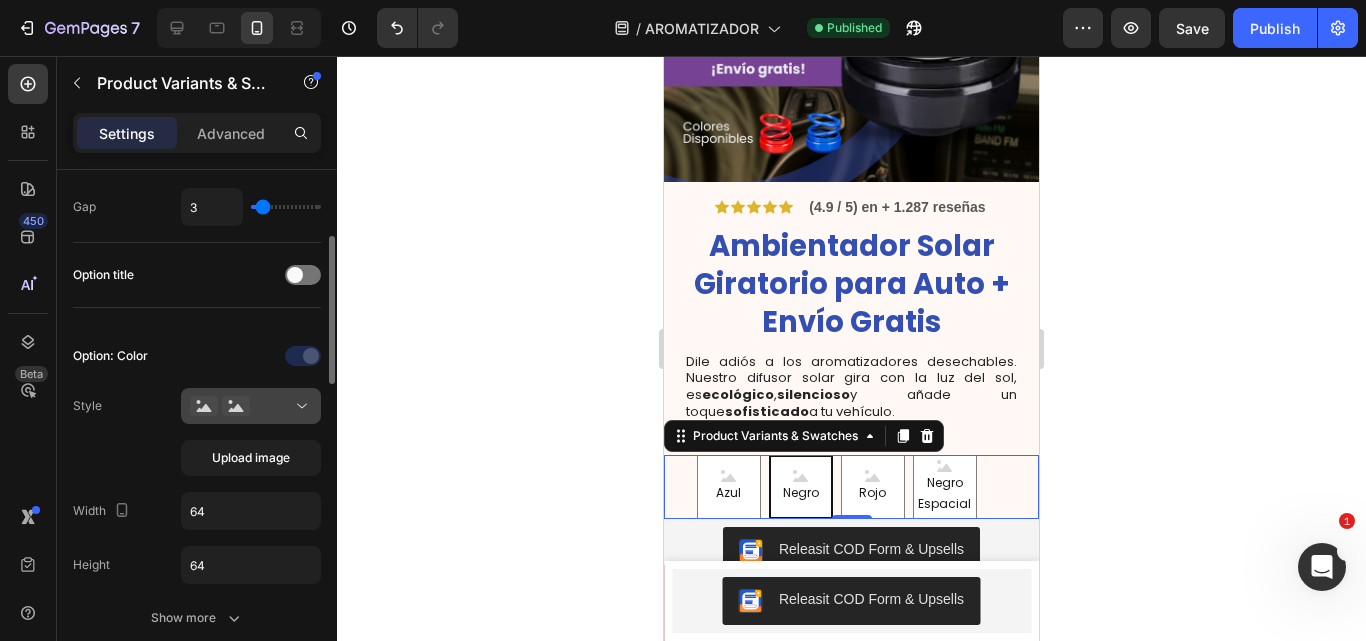click 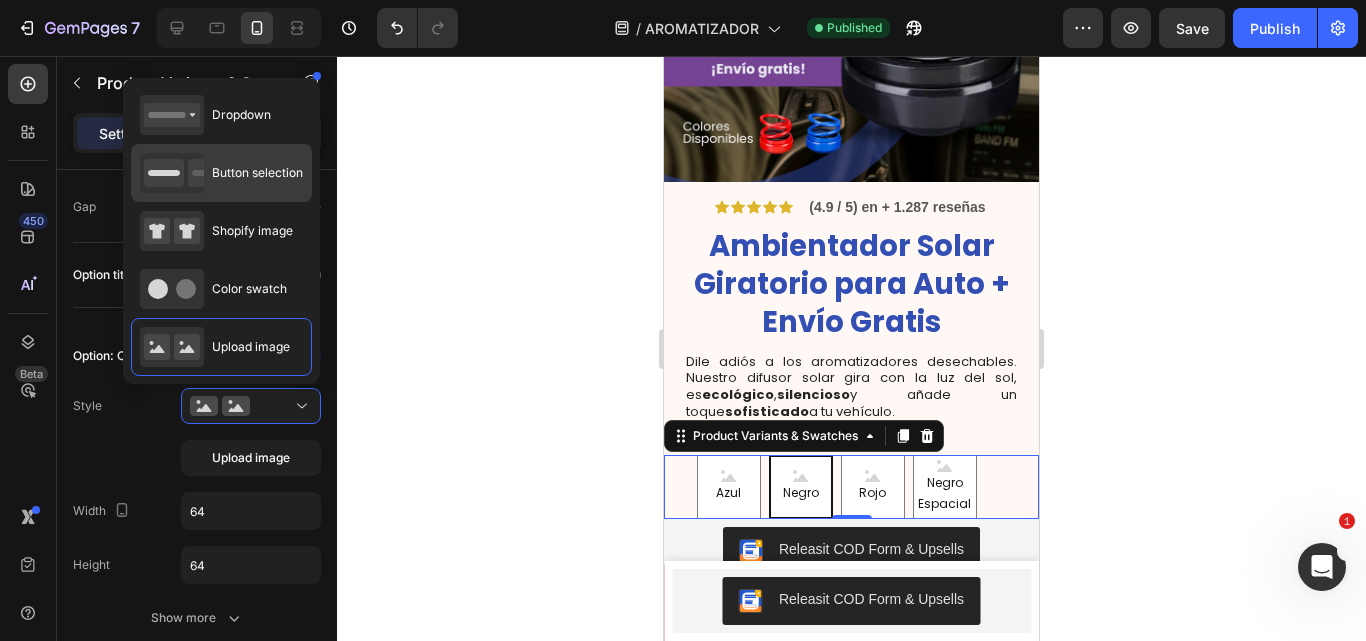 click on "Button selection" 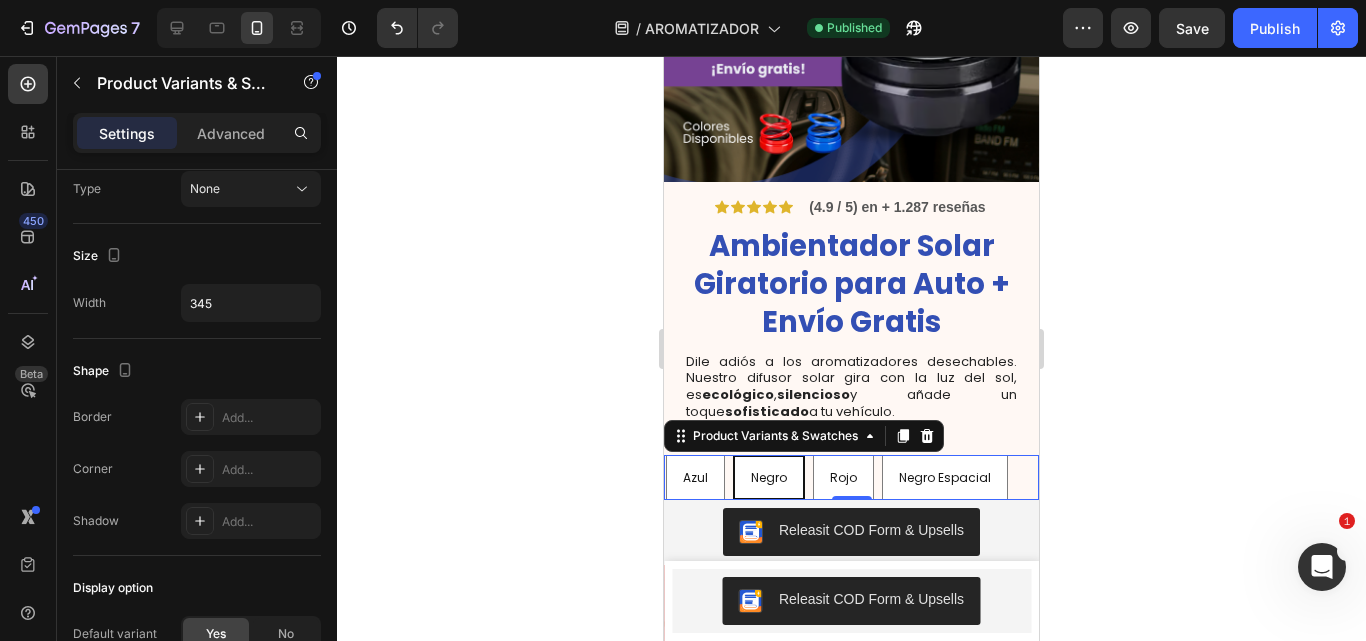 scroll, scrollTop: 1293, scrollLeft: 0, axis: vertical 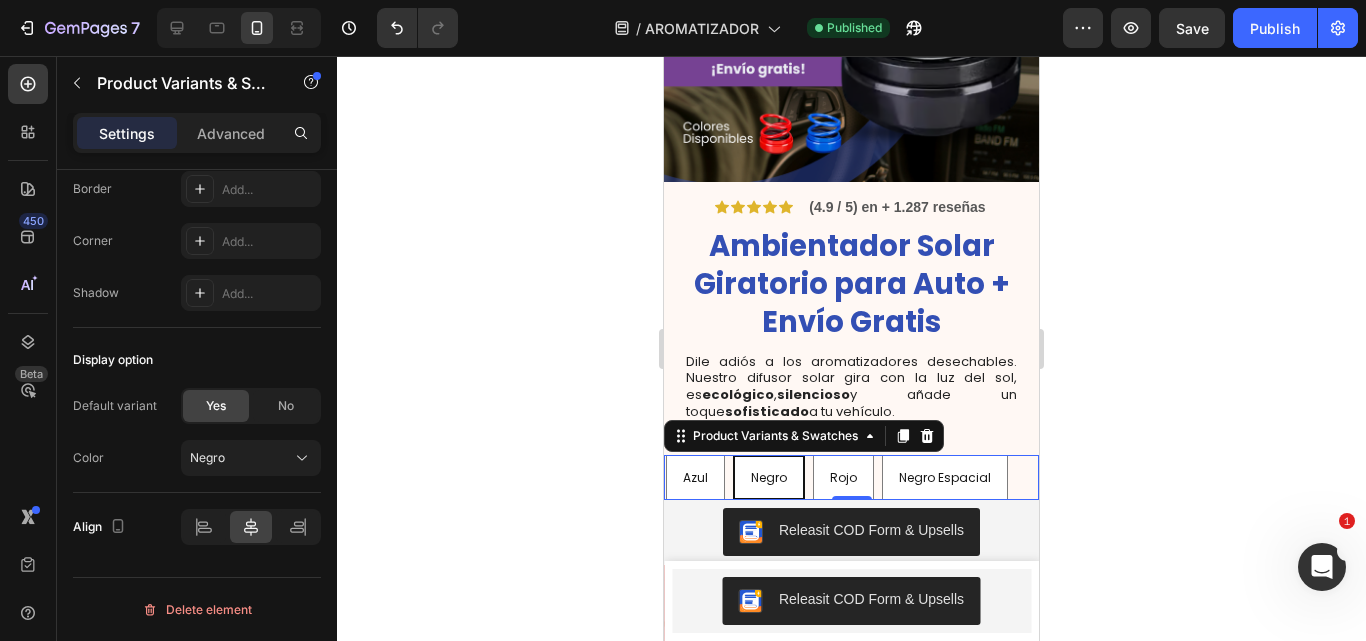 click 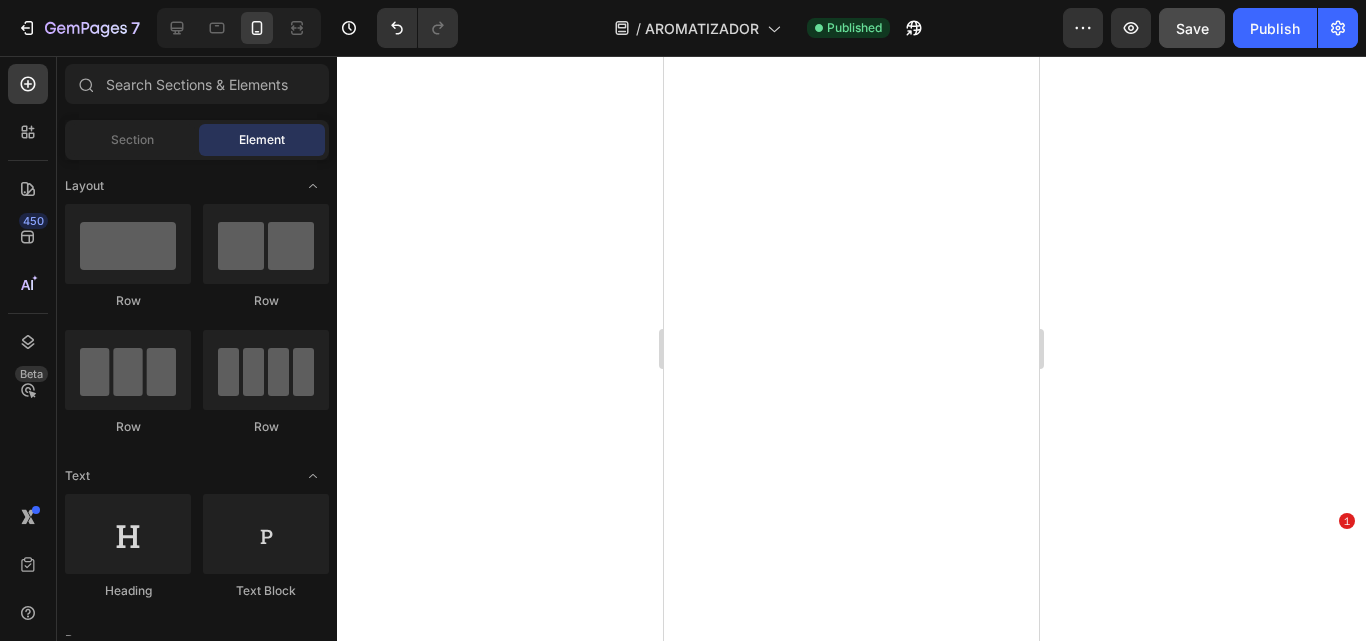 scroll, scrollTop: 0, scrollLeft: 0, axis: both 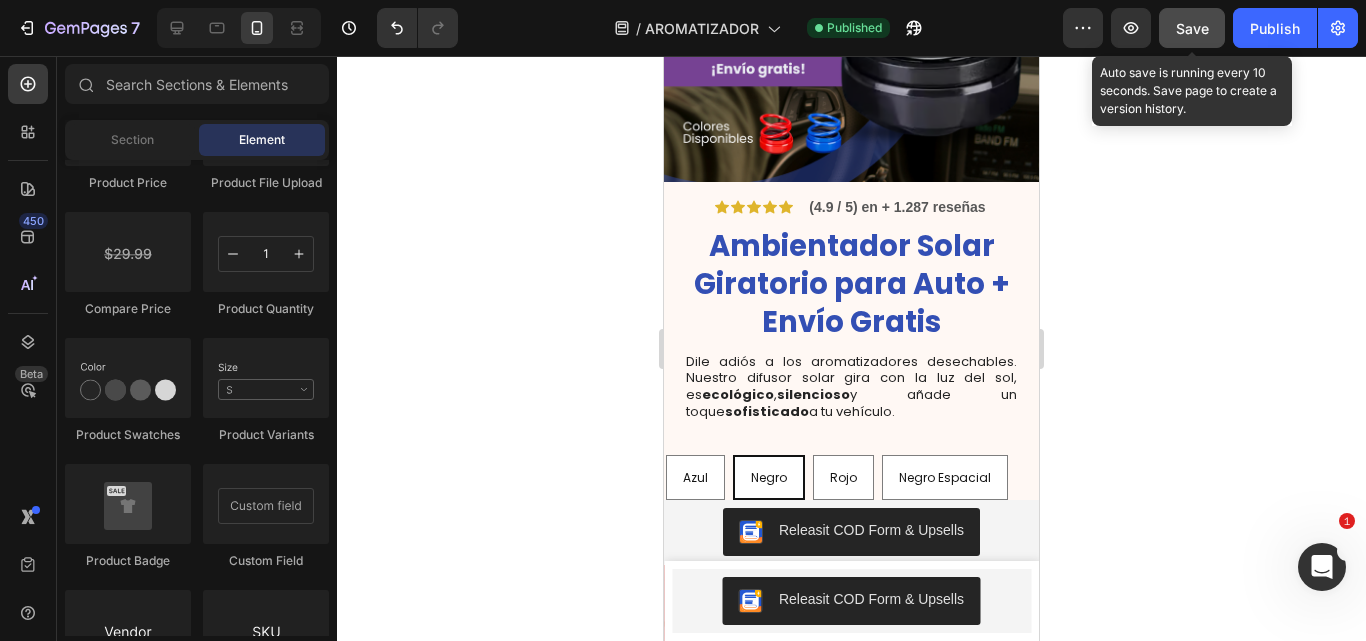 click on "Save" at bounding box center [1192, 28] 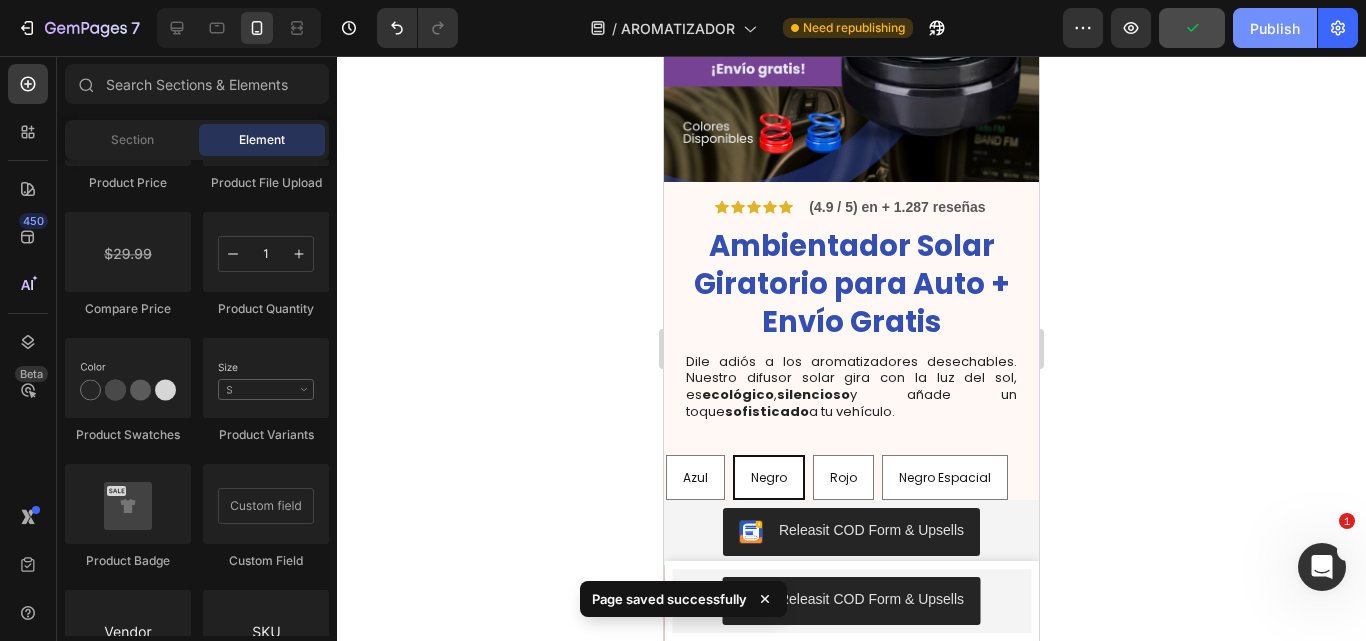 click on "Publish" at bounding box center [1275, 28] 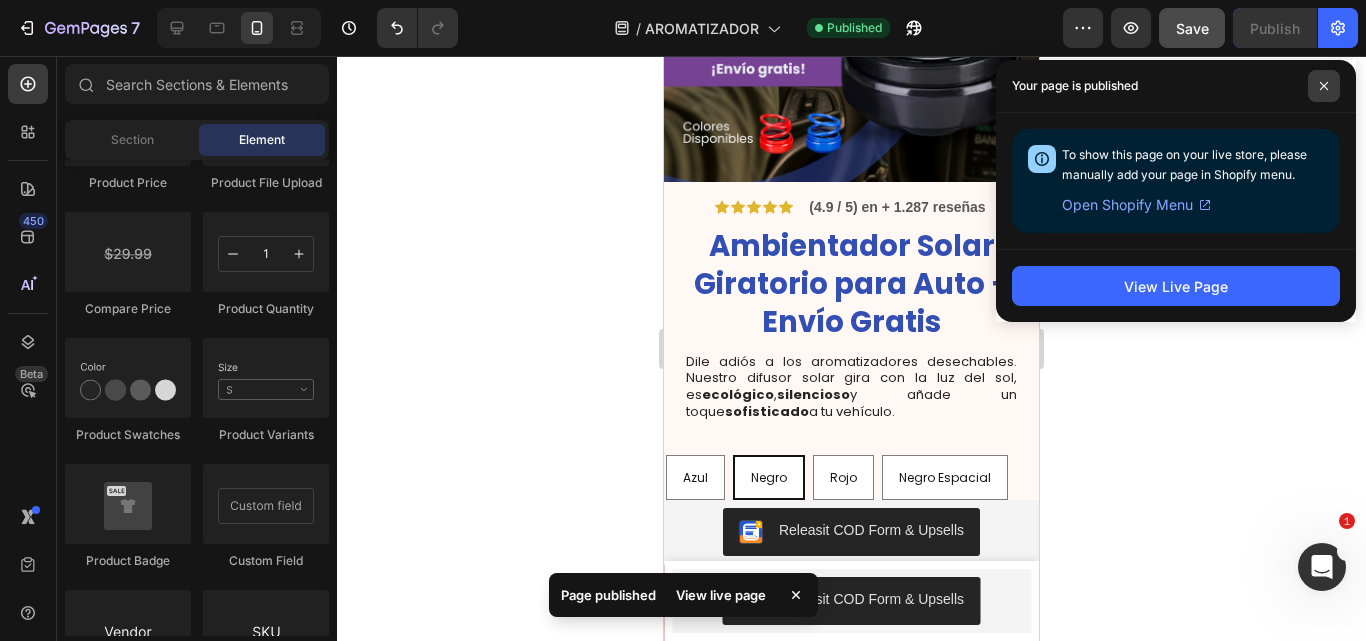 click at bounding box center [1324, 86] 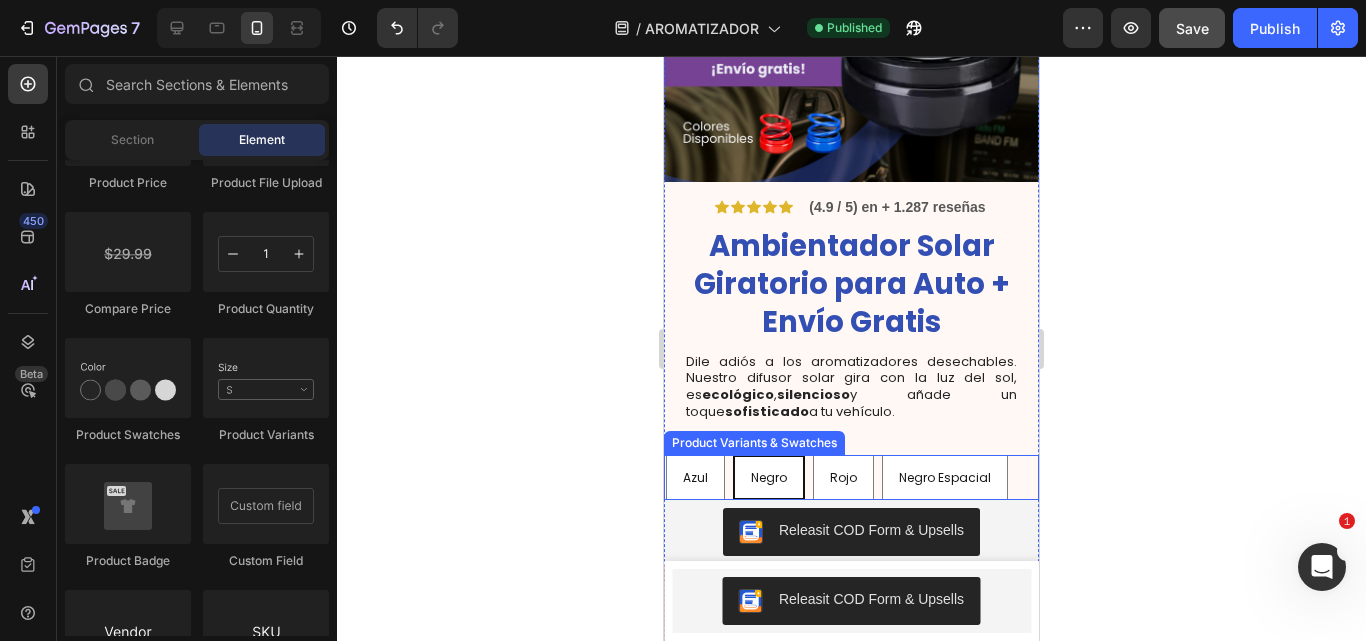 click on "Azul Azul     Azul Negro Negro     Negro Rojo Rojo     Rojo Negro Espacial Negro Espacial     Negro Espacial" at bounding box center (836, 477) 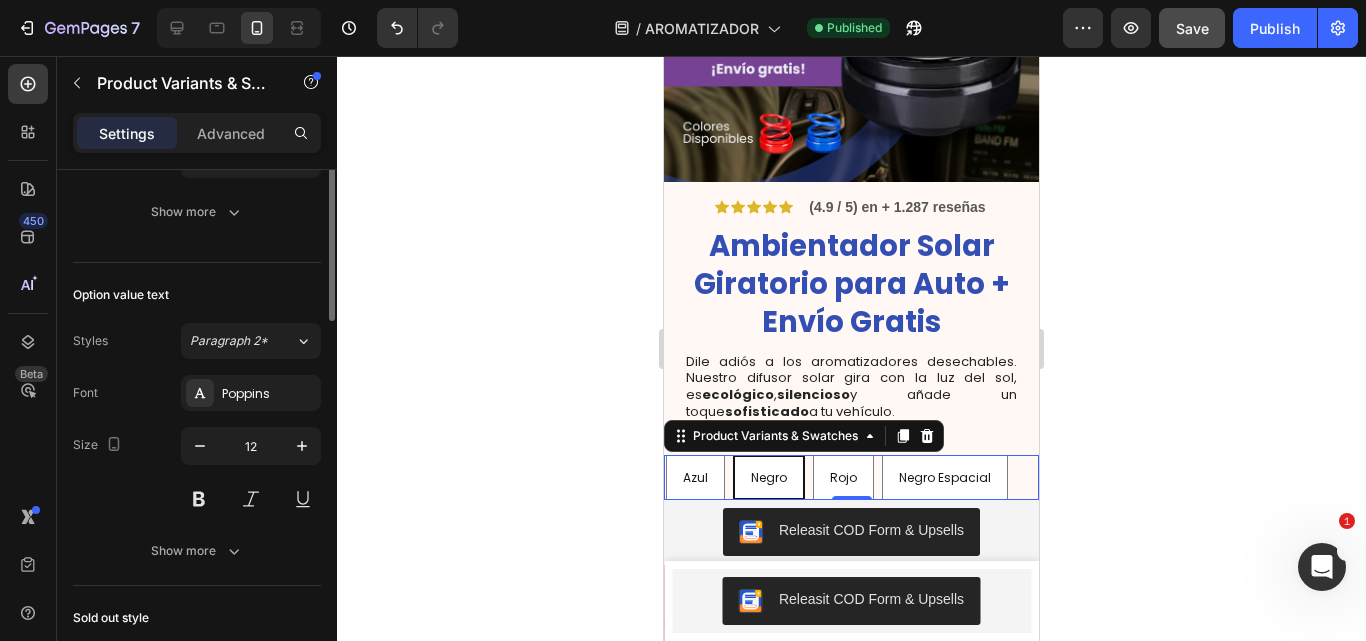 scroll, scrollTop: 337, scrollLeft: 0, axis: vertical 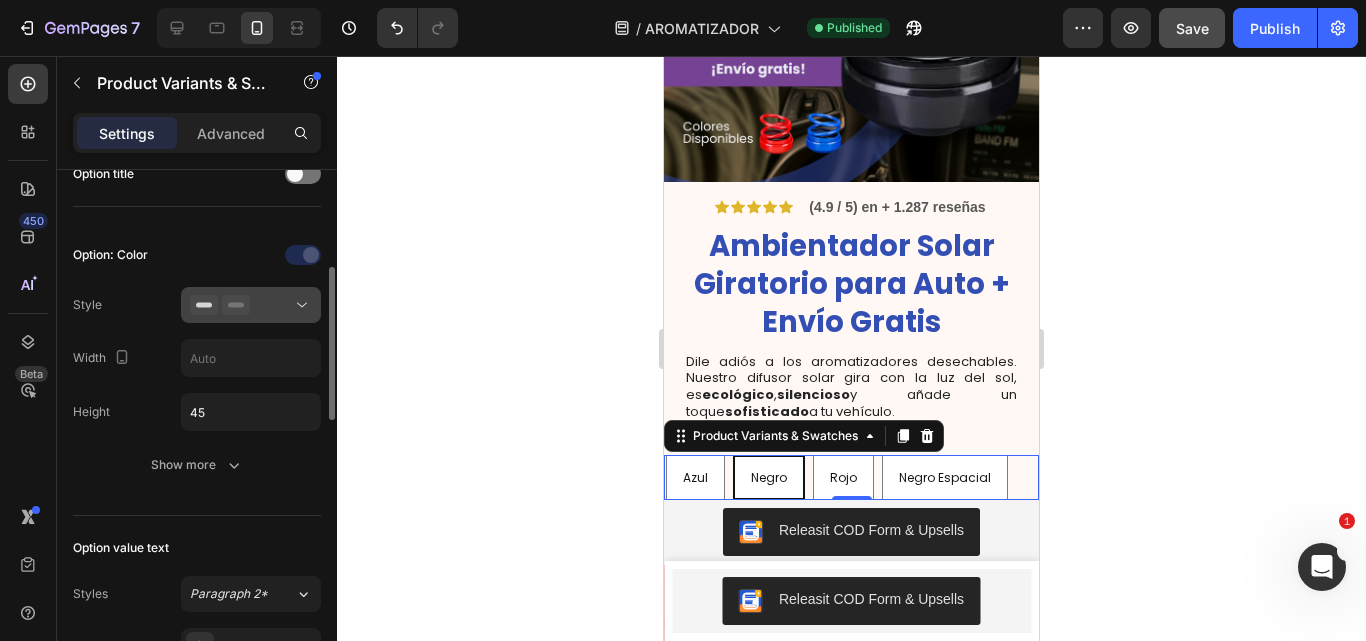 click 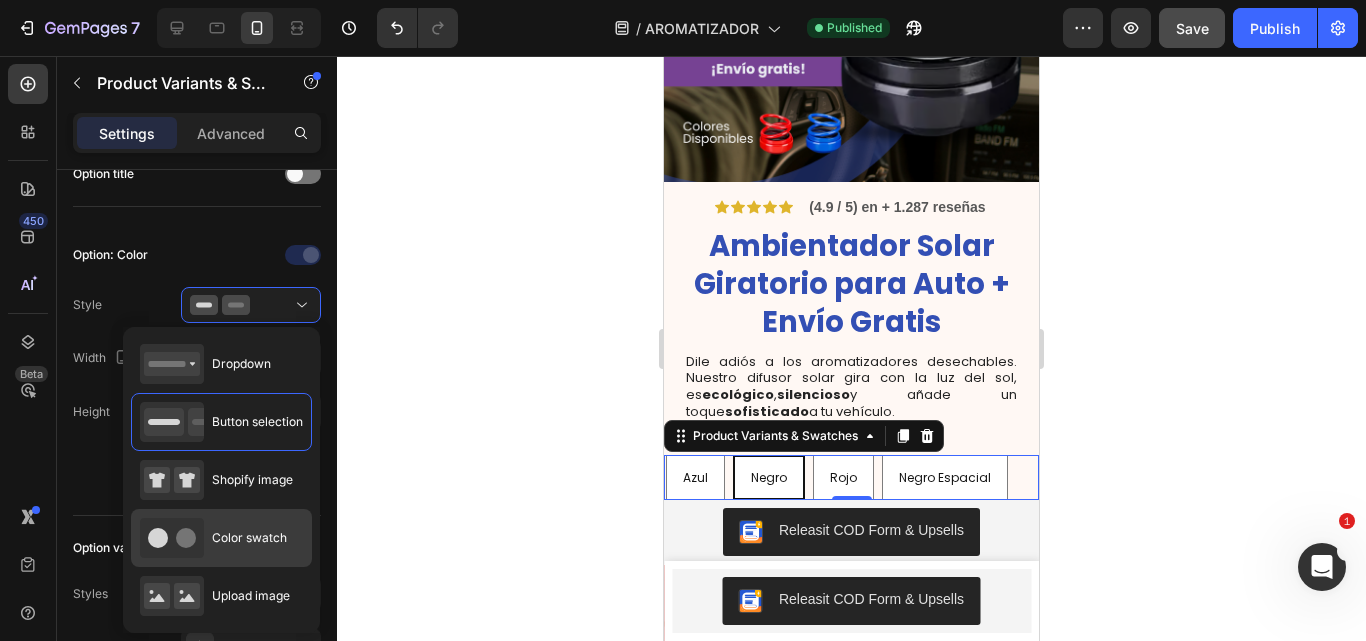 click on "Color swatch" at bounding box center [213, 538] 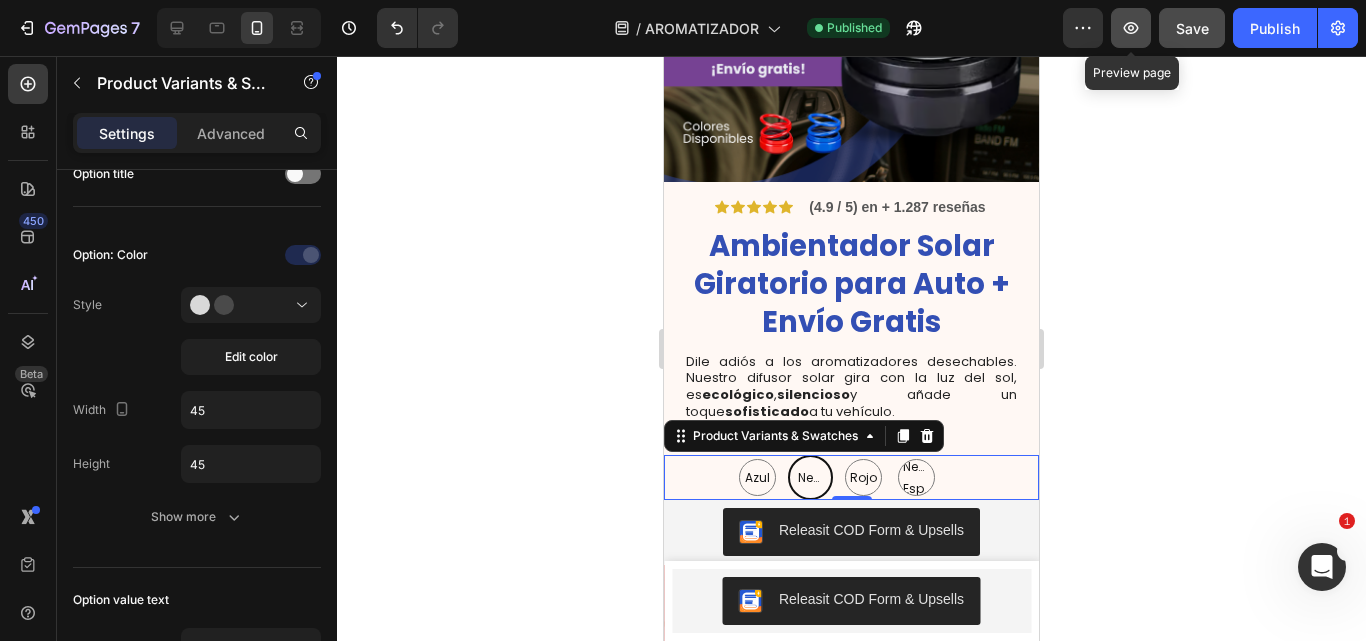 click 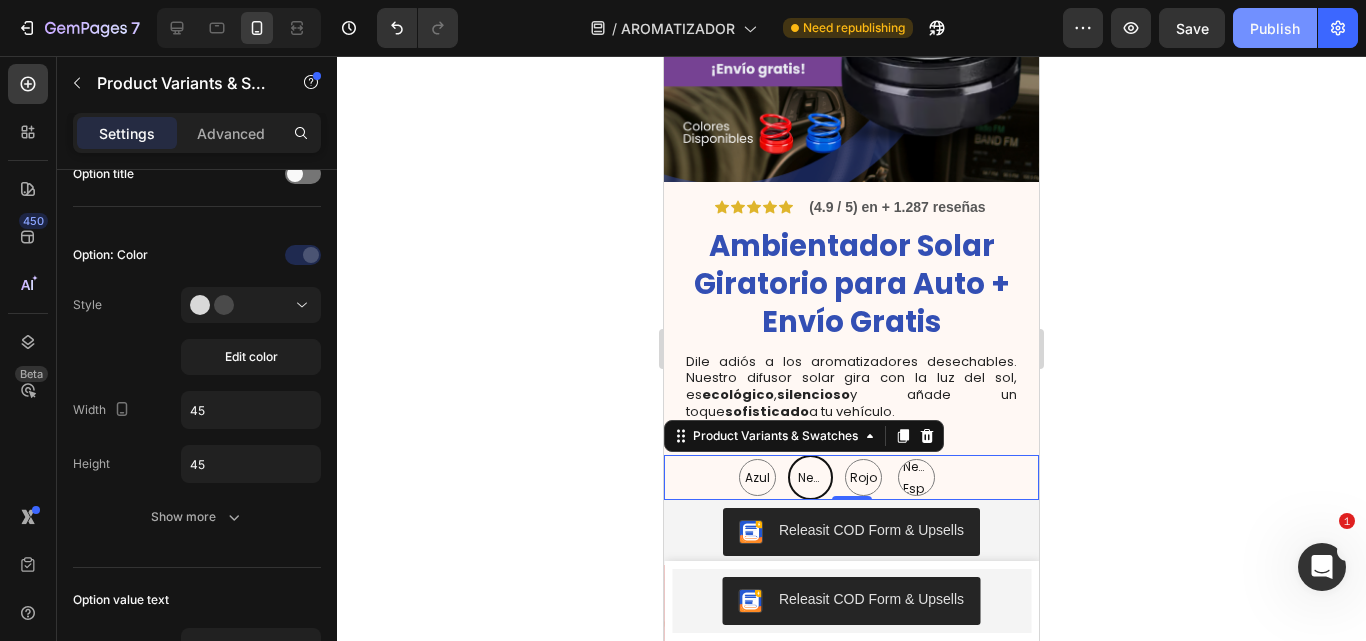 click on "Publish" 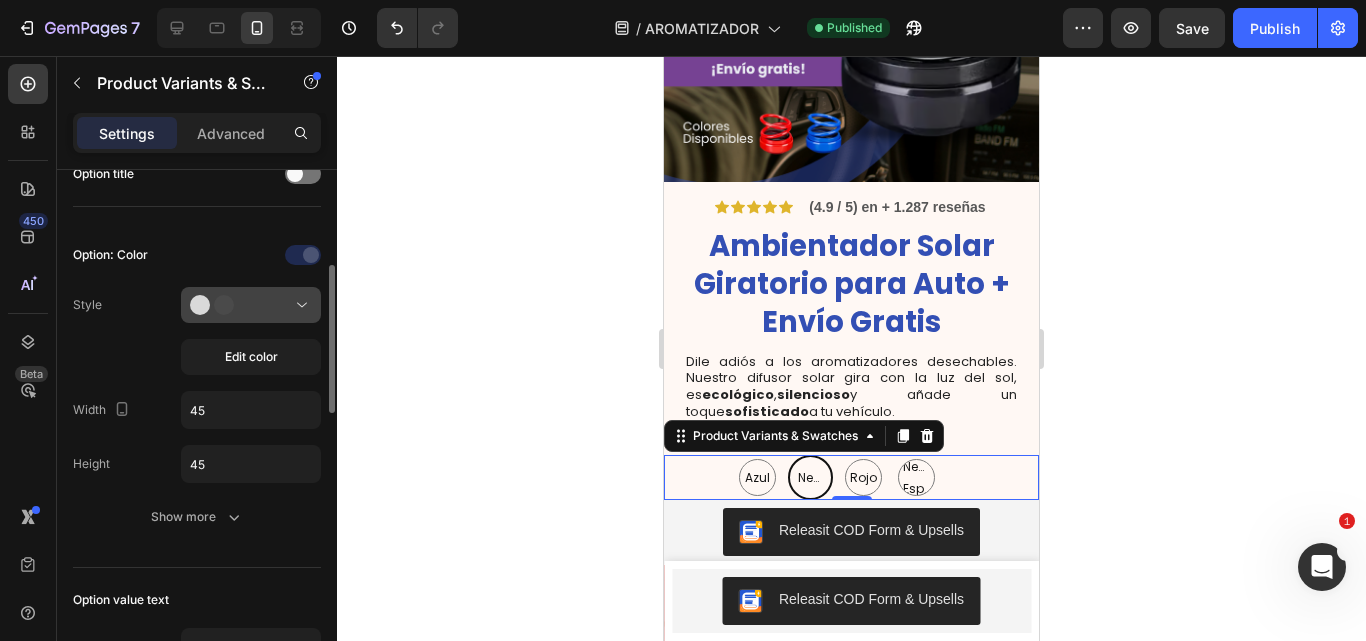 click at bounding box center [251, 305] 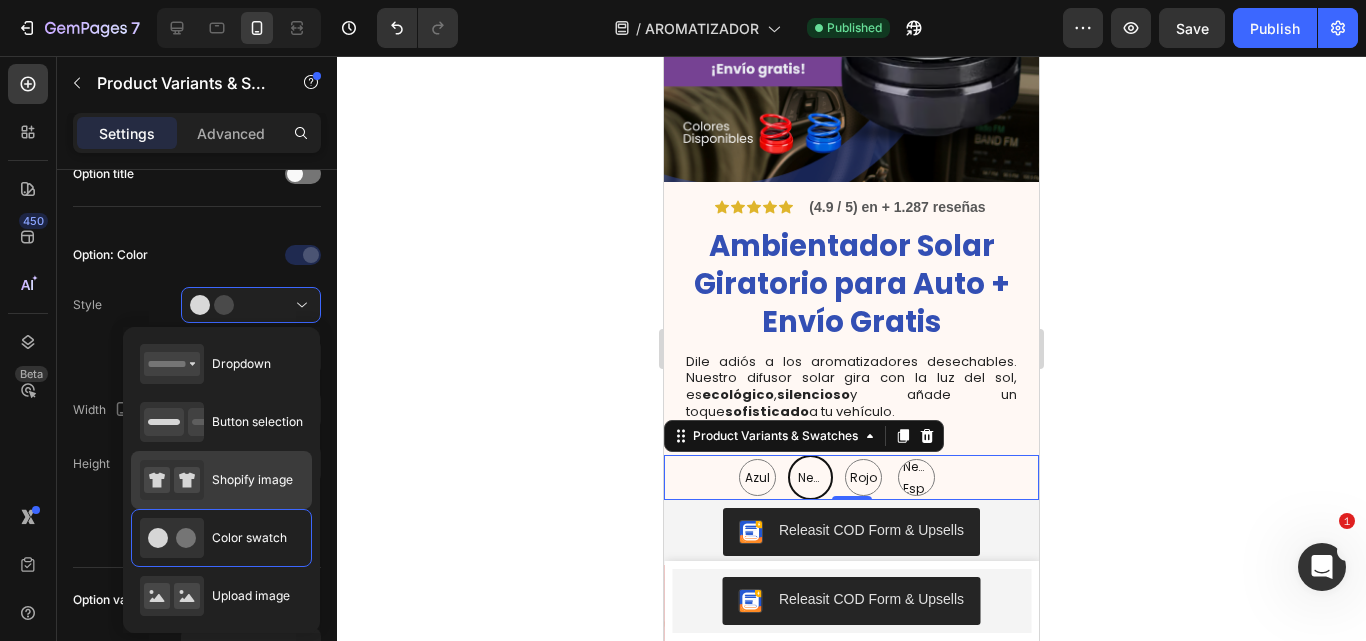 click on "Shopify image" at bounding box center (252, 480) 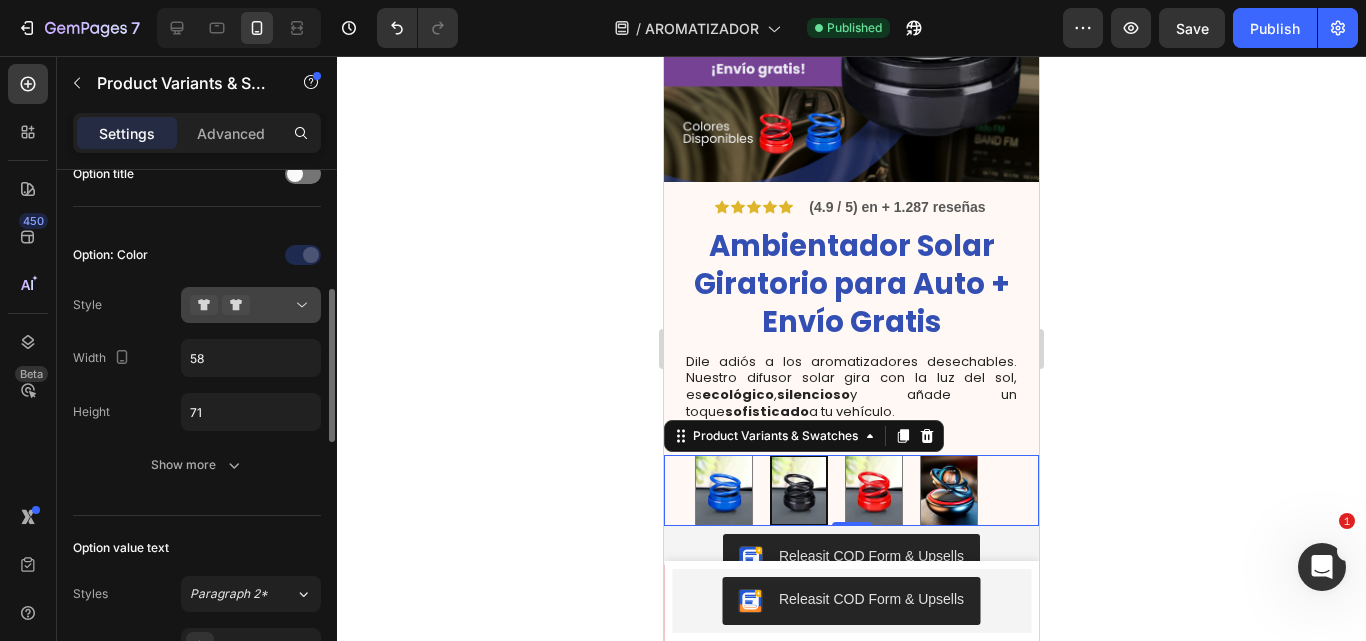 scroll, scrollTop: 444, scrollLeft: 0, axis: vertical 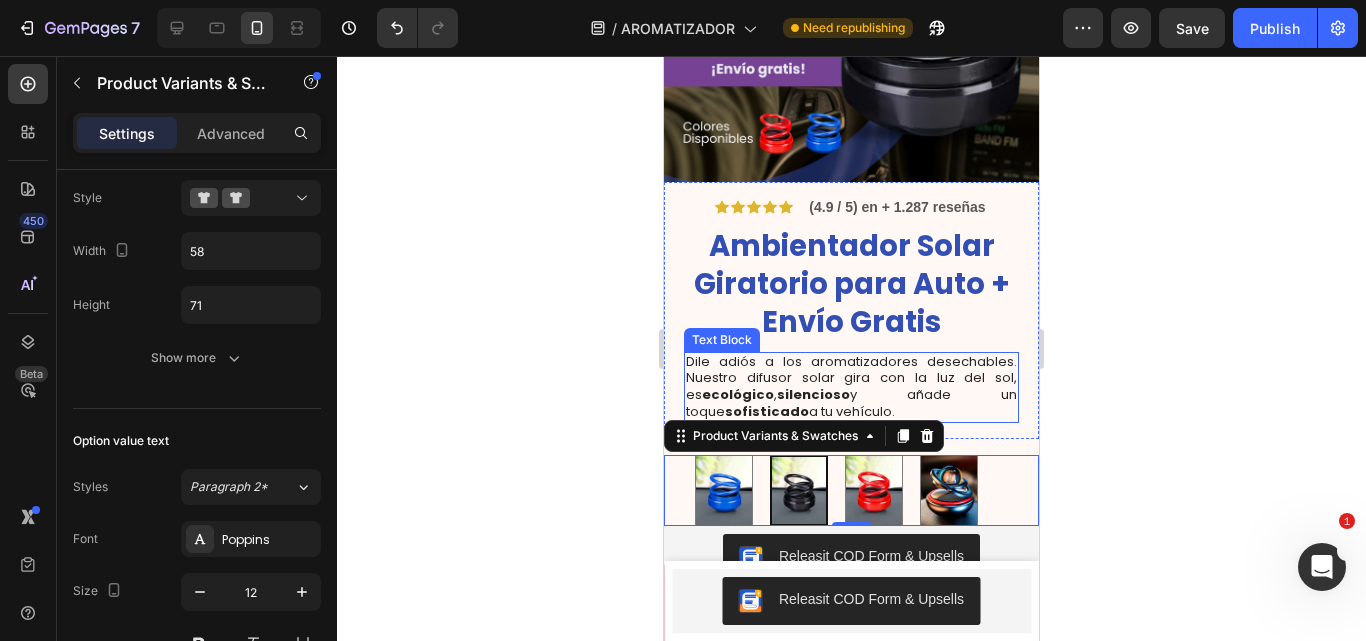 click on "Dile adiós a los aromatizadores desechables. Nuestro difusor solar gira con la luz del sol, es  ecológico ,  silencioso  y añade un toque  sofisticado  a tu vehículo." at bounding box center (851, 388) 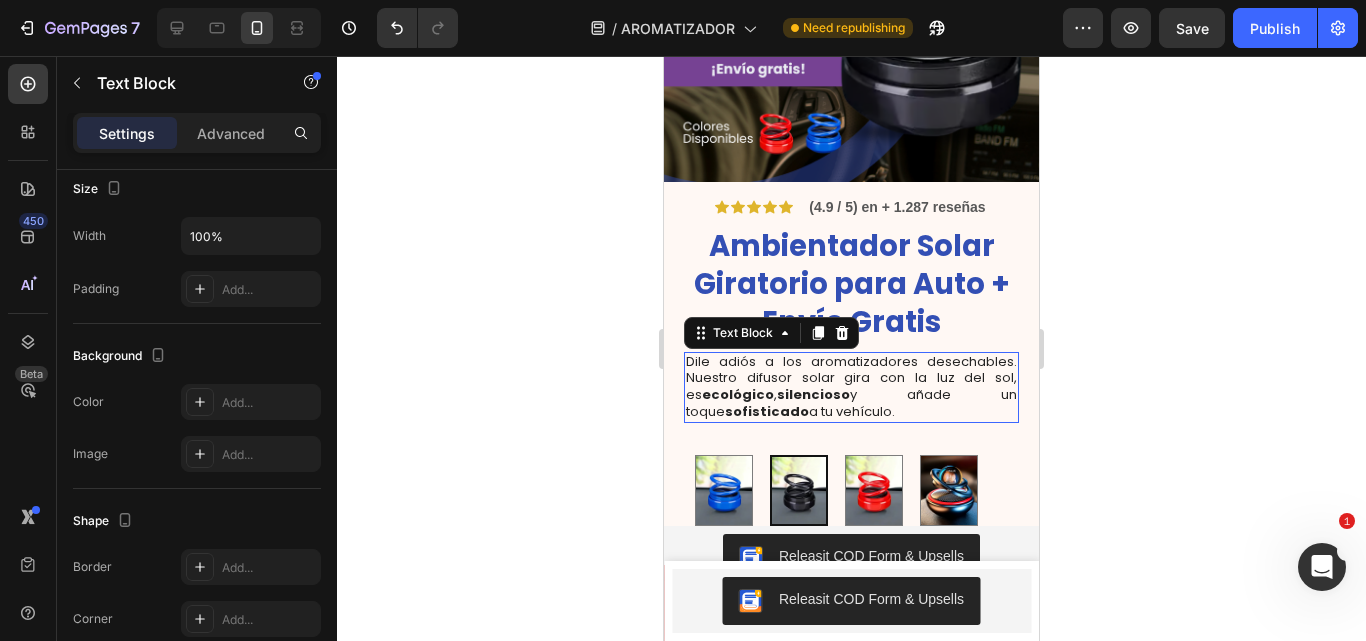scroll, scrollTop: 0, scrollLeft: 0, axis: both 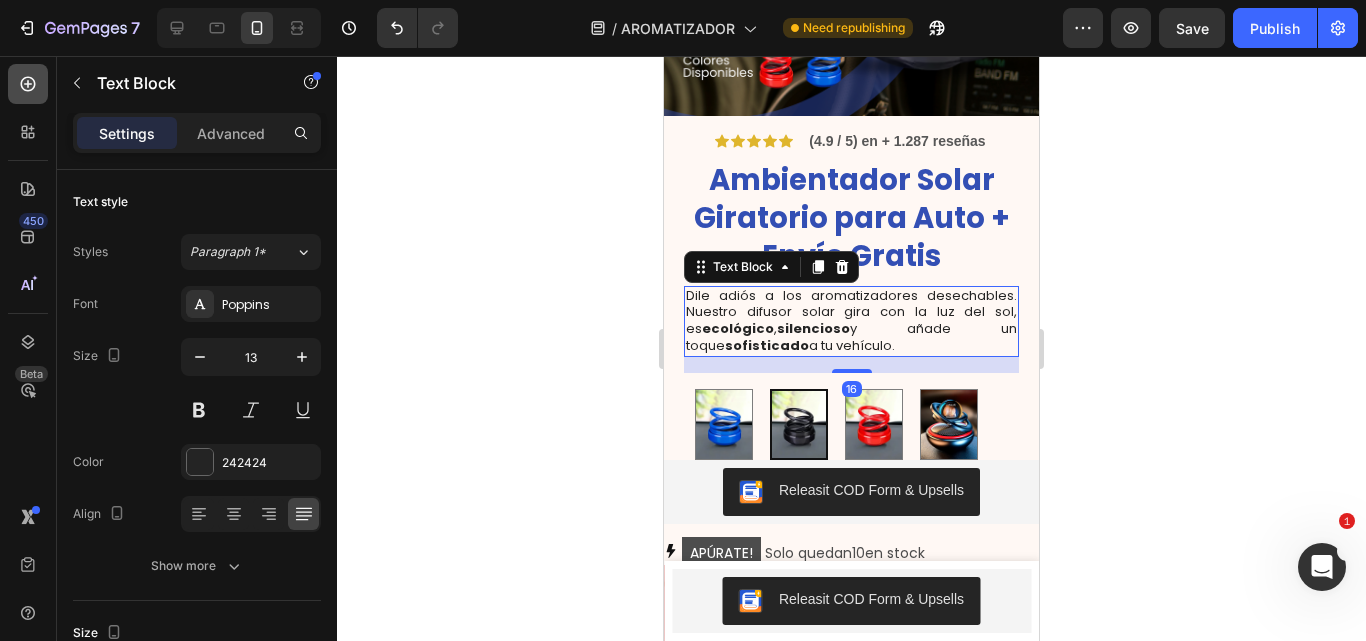 click 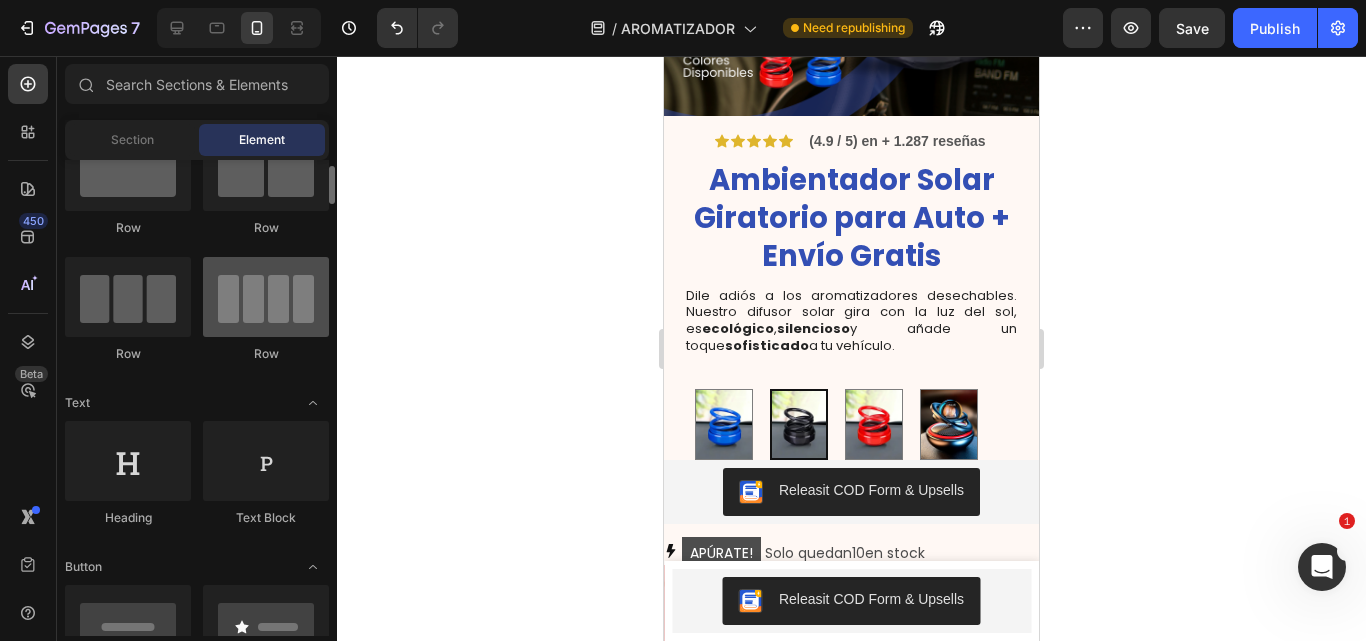 scroll, scrollTop: 74, scrollLeft: 0, axis: vertical 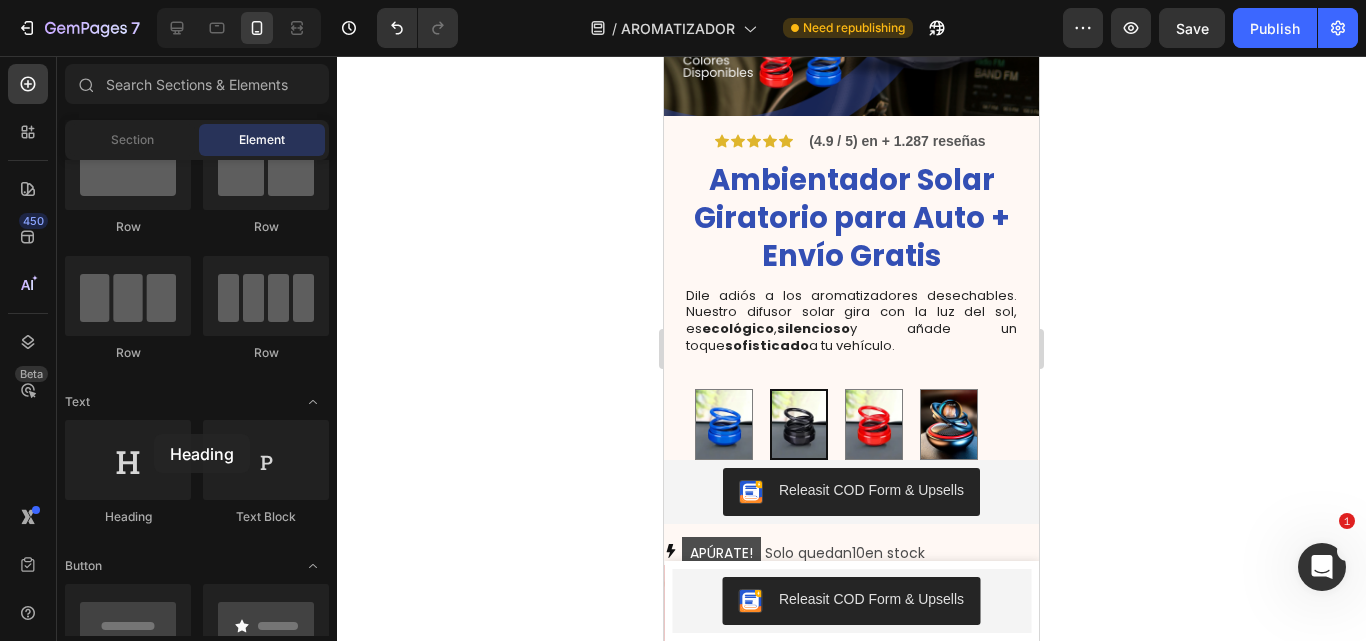 drag, startPoint x: 818, startPoint y: 490, endPoint x: 777, endPoint y: 335, distance: 160.3309 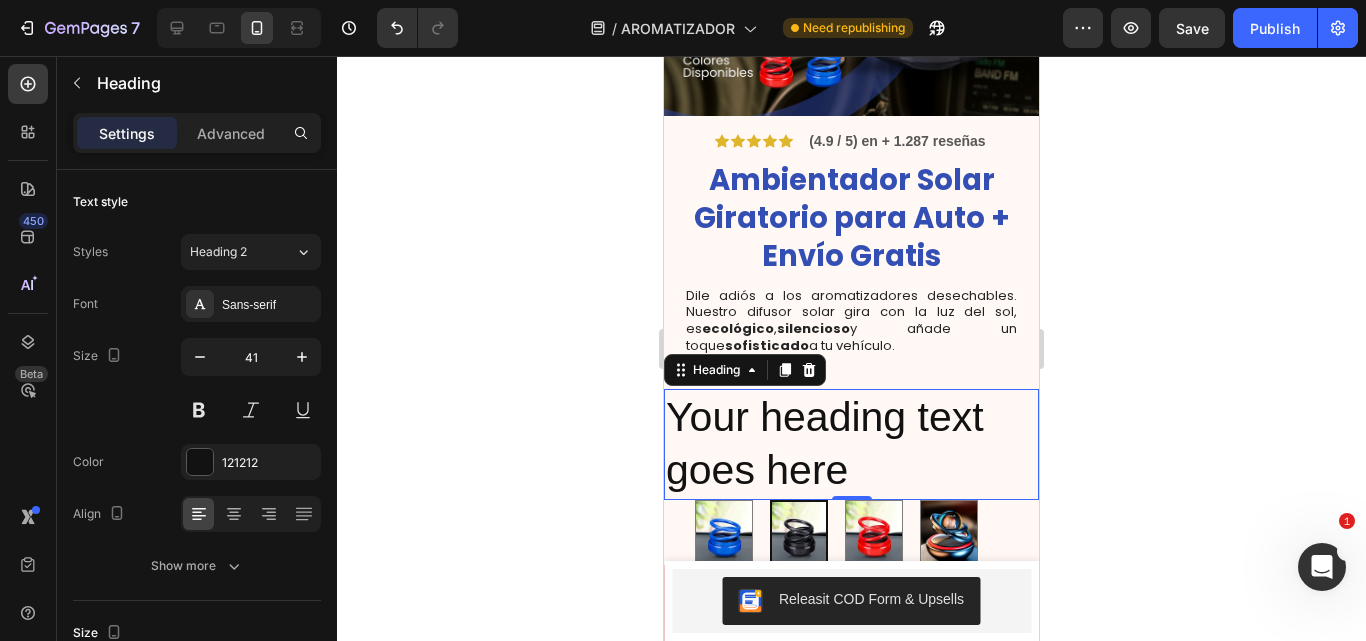 click 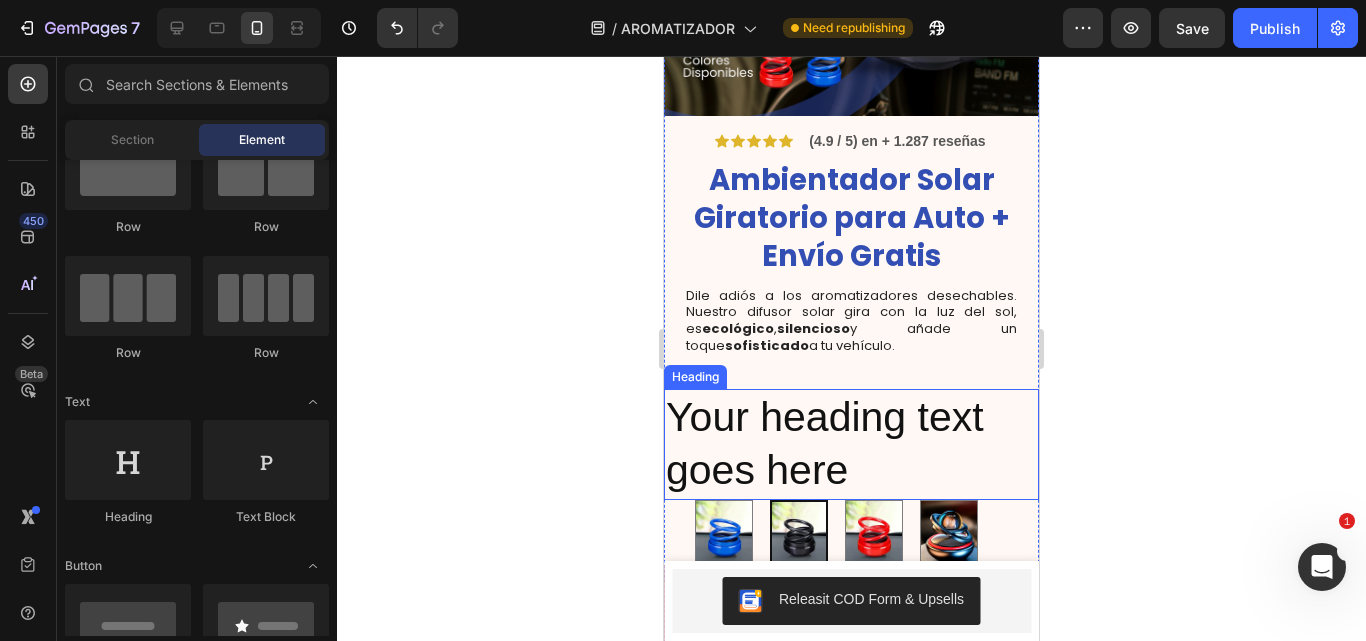 click on "Your heading text goes here" at bounding box center (851, 444) 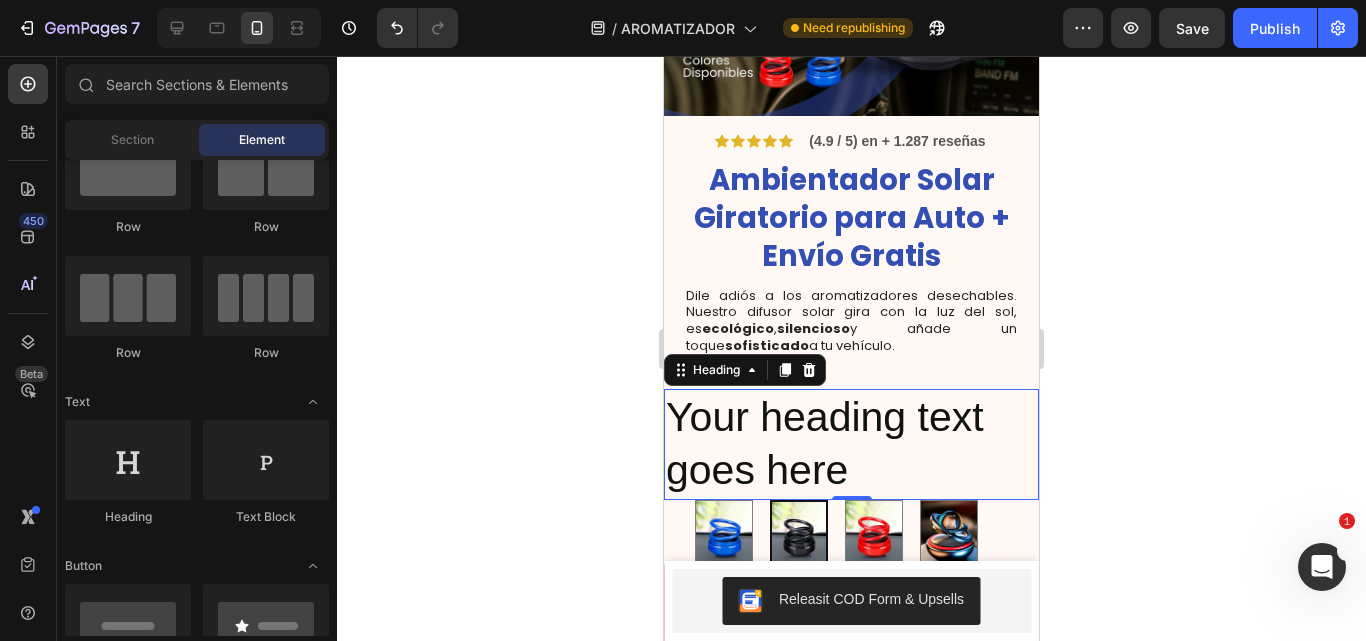 click on "Your heading text goes here" at bounding box center [851, 444] 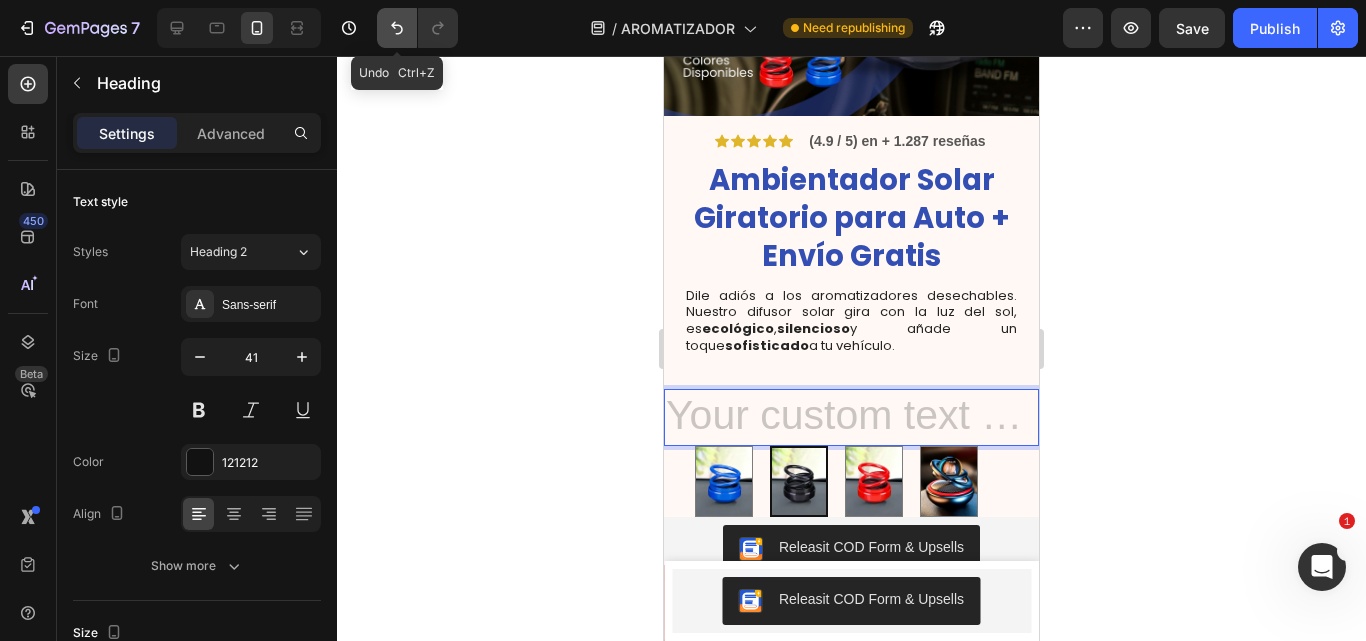 click 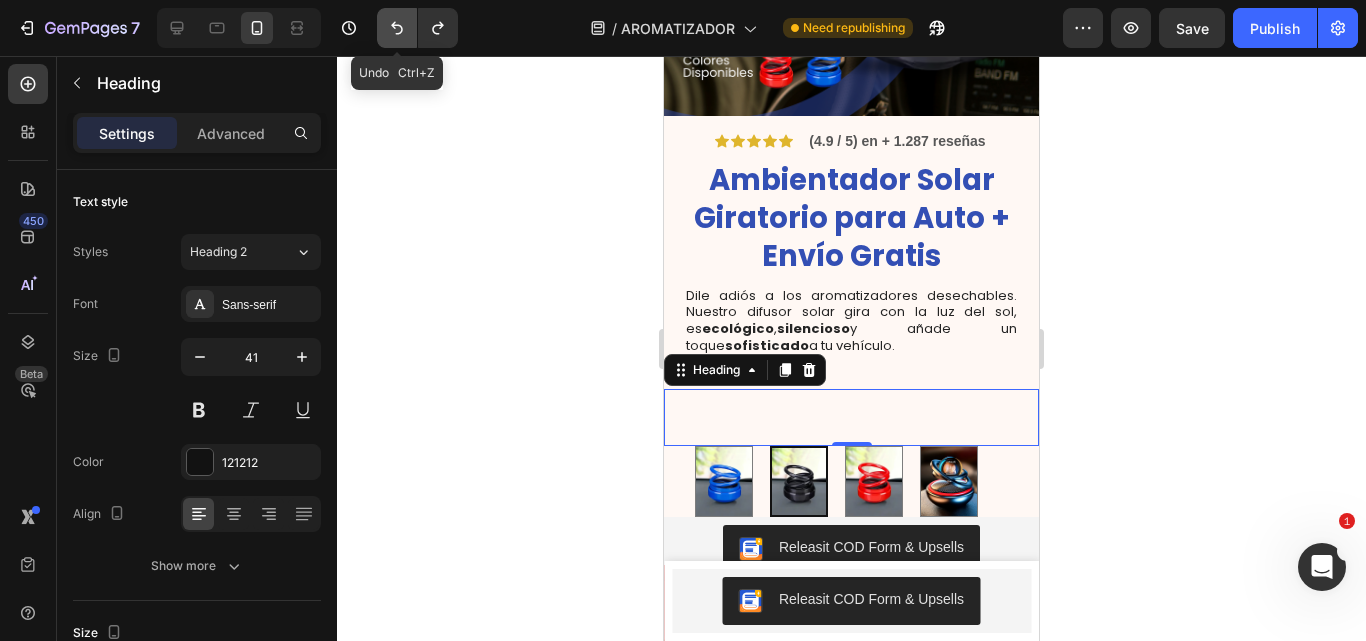 click 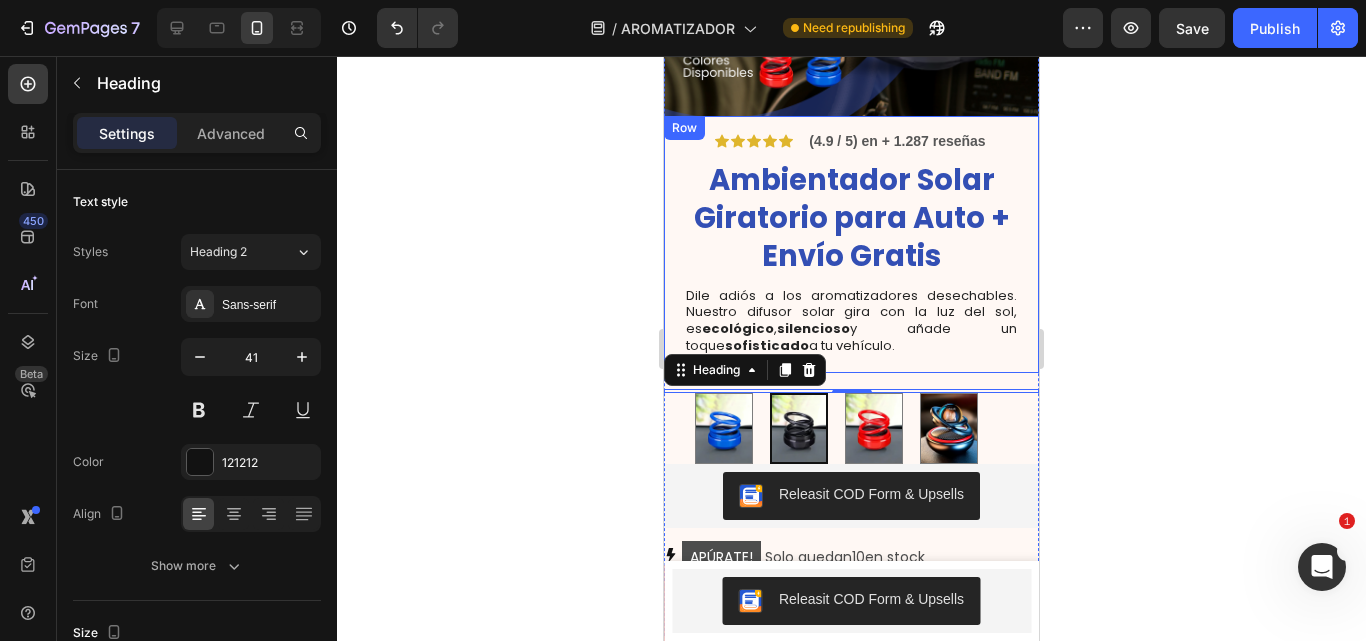 click on "Icon Icon Icon Icon Icon Icon List (4.9 / 5) en + 1.287 reseñas Text Block Row Ambientador Solar Giratorio para Auto + Envío Gratis Product Title Dile adiós a los aromatizadores desechables. Nuestro difusor solar gira con la luz del sol, es  ecológico ,  silencioso  y añade un toque  sofisticado  a tu vehículo. Text Block" at bounding box center (851, 244) 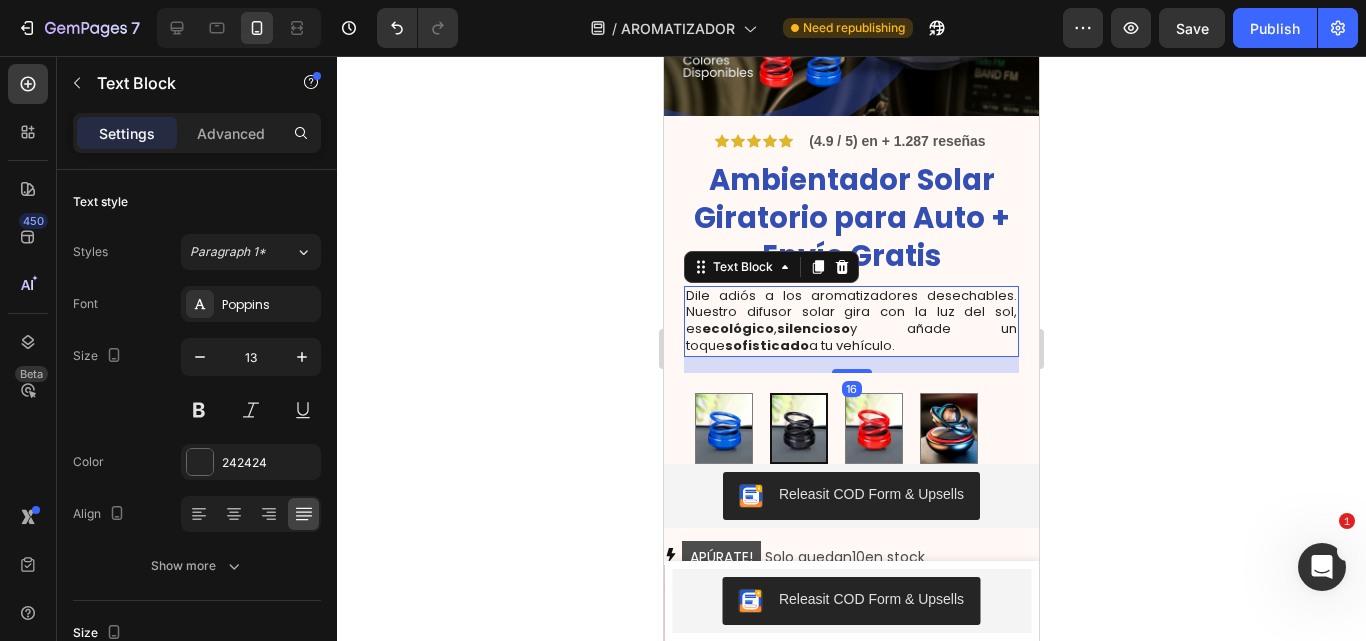 click on "Dile adiós a los aromatizadores desechables. Nuestro difusor solar gira con la luz del sol, es  ecológico ,  silencioso  y añade un toque  sofisticado  a tu vehículo." at bounding box center [851, 322] 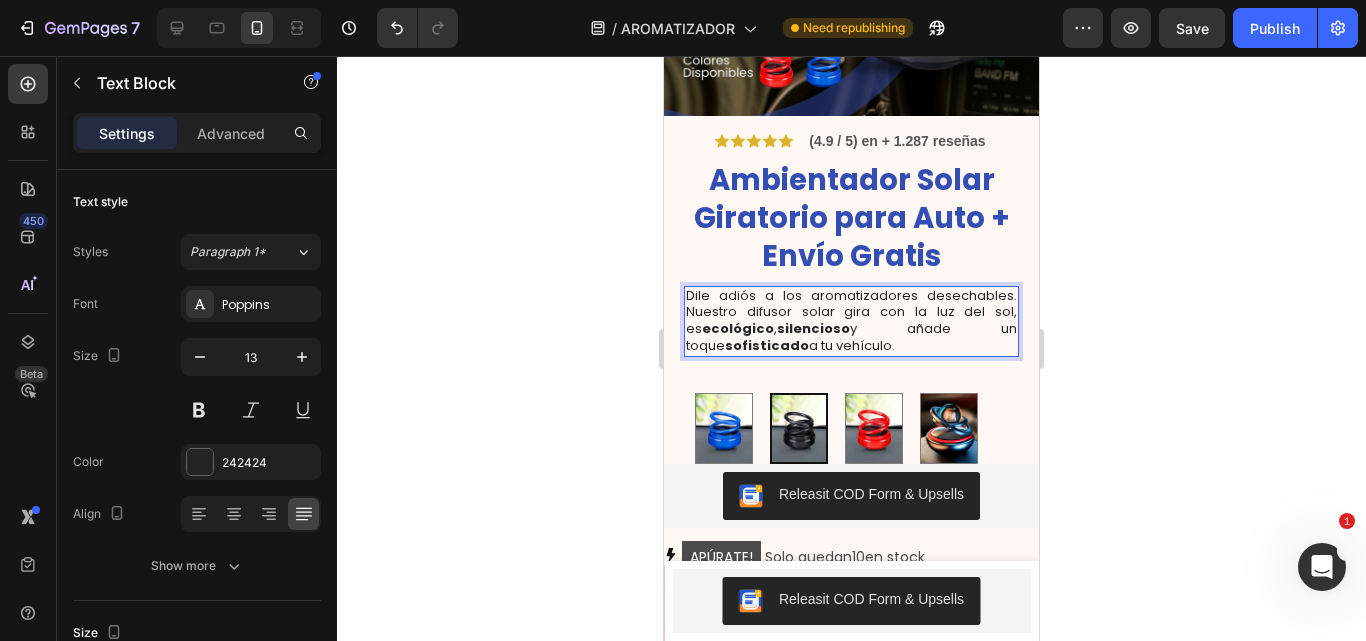click on "Dile adiós a los aromatizadores desechables. Nuestro difusor solar gira con la luz del sol, es  ecológico ,  silencioso  y añade un toque  sofisticado  a tu vehículo." at bounding box center [851, 322] 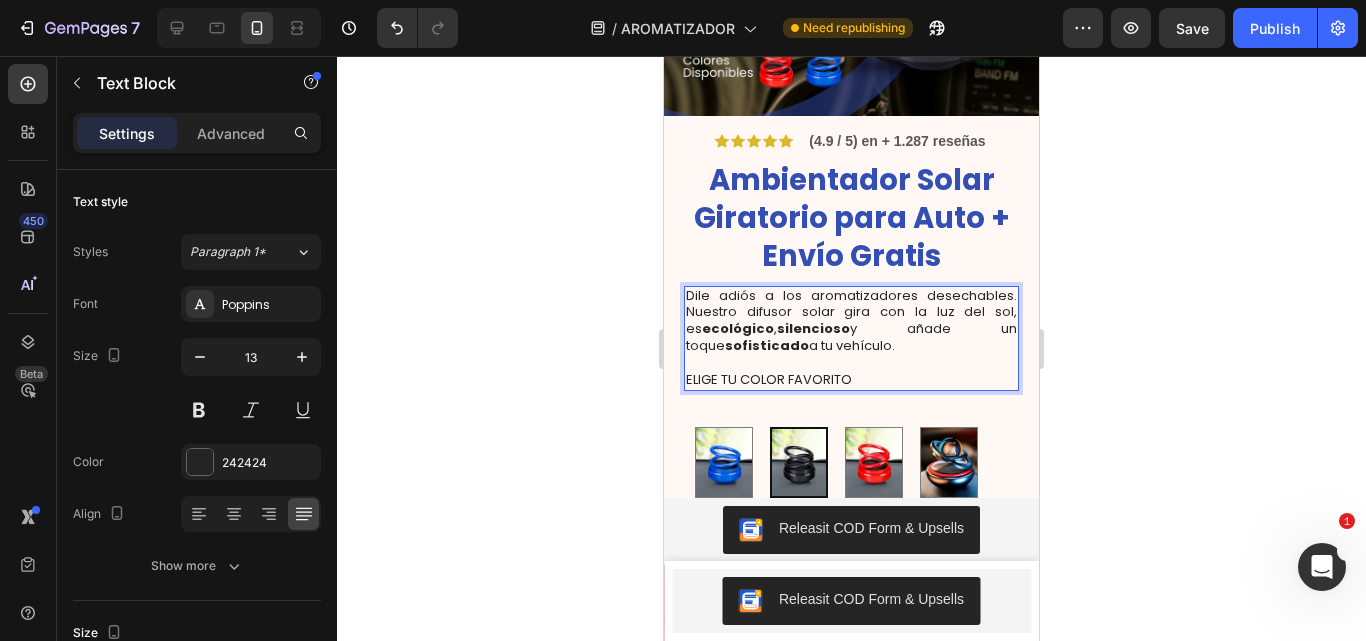 click on "ELIGE TU COLOR FAVORITO" at bounding box center [851, 380] 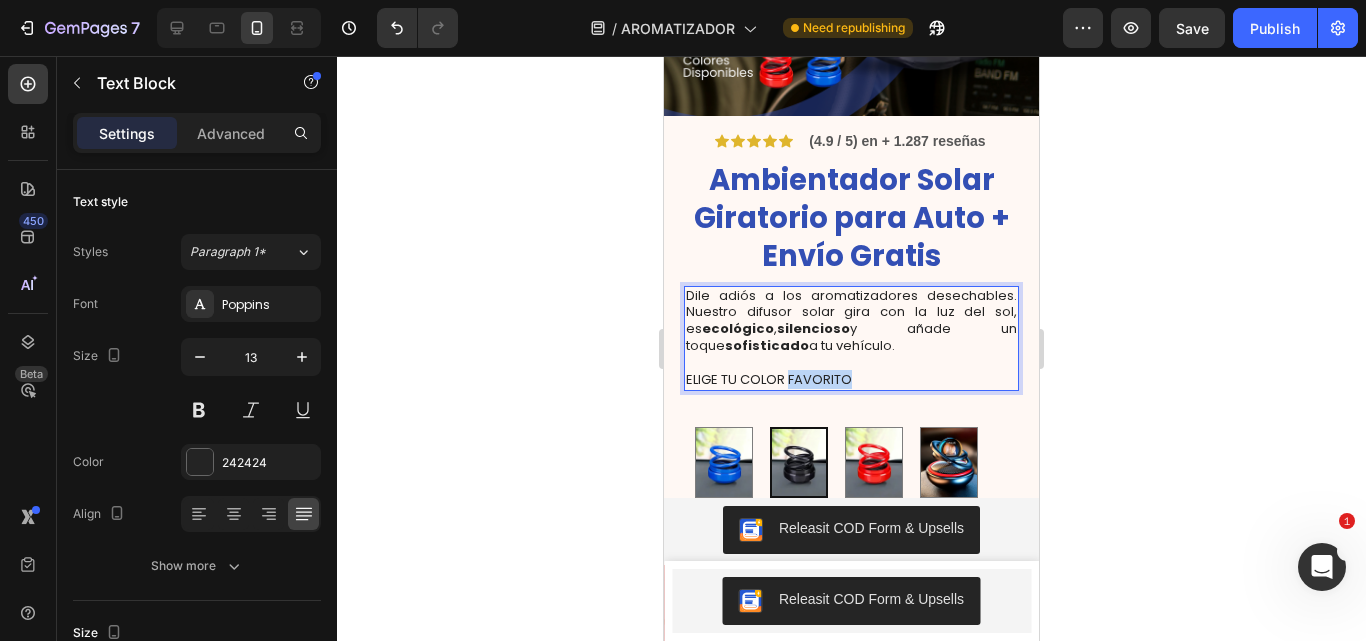 click on "ELIGE TU COLOR FAVORITO" at bounding box center [851, 380] 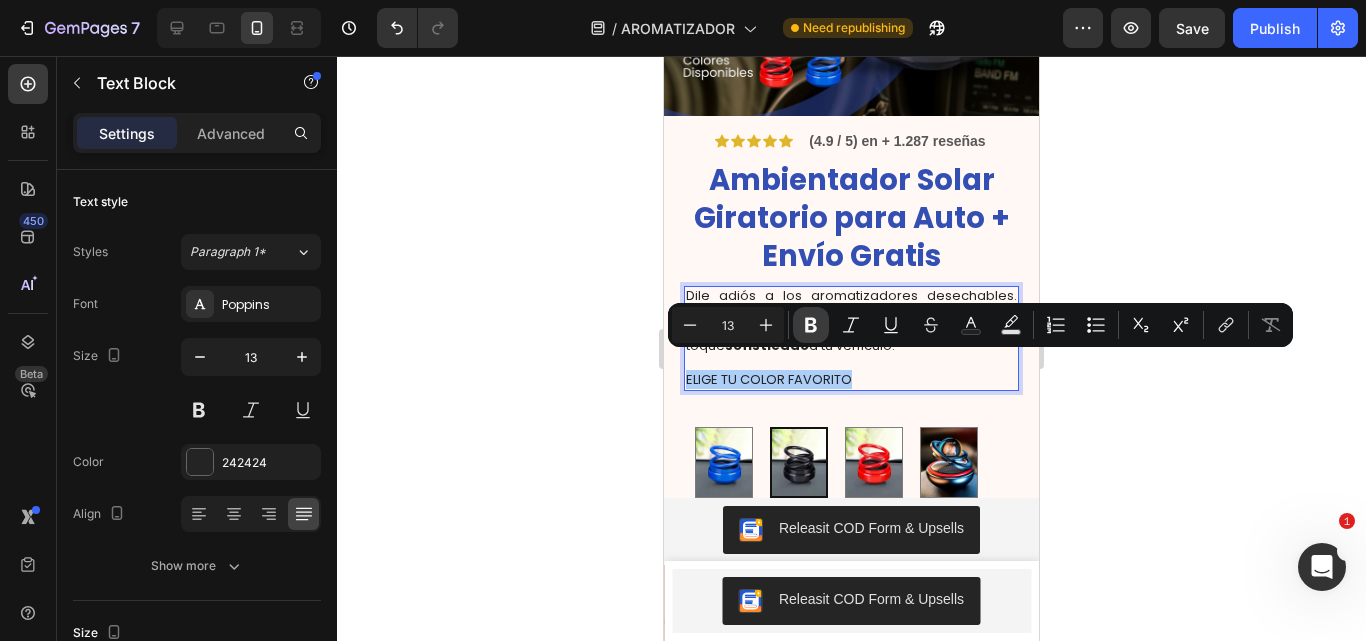 click on "Bold" at bounding box center (811, 325) 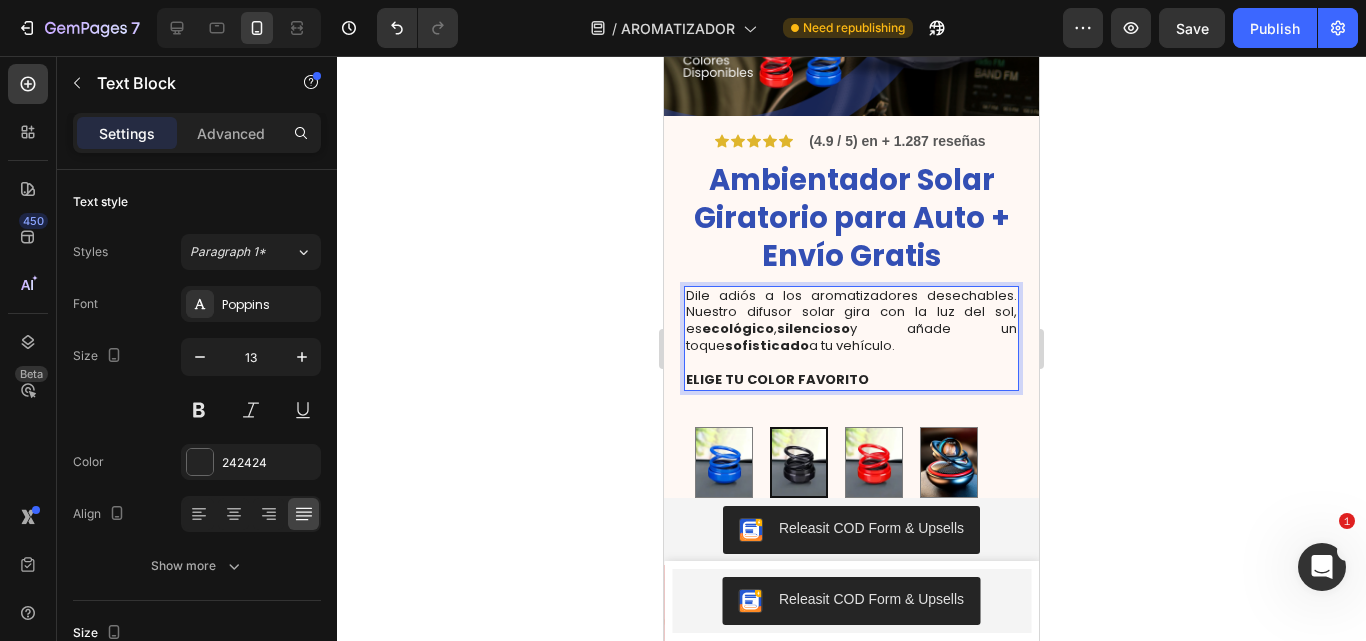 click on "ELIGE TU COLOR FAVORITO" at bounding box center [777, 379] 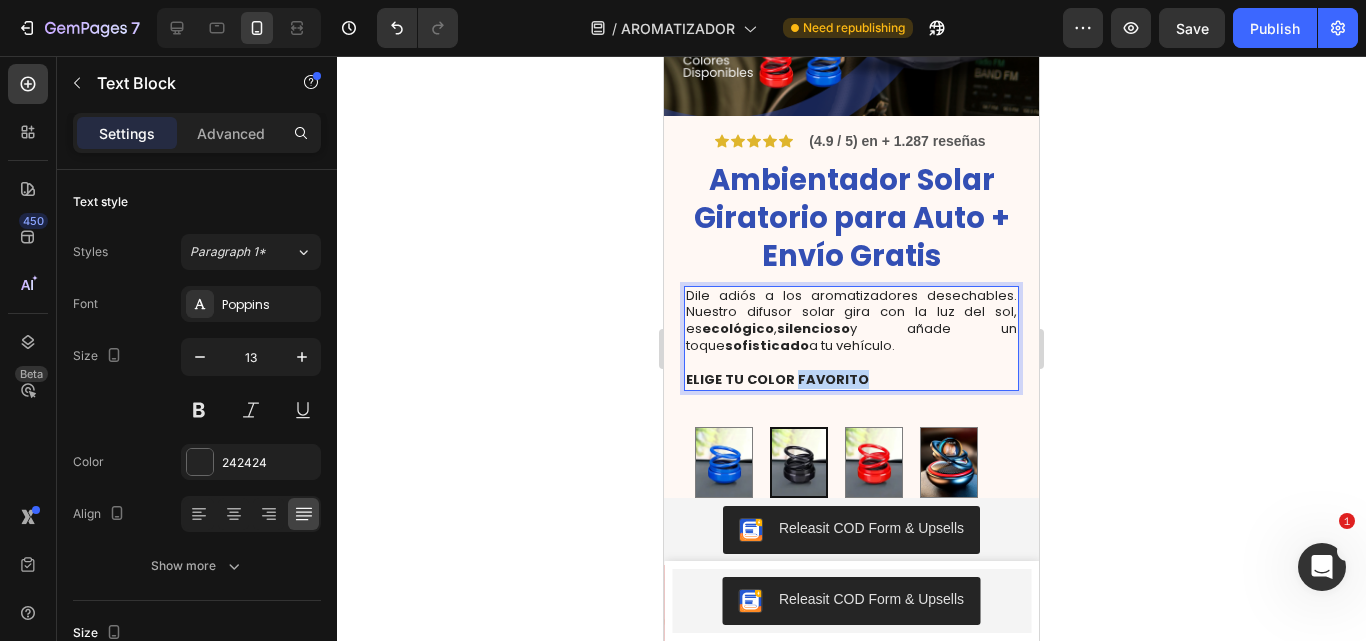 click on "ELIGE TU COLOR FAVORITO" at bounding box center (777, 379) 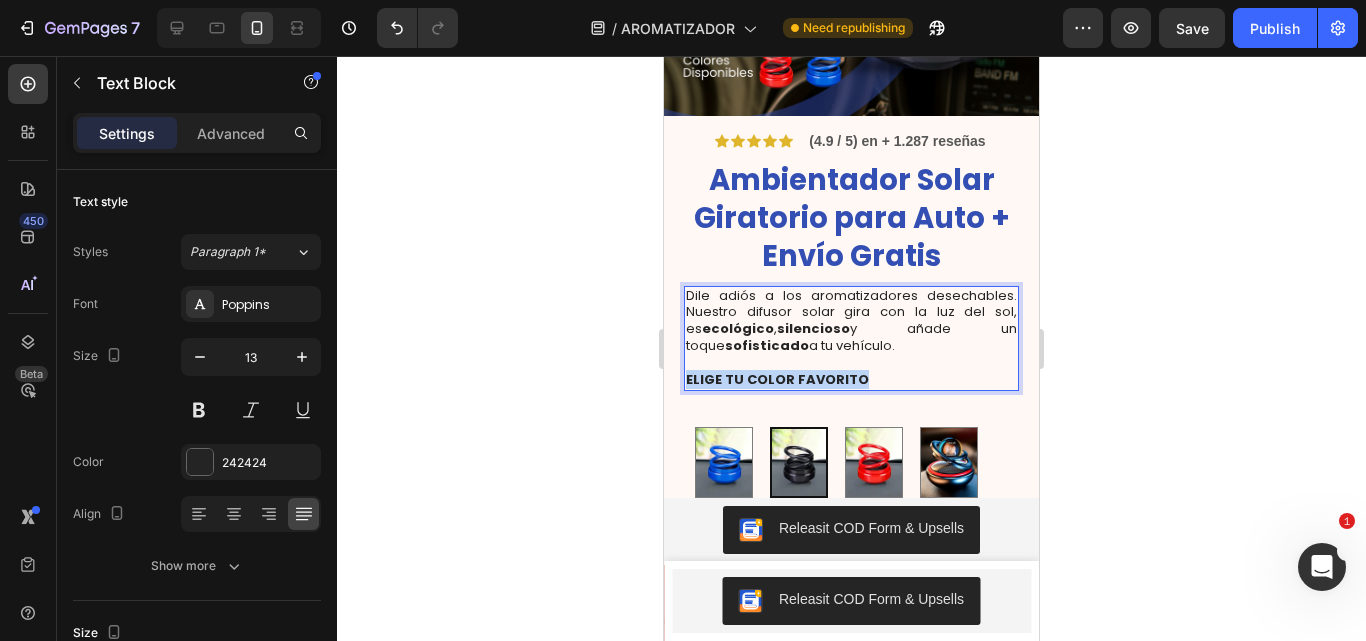 click on "ELIGE TU COLOR FAVORITO" at bounding box center [777, 379] 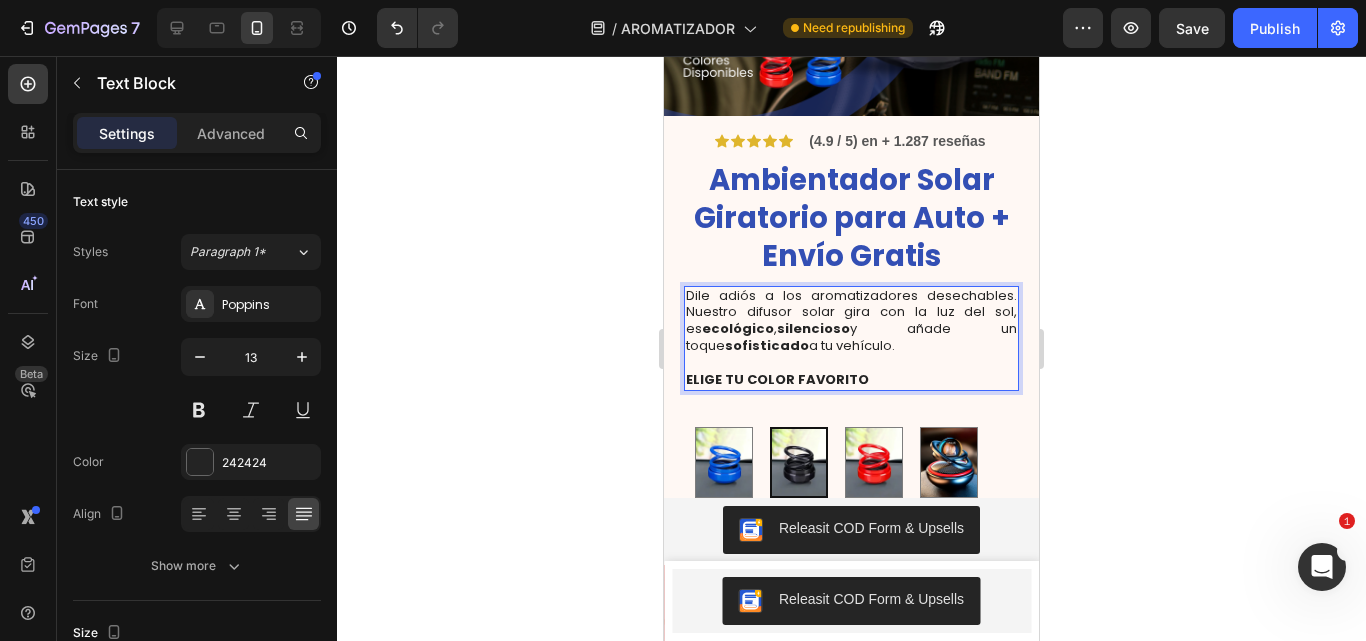 click on "ELIGE TU COLOR FAVORITO" at bounding box center (777, 379) 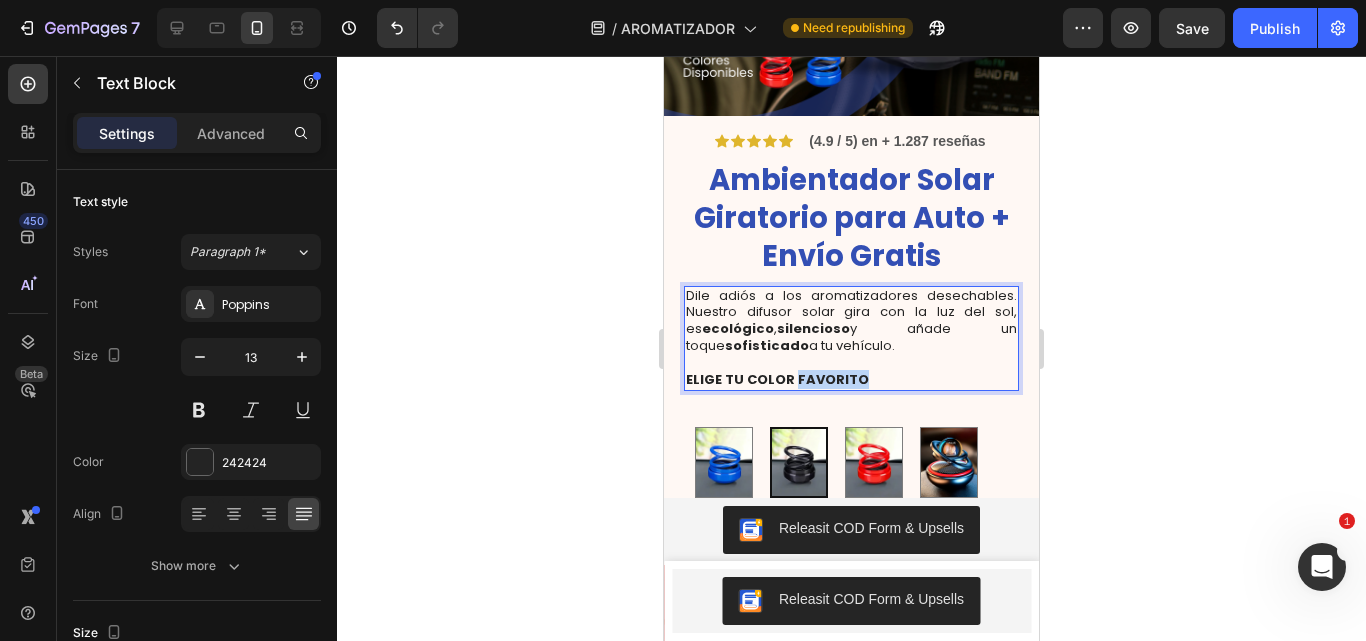 click on "ELIGE TU COLOR FAVORITO" at bounding box center [777, 379] 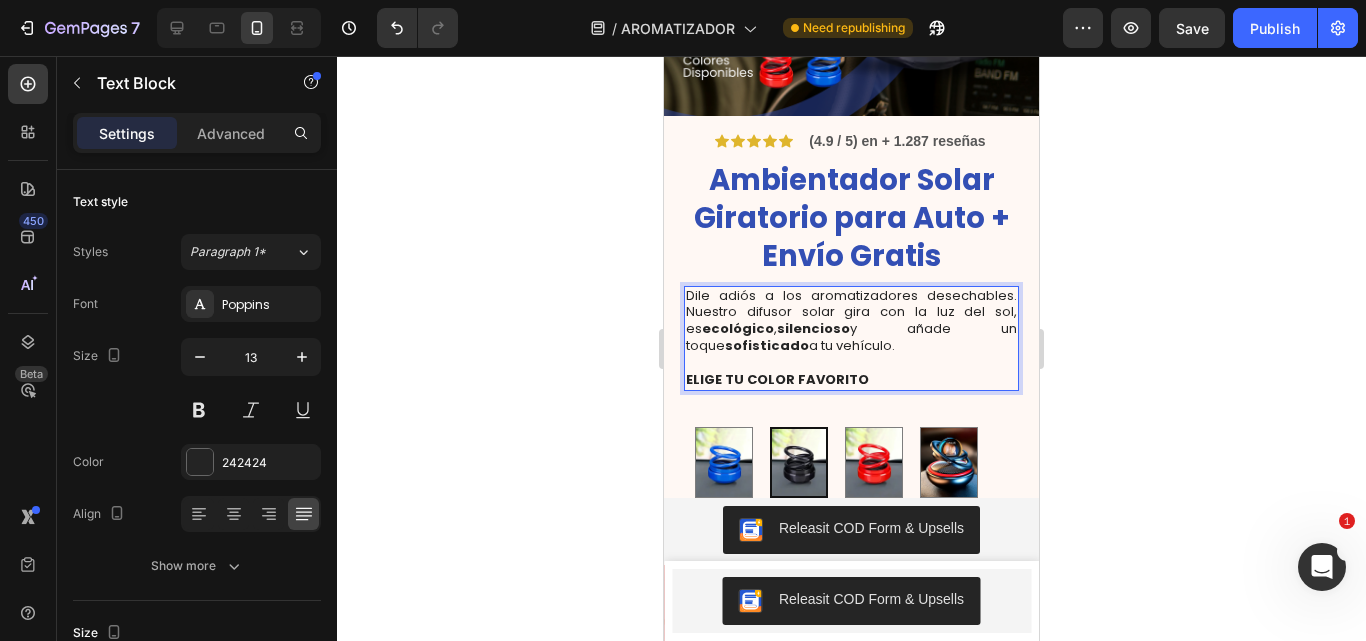 click on "ELIGE TU COLOR FAVORITO" at bounding box center [777, 379] 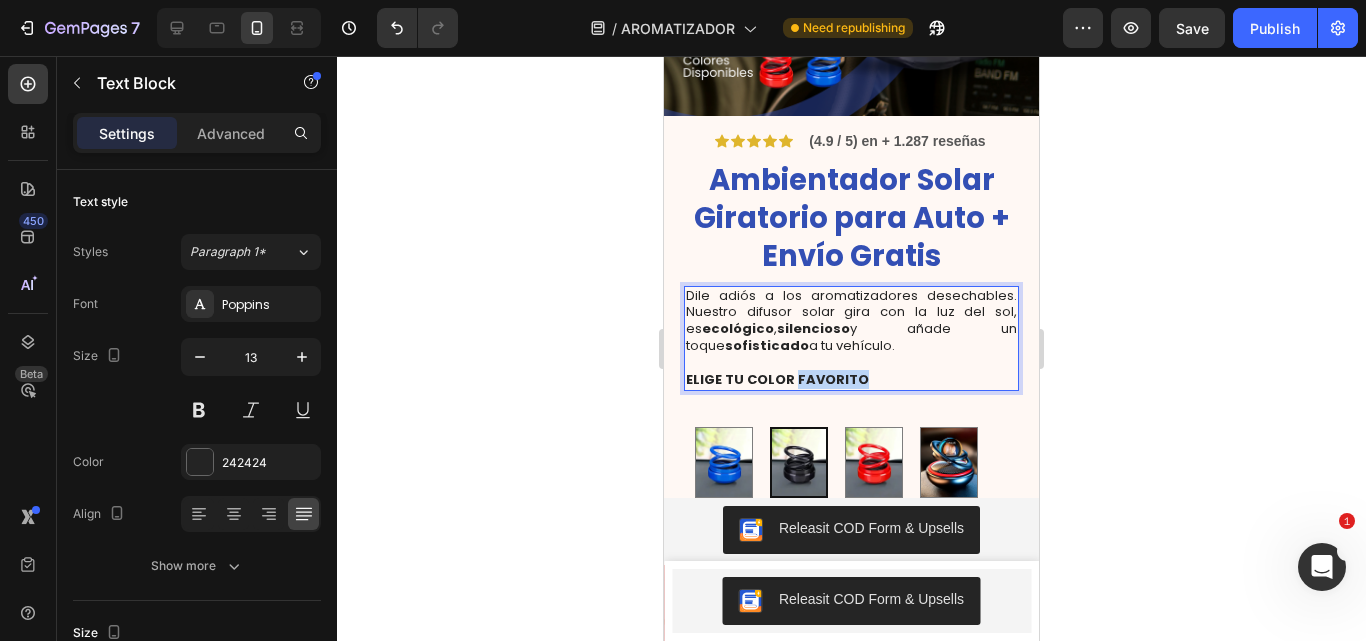 click on "ELIGE TU COLOR FAVORITO" at bounding box center (777, 379) 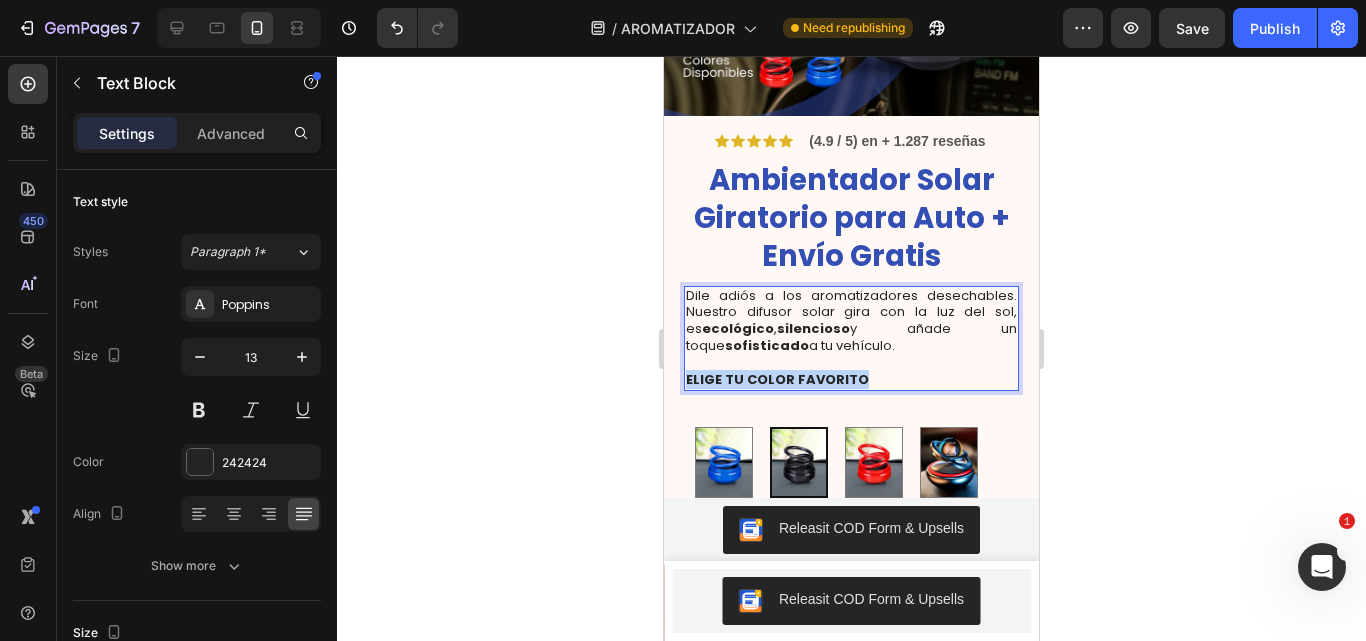 click on "ELIGE TU COLOR FAVORITO" at bounding box center (777, 379) 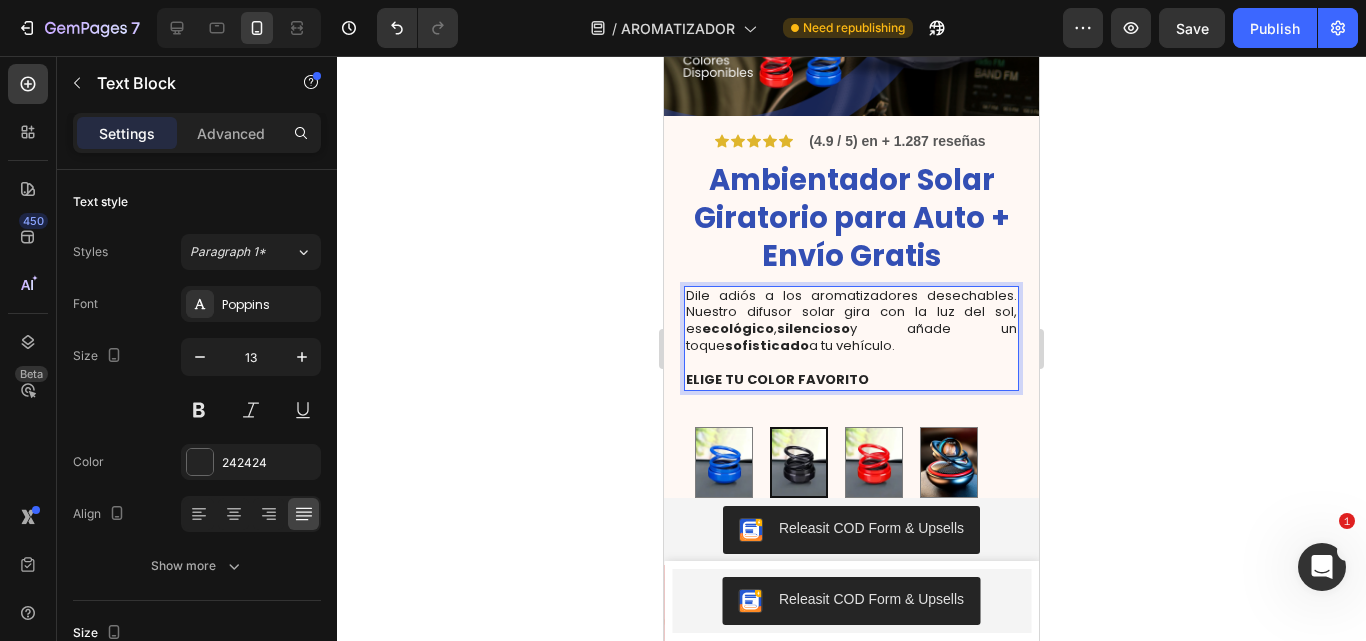 click on "ELIGE TU COLOR FAVORITO" at bounding box center (777, 379) 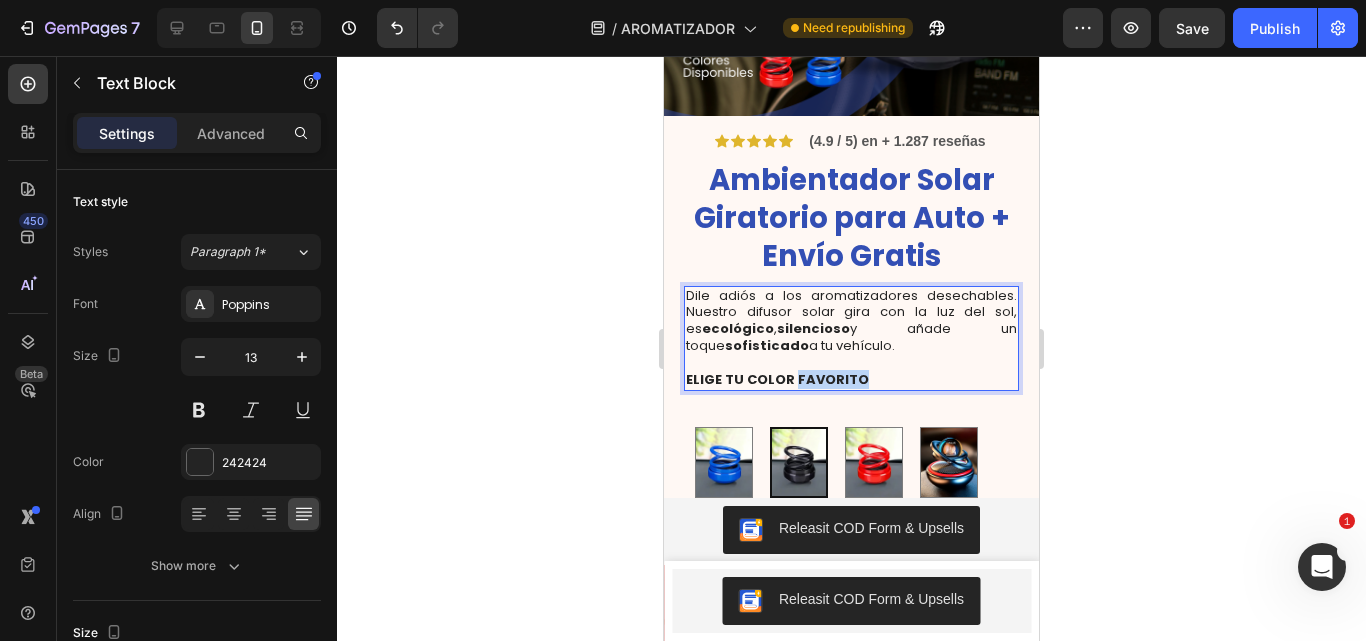 click on "ELIGE TU COLOR FAVORITO" at bounding box center [777, 379] 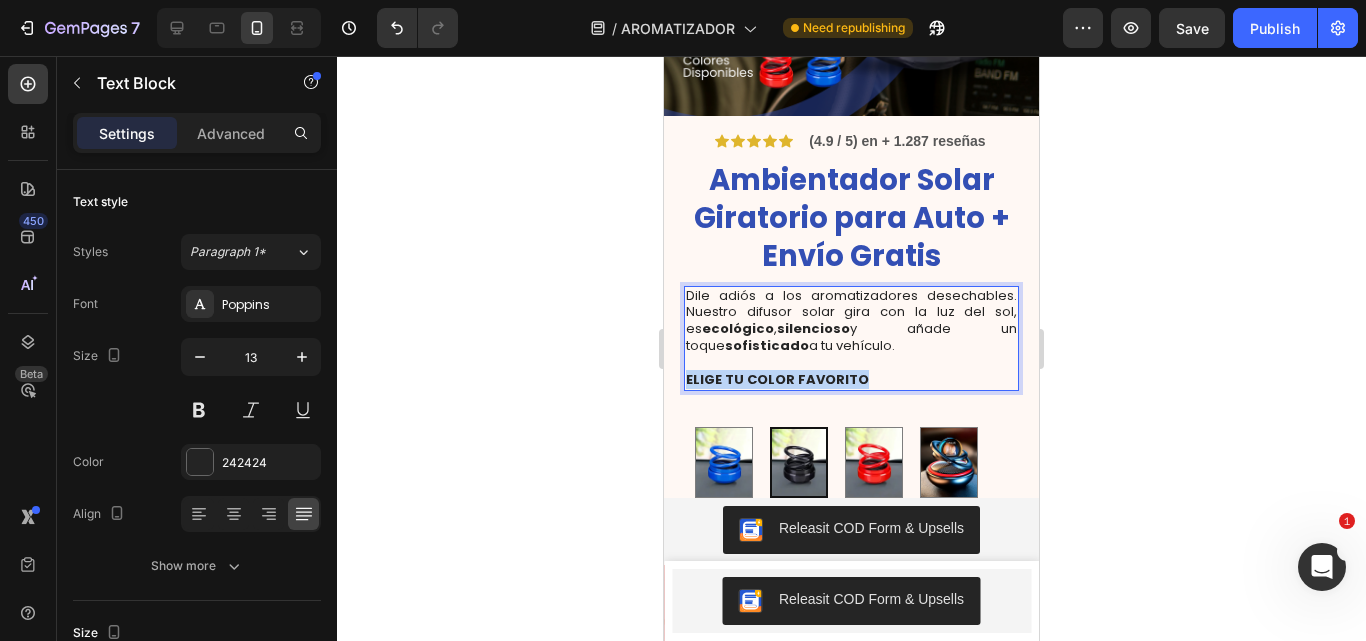 click on "ELIGE TU COLOR FAVORITO" at bounding box center [777, 379] 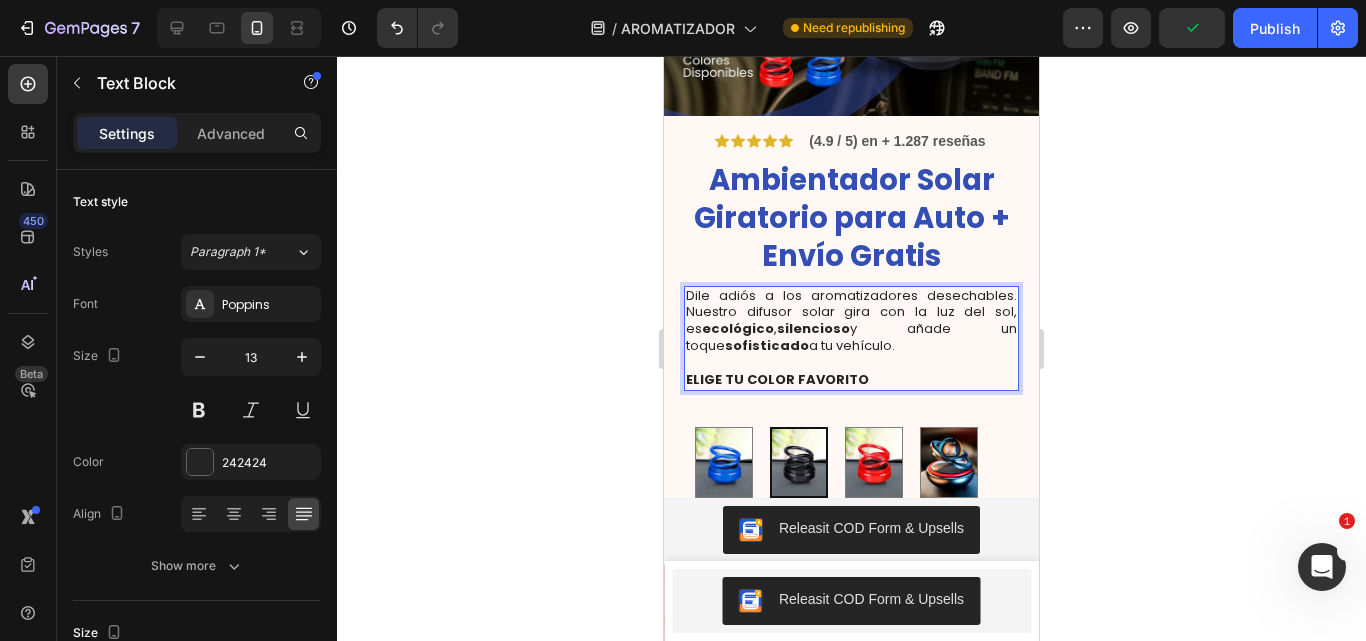 click on "ELIGE TU COLOR FAVORITO" at bounding box center [851, 380] 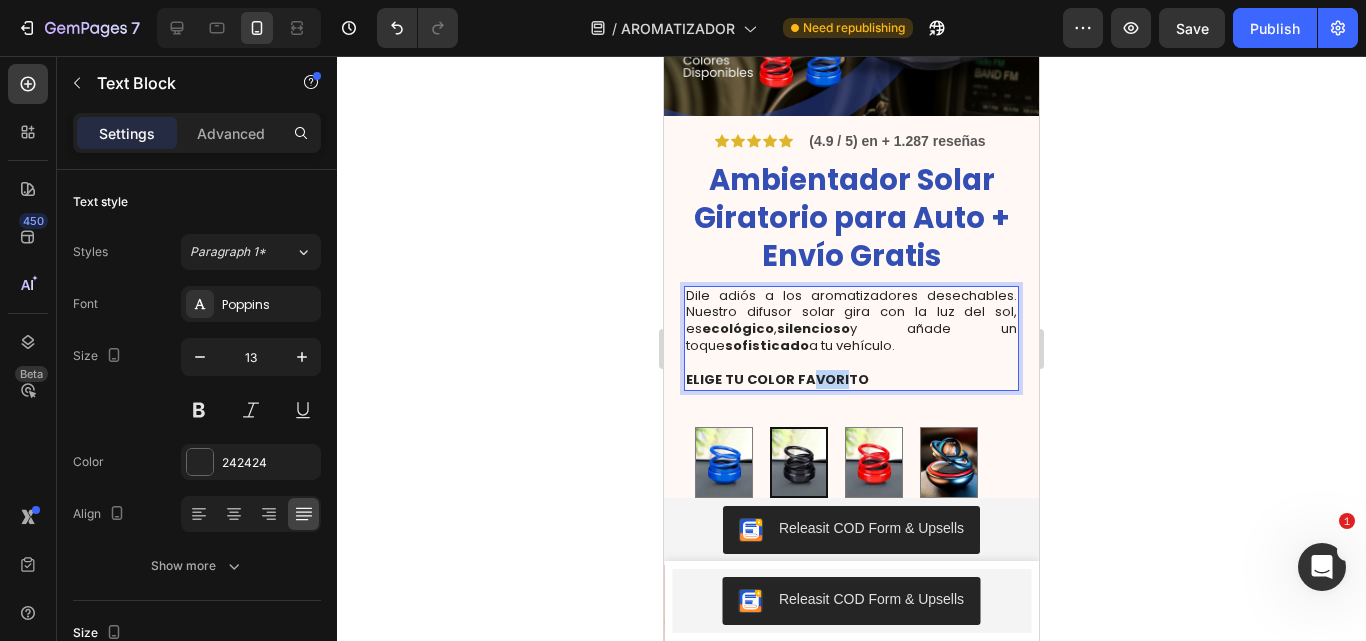 drag, startPoint x: 804, startPoint y: 356, endPoint x: 837, endPoint y: 356, distance: 33 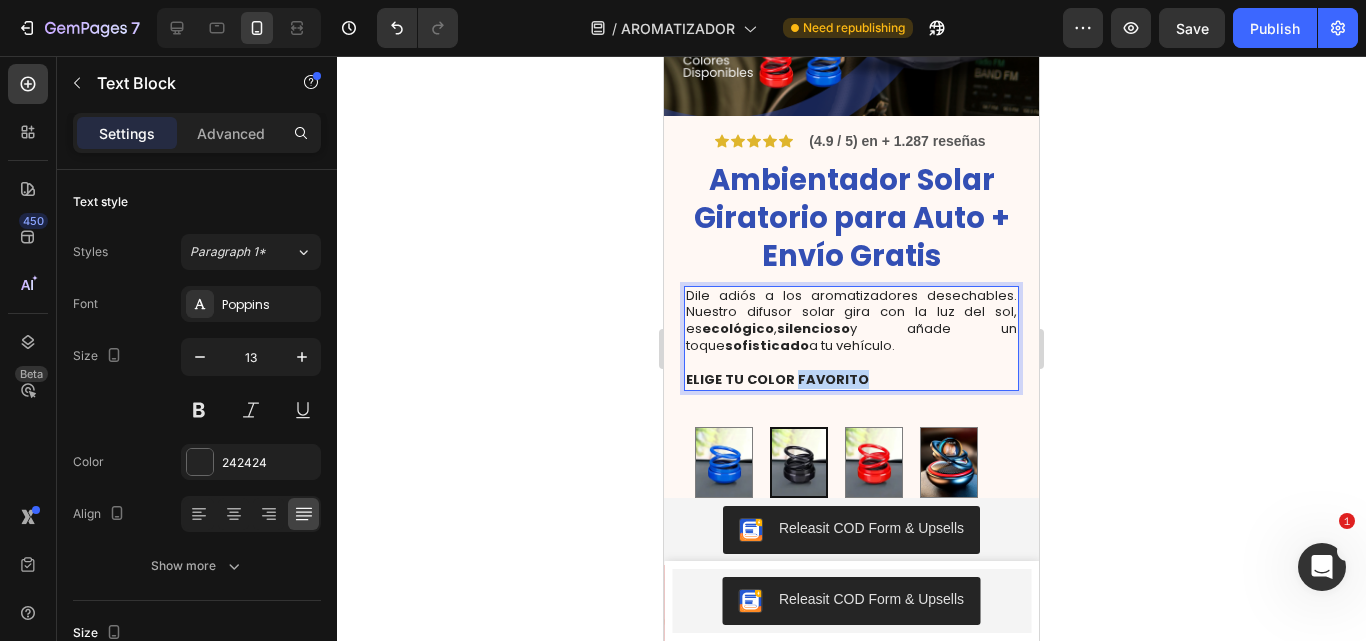 click on "ELIGE TU COLOR FAVORITO" at bounding box center (777, 379) 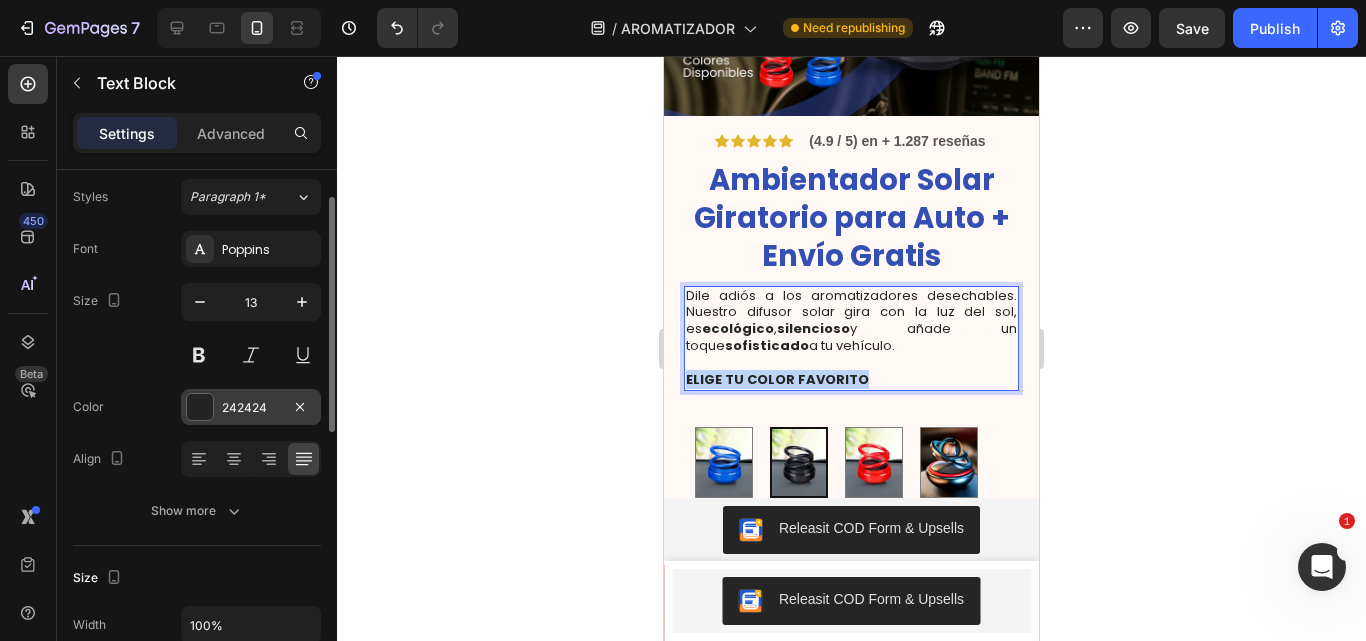 scroll, scrollTop: 59, scrollLeft: 0, axis: vertical 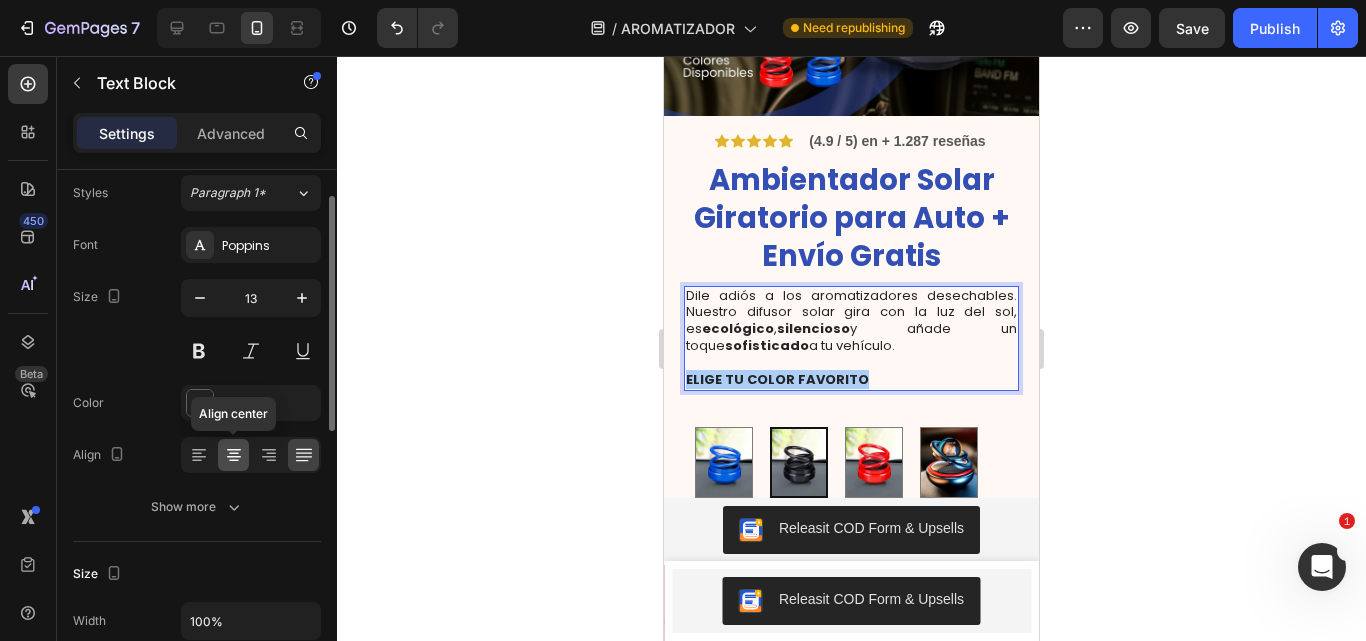 click 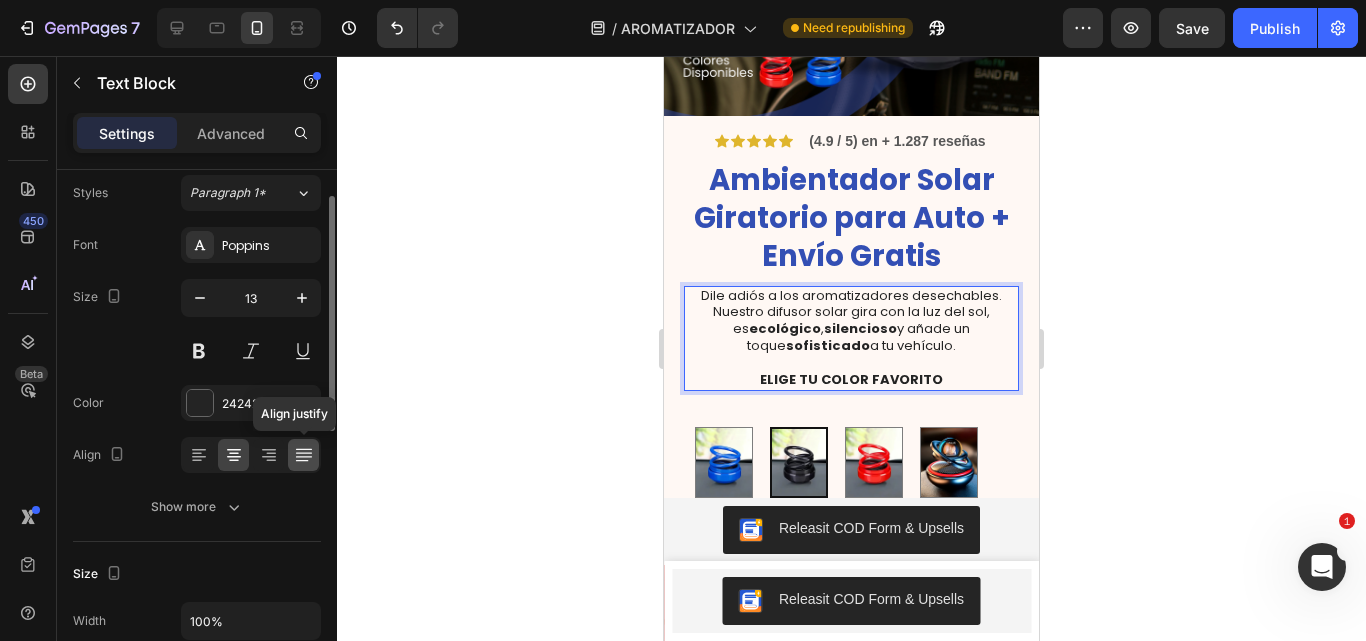 click 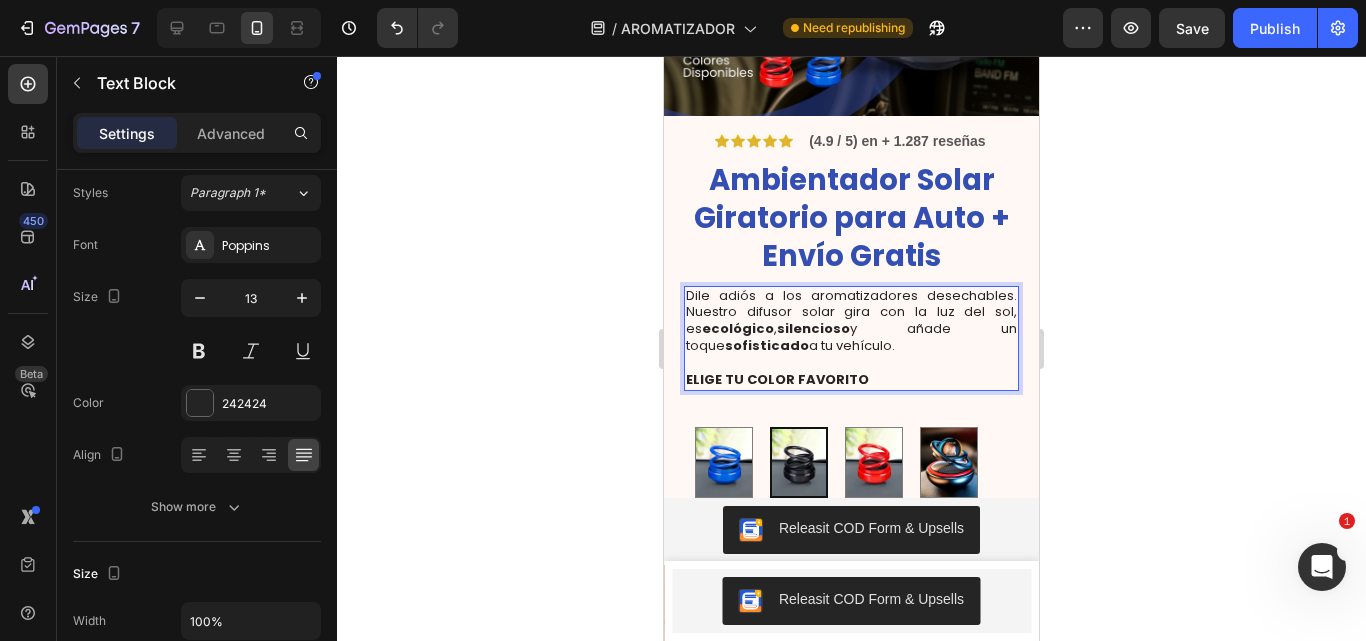 click on "ELIGE TU COLOR FAVORITO" at bounding box center (777, 379) 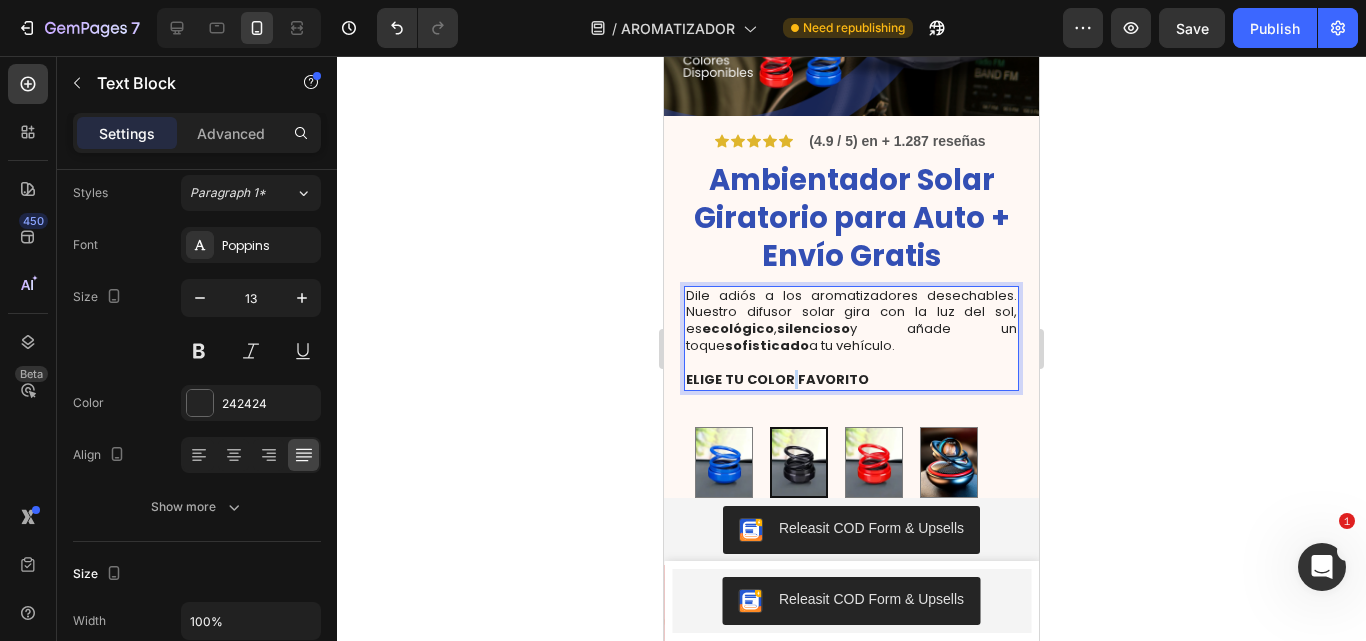 click on "ELIGE TU COLOR FAVORITO" at bounding box center (777, 379) 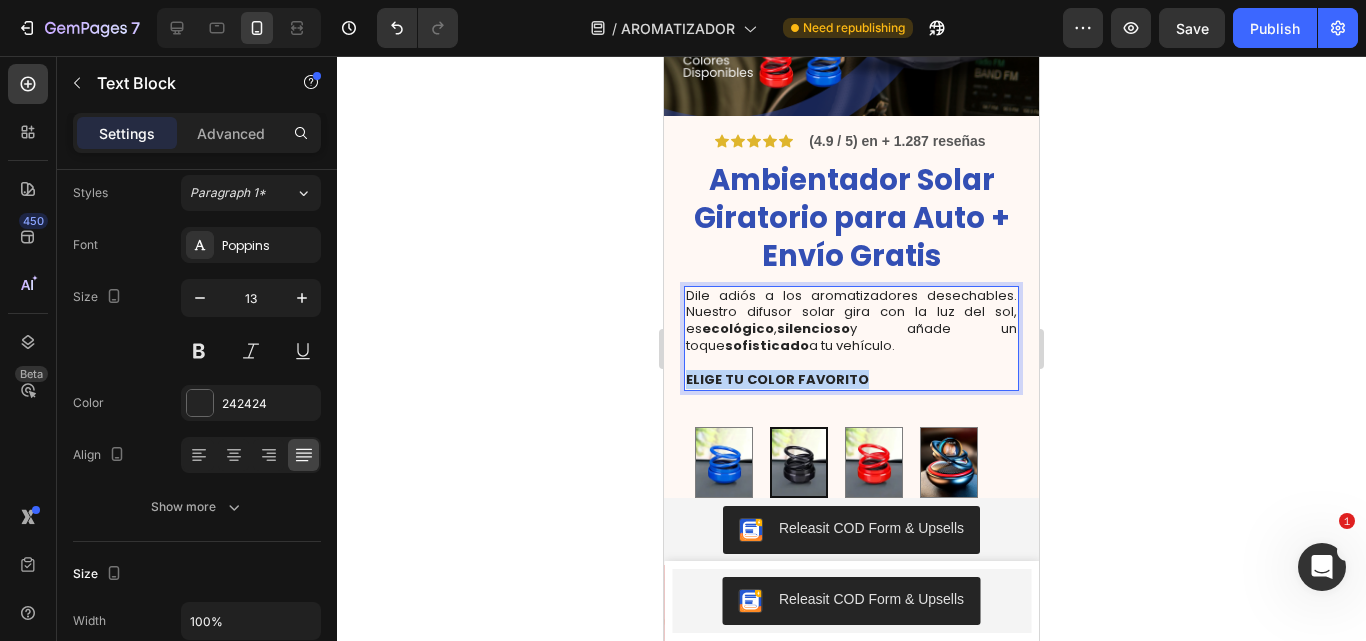 click on "ELIGE TU COLOR FAVORITO" at bounding box center (777, 379) 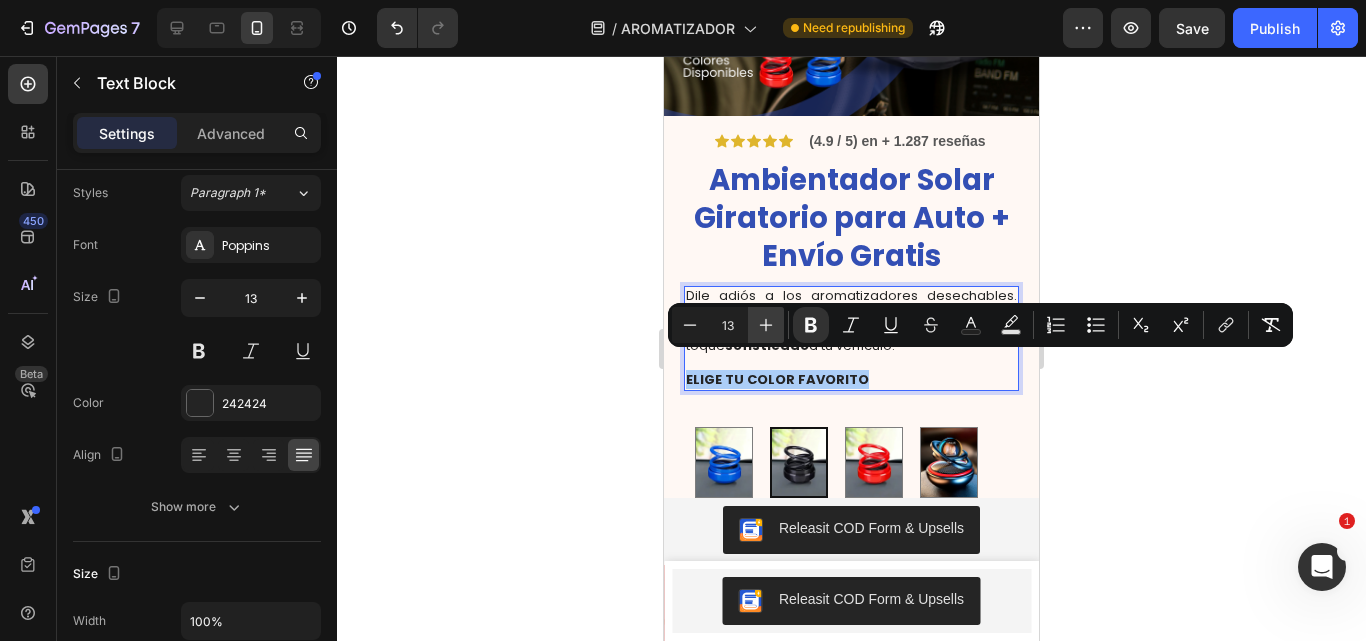 click on "Plus" at bounding box center (766, 325) 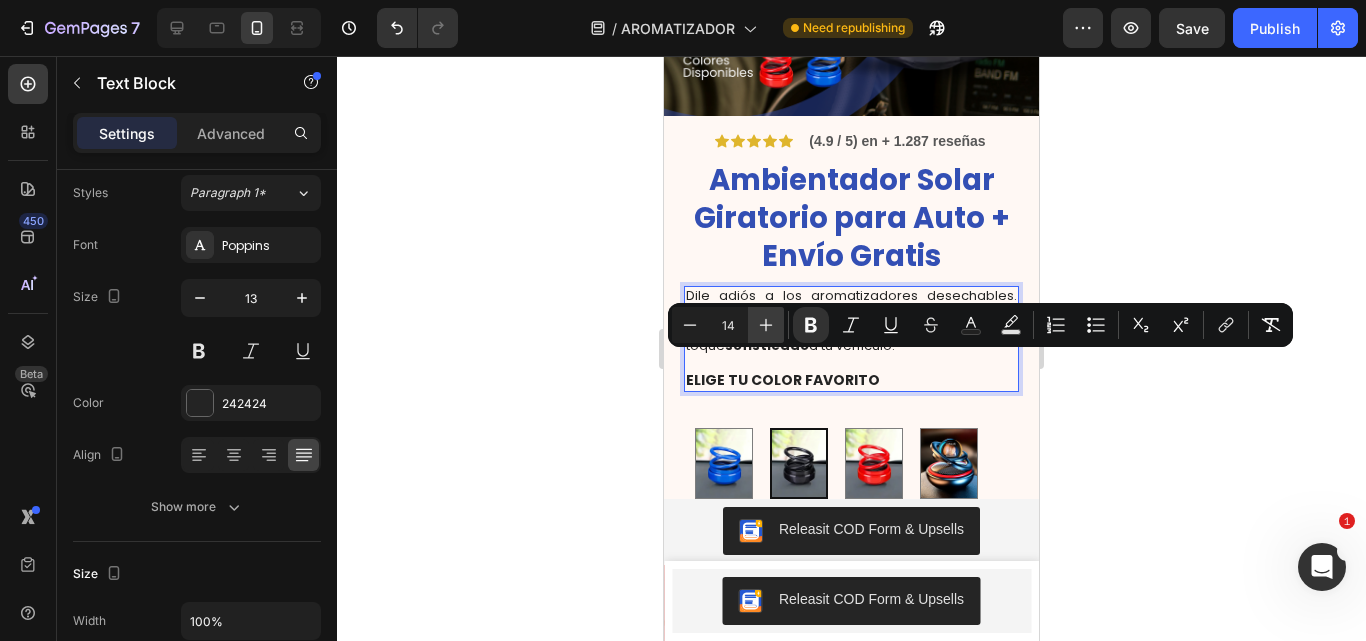 click on "Plus" at bounding box center (766, 325) 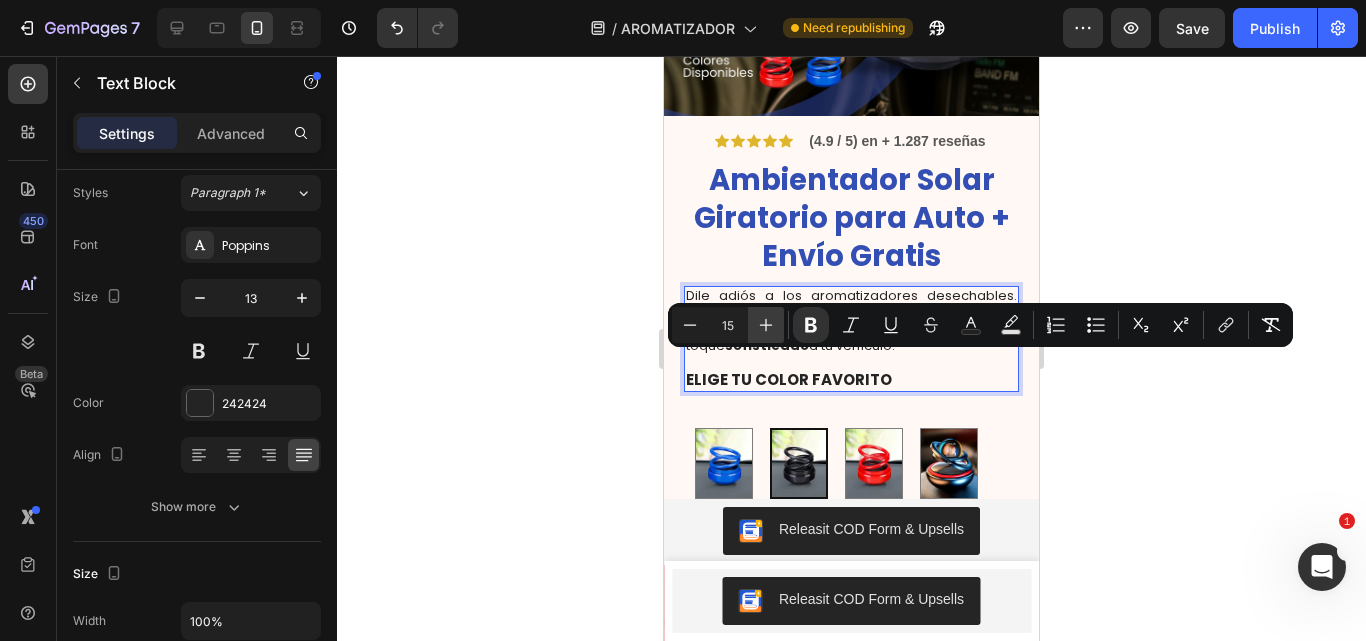 click on "Plus" at bounding box center [766, 325] 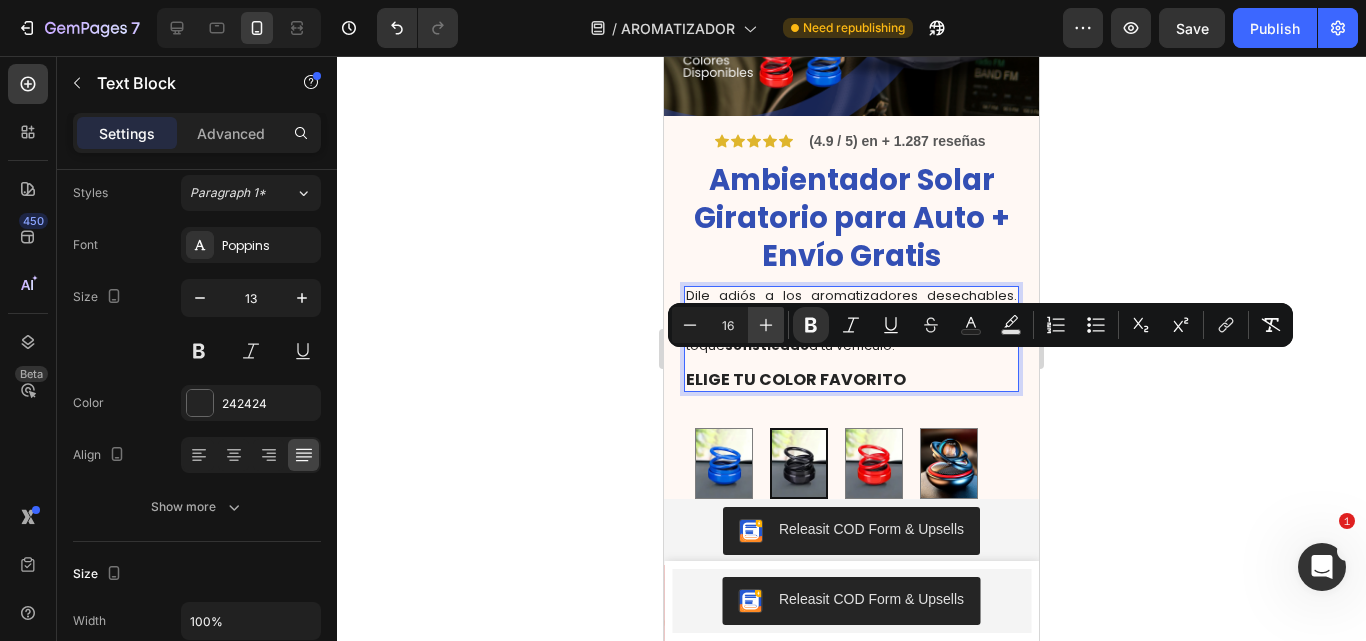 click on "Plus" at bounding box center [766, 325] 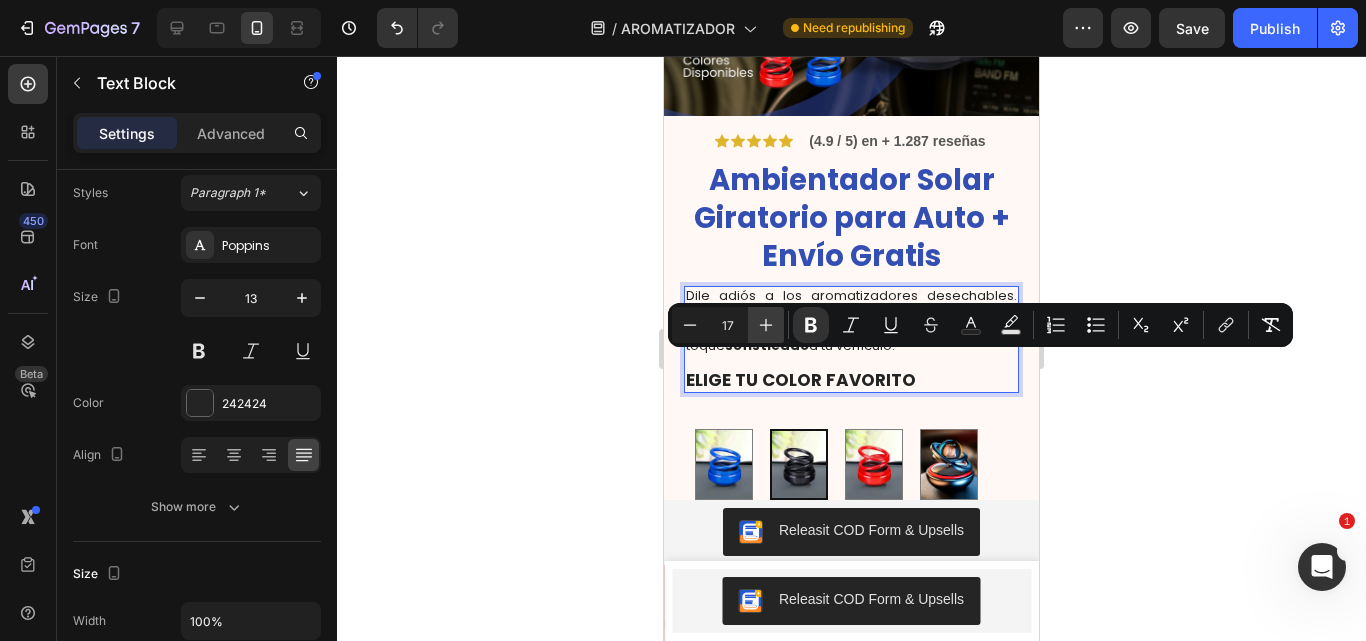 click on "Plus" at bounding box center [766, 325] 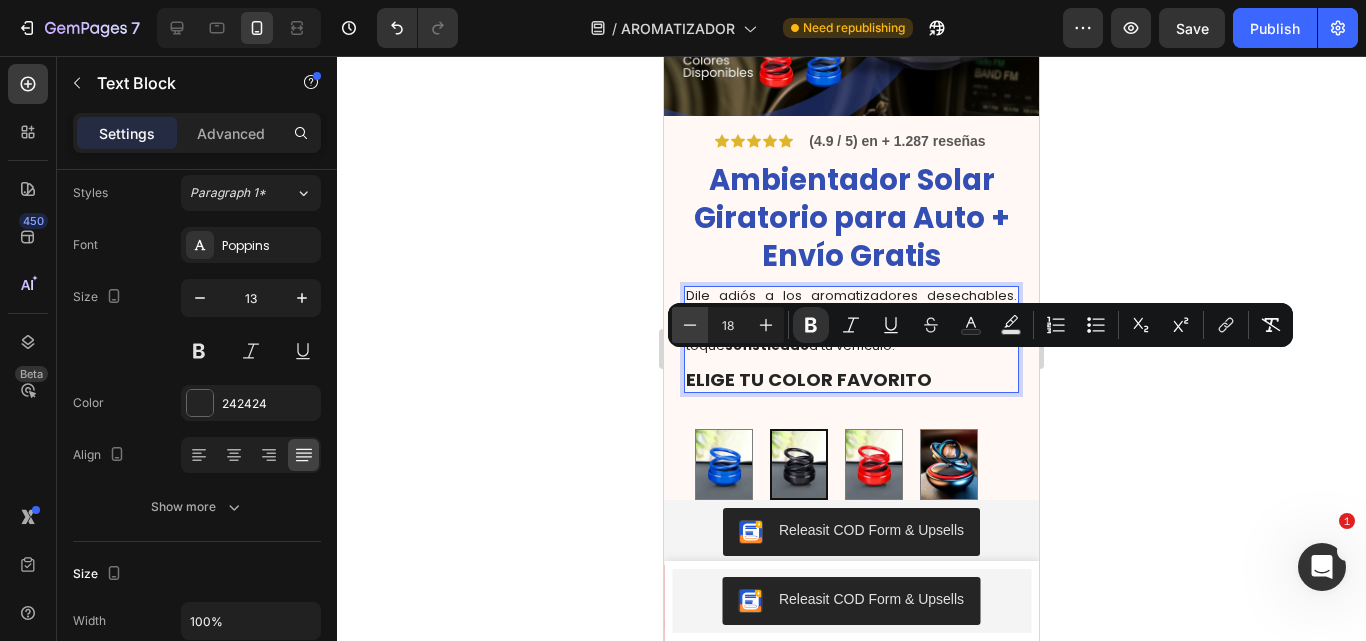 click on "Minus" at bounding box center [690, 325] 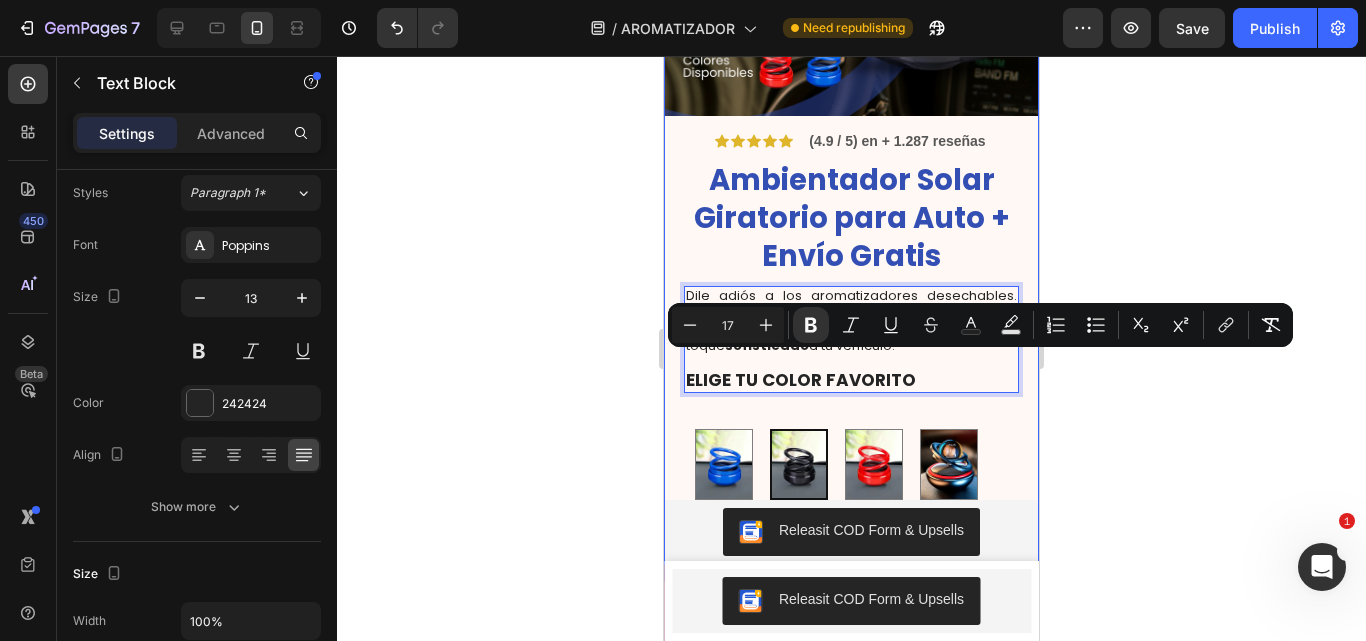 click on "Icon Icon Icon Icon Icon Icon List (4.9 / 5) en + 1.287 reseñas Text Block Row Ambientador Solar Giratorio para Auto + Envío Gratis Product Title Dile adiós a los aromatizadores desechables. Nuestro difusor solar gira con la luz del sol, es  ecológico ,  silencioso  y añade un toque  sofisticado  a tu vehículo. ELIGE TU COLOR FAVORITO Text Block   16 Row Heading Azul Azul   Negro Negro   Rojo Rojo   Negro Espacial Negro Espacial   Product Variants & Swatches Releasit COD Form & Upsells Releasit COD Form & Upsells
APÚRATE!  Solo quedan  10  en stock Stock Counter" at bounding box center (851, 372) 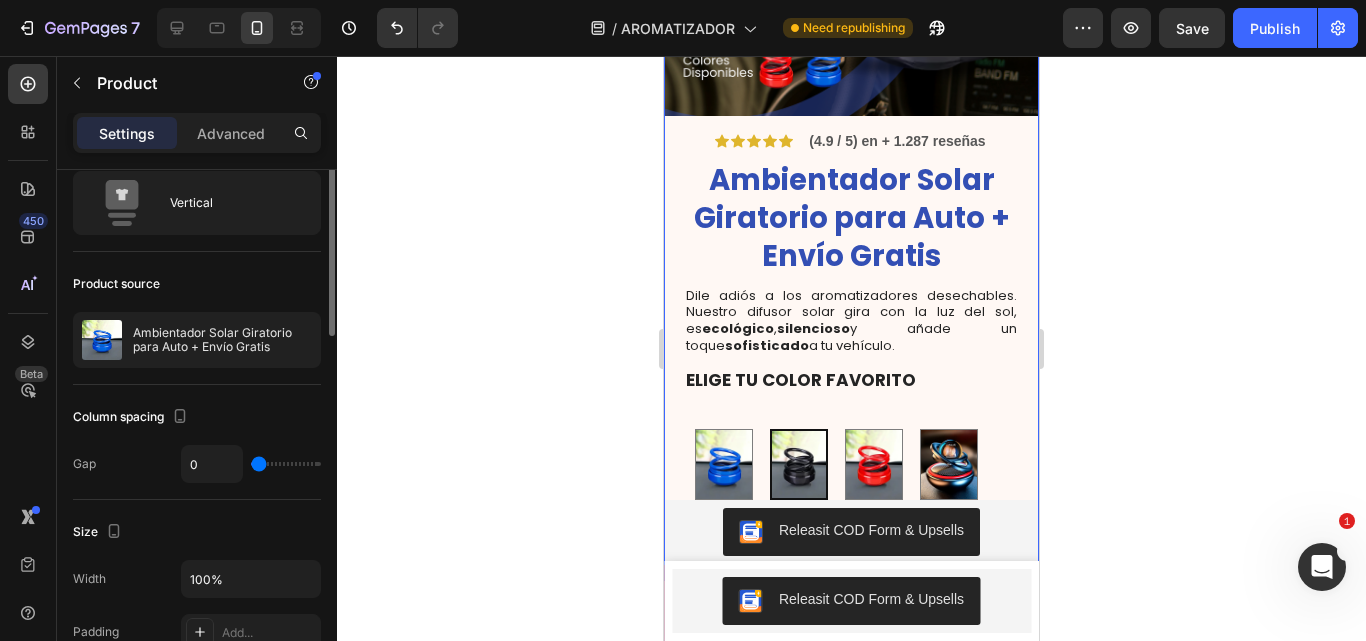 scroll, scrollTop: 0, scrollLeft: 0, axis: both 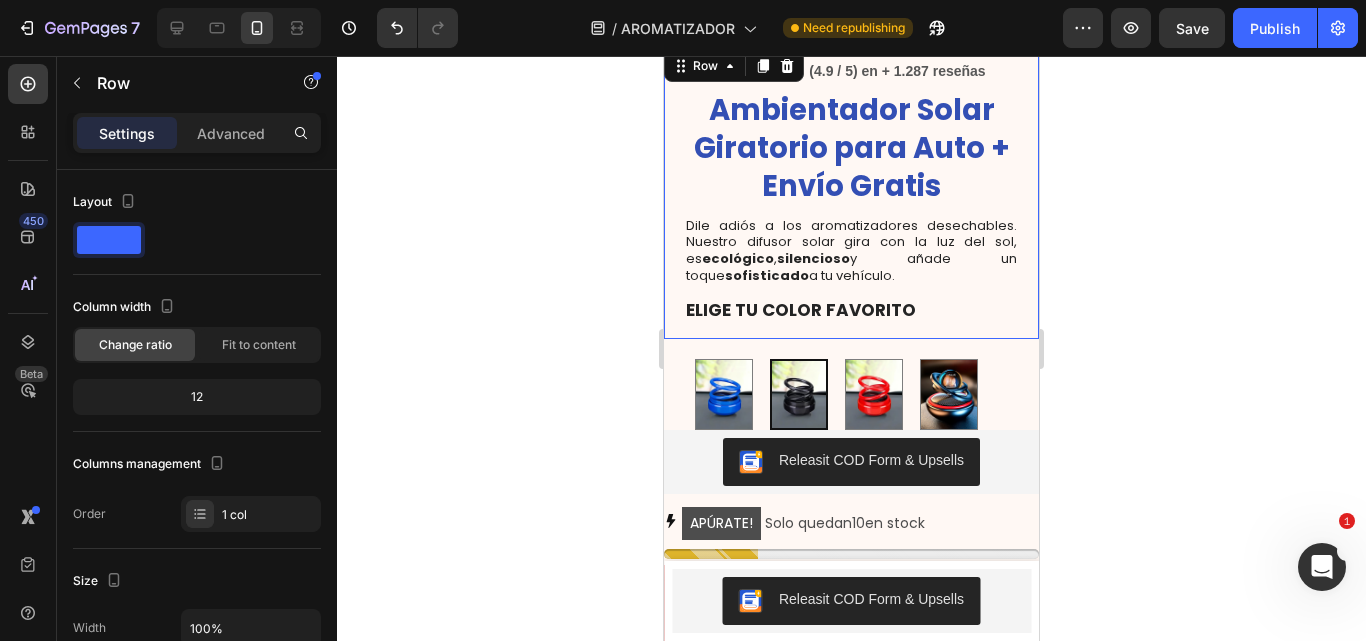 click on "Icon Icon Icon Icon Icon Icon List (4.9 / 5) en + 1.287 reseñas Text Block Row Ambientador Solar Giratorio para Auto + Envío Gratis Product Title Dile adiós a los aromatizadores desechables. Nuestro difusor solar gira con la luz del sol, es  ecológico ,  silencioso  y añade un toque  sofisticado  a tu vehículo. ELIGE TU COLOR FAVORITO Text Block" at bounding box center (851, 192) 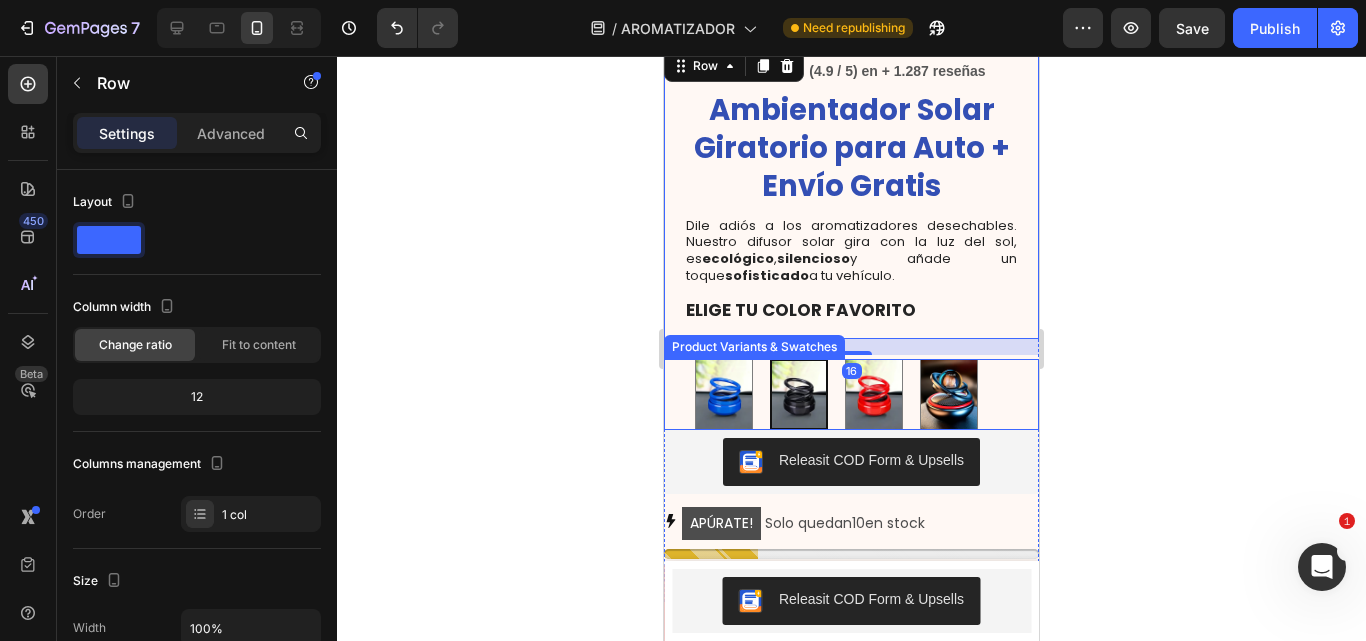 click at bounding box center (799, 394) 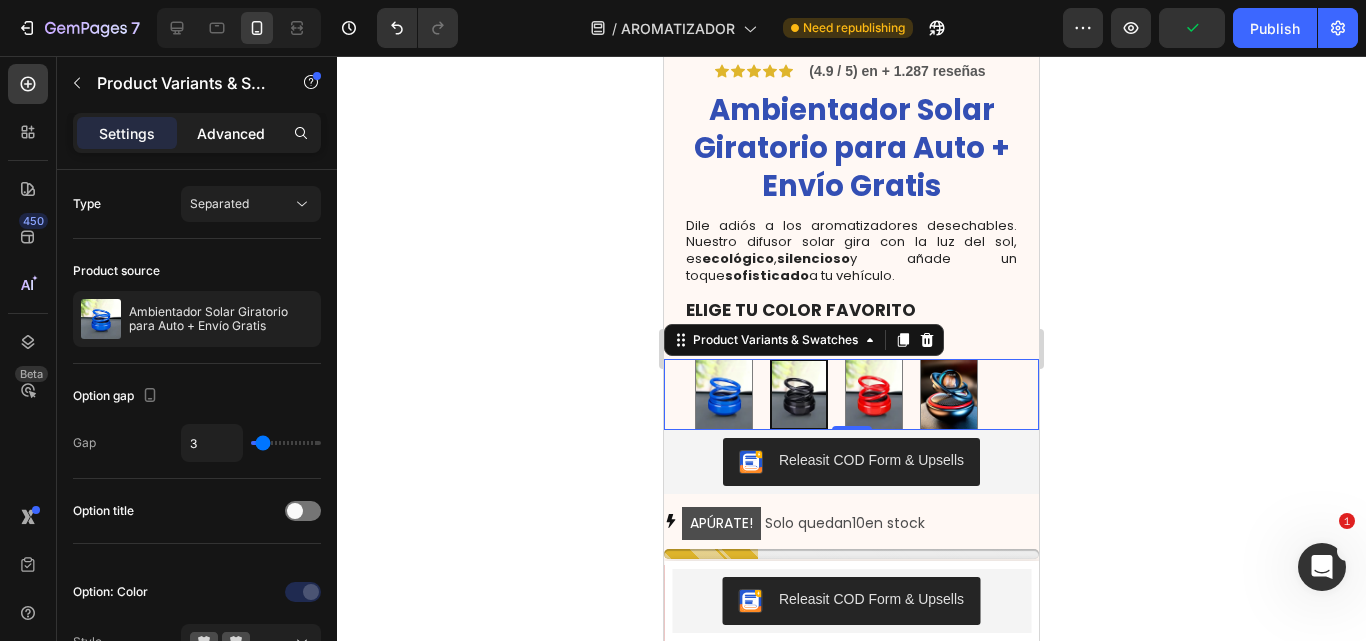 click on "Advanced" at bounding box center [231, 133] 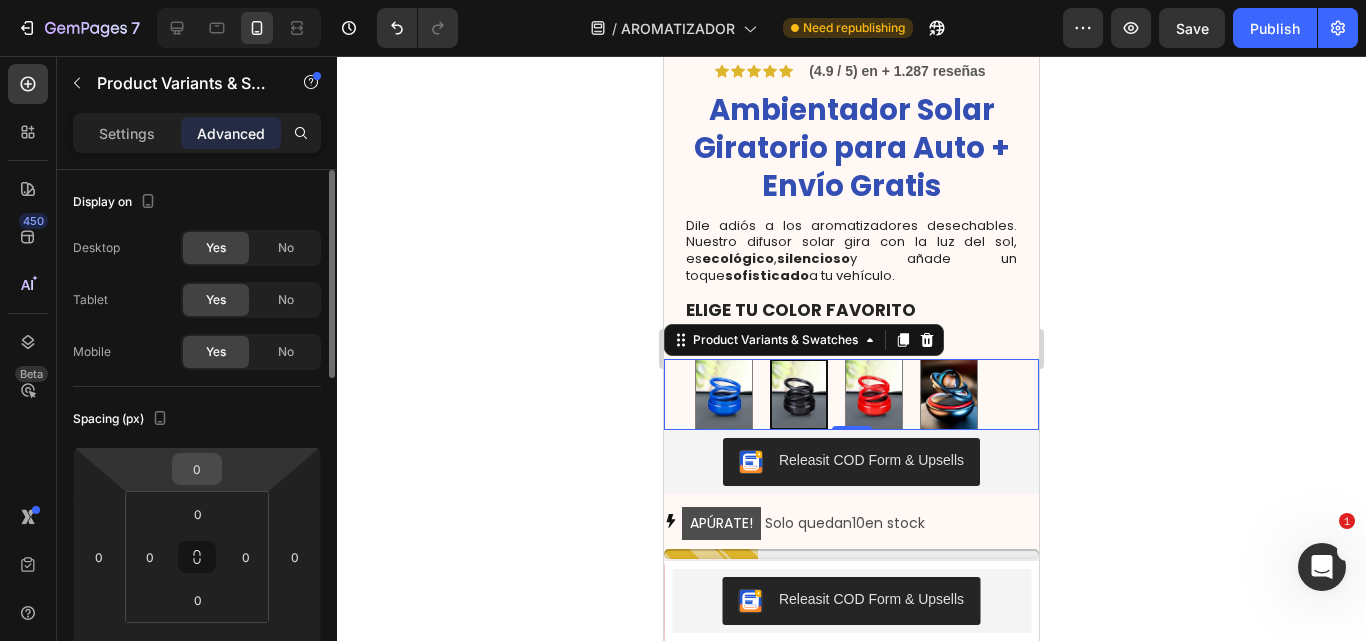 click on "0" at bounding box center [197, 469] 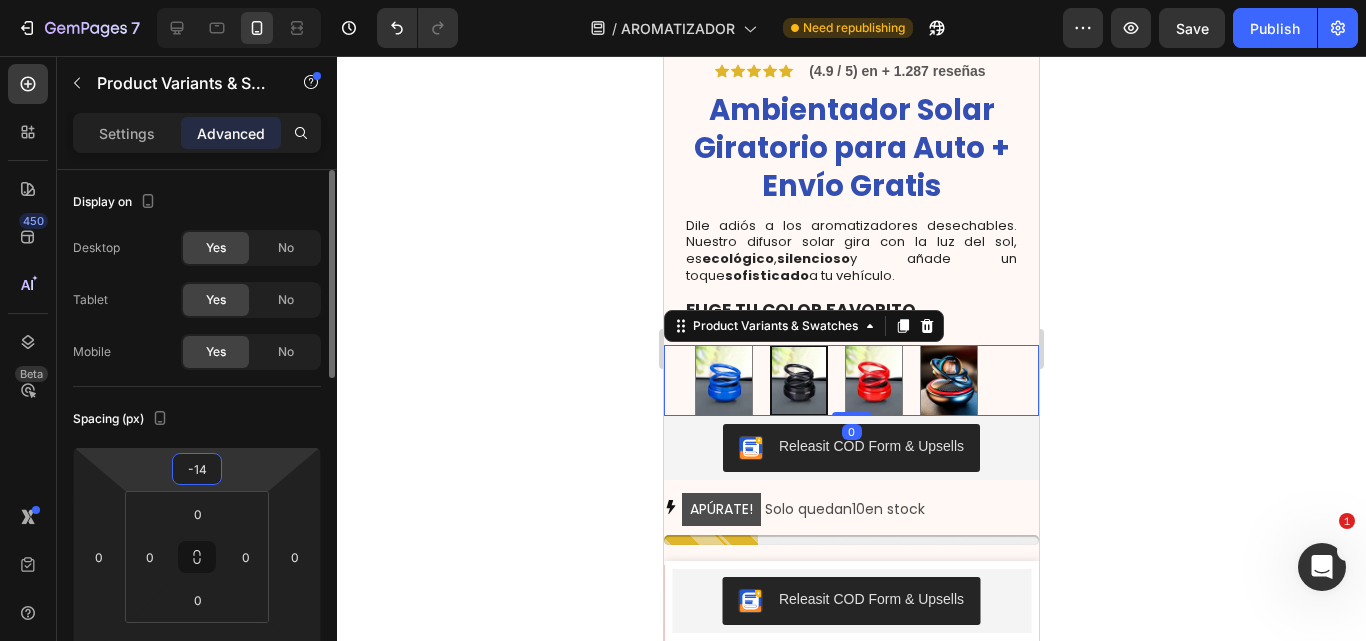 type on "-15" 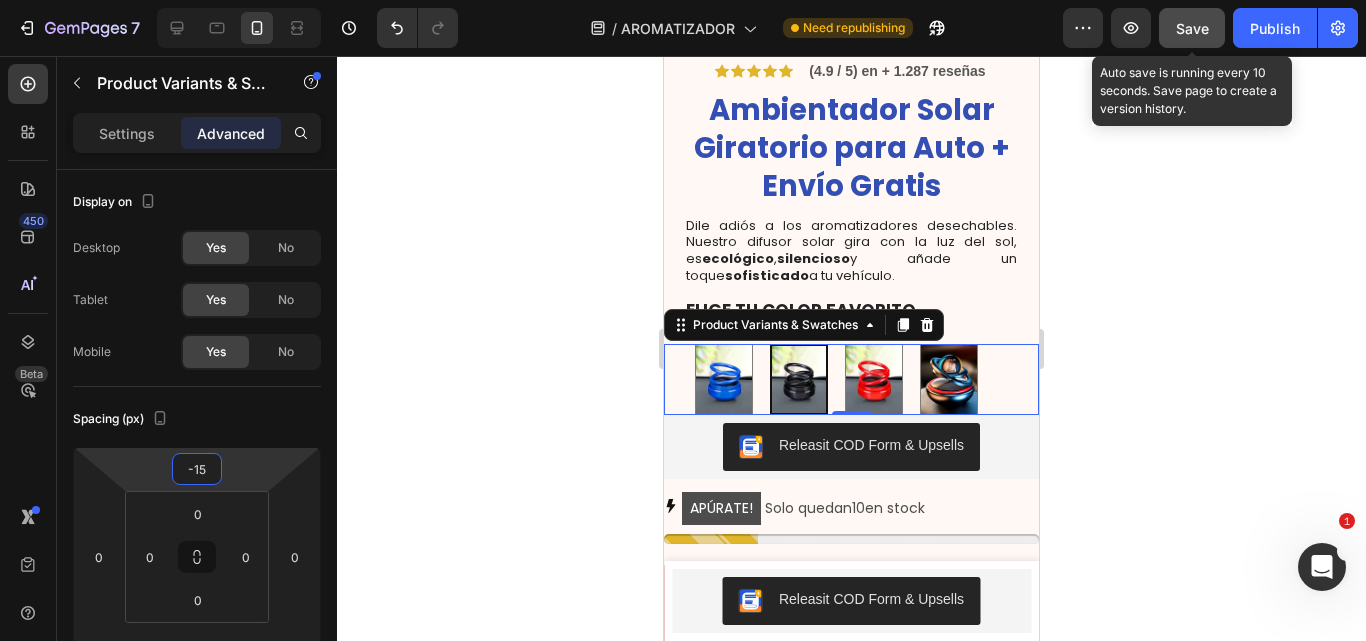 click on "Save" 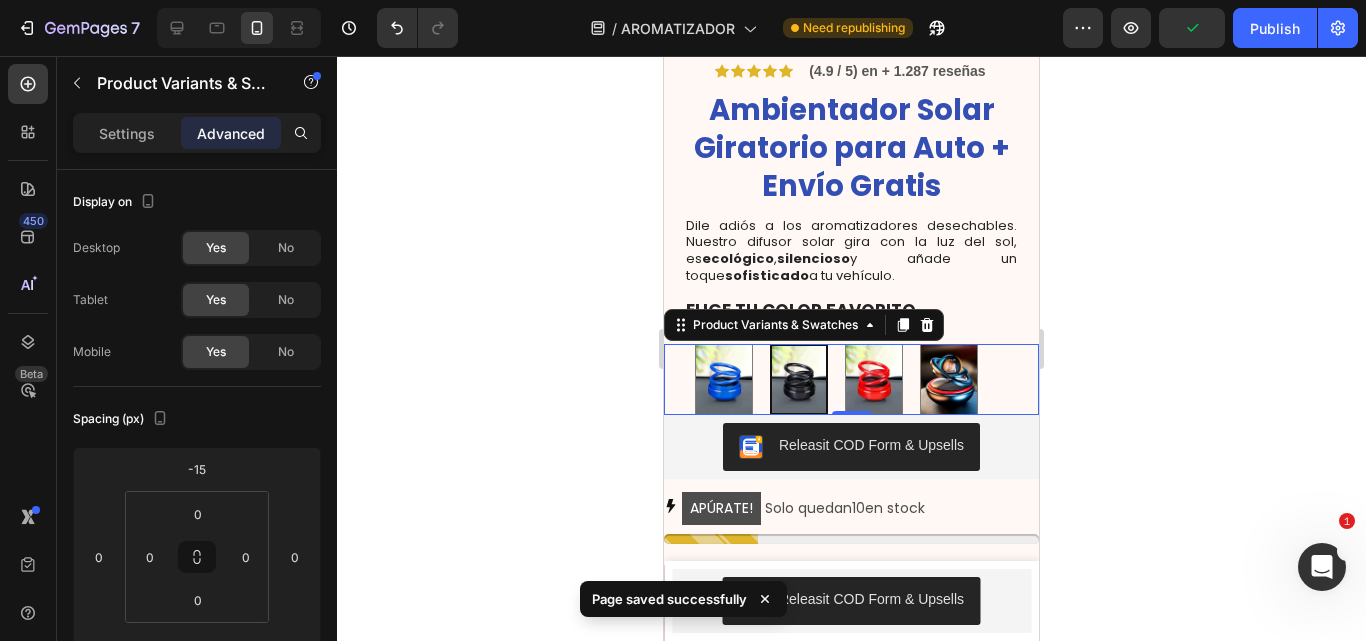 click on "7  Version history  /  AROMATIZADOR Need republishing Preview  Publish" 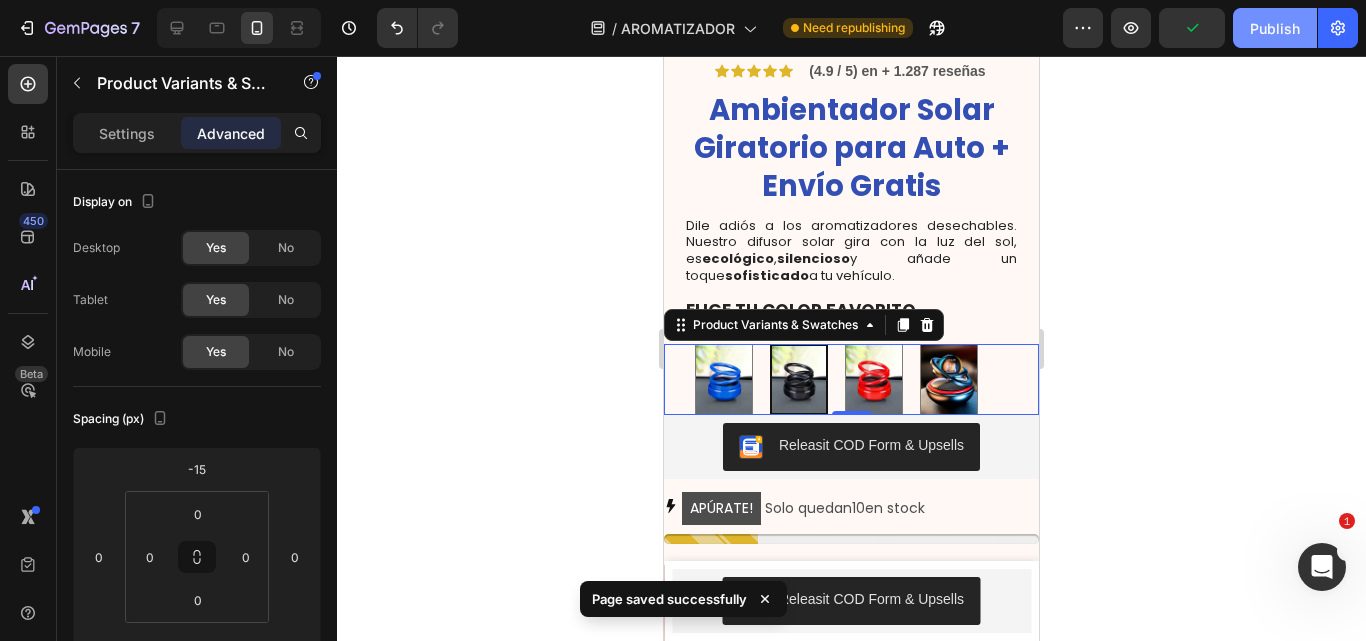 click on "Publish" at bounding box center [1275, 28] 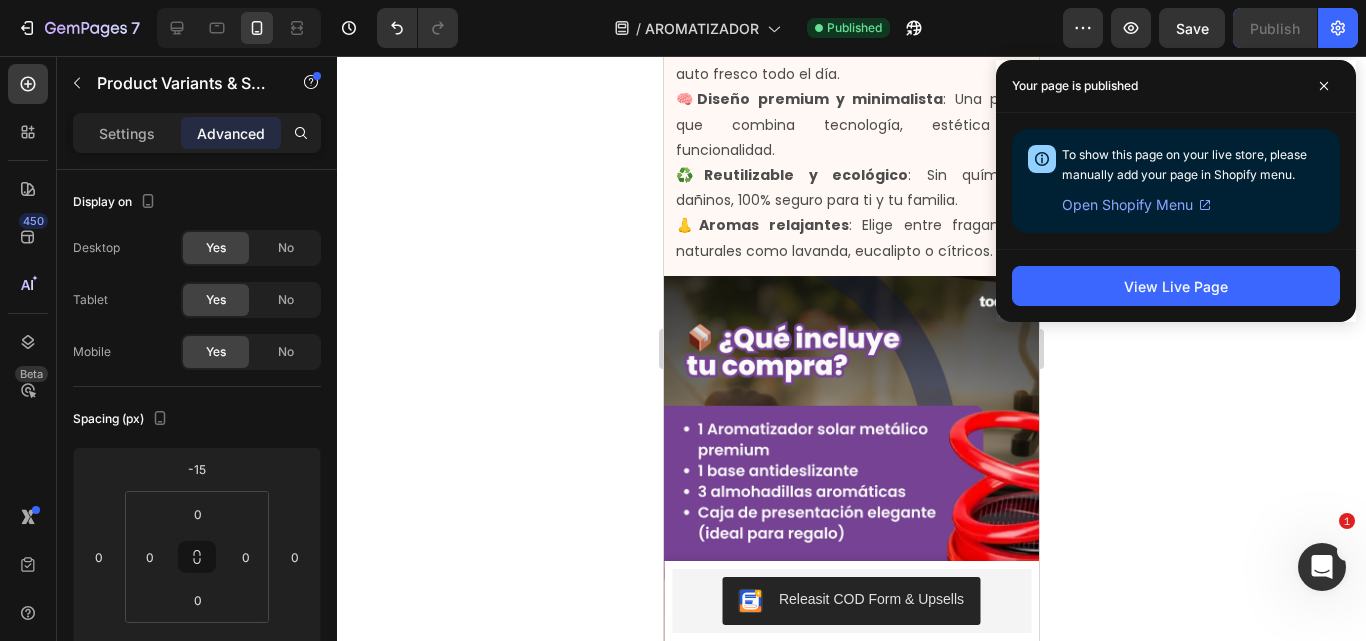 scroll, scrollTop: 1535, scrollLeft: 0, axis: vertical 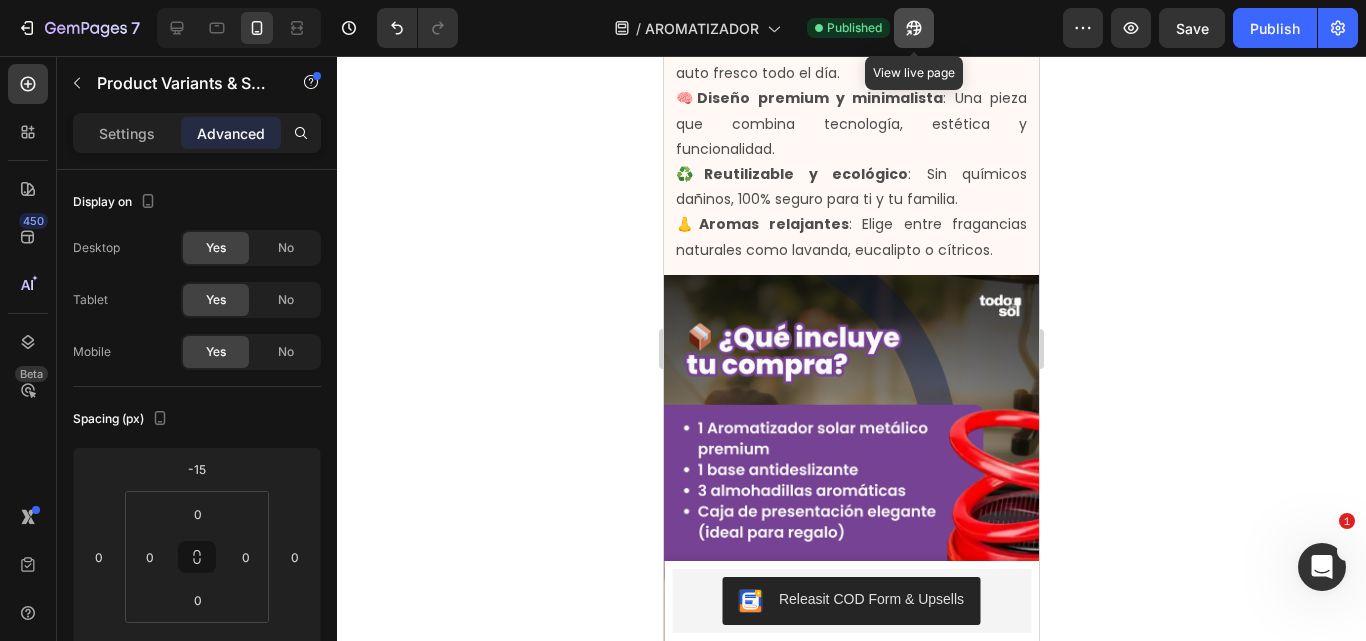 click 